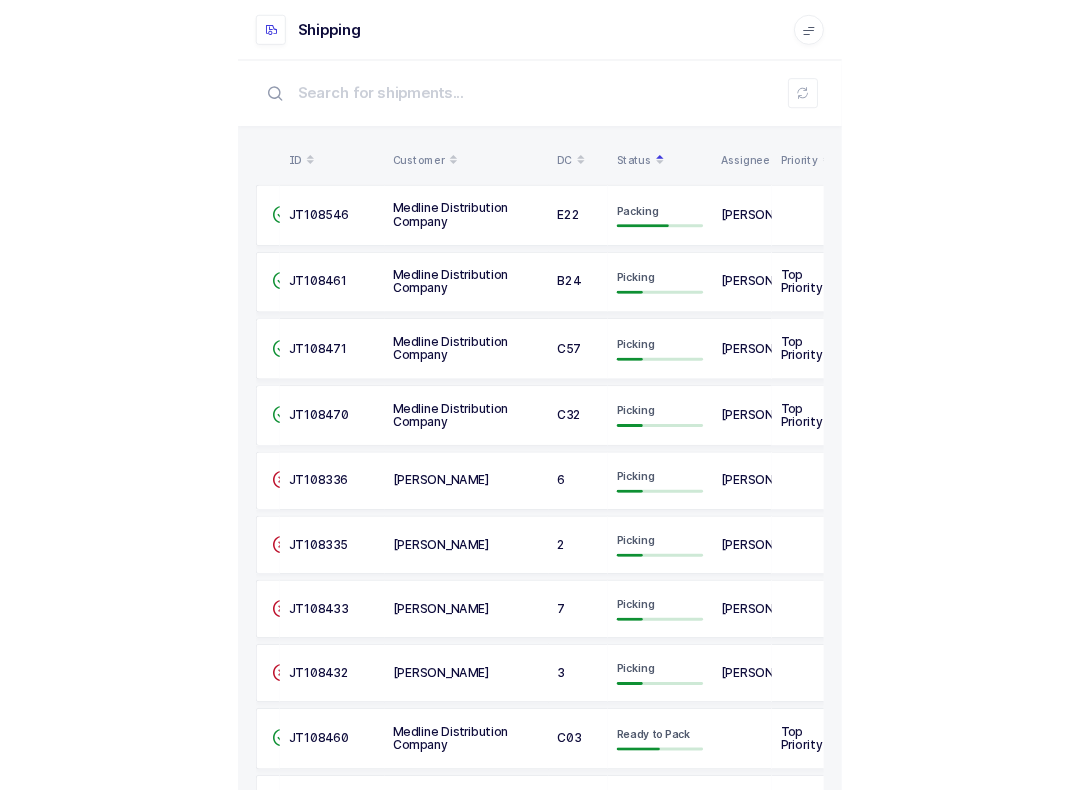 scroll, scrollTop: 0, scrollLeft: 0, axis: both 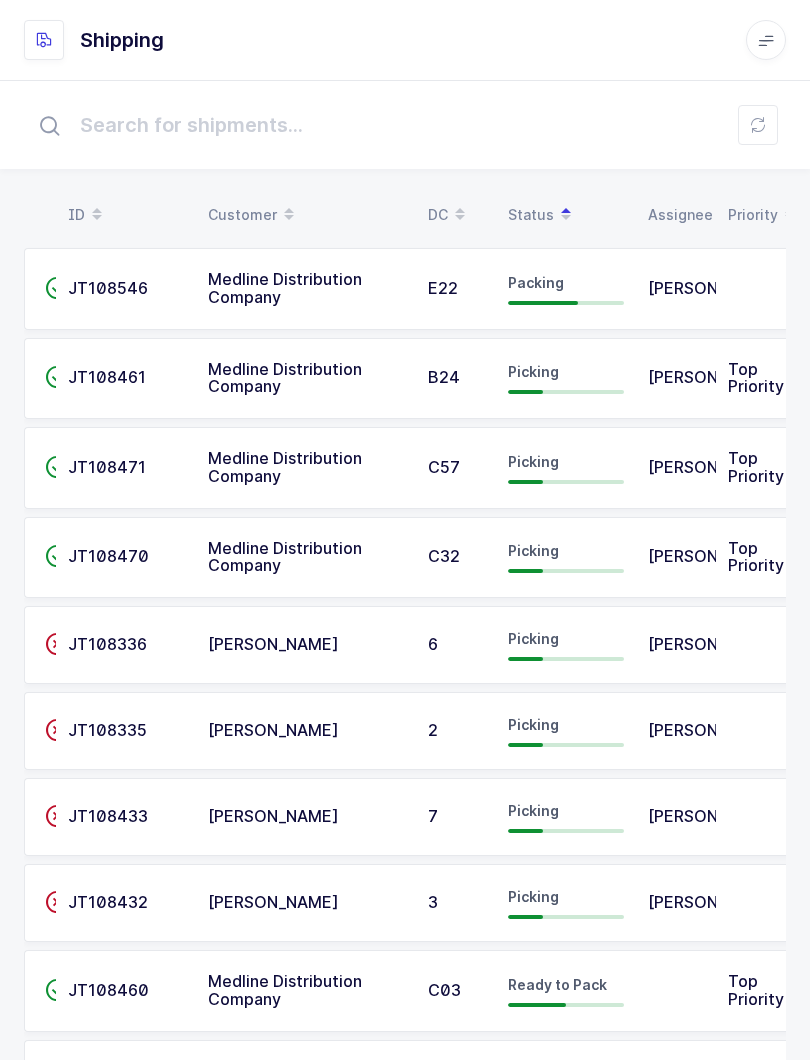 click at bounding box center (758, 125) 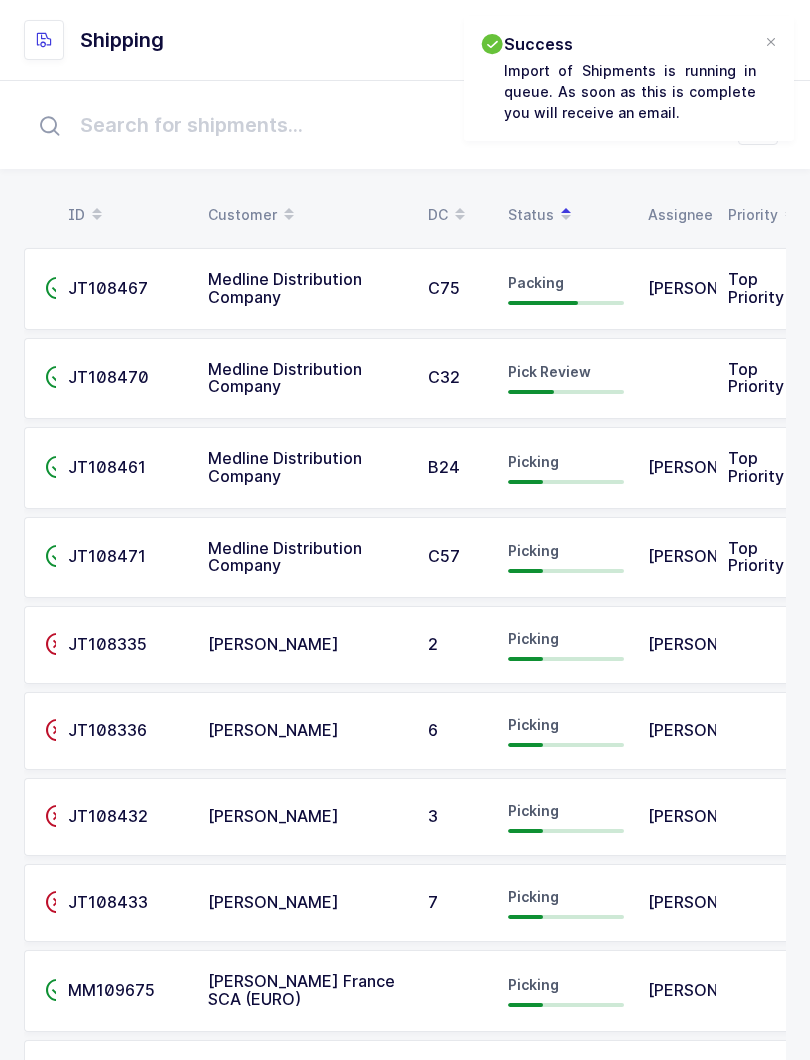 click on "Pick Review" at bounding box center [549, 371] 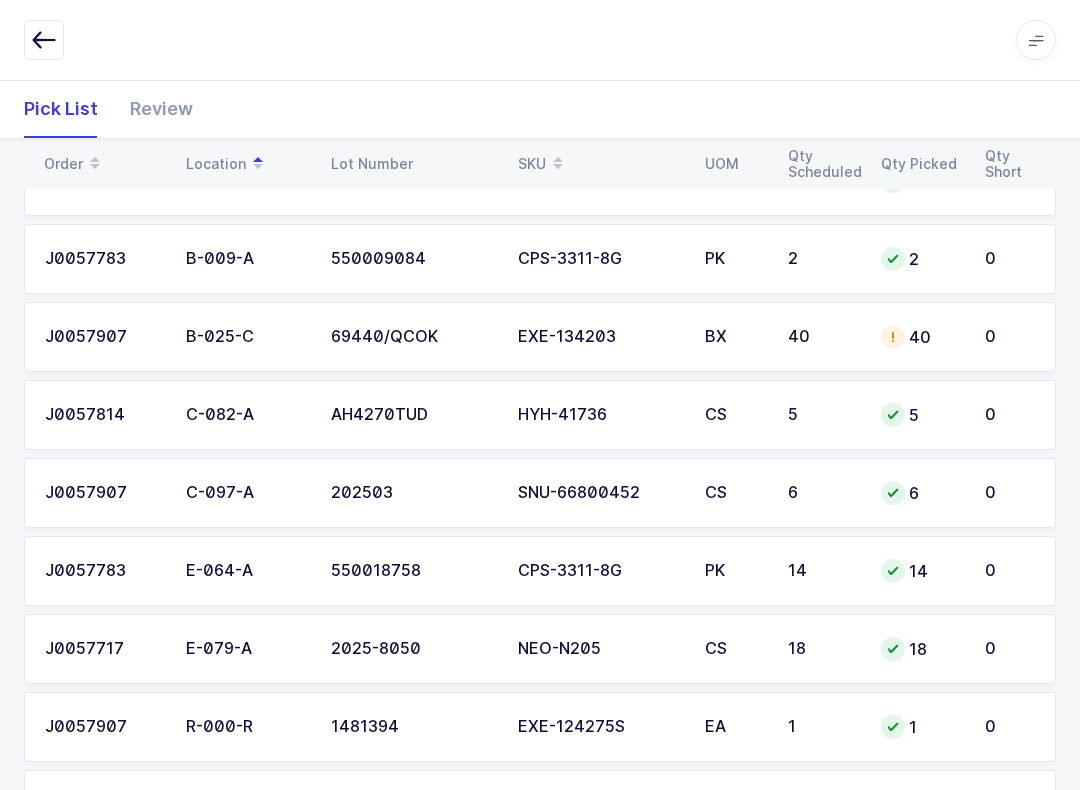 scroll, scrollTop: 0, scrollLeft: 0, axis: both 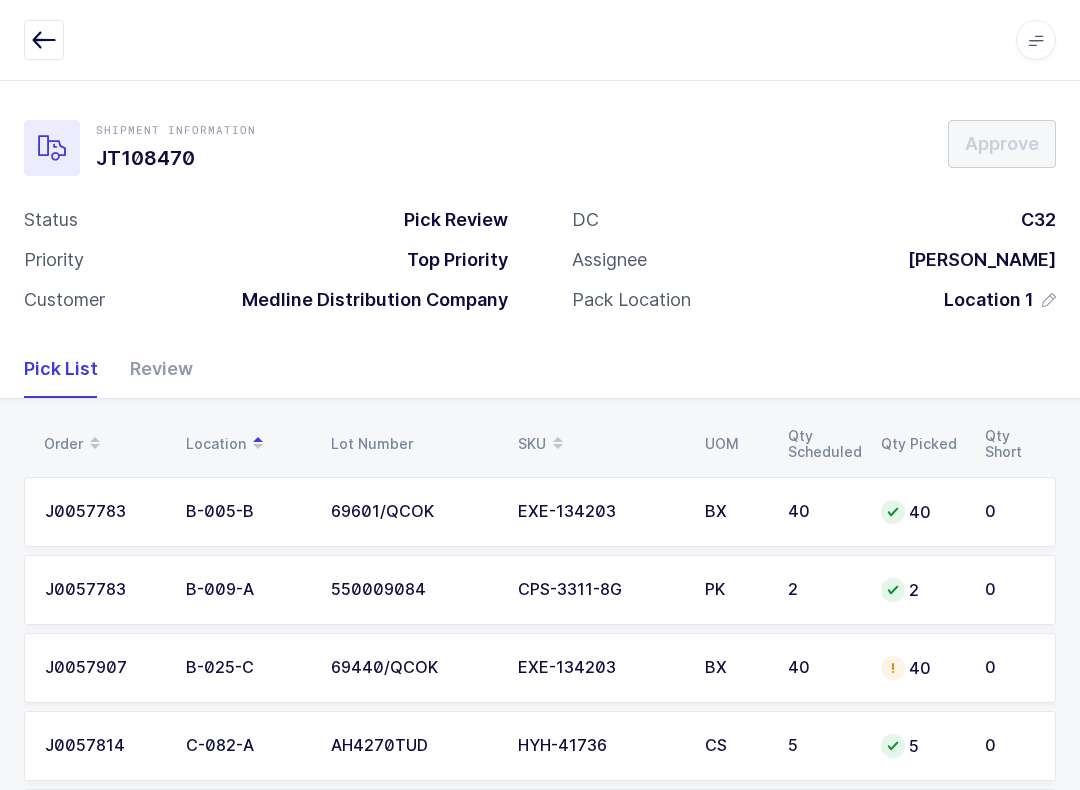 click at bounding box center (558, 444) 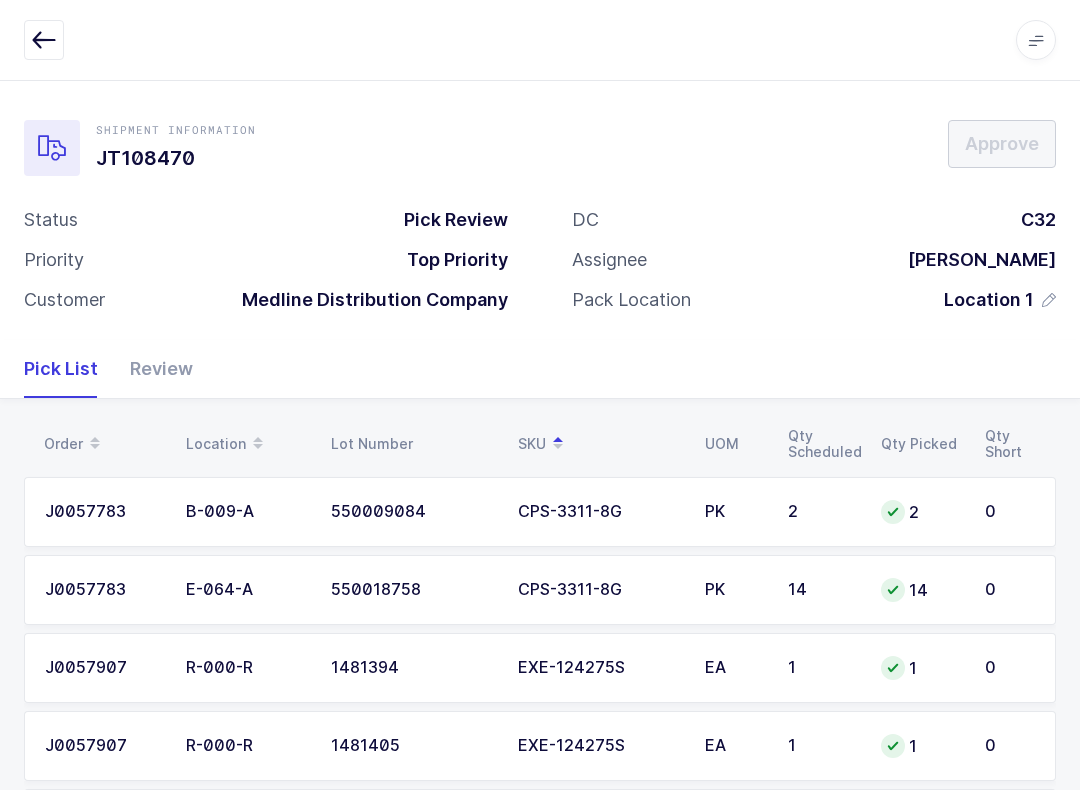 click on "Review" at bounding box center (153, 369) 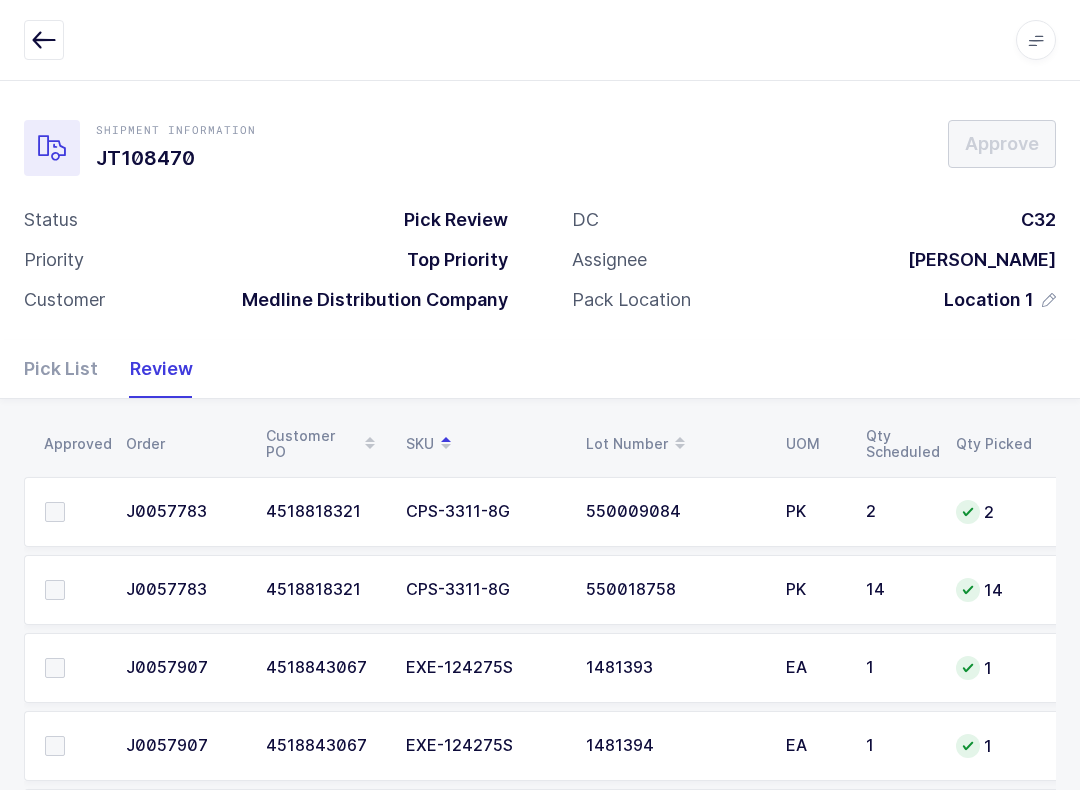scroll, scrollTop: 0, scrollLeft: 0, axis: both 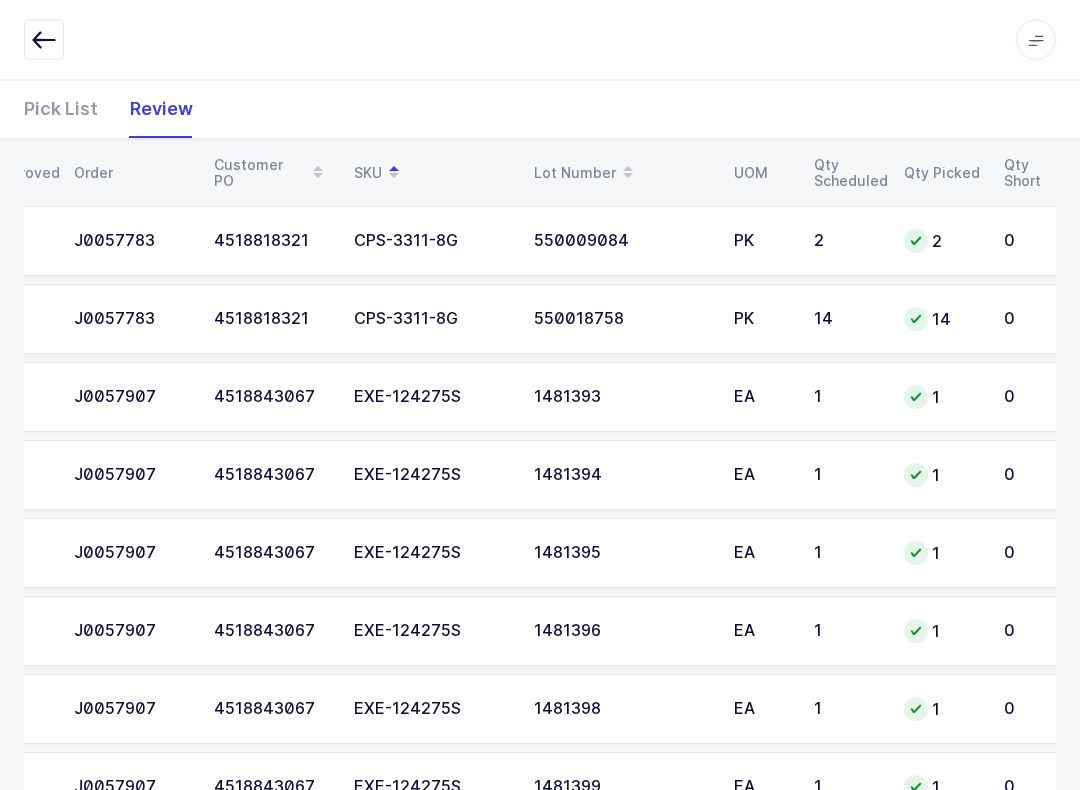 click at bounding box center [44, 40] 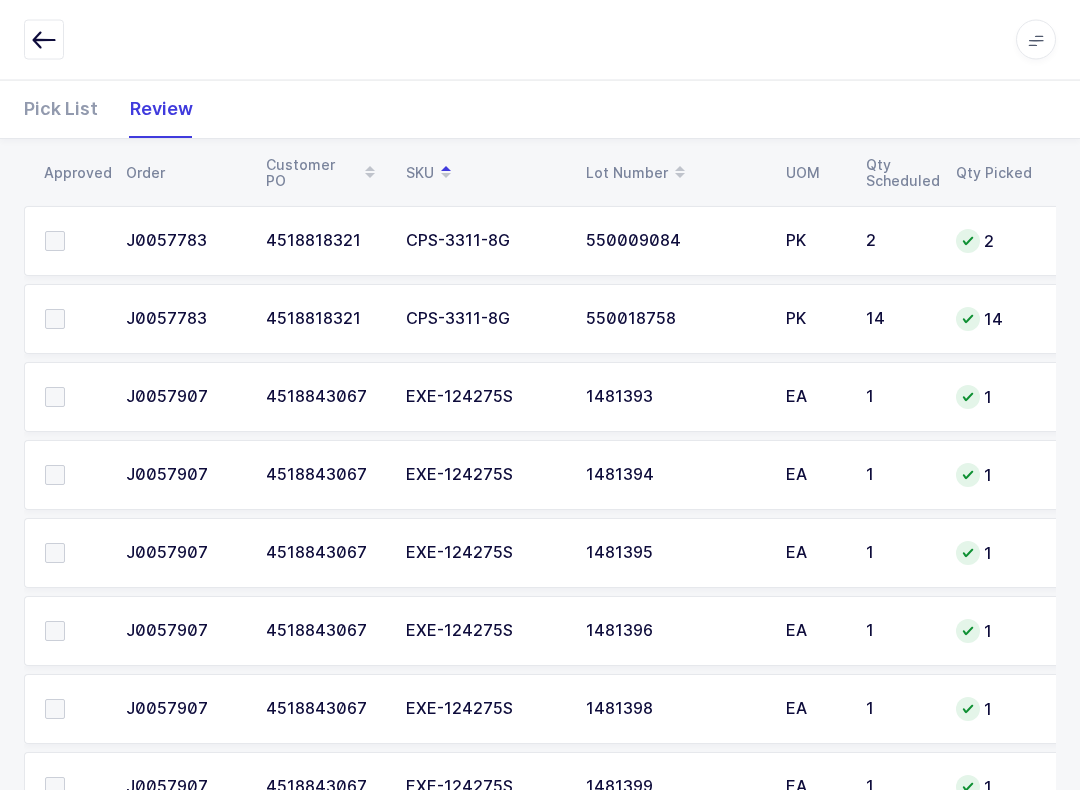 scroll, scrollTop: 20, scrollLeft: 0, axis: vertical 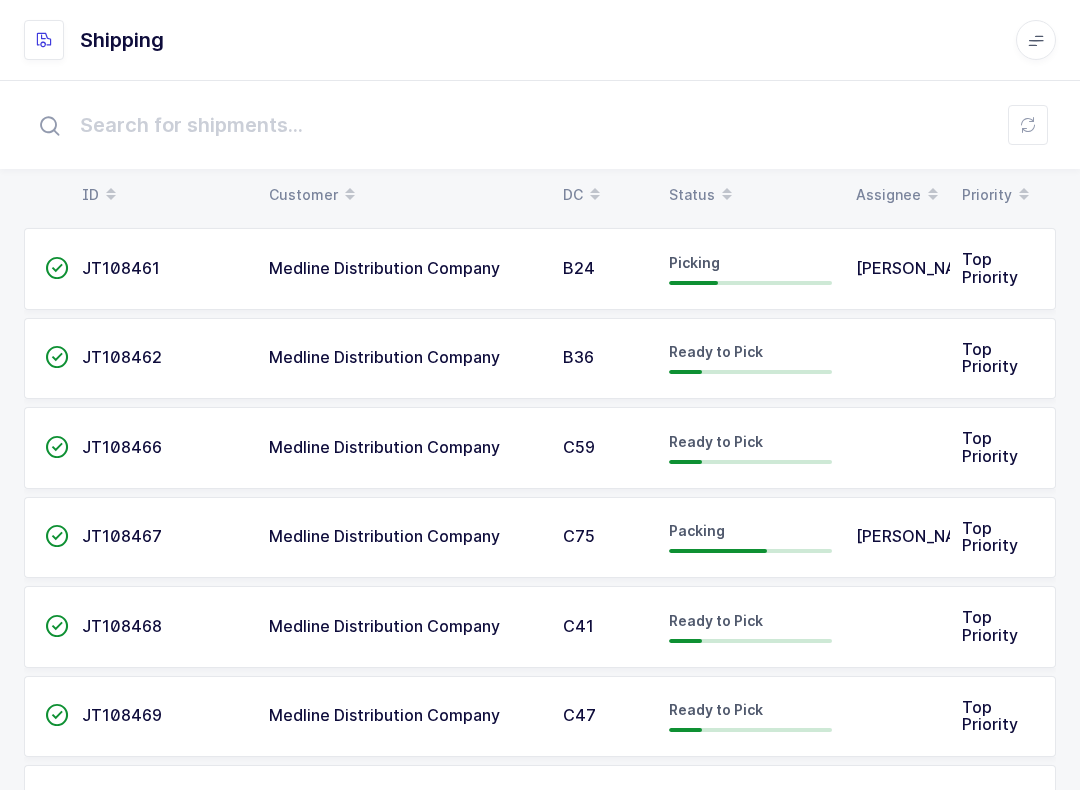 click on "ID Customer DC Status Assignee Priority" at bounding box center (540, 195) 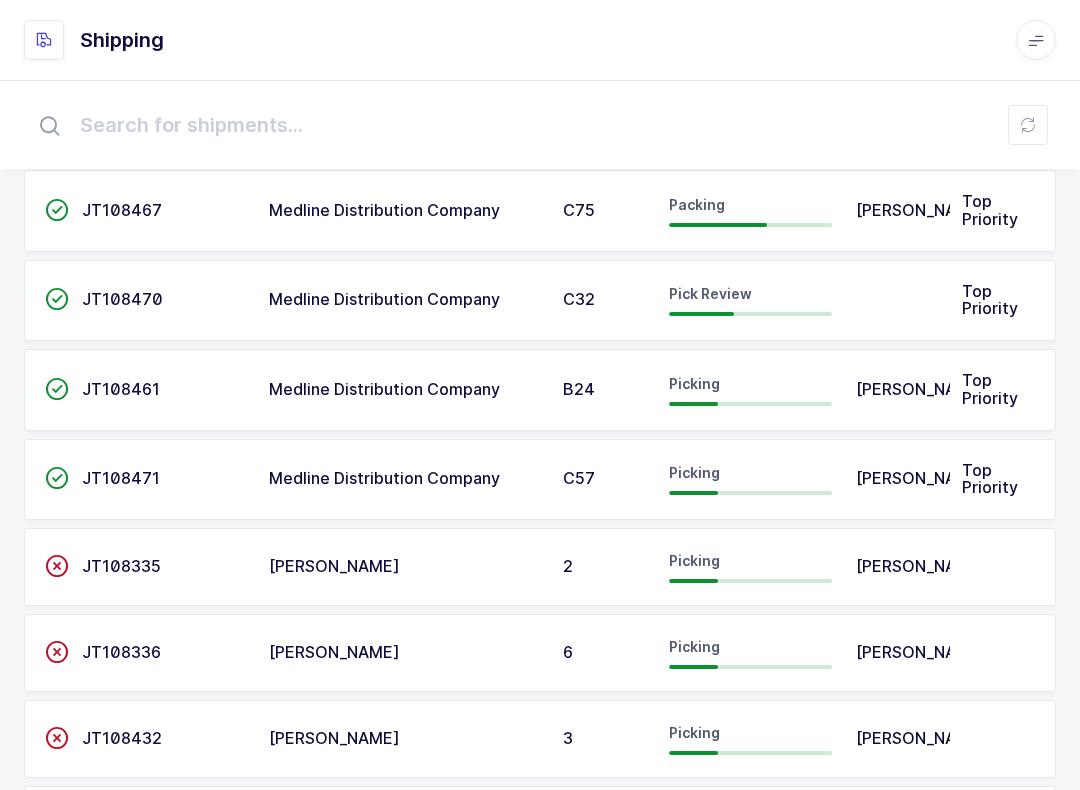 scroll, scrollTop: 82, scrollLeft: 0, axis: vertical 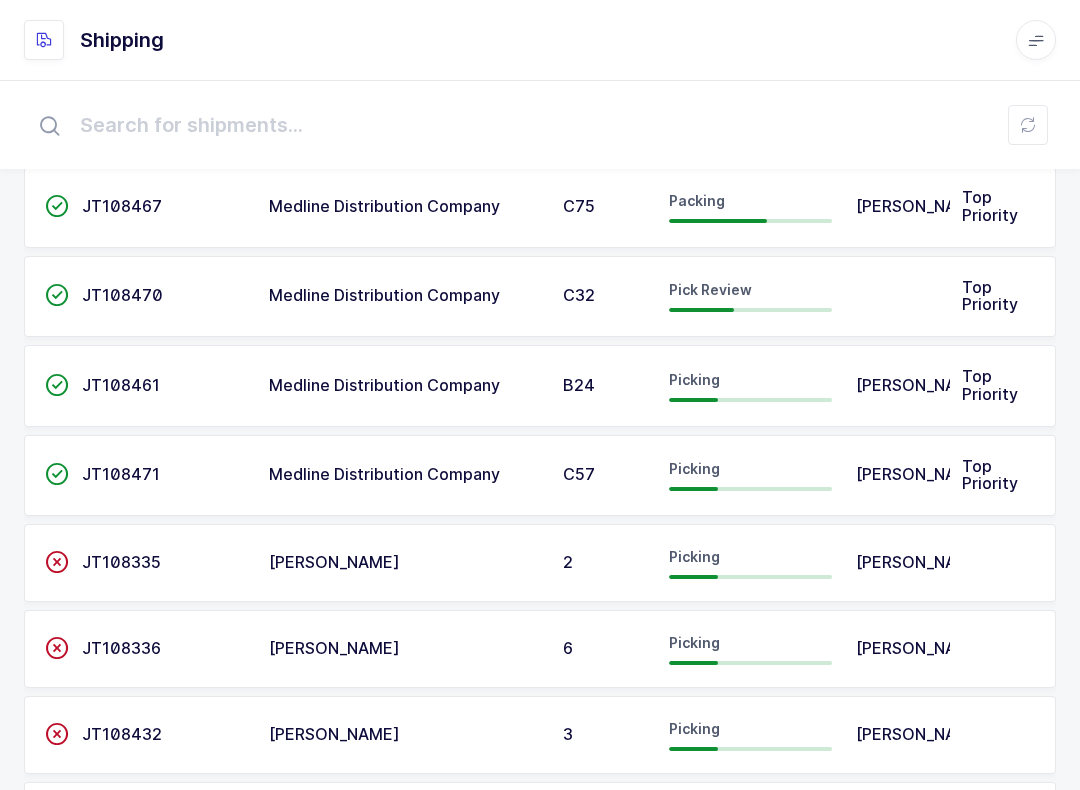 click on "Top Priority" at bounding box center (1003, 476) 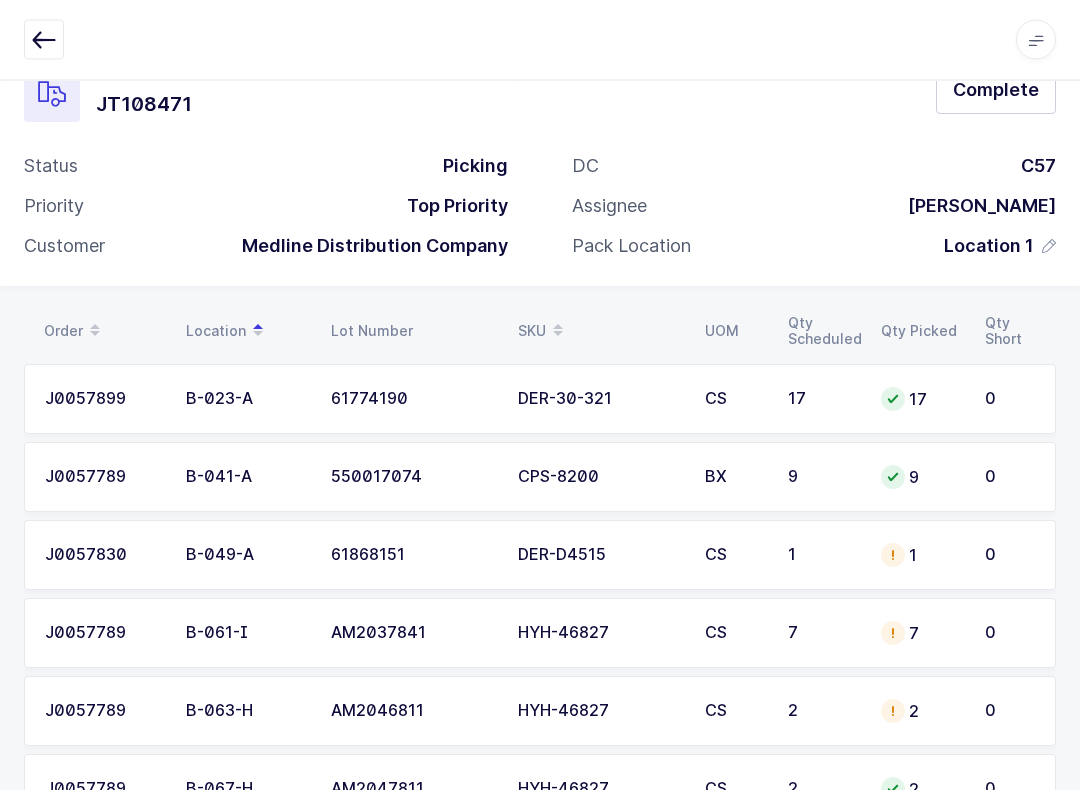 scroll, scrollTop: 0, scrollLeft: 0, axis: both 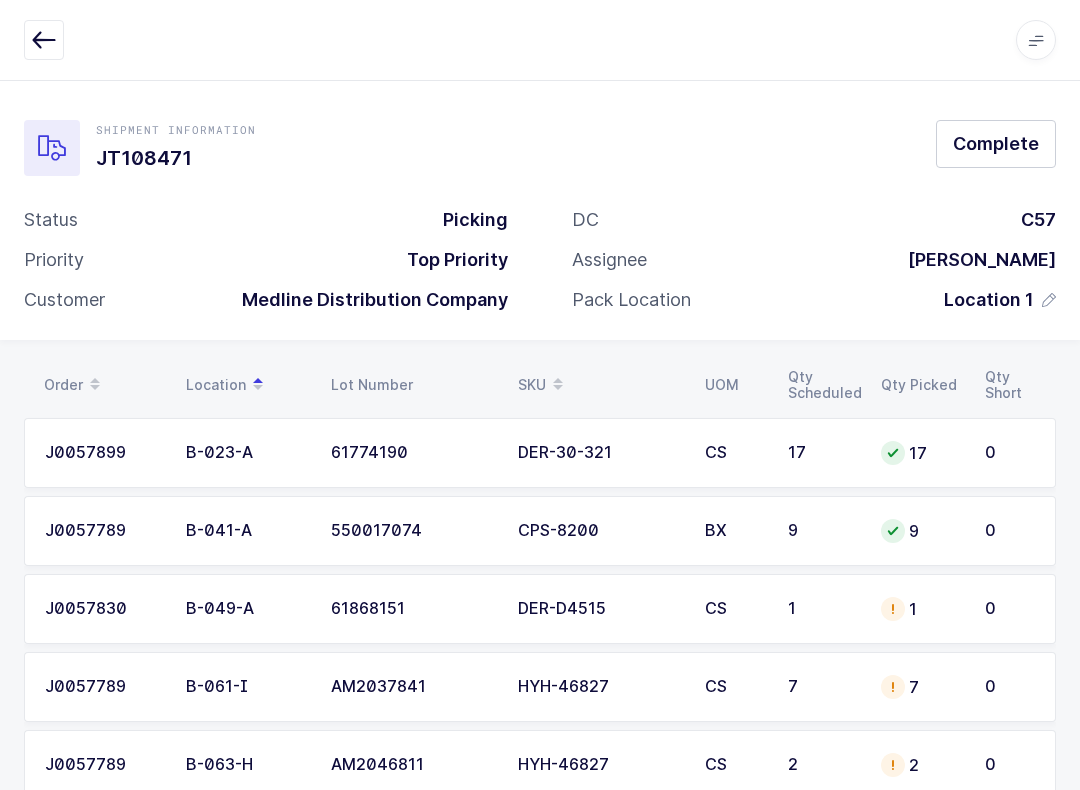 click at bounding box center (44, 40) 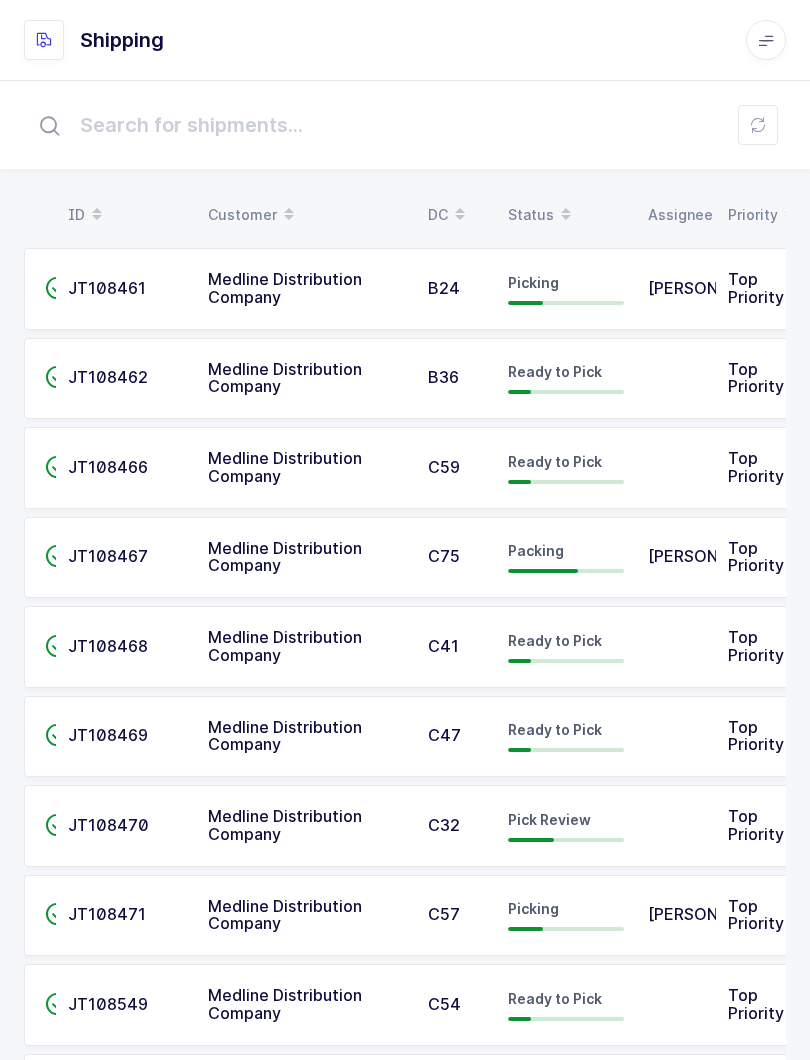 click on "Status" at bounding box center (566, 215) 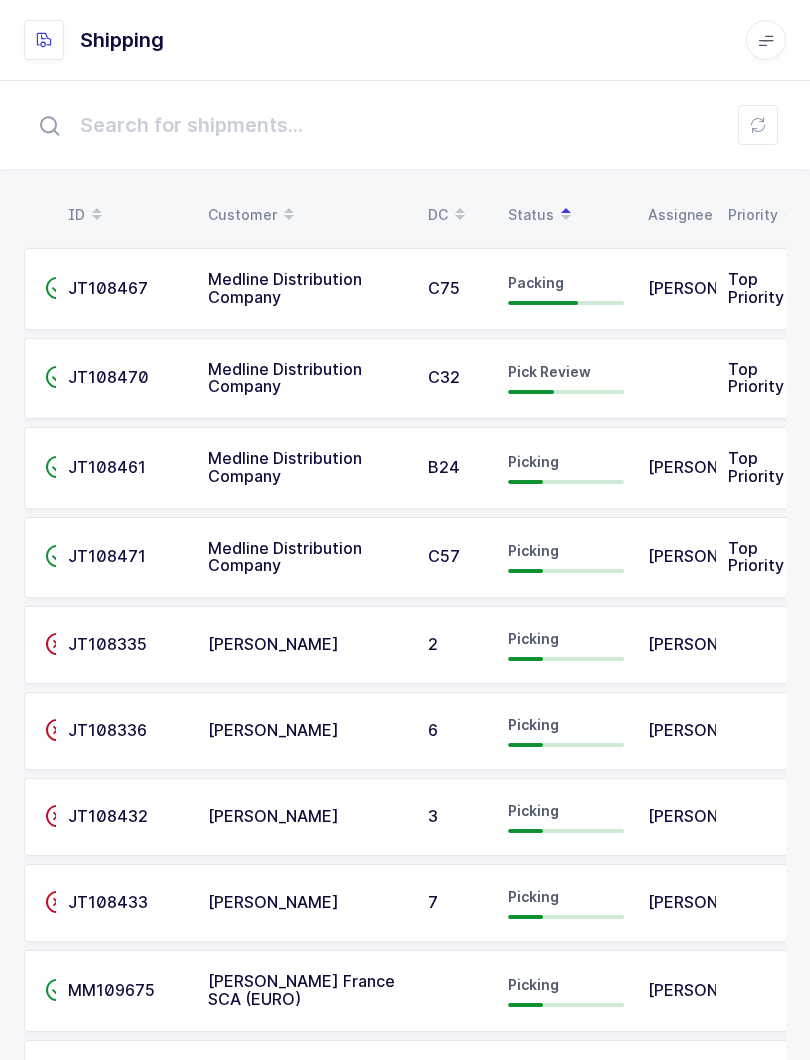 click on "Pick Review" at bounding box center (549, 371) 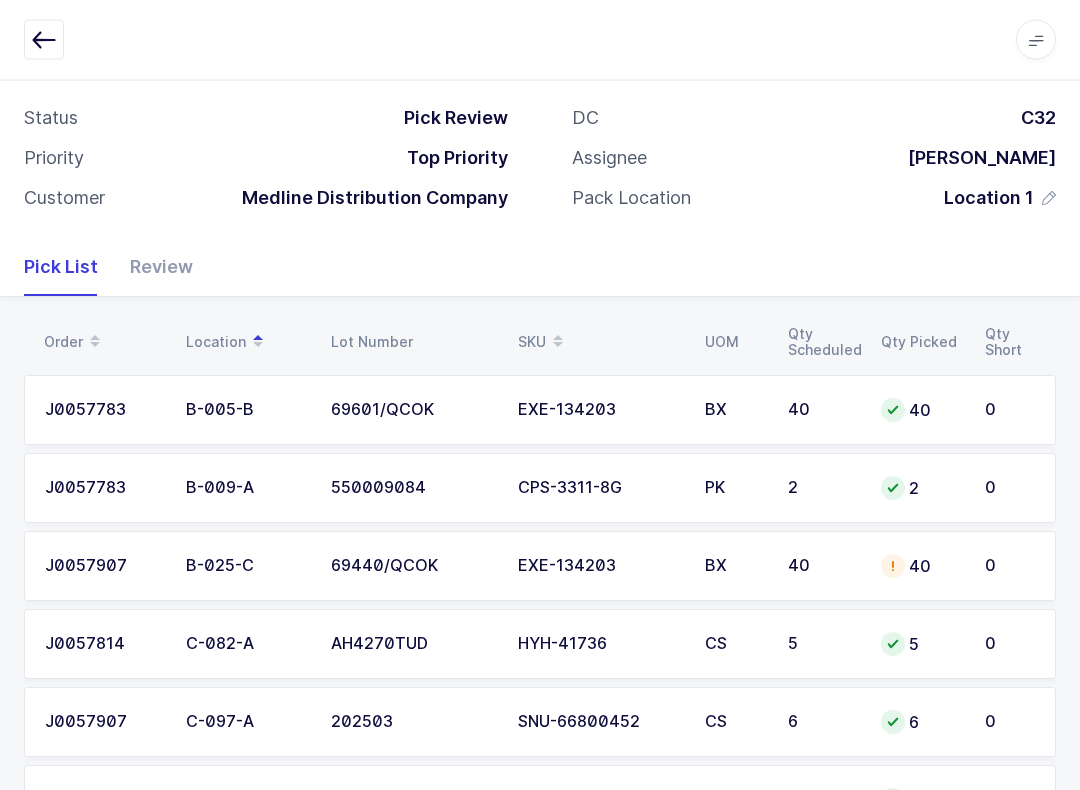 scroll, scrollTop: 0, scrollLeft: 0, axis: both 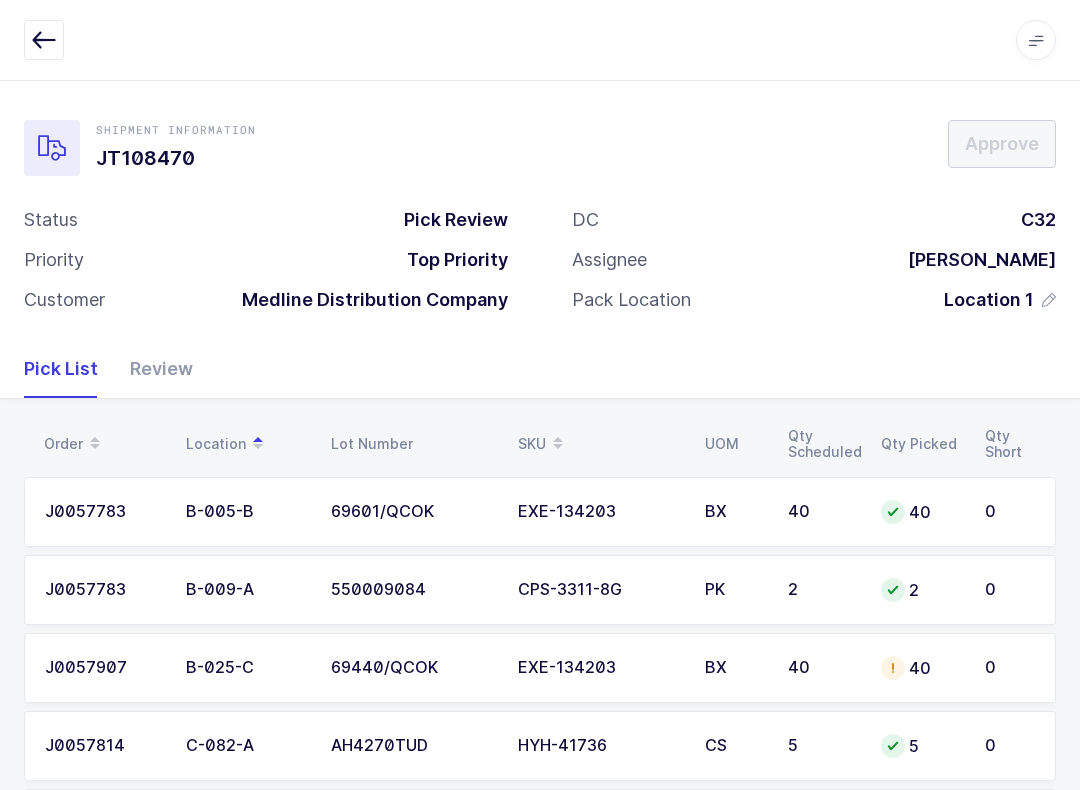click on "Review" at bounding box center (153, 369) 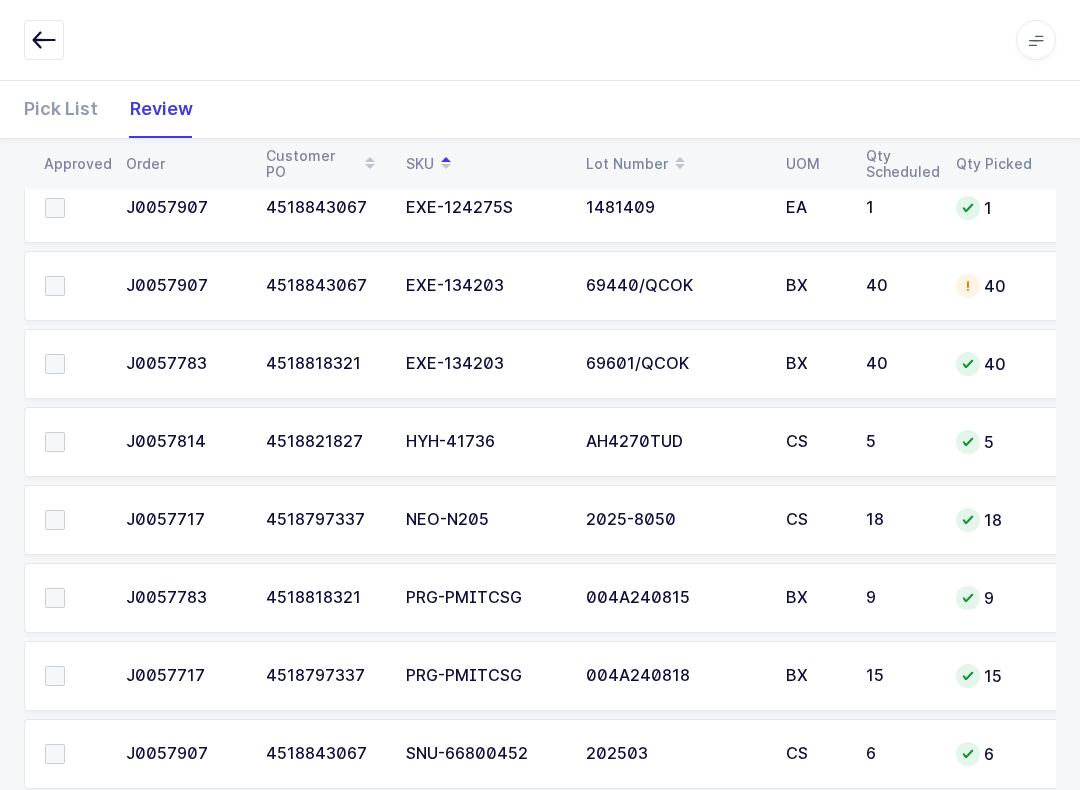 scroll, scrollTop: 1374, scrollLeft: 0, axis: vertical 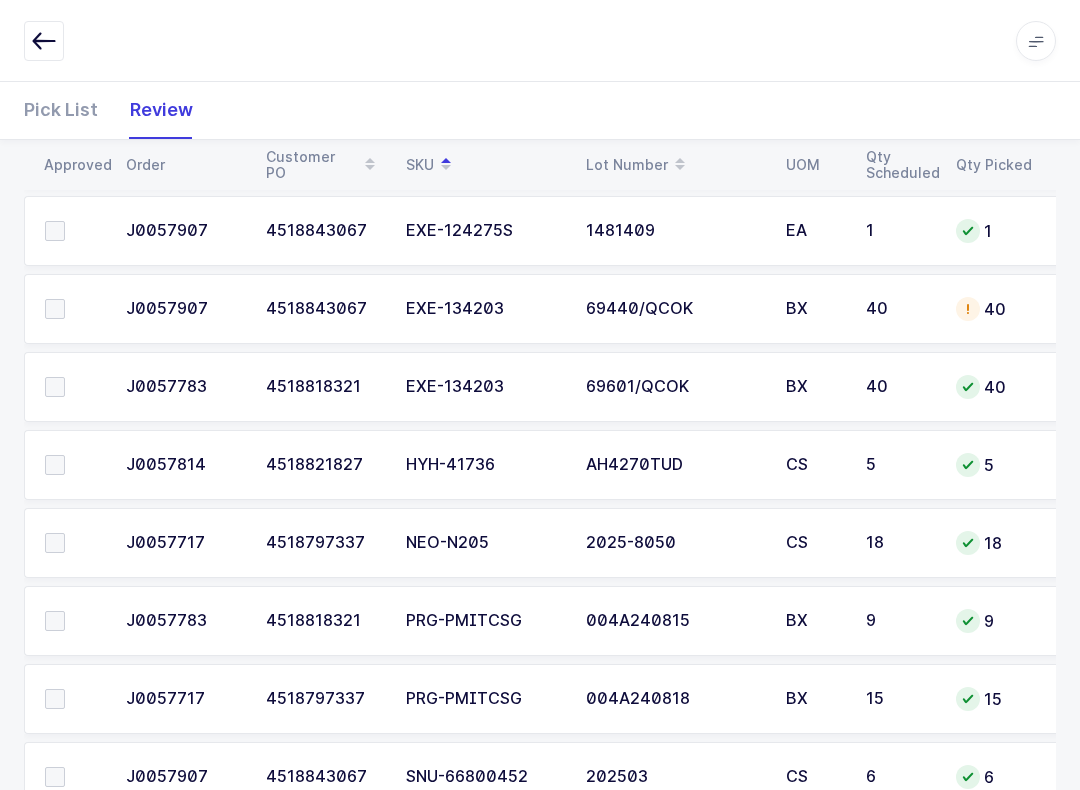 click at bounding box center [55, 308] 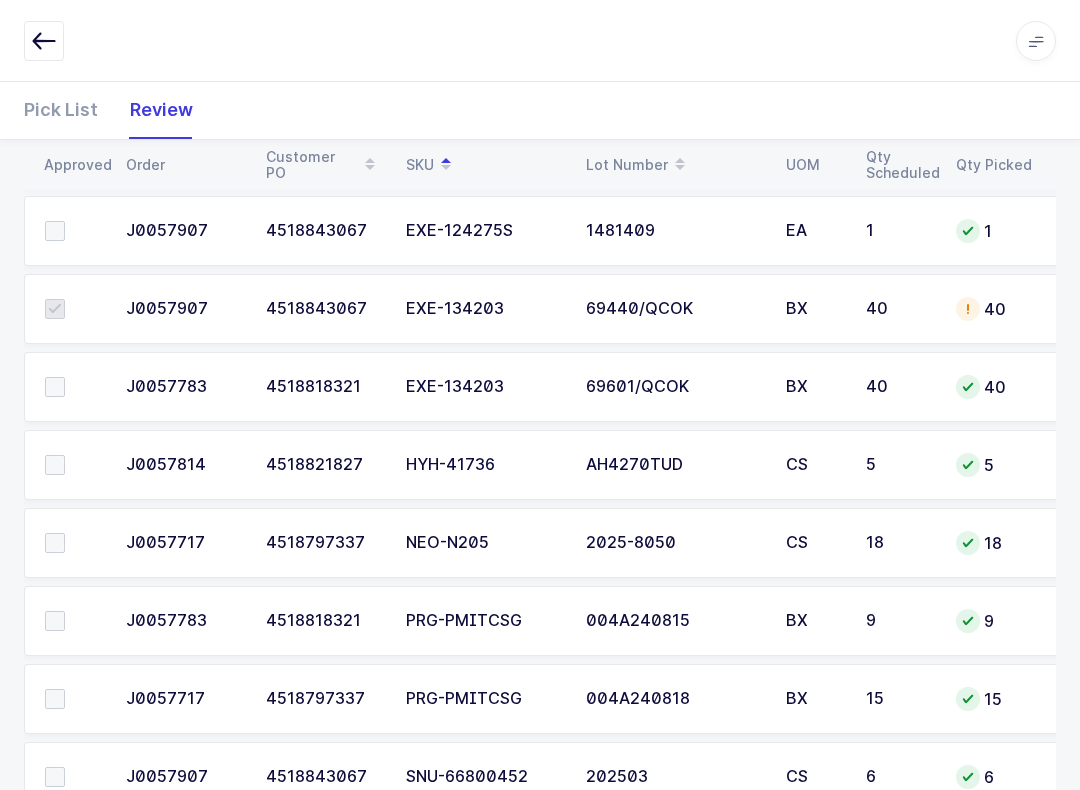 scroll, scrollTop: 1373, scrollLeft: 0, axis: vertical 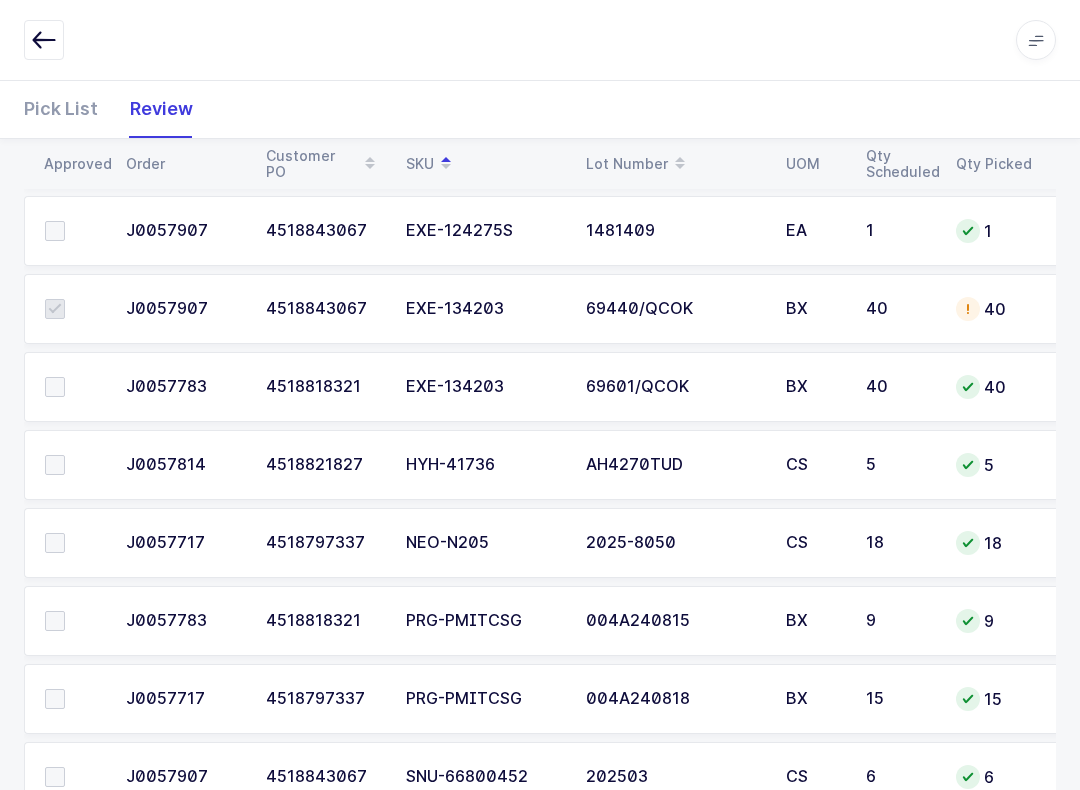 click at bounding box center [69, 387] 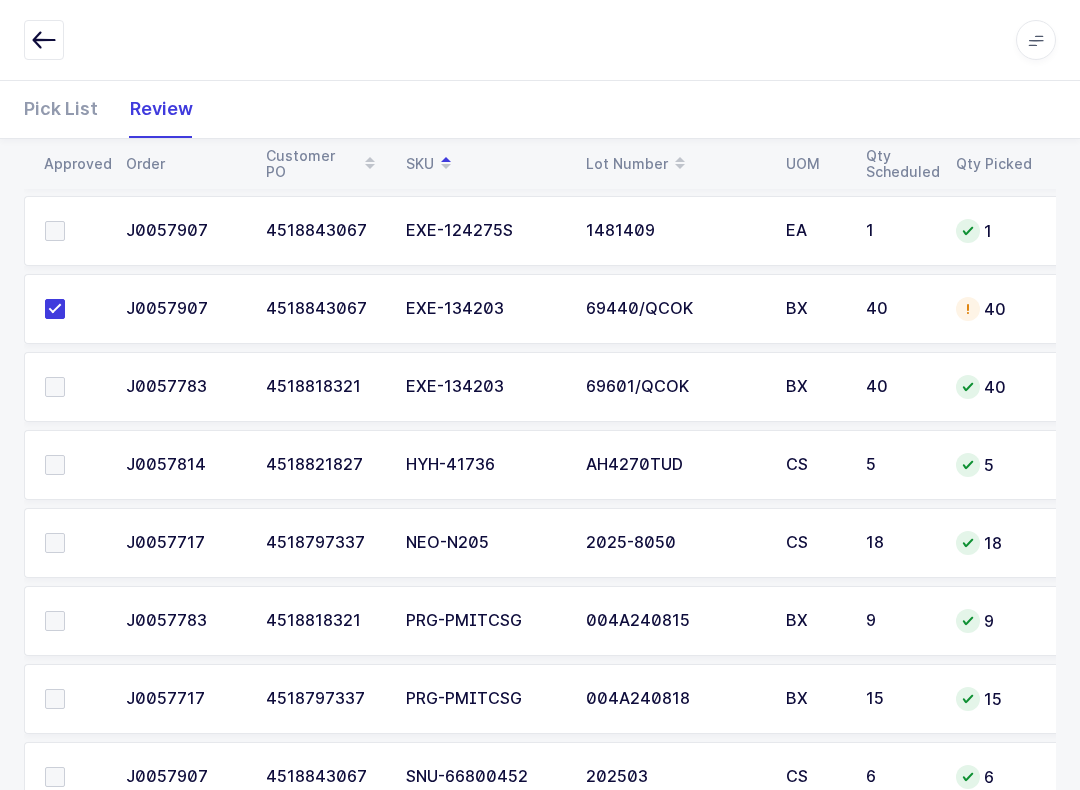 click at bounding box center (69, 387) 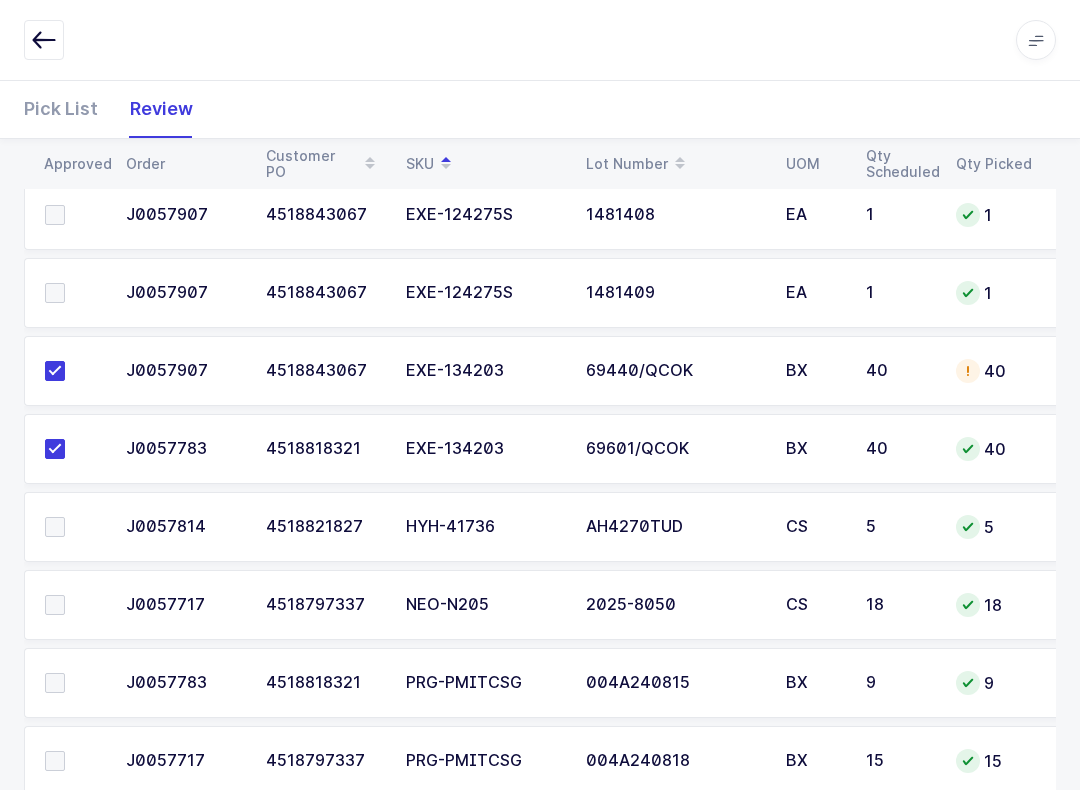 scroll, scrollTop: 1440, scrollLeft: 0, axis: vertical 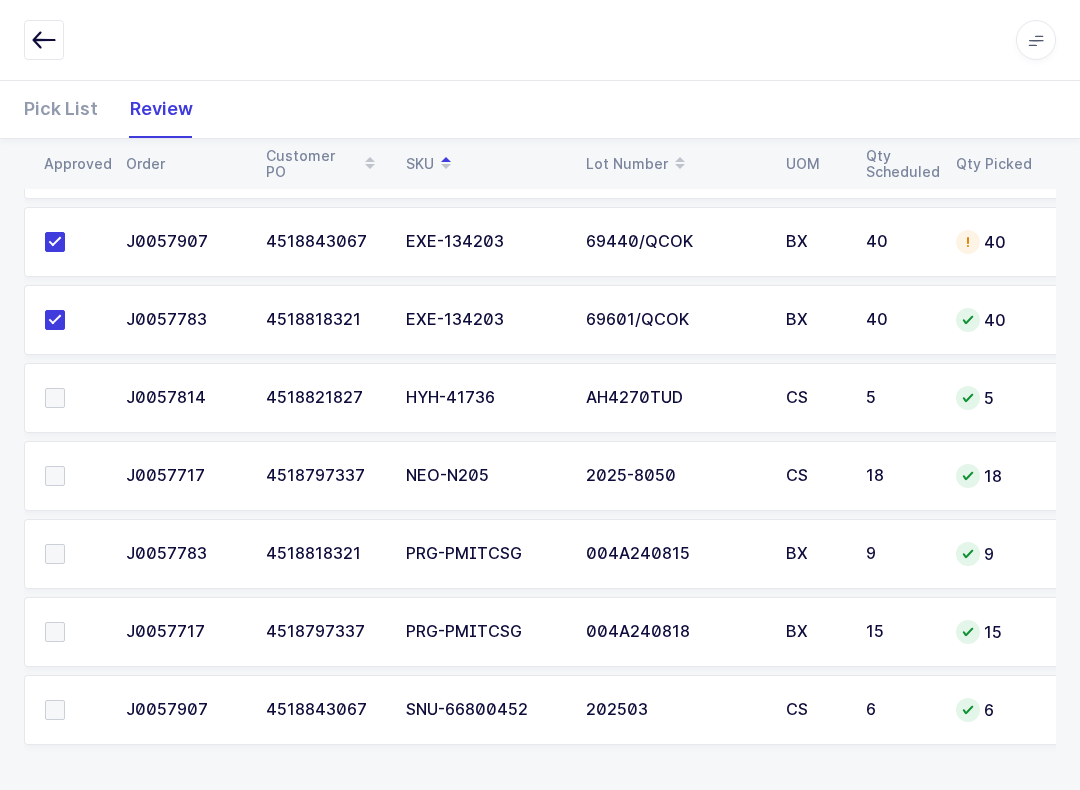 click at bounding box center (55, 398) 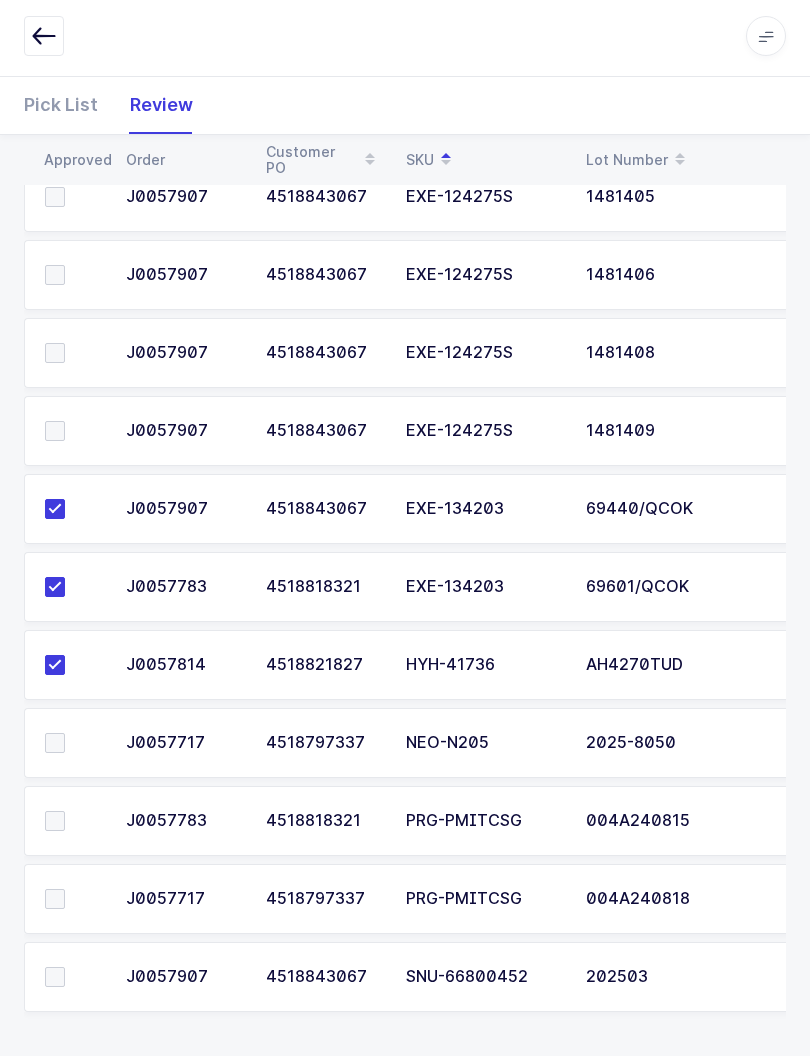 scroll, scrollTop: 1189, scrollLeft: 0, axis: vertical 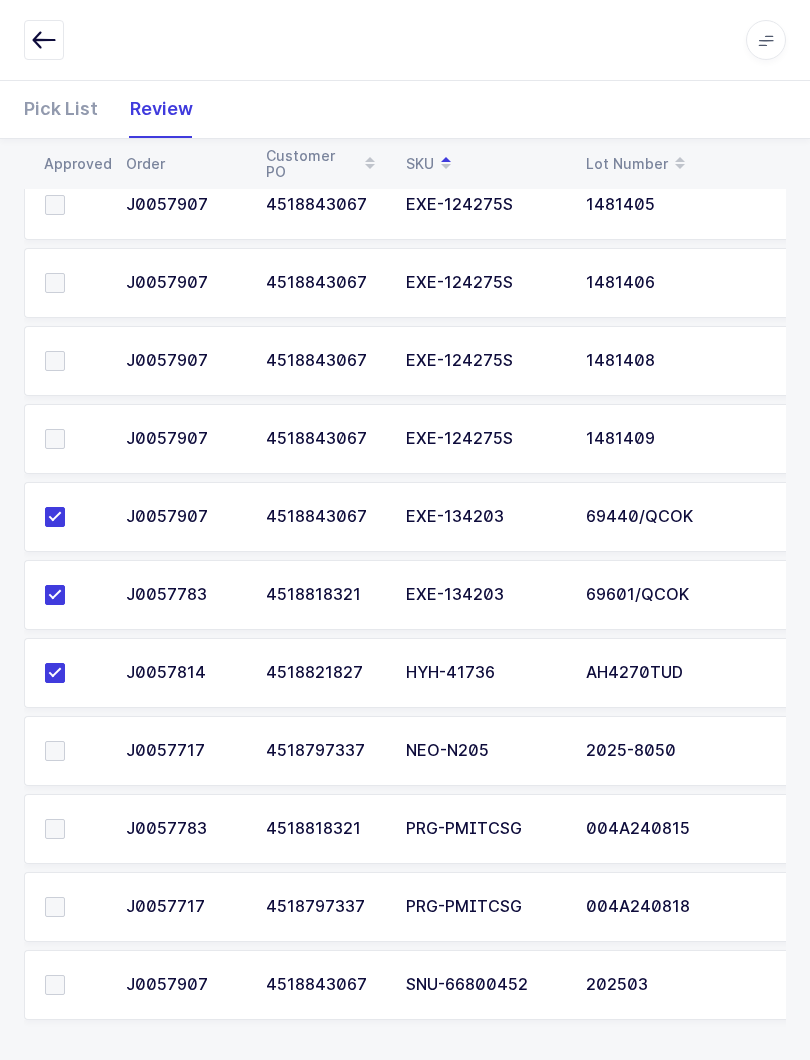 click at bounding box center (55, 751) 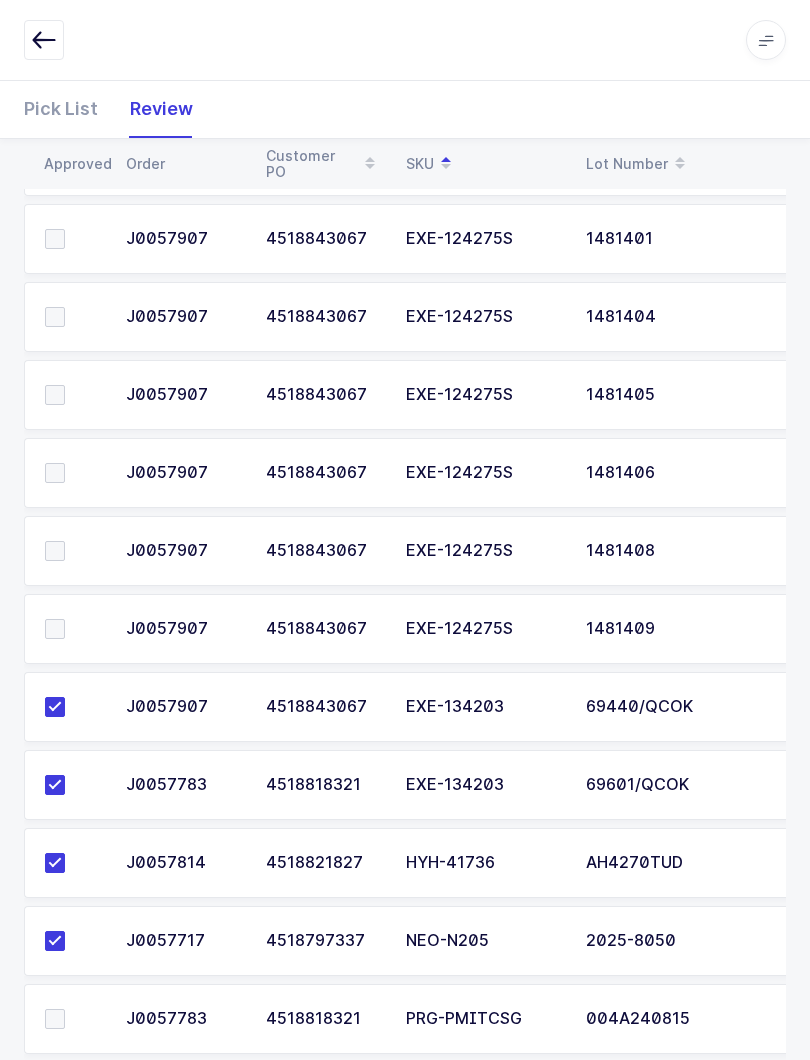 scroll, scrollTop: 1001, scrollLeft: 0, axis: vertical 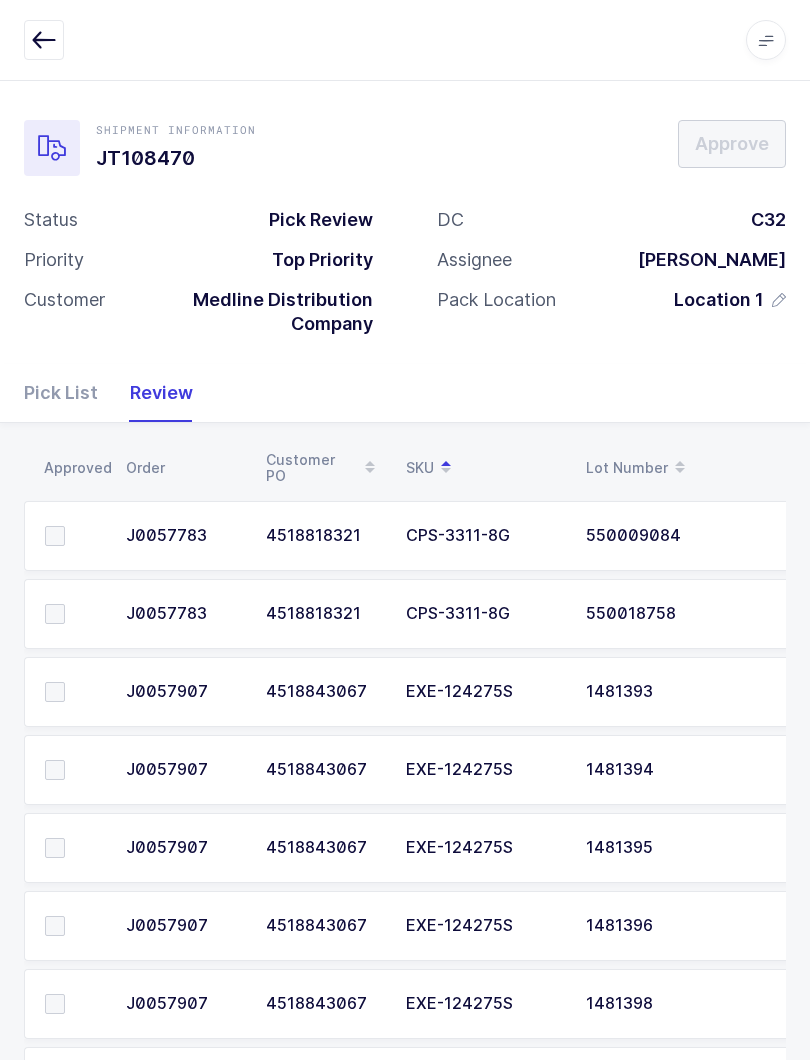 click at bounding box center (55, 614) 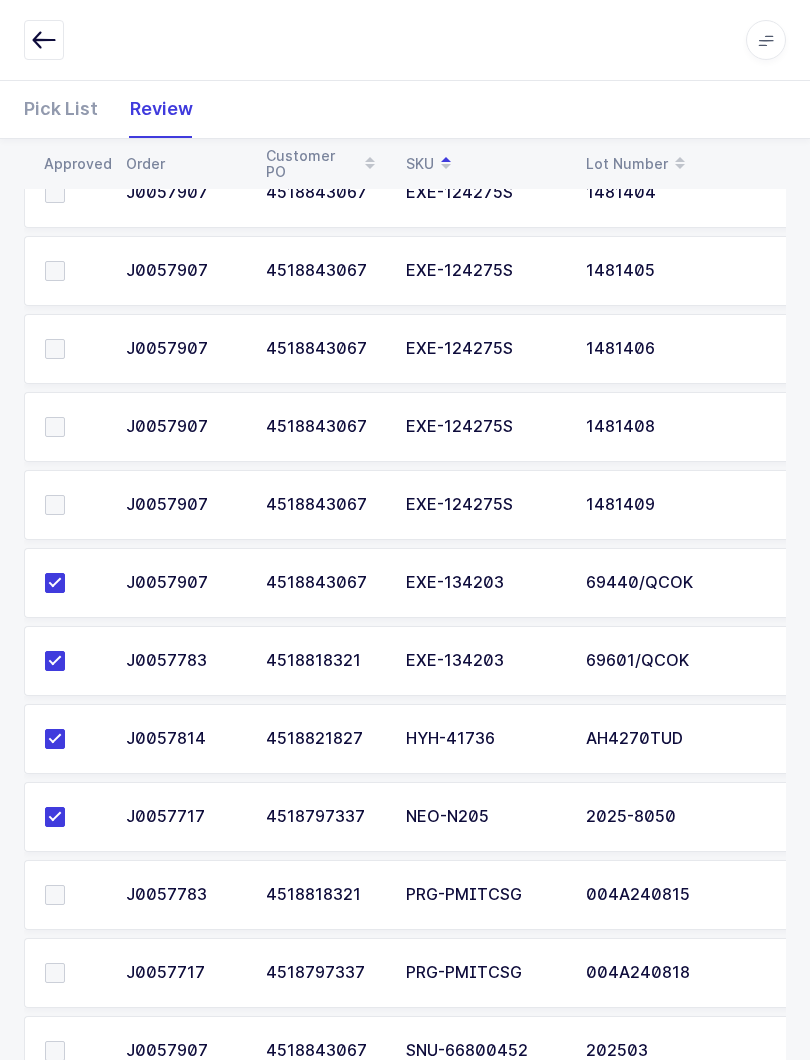 scroll, scrollTop: 1193, scrollLeft: 0, axis: vertical 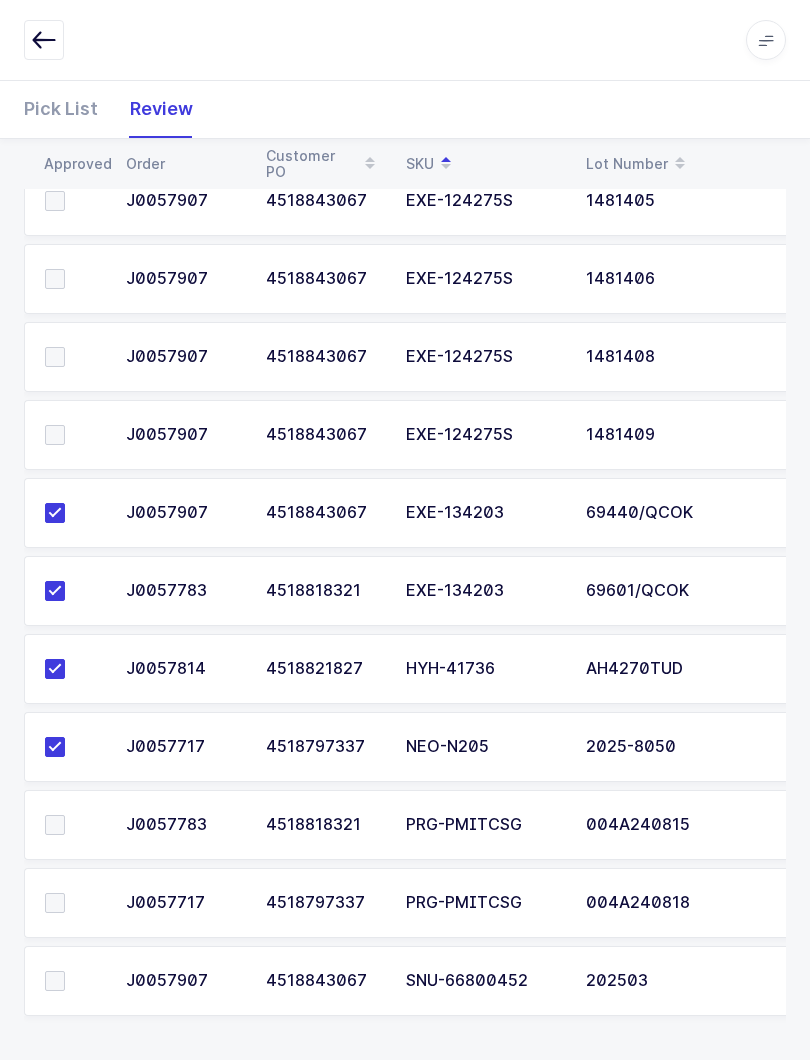 click at bounding box center [69, 825] 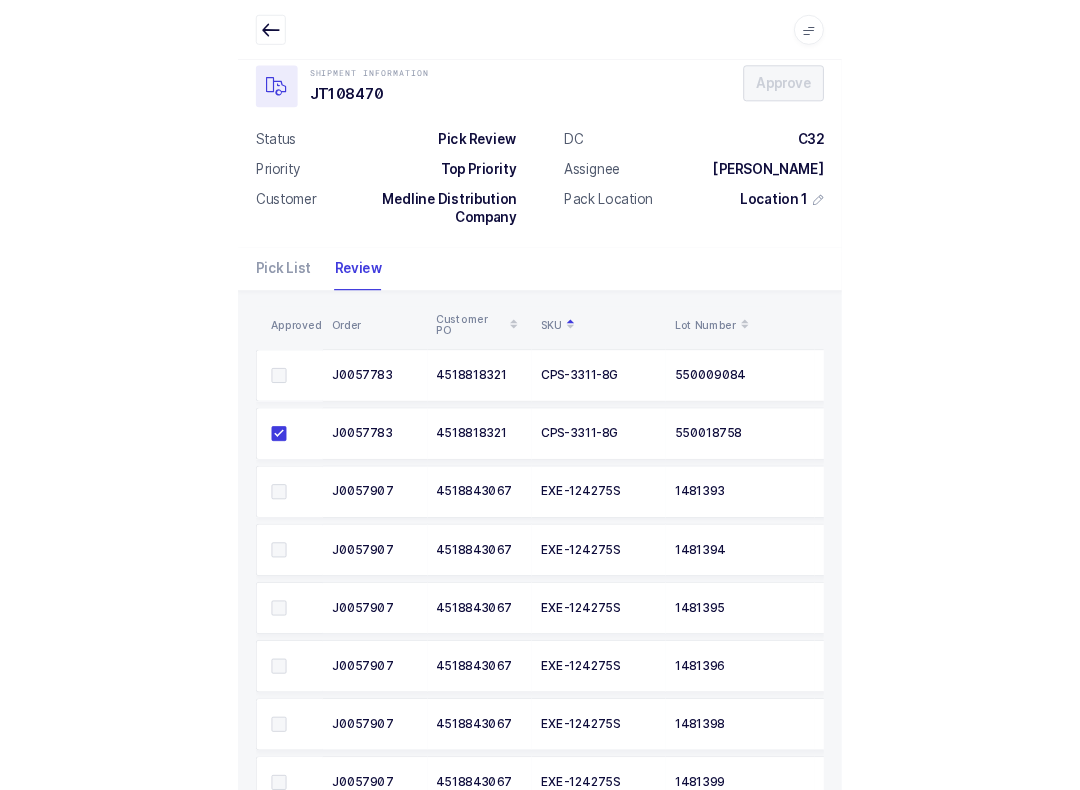 scroll, scrollTop: 0, scrollLeft: 0, axis: both 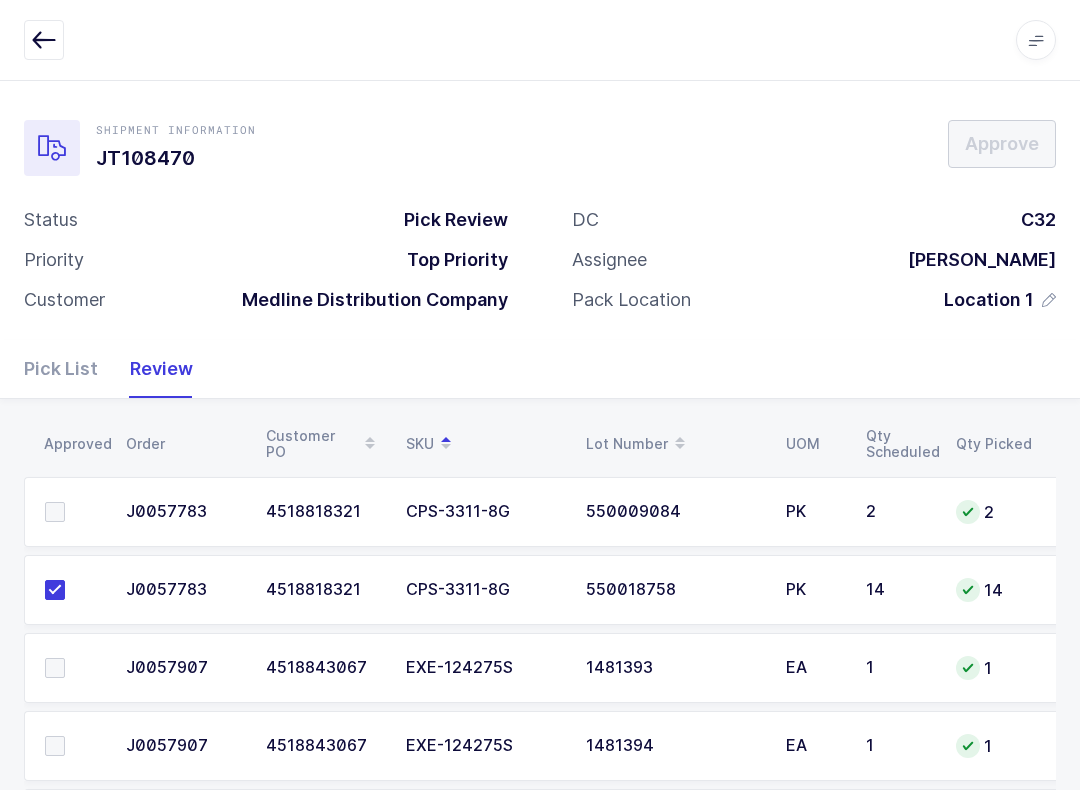click at bounding box center [55, 512] 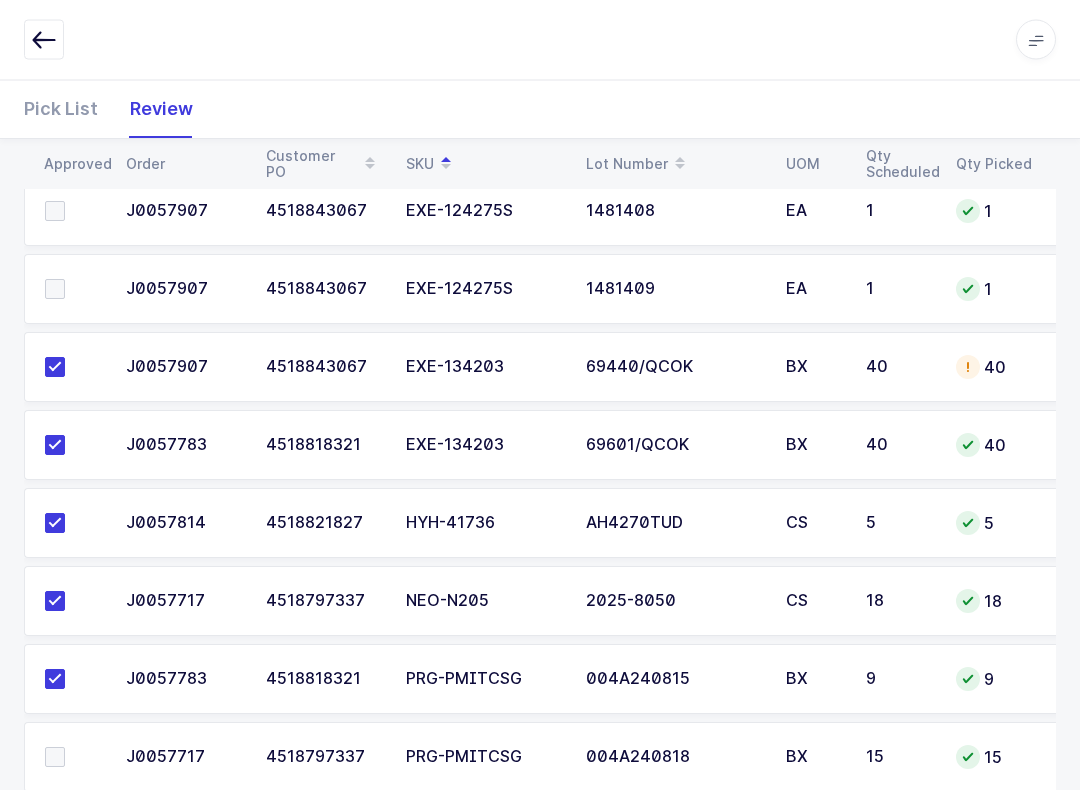 scroll, scrollTop: 1440, scrollLeft: 0, axis: vertical 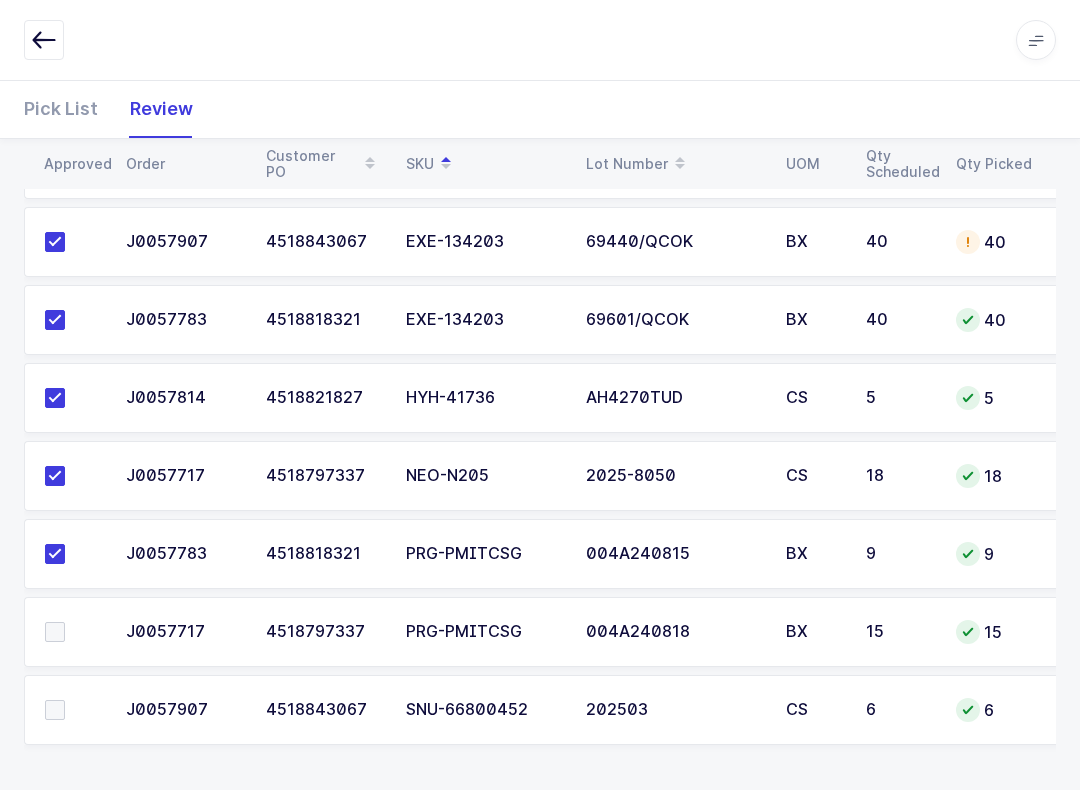 click at bounding box center [55, 632] 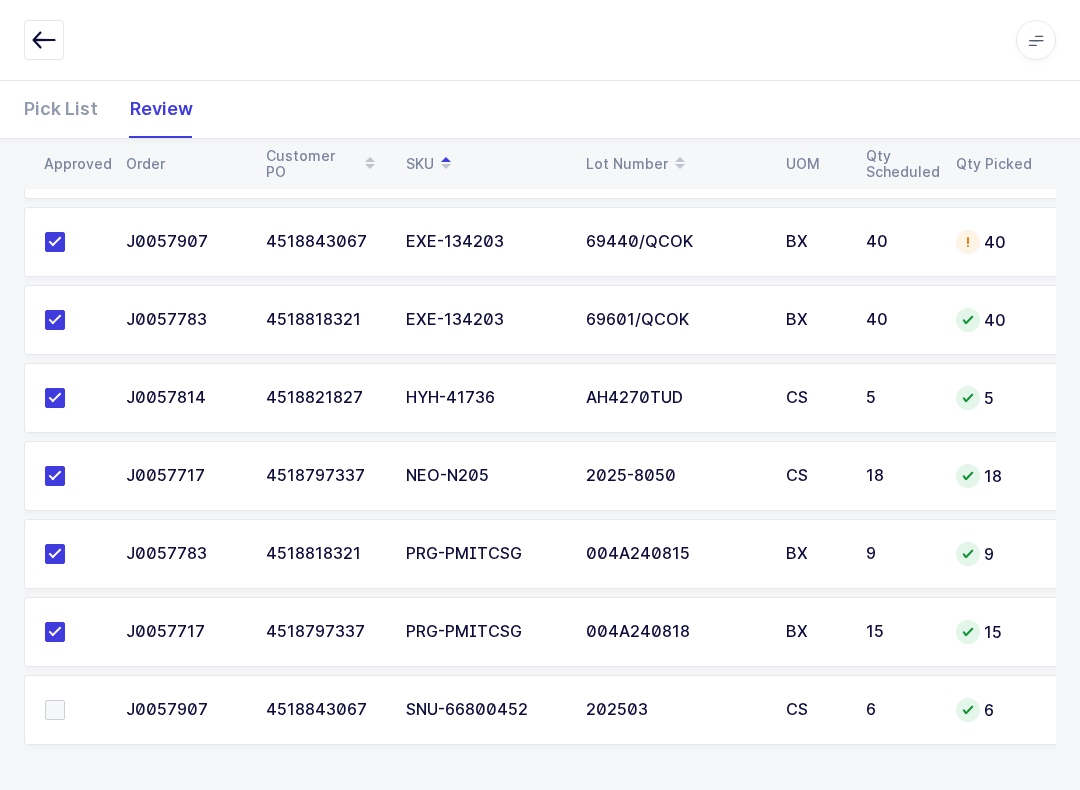 click at bounding box center [55, 710] 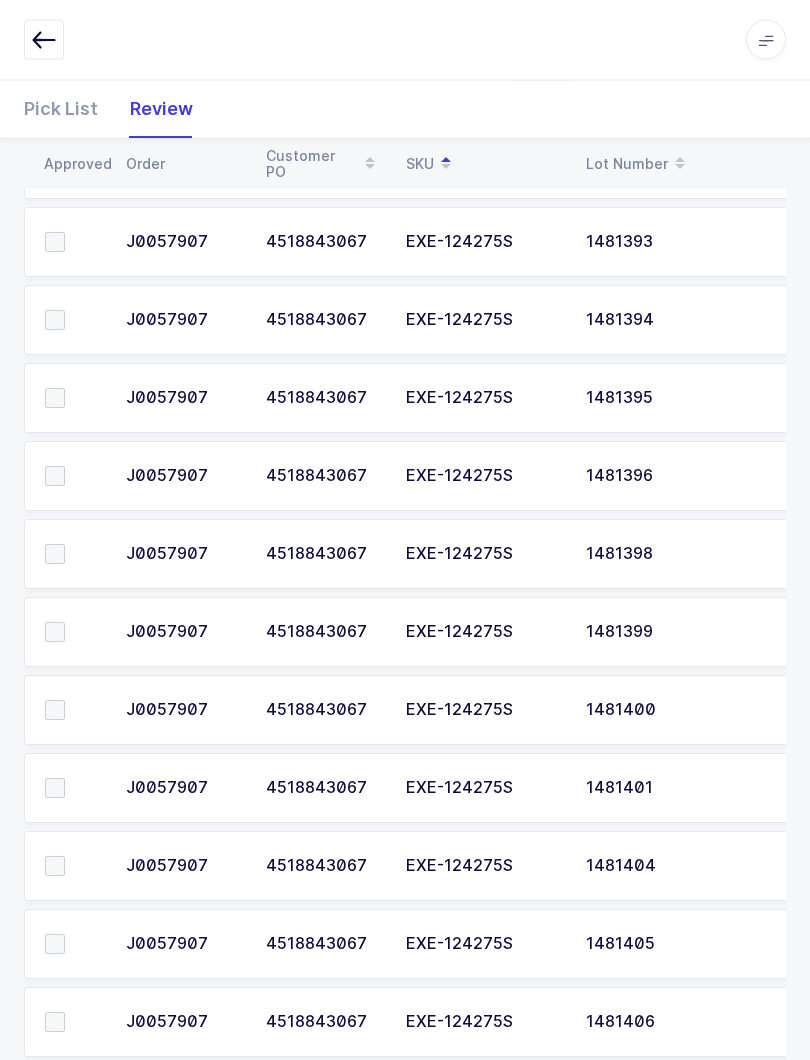 scroll, scrollTop: 451, scrollLeft: 0, axis: vertical 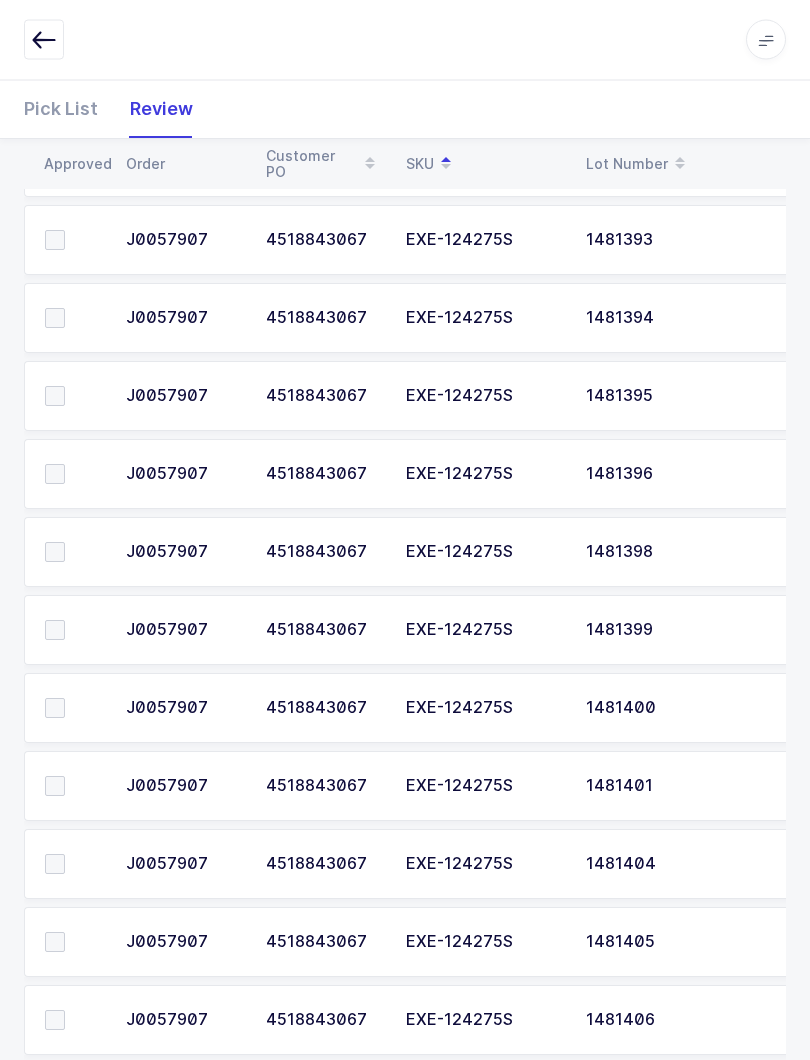 click at bounding box center [55, 241] 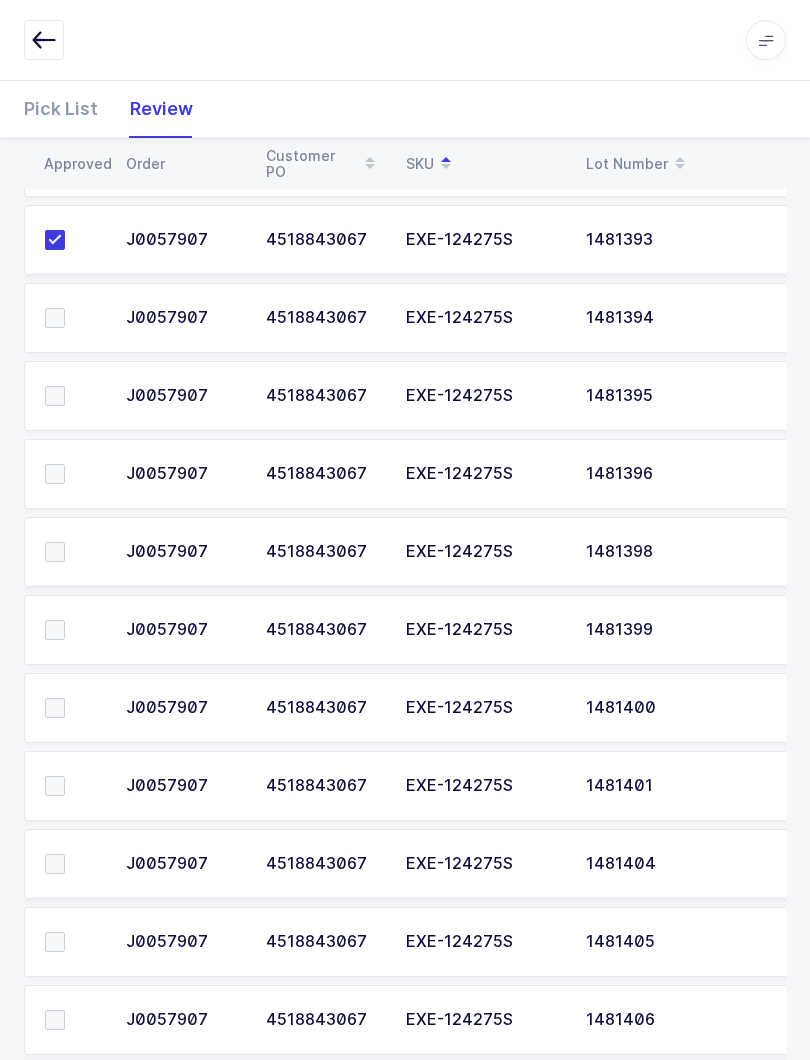 click at bounding box center (73, 318) 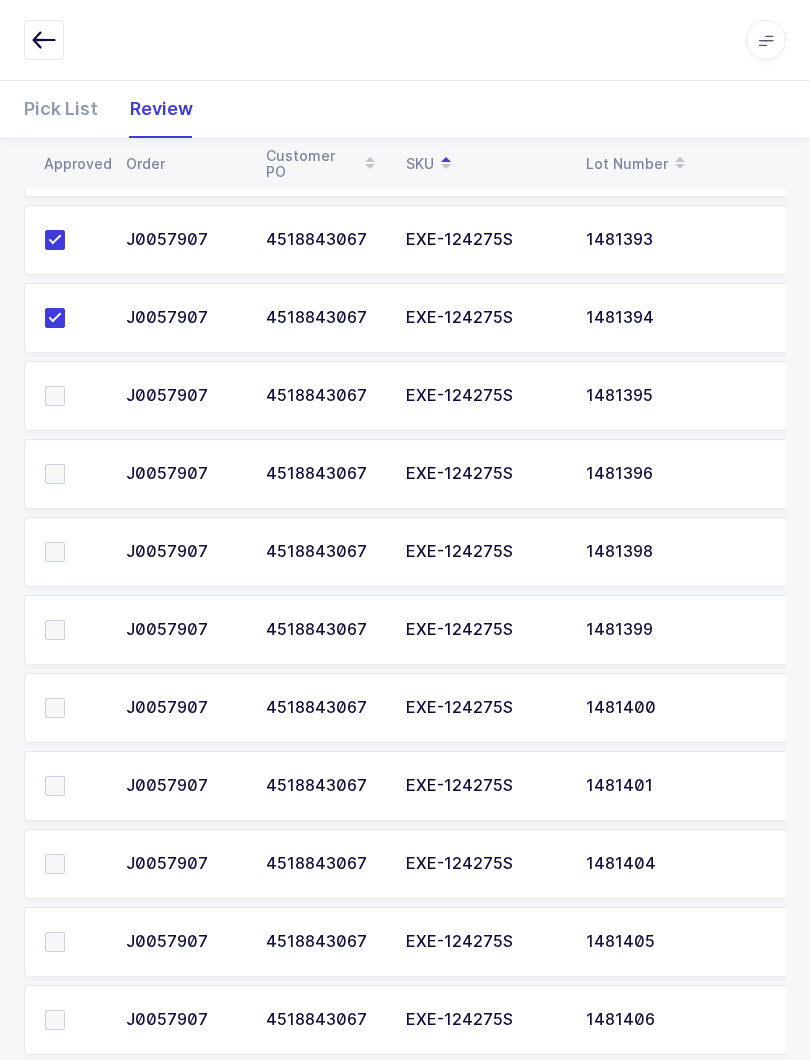 click at bounding box center (73, 396) 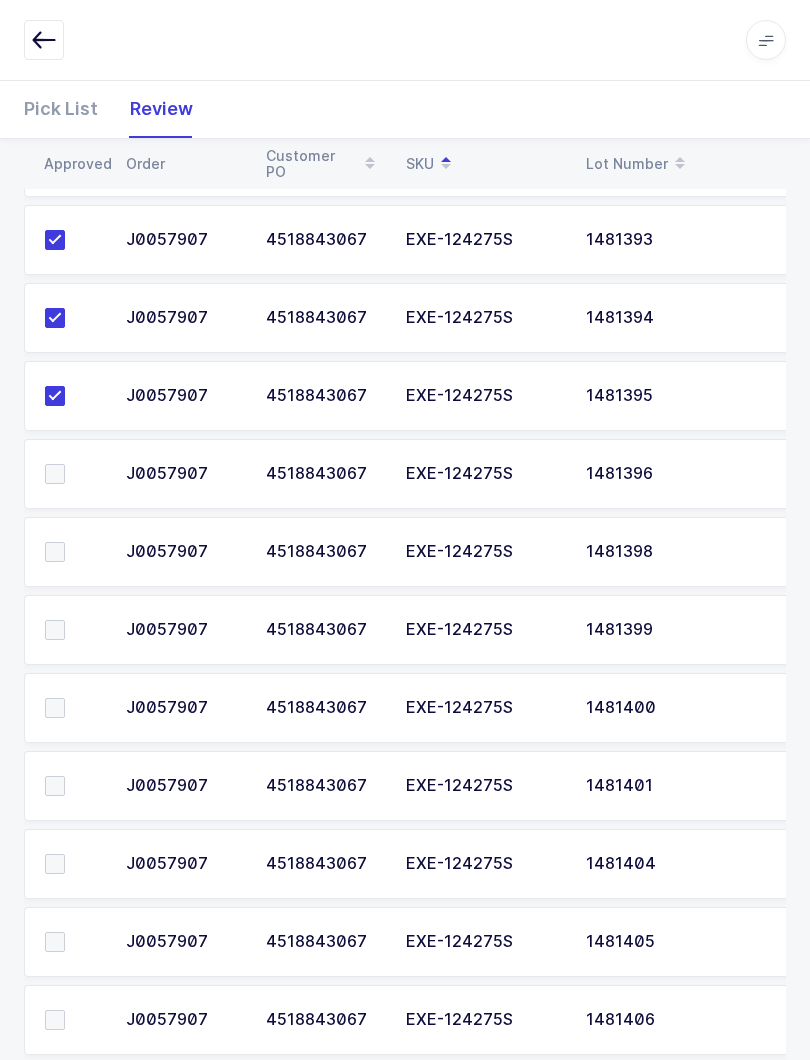 click at bounding box center [73, 474] 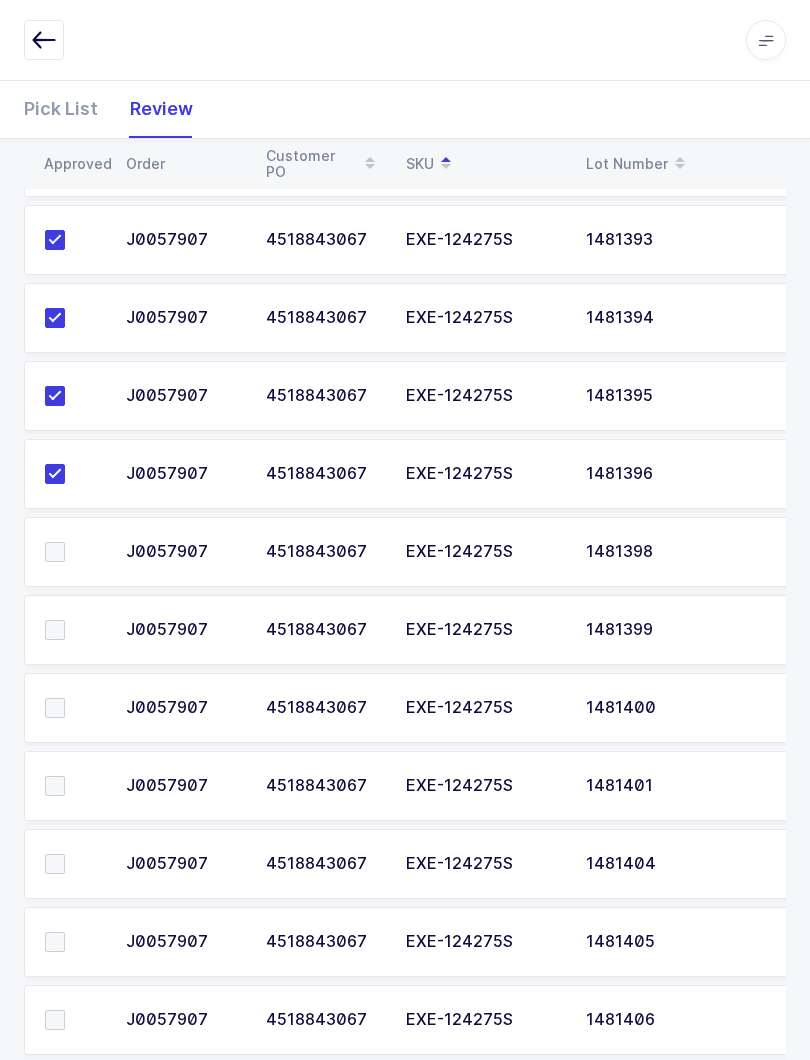 click at bounding box center (73, 552) 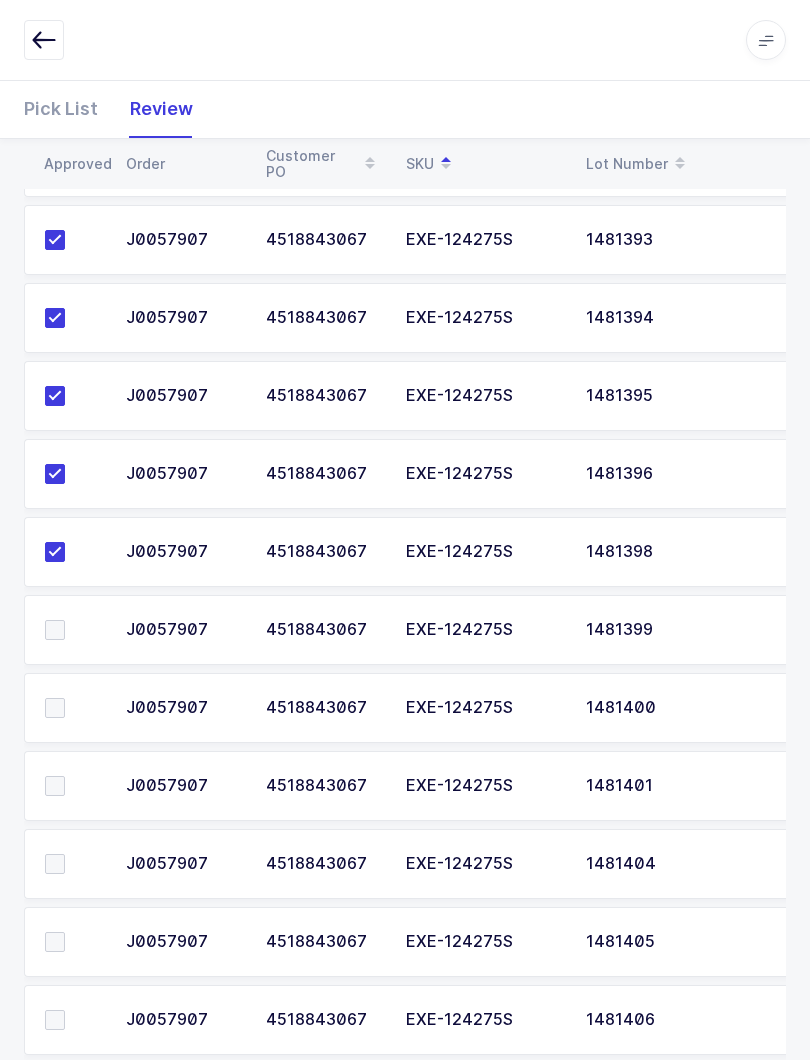 click at bounding box center [73, 630] 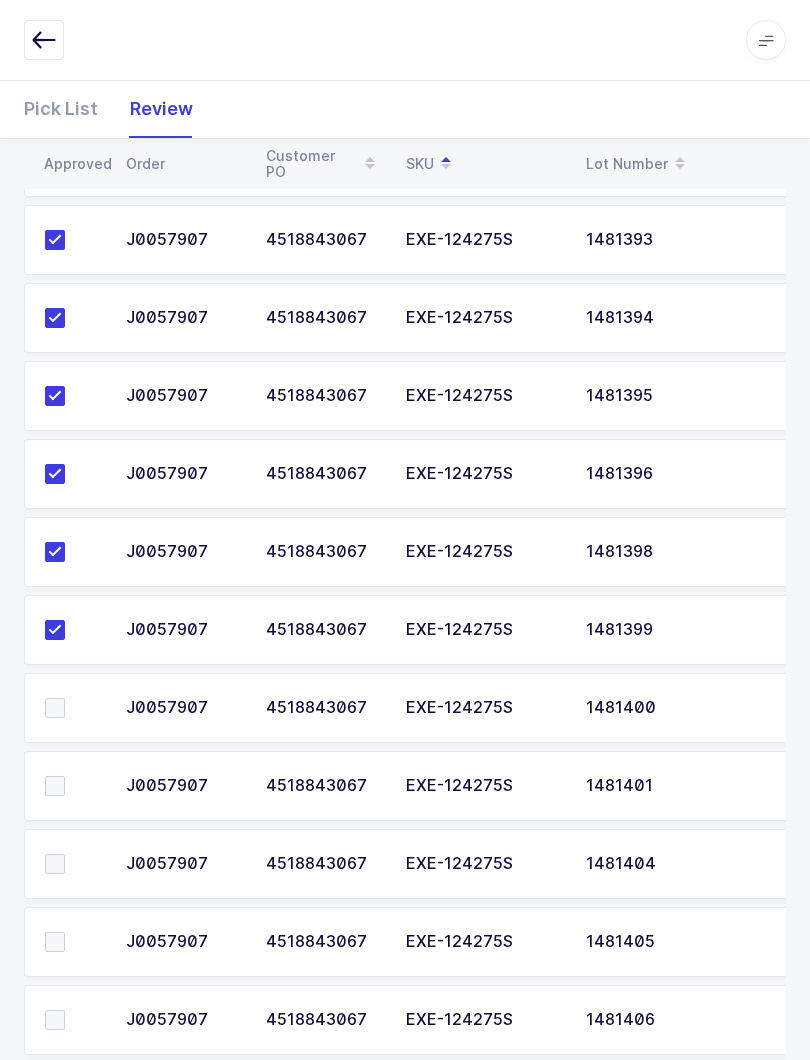 click at bounding box center (73, 708) 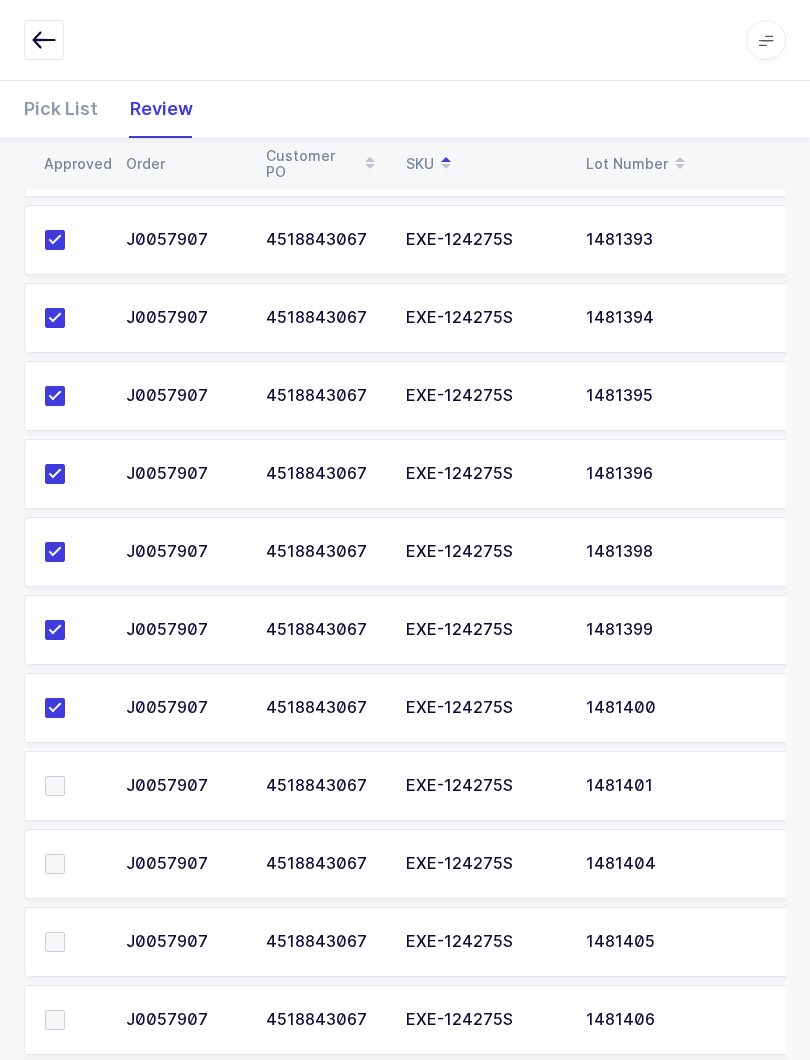 click at bounding box center [73, 786] 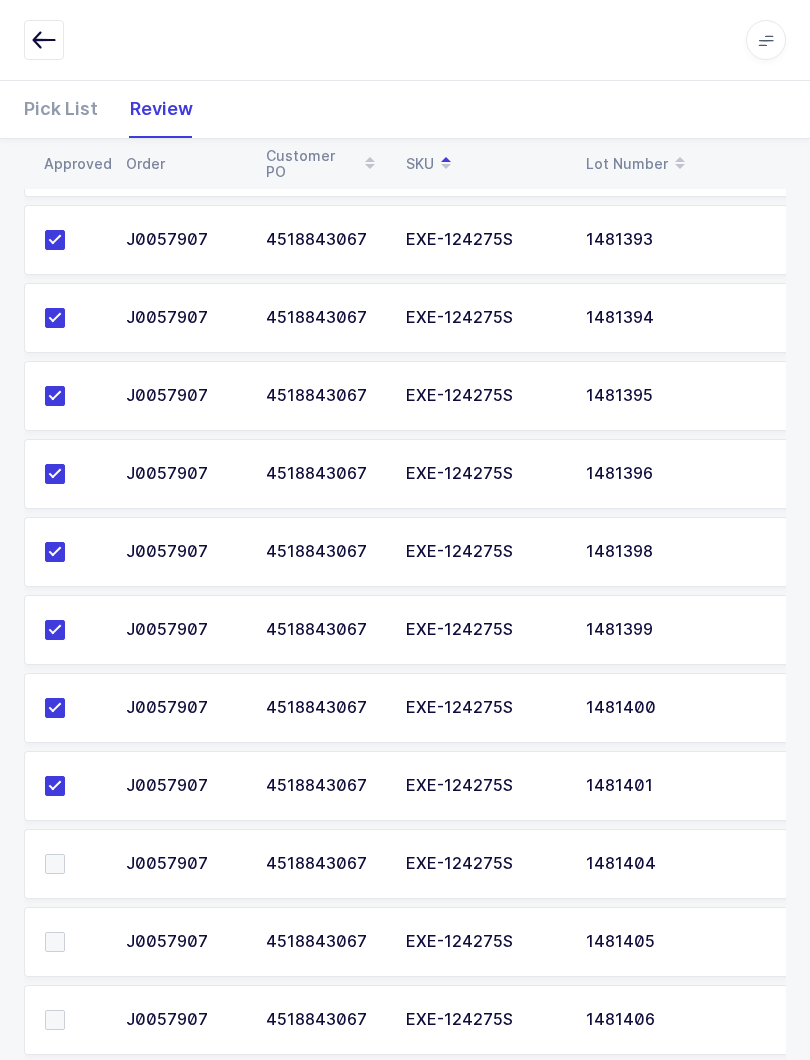 click at bounding box center (73, 864) 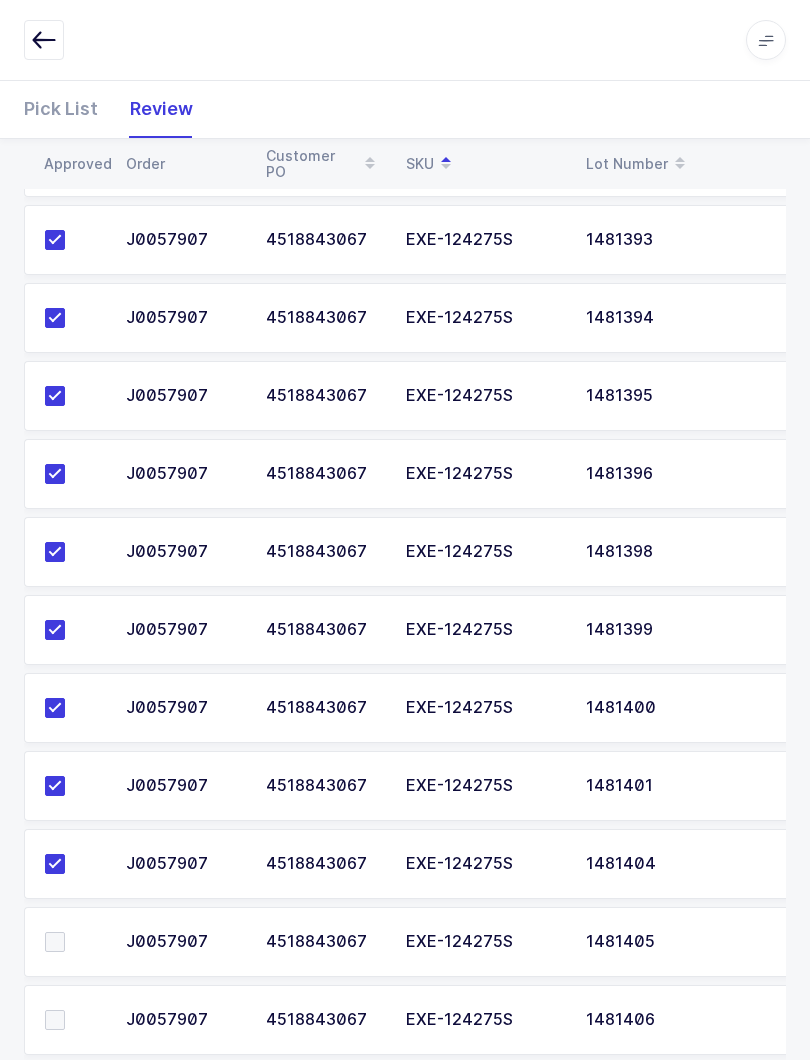 click at bounding box center (73, 942) 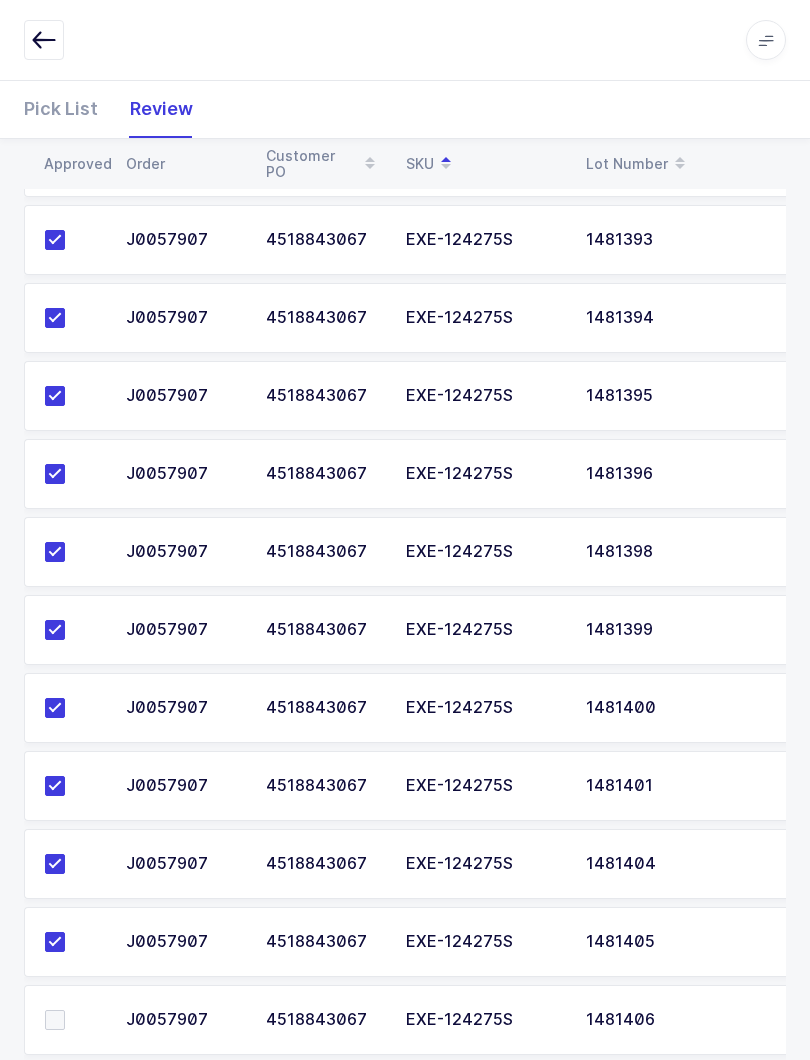 click at bounding box center [73, 1020] 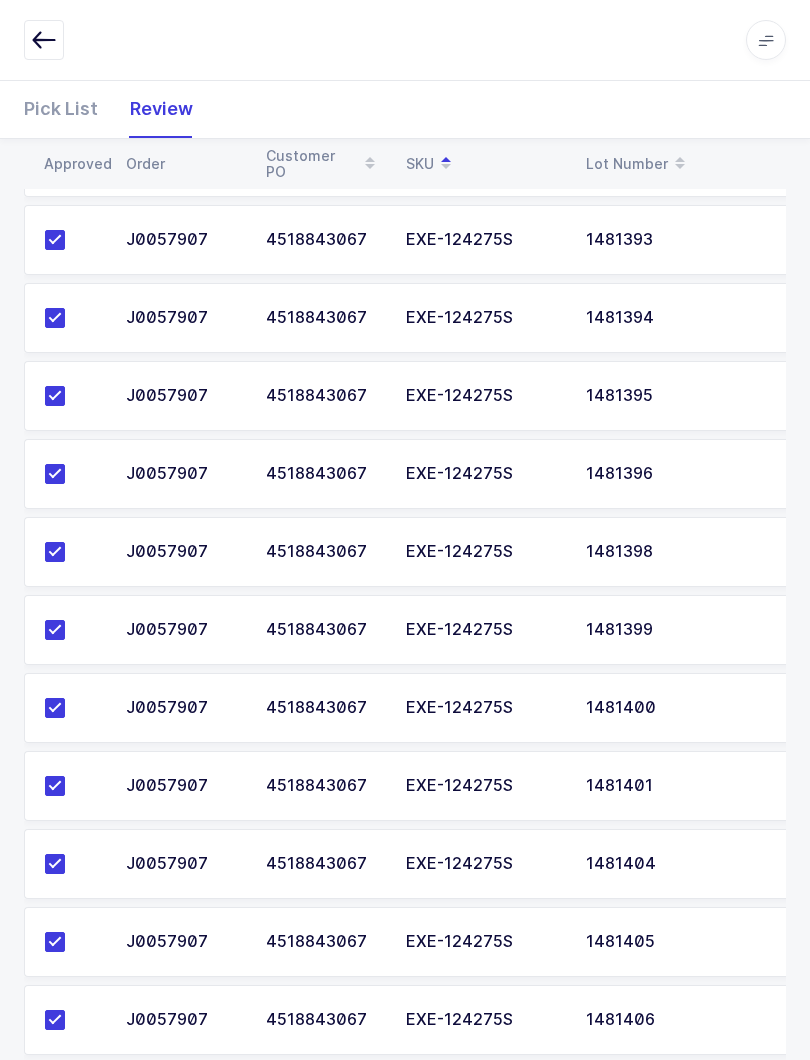 scroll, scrollTop: 0, scrollLeft: 0, axis: both 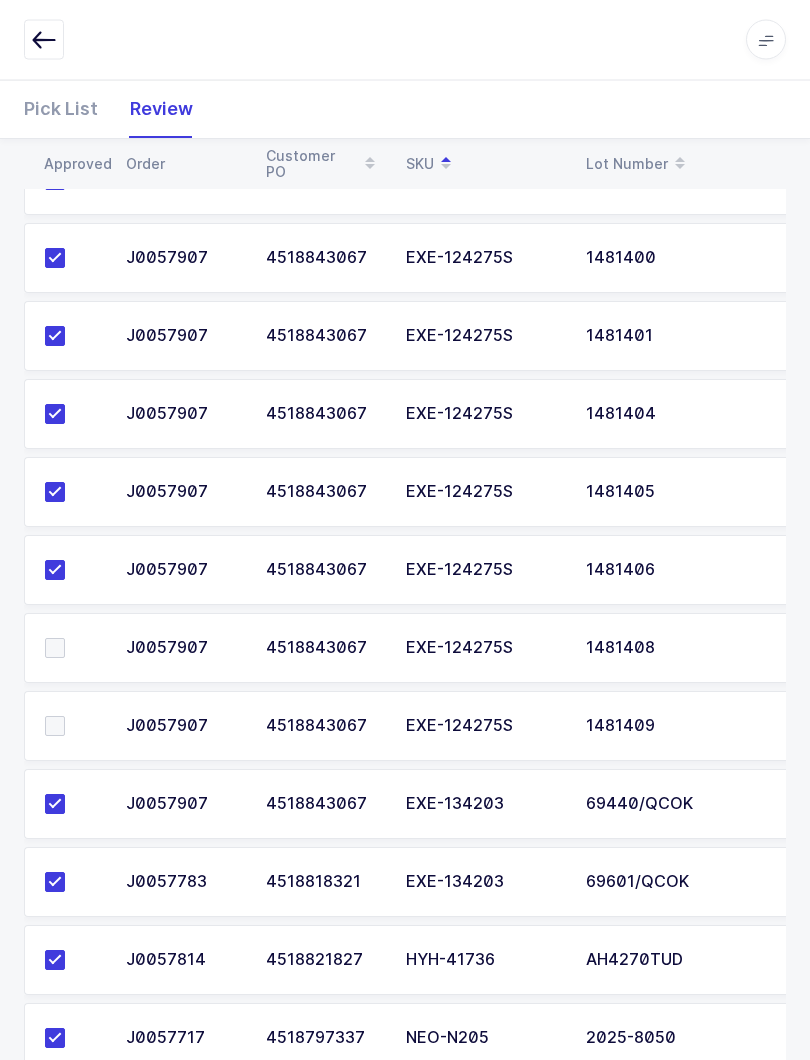 click at bounding box center [55, 649] 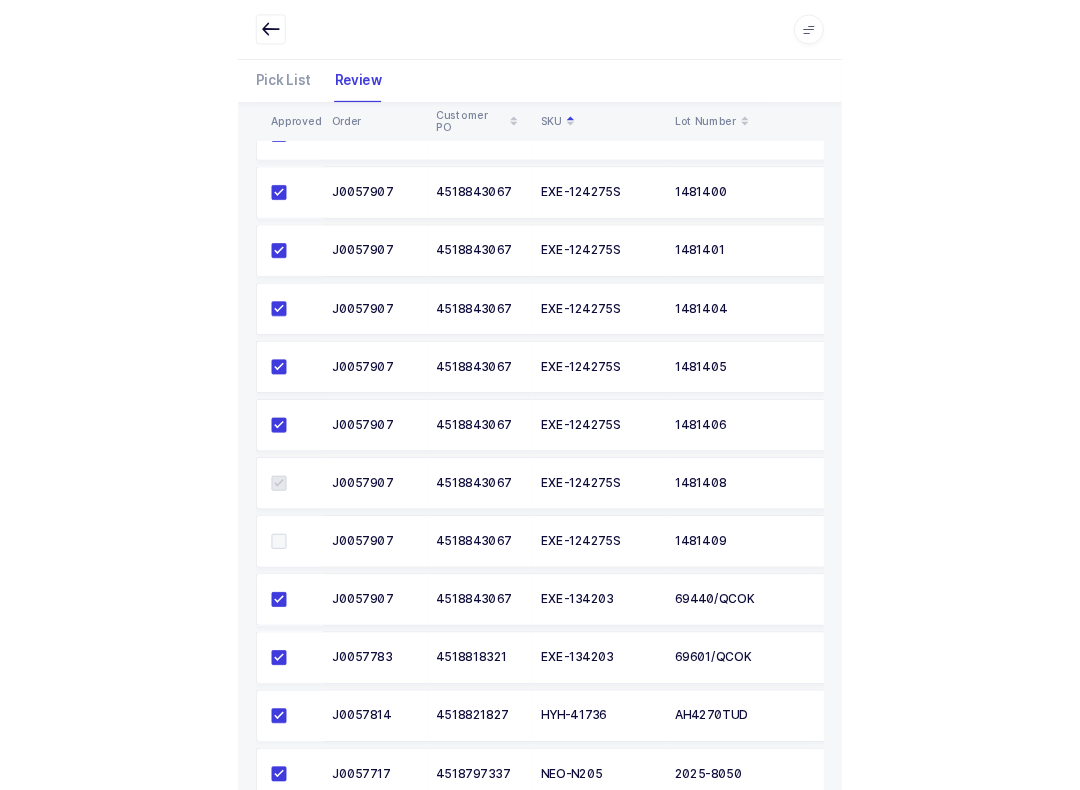 scroll, scrollTop: 902, scrollLeft: 0, axis: vertical 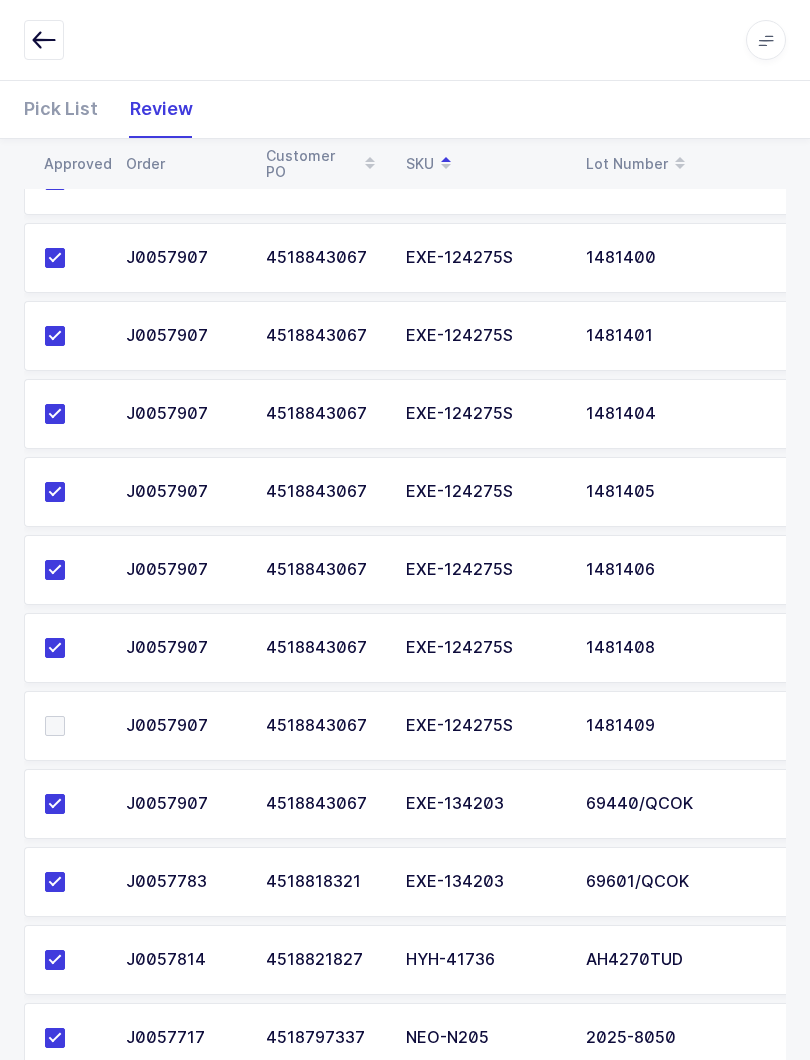 click at bounding box center (69, 726) 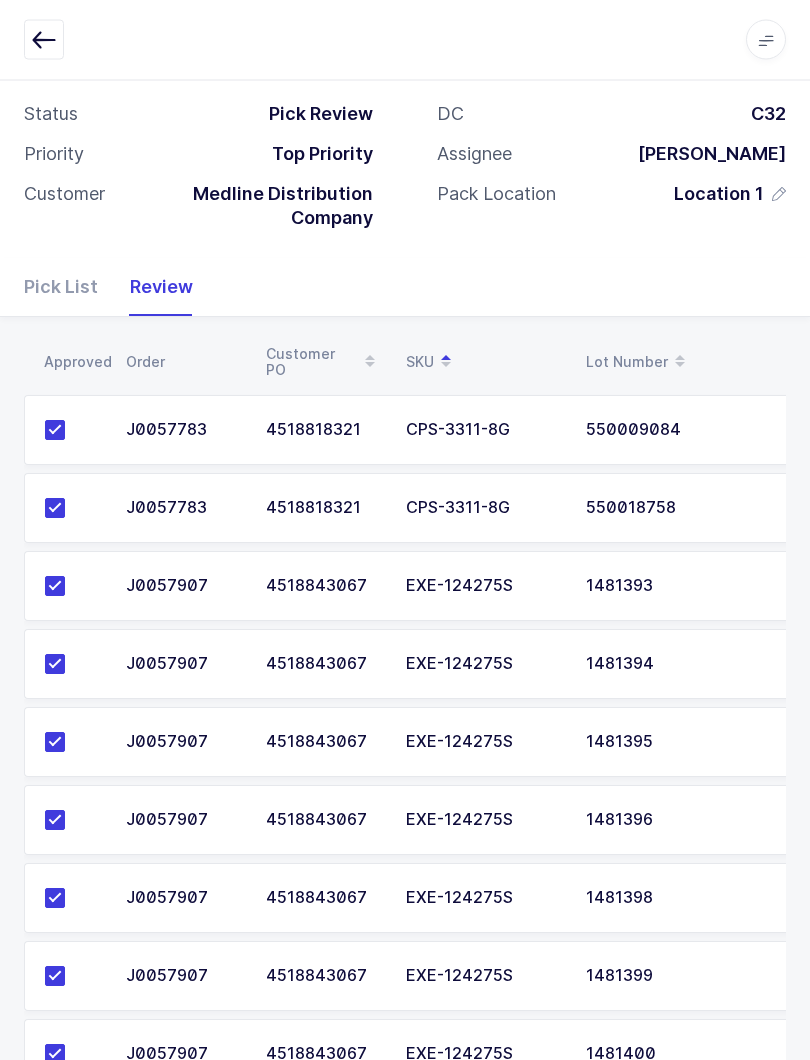 scroll, scrollTop: 0, scrollLeft: 0, axis: both 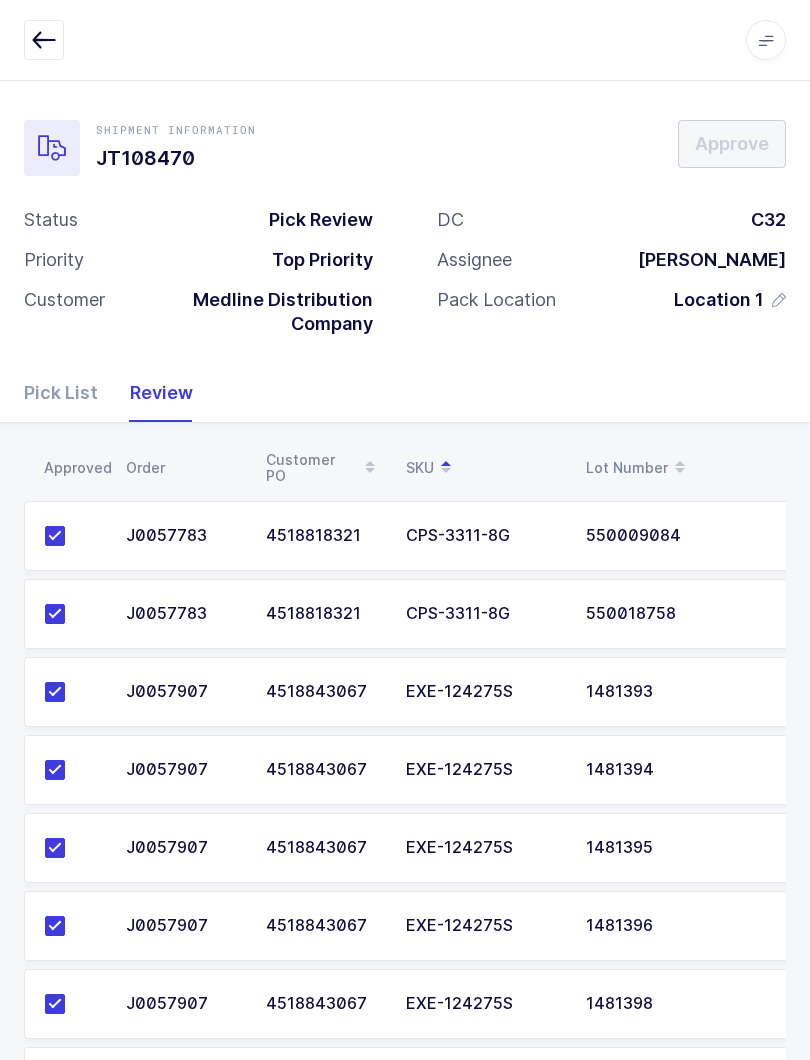 click at bounding box center [44, 40] 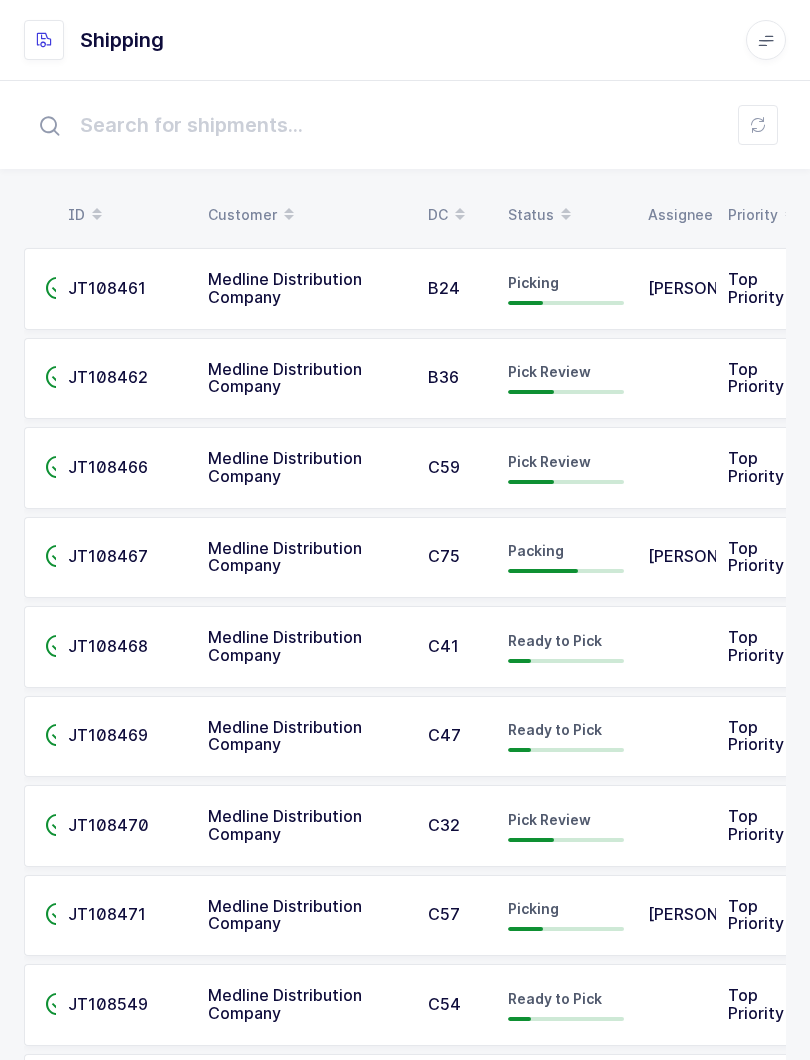 click on "Status" at bounding box center (566, 215) 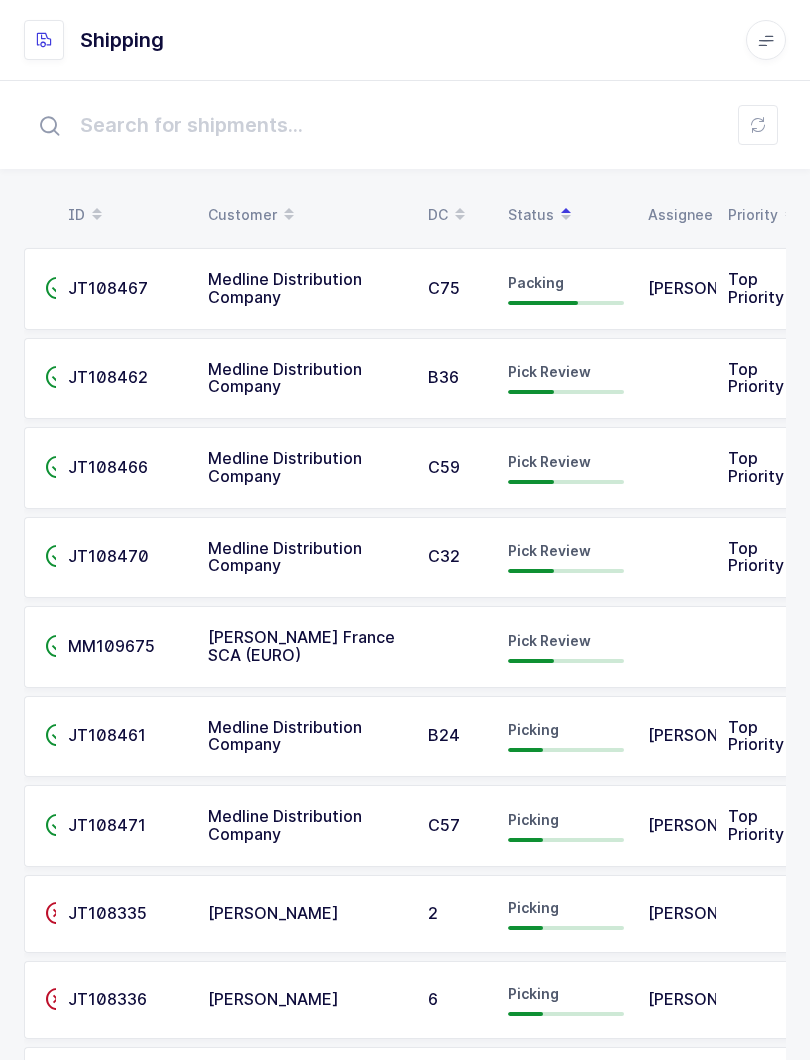 click at bounding box center [758, 125] 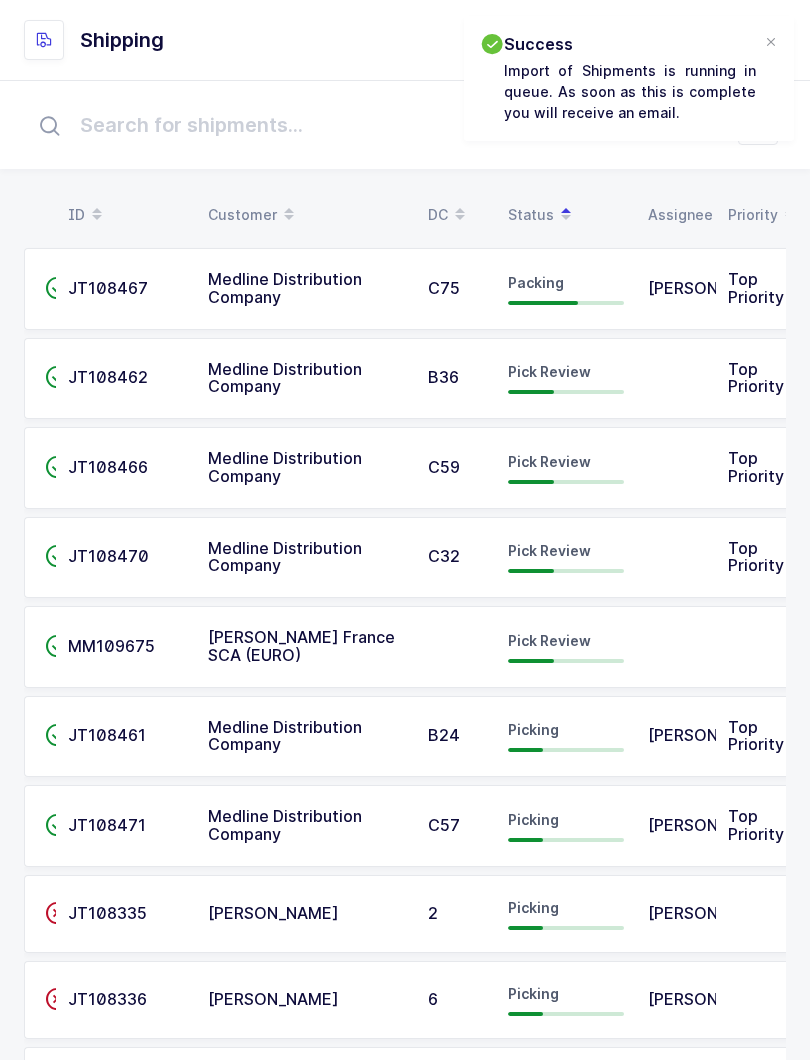 click on "Pick Review" at bounding box center [549, 550] 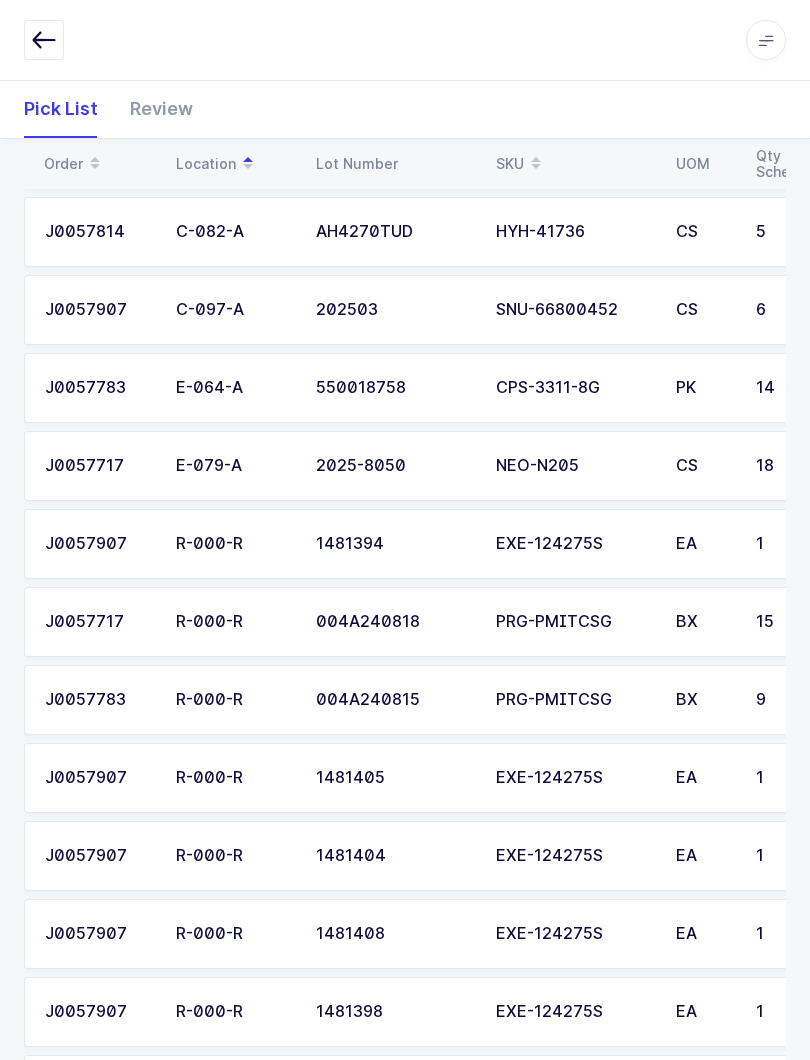 scroll, scrollTop: 0, scrollLeft: 0, axis: both 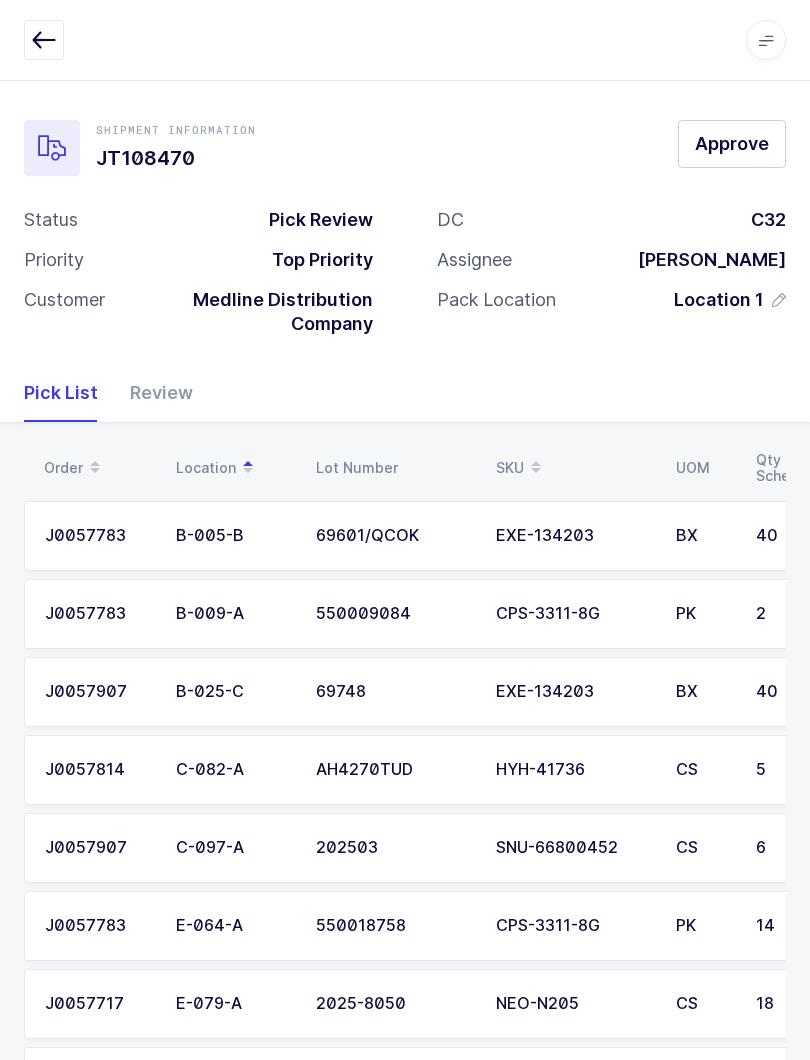 click on "Review" at bounding box center (153, 393) 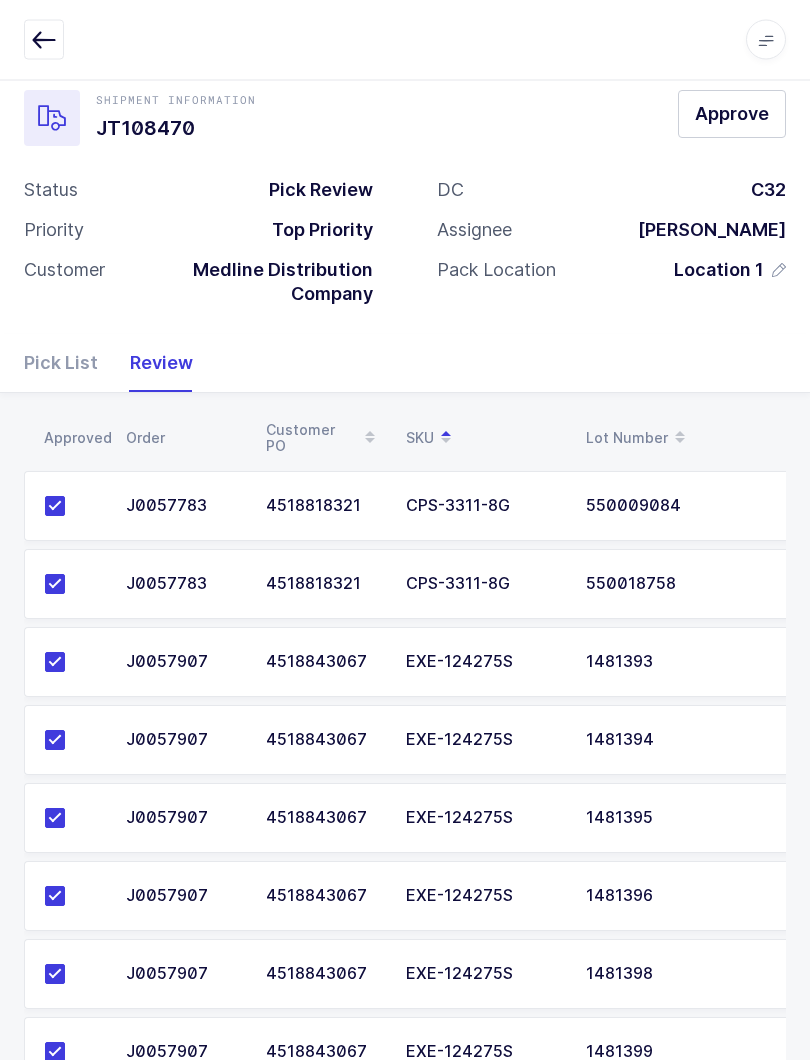 scroll, scrollTop: 0, scrollLeft: 0, axis: both 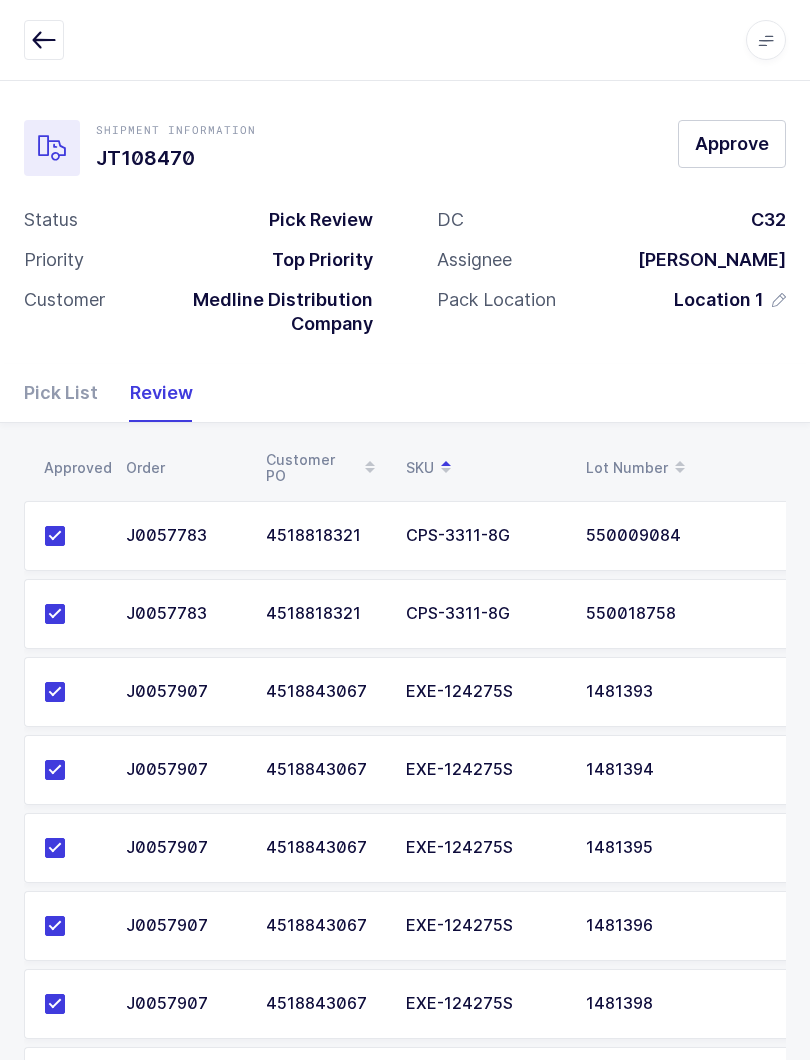 click on "Approve" at bounding box center (732, 143) 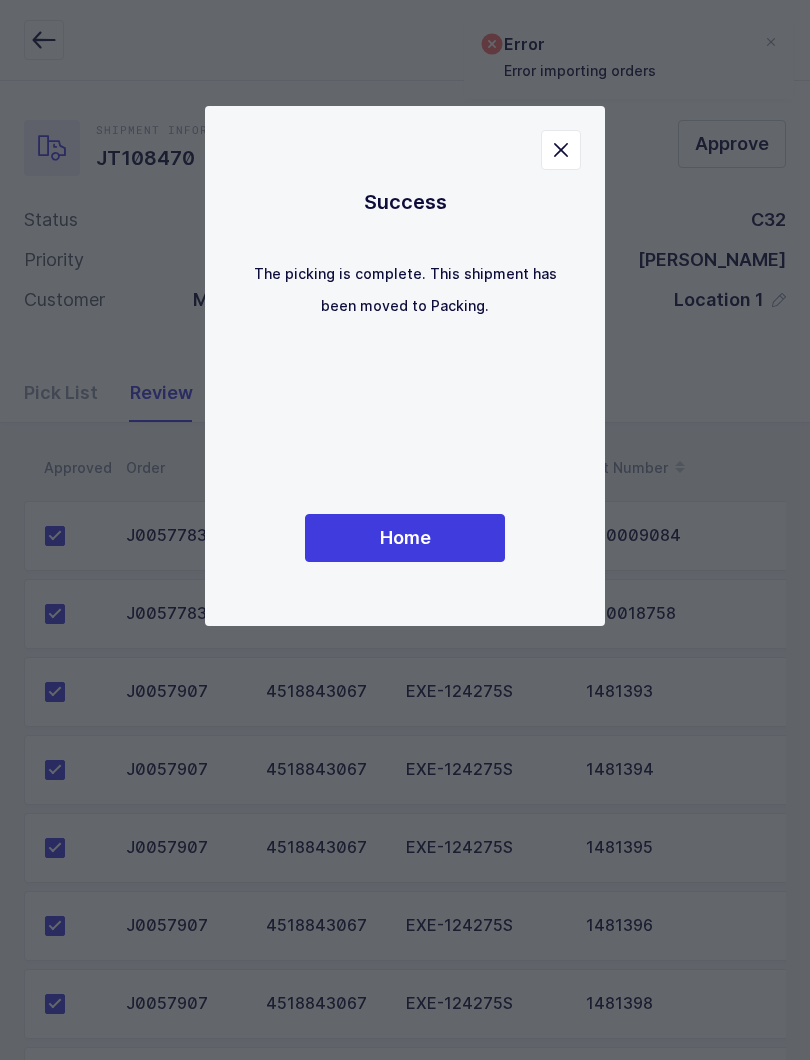 click on "Home" at bounding box center (405, 537) 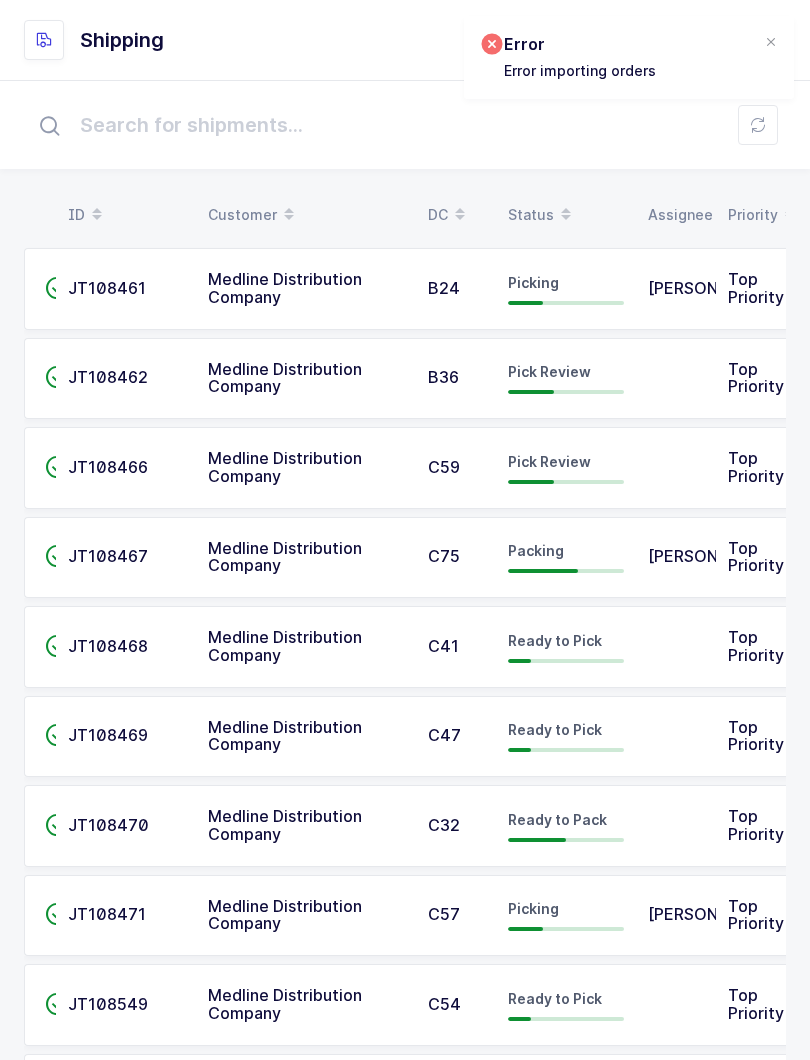 click on "Status" at bounding box center [566, 215] 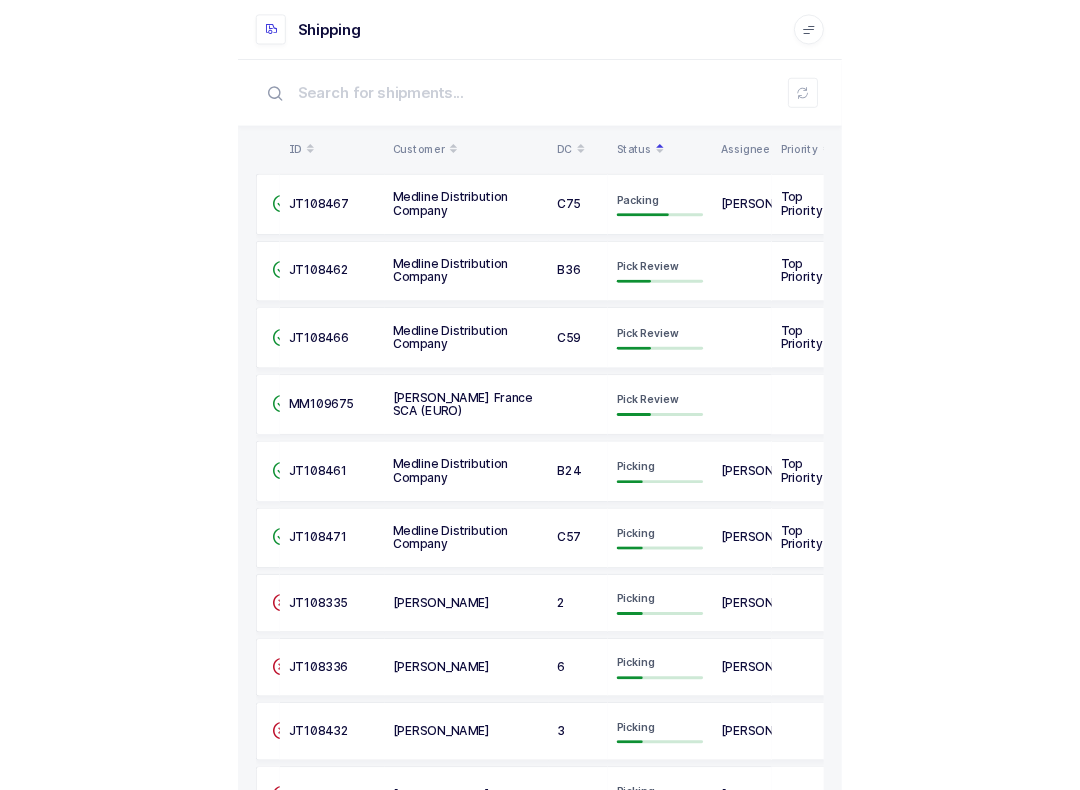 scroll, scrollTop: 0, scrollLeft: 0, axis: both 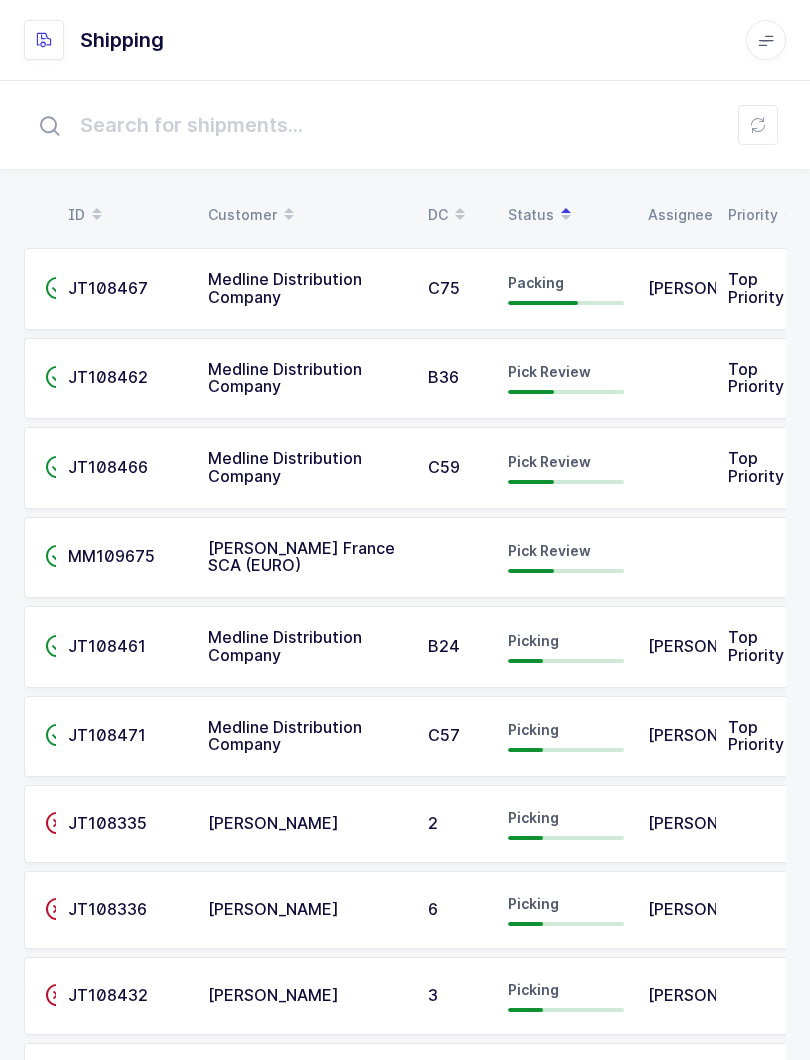 click on "Pick Review" at bounding box center (549, 371) 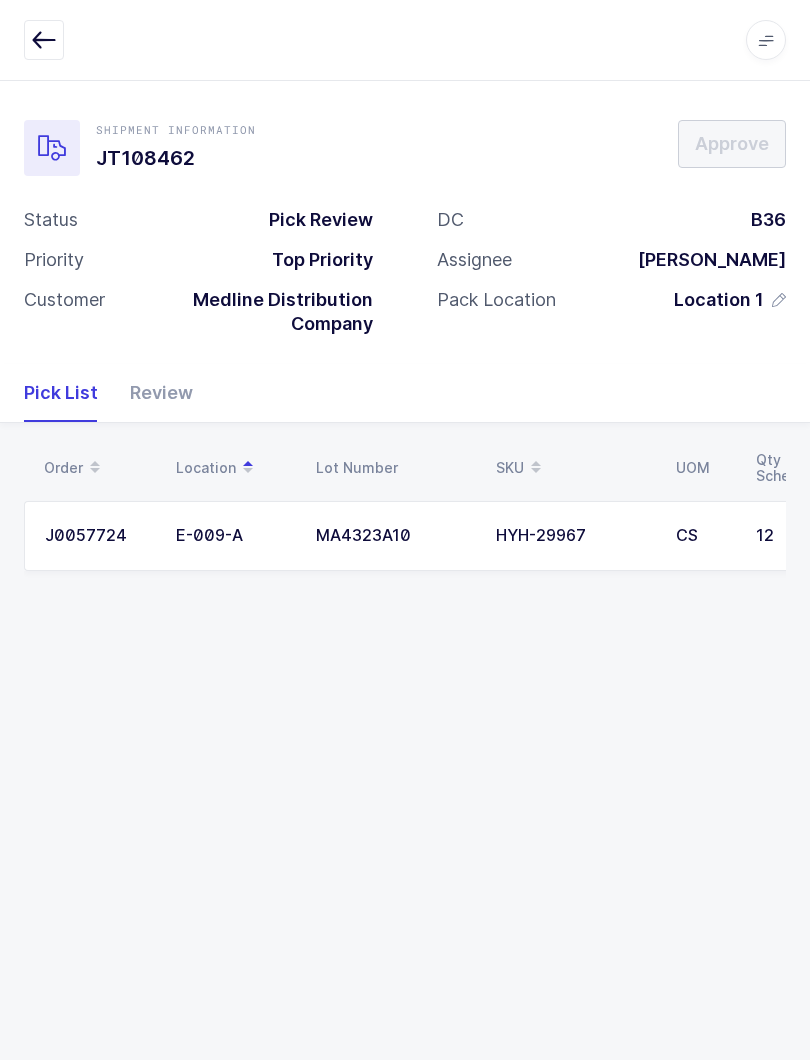 click on "Review" at bounding box center [153, 393] 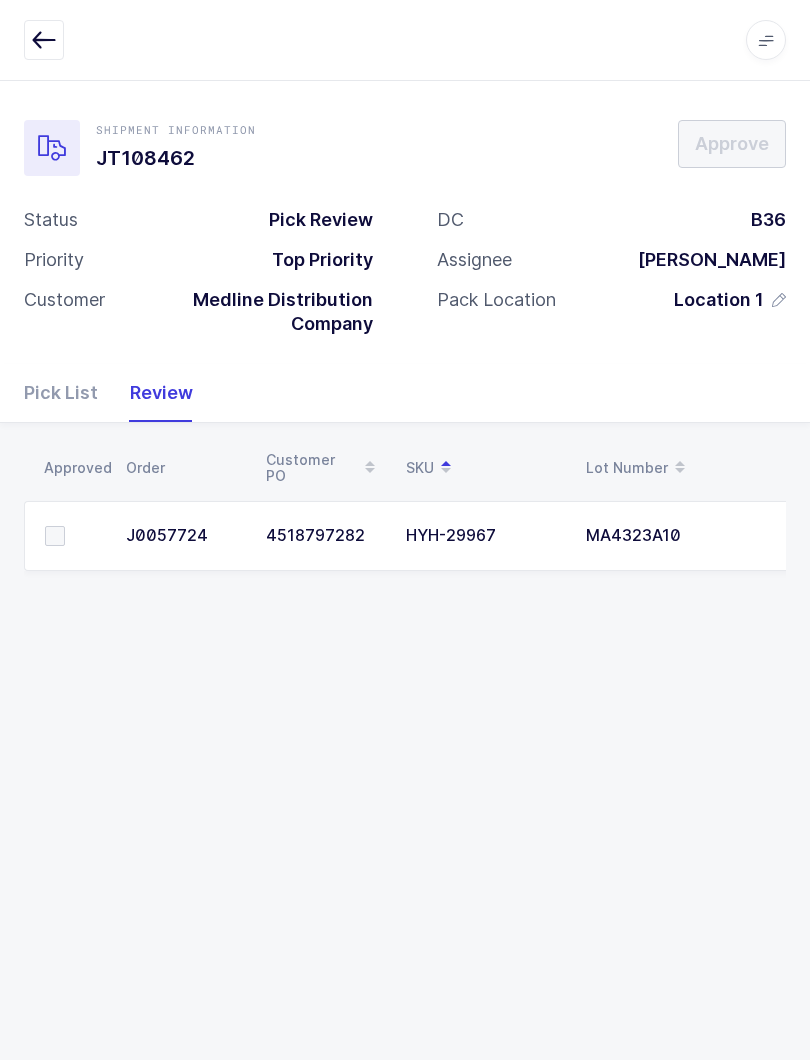 click at bounding box center [73, 536] 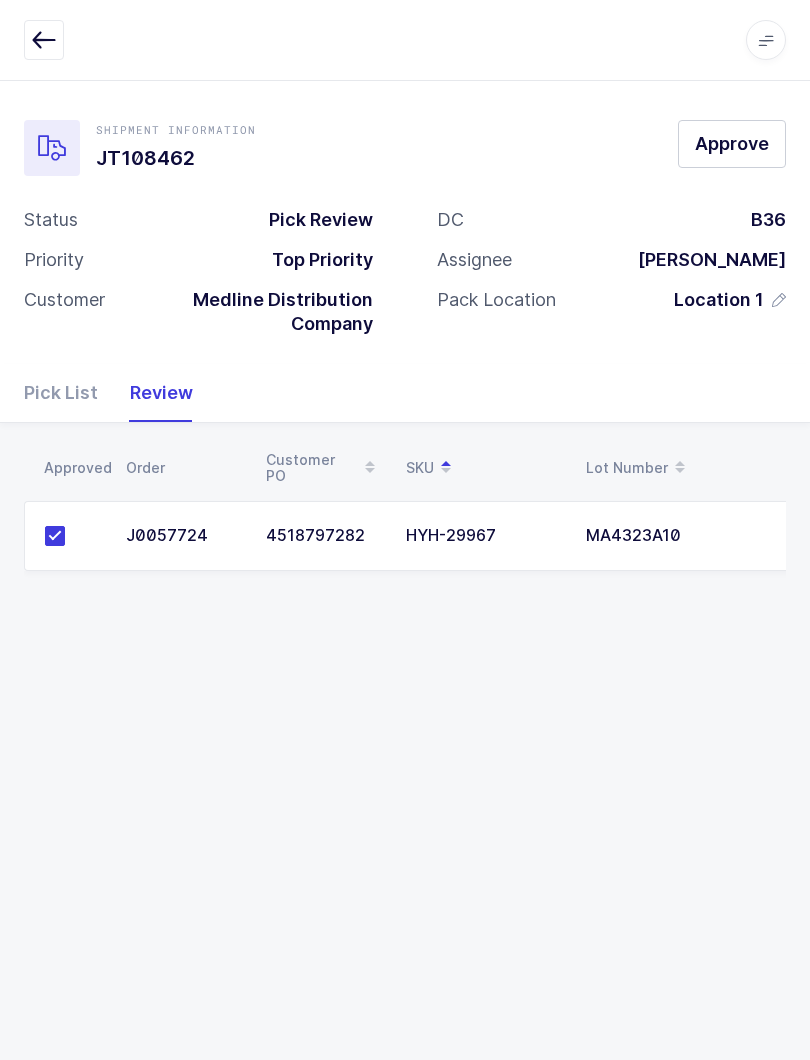 click on "Approve" at bounding box center [732, 143] 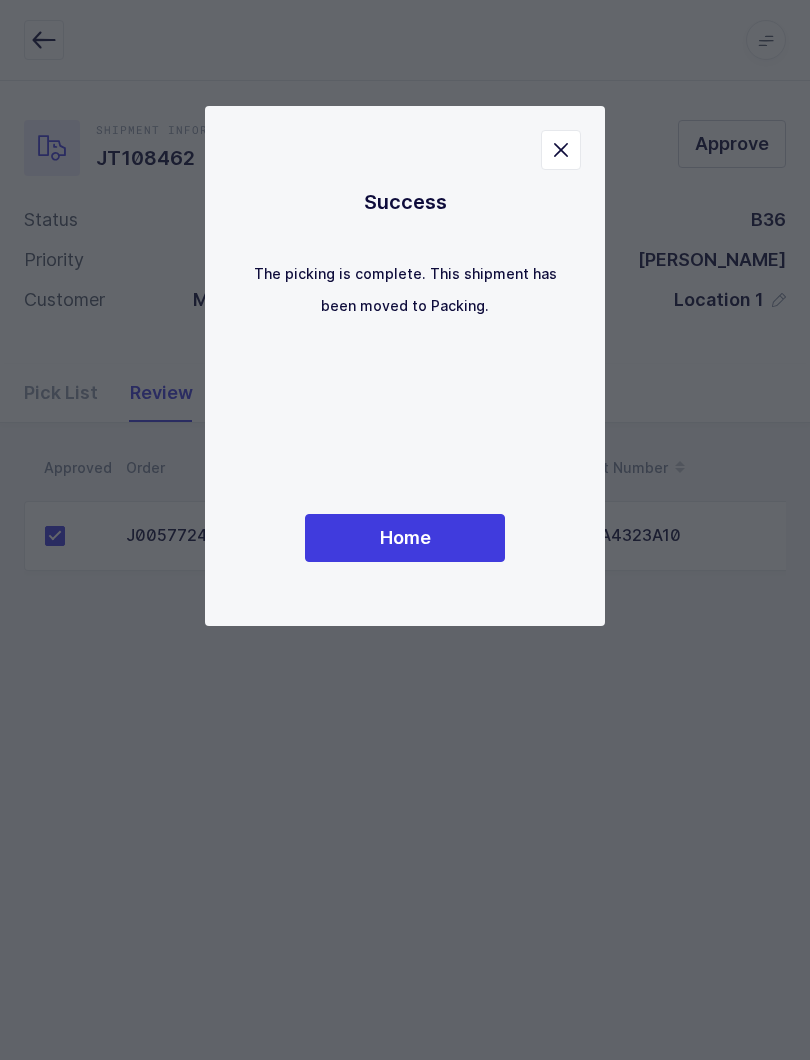 click on "Home" at bounding box center [405, 538] 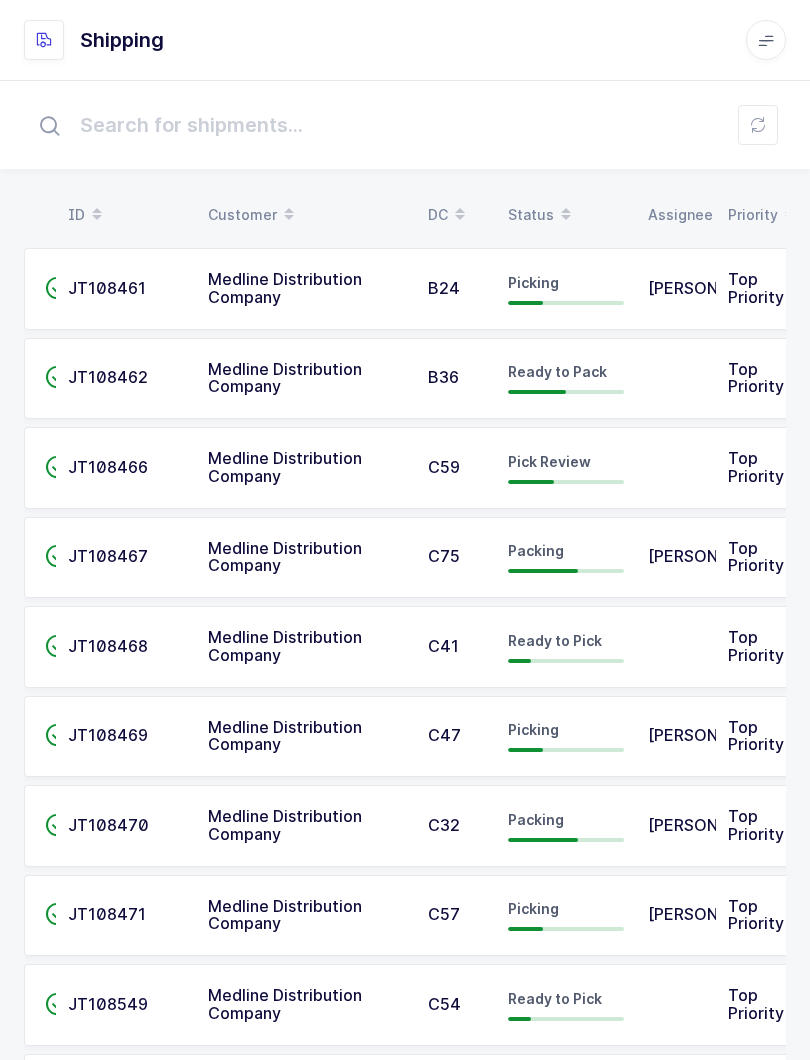 click at bounding box center [566, 208] 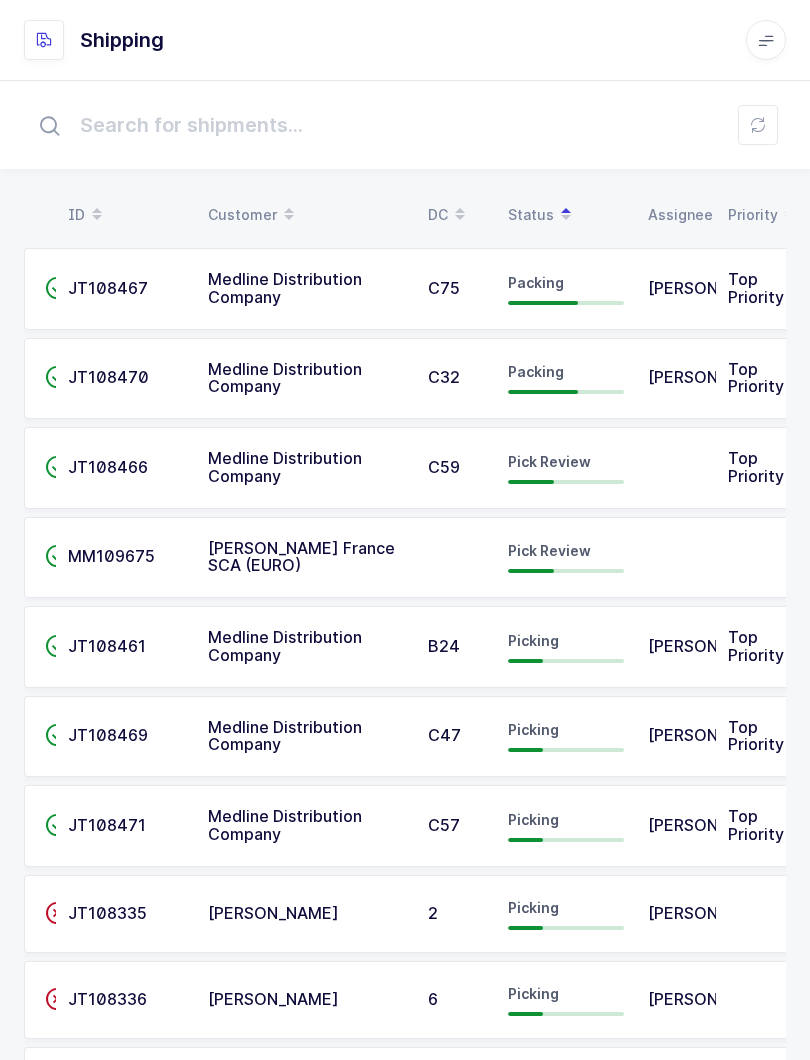 click on "Pick Review" at bounding box center (566, 468) 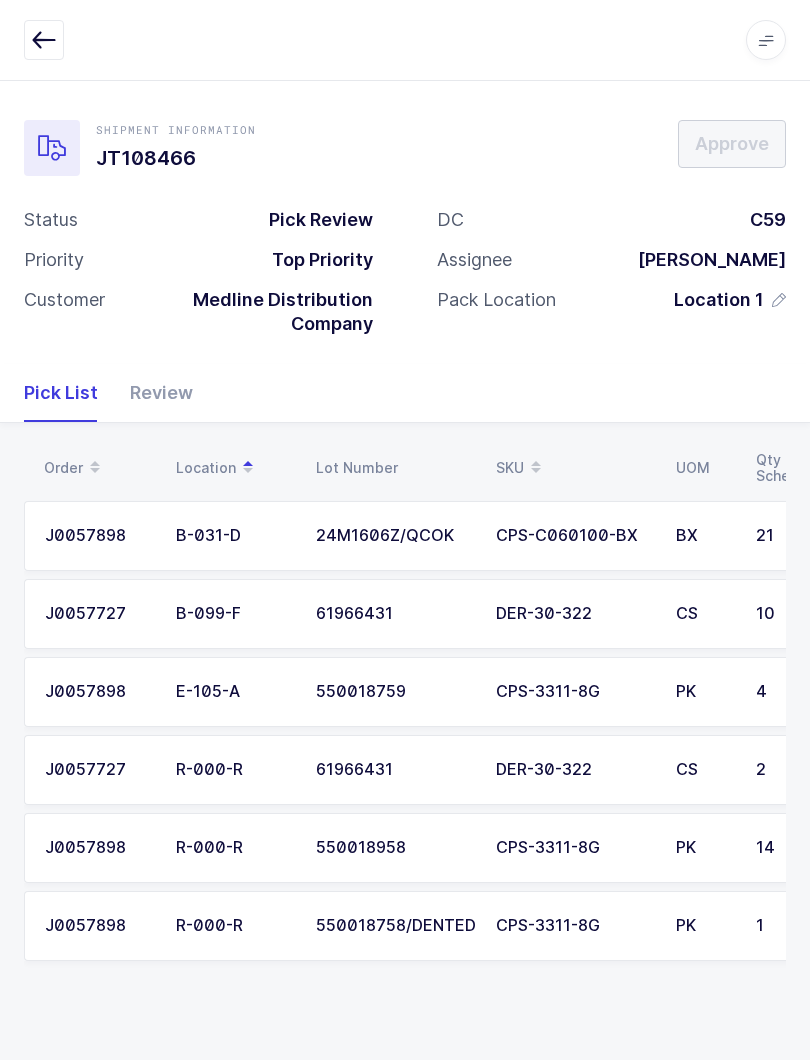 click on "Review" at bounding box center (153, 393) 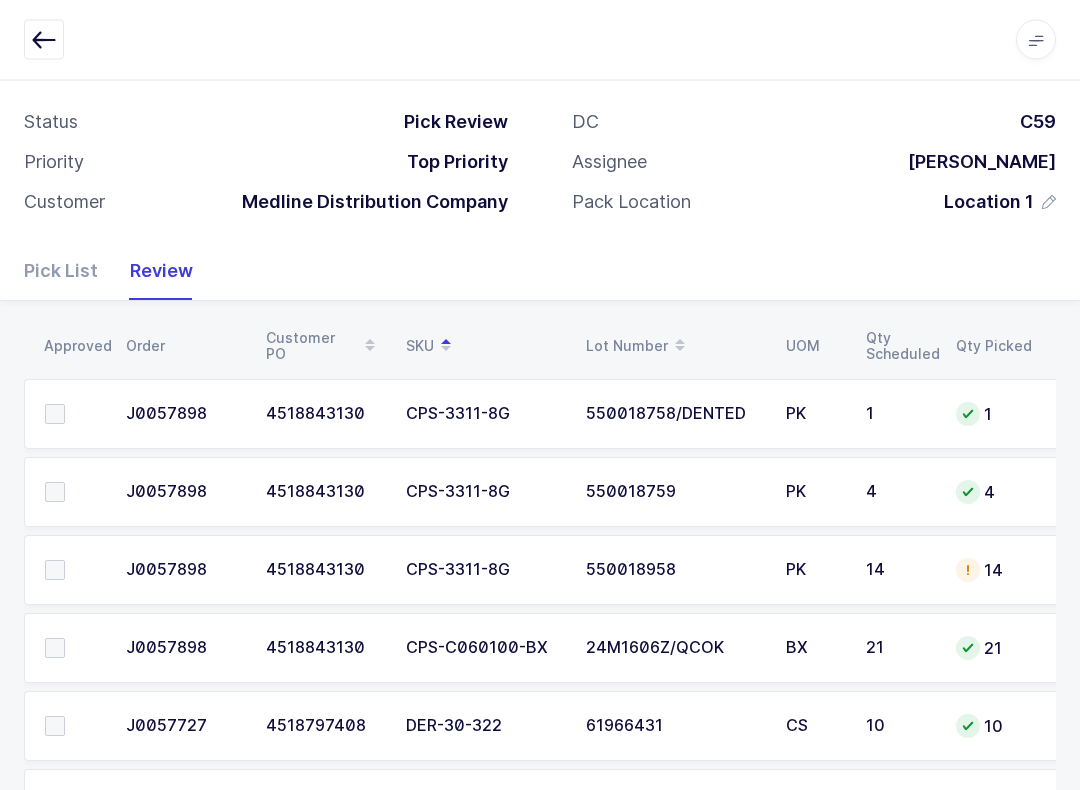 scroll, scrollTop: 192, scrollLeft: 0, axis: vertical 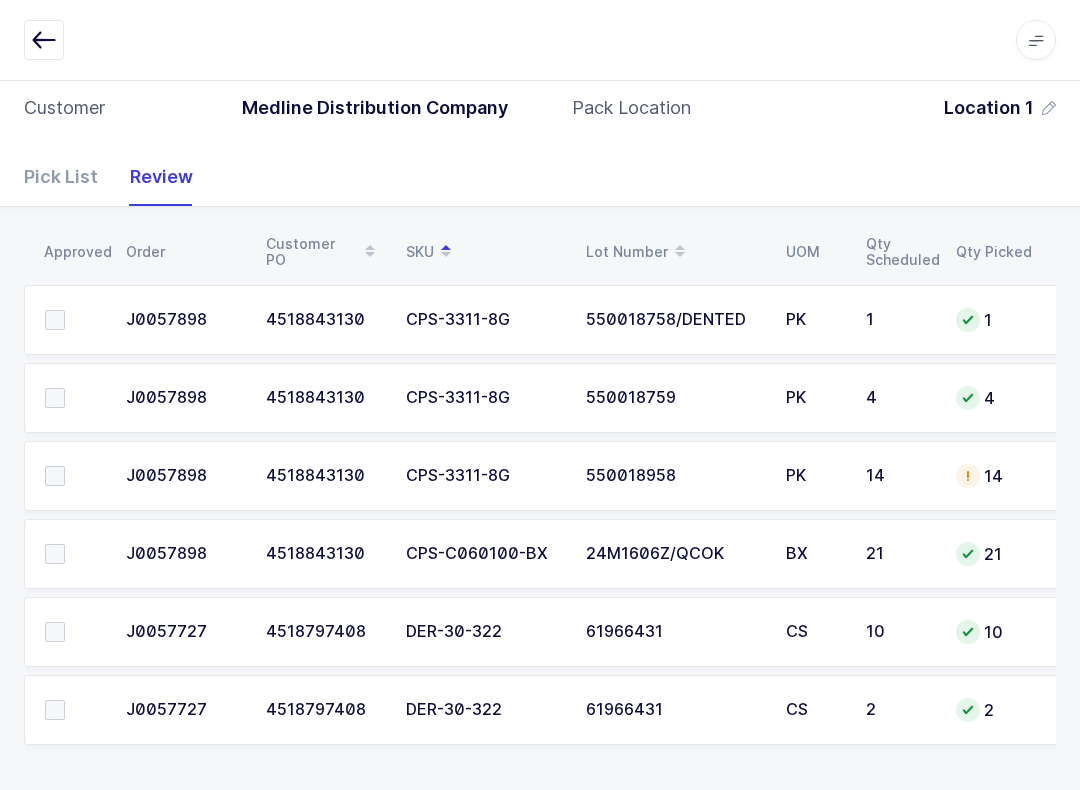 click at bounding box center (55, 632) 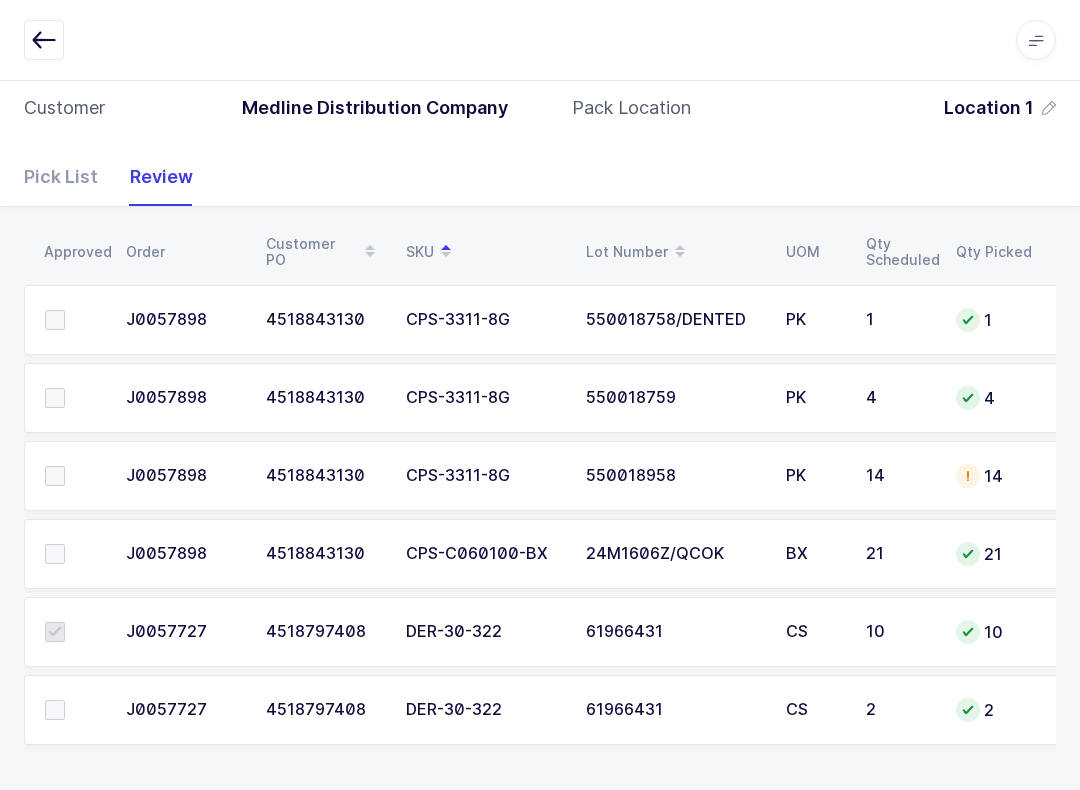 click at bounding box center (69, 710) 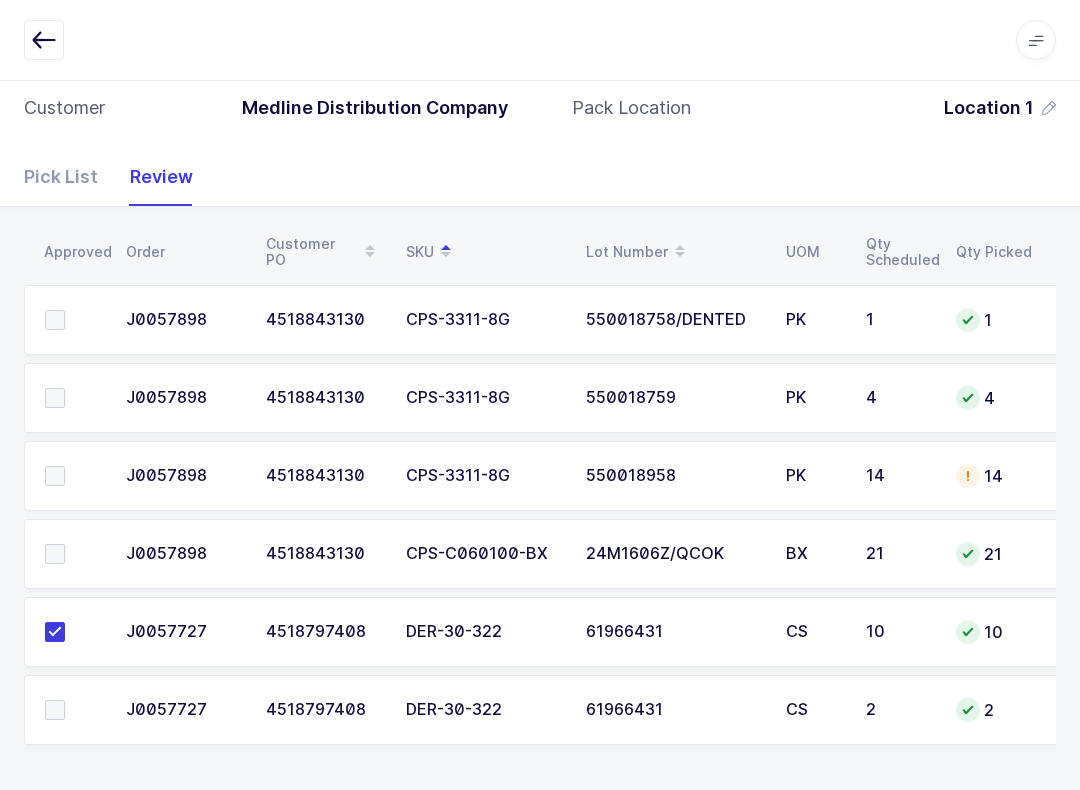 click at bounding box center [73, 710] 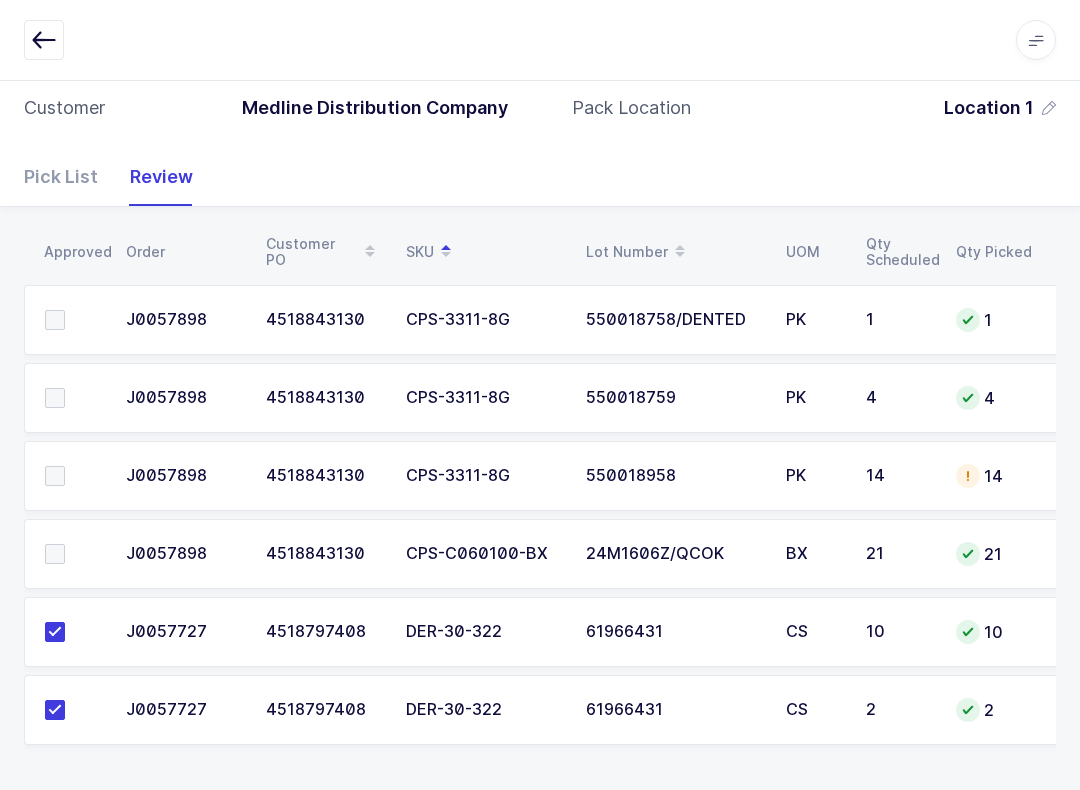 click at bounding box center [73, 398] 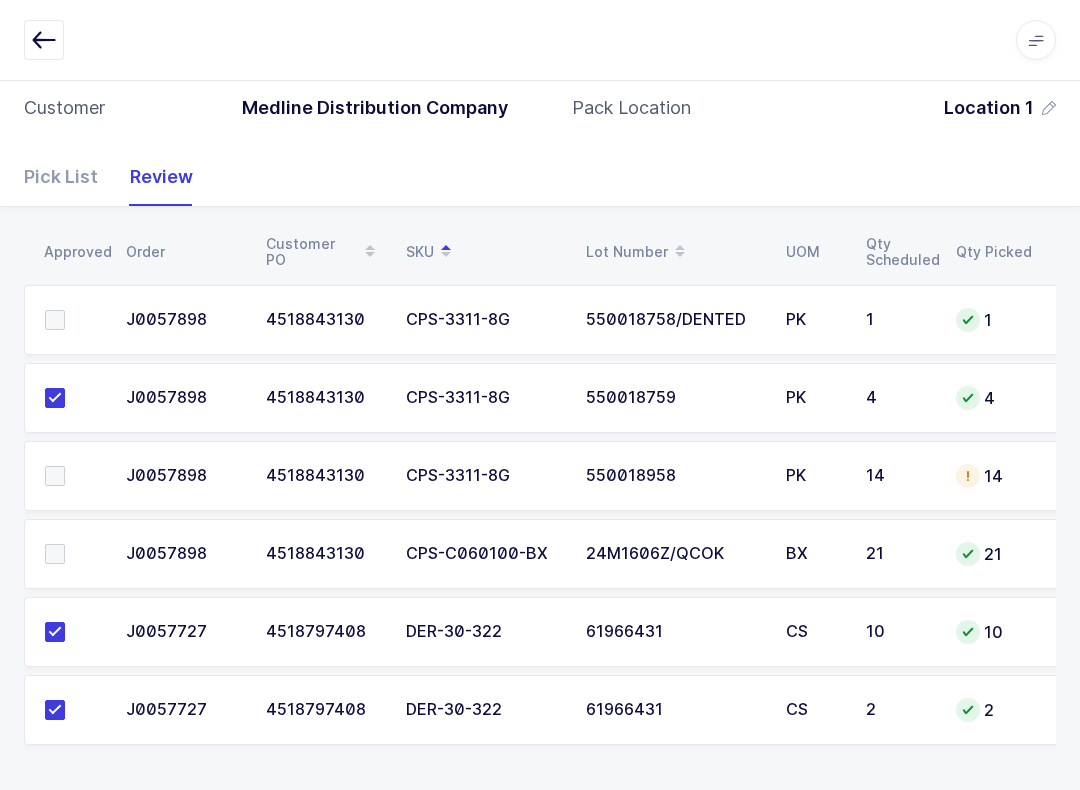 click at bounding box center (55, 476) 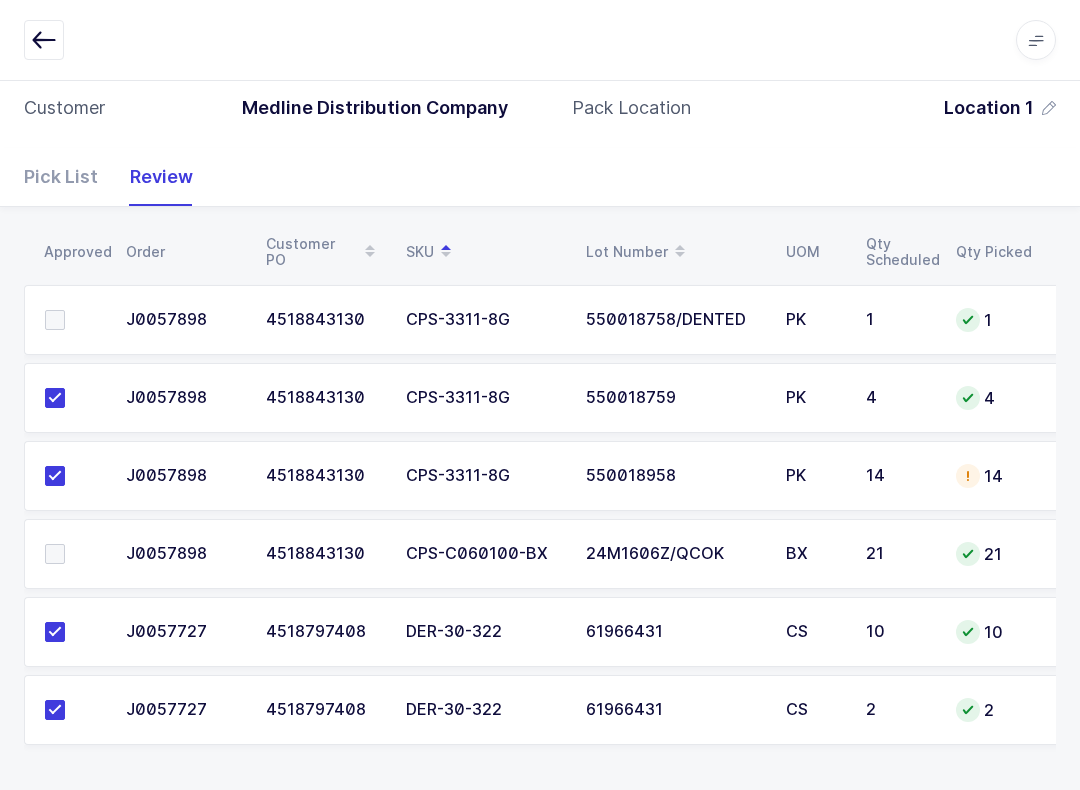 click at bounding box center (55, 320) 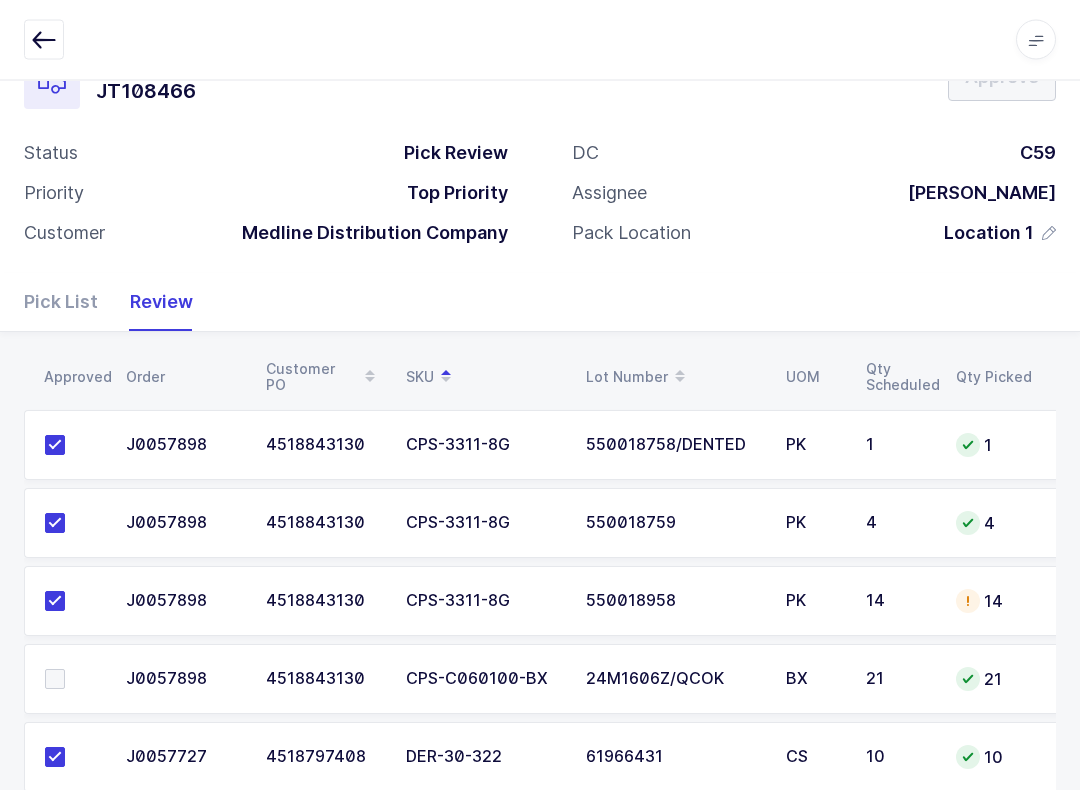 scroll, scrollTop: 192, scrollLeft: 0, axis: vertical 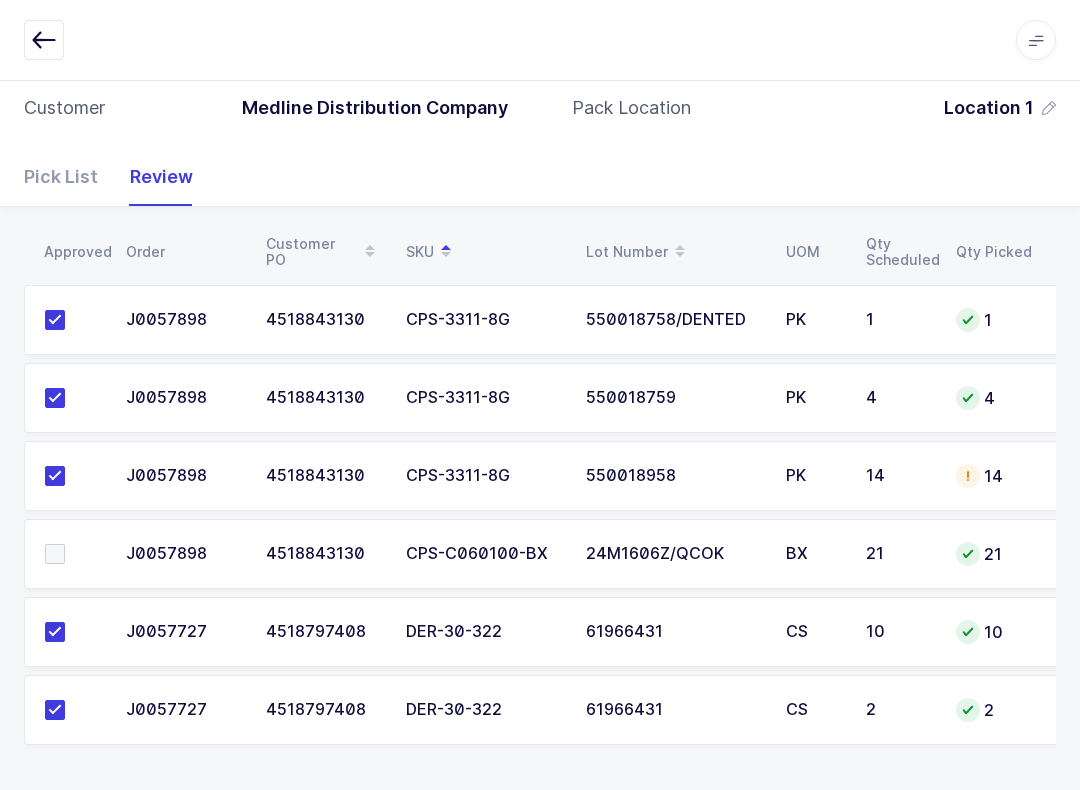 click at bounding box center [73, 554] 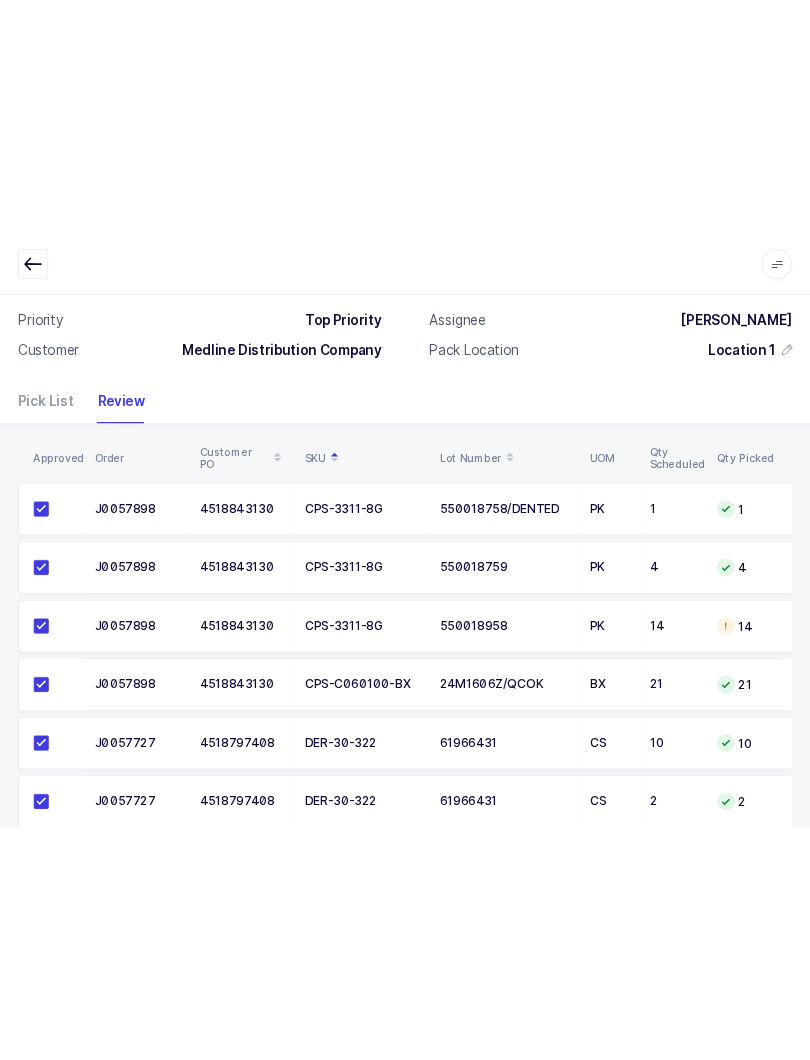 scroll, scrollTop: 0, scrollLeft: 0, axis: both 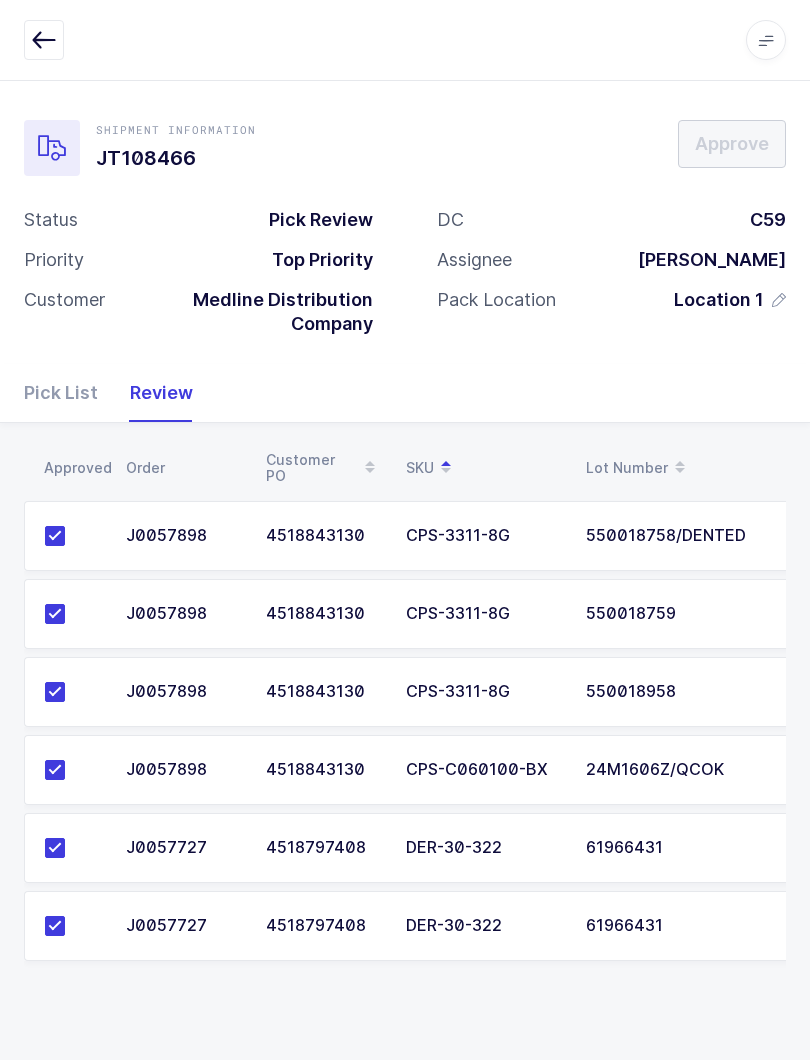 click at bounding box center (44, 40) 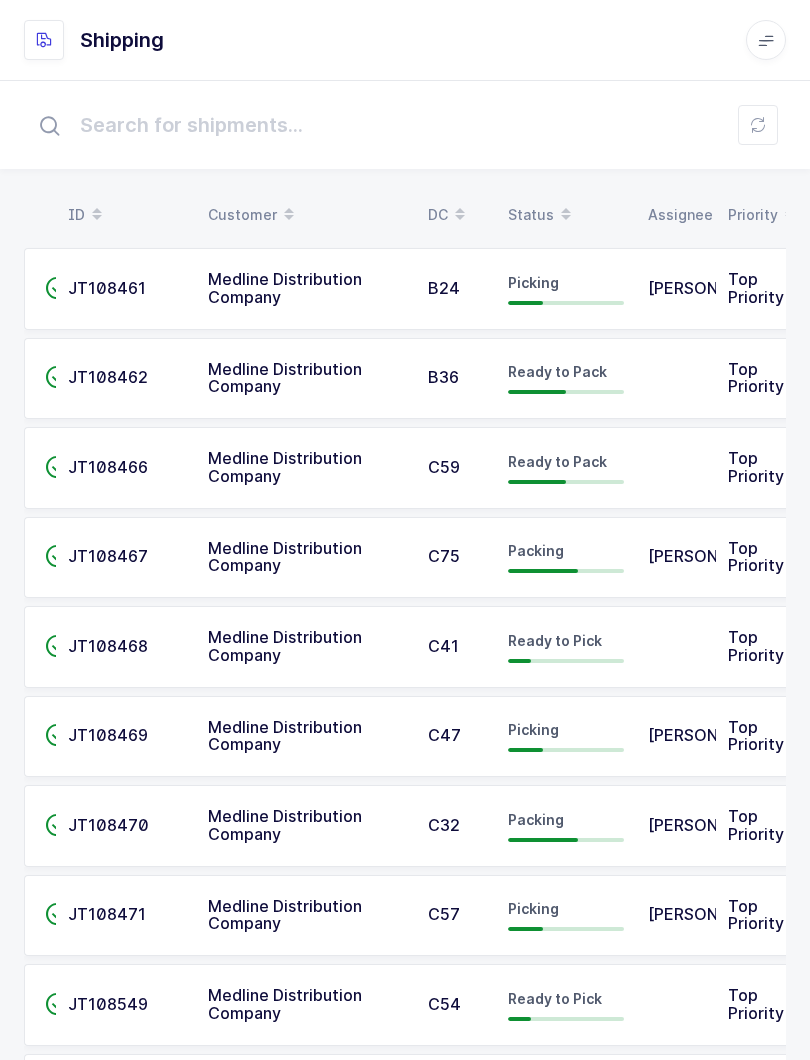 click on "Status" at bounding box center [566, 215] 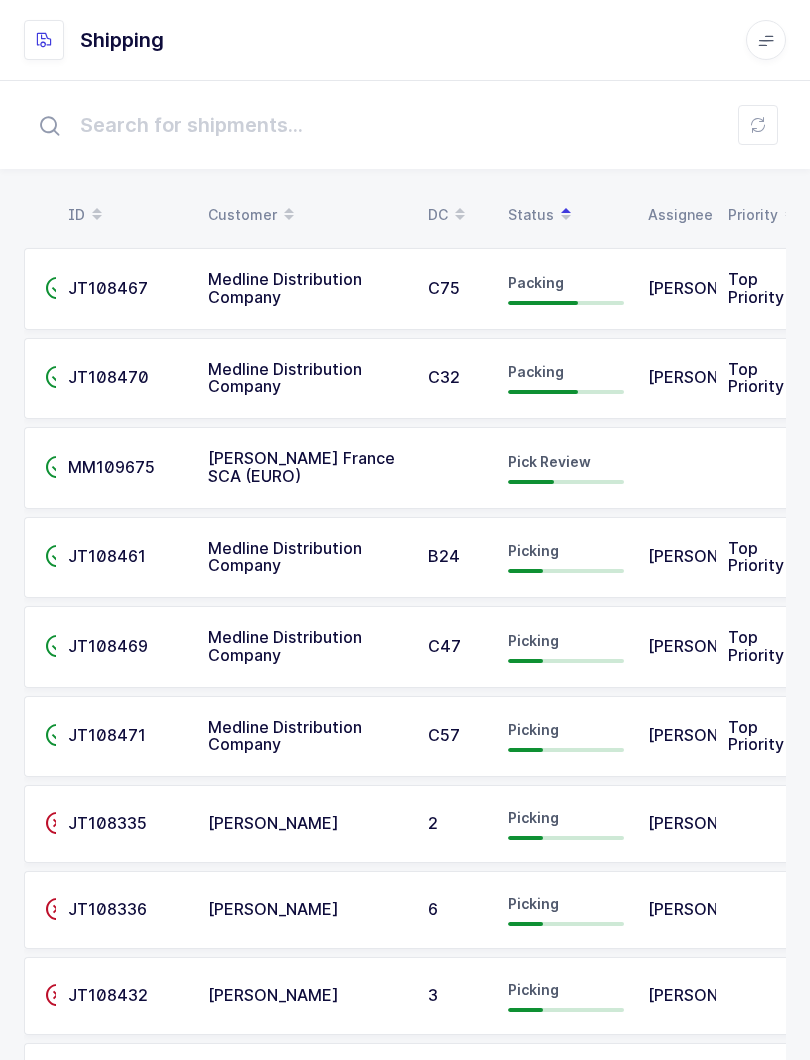click on "Picking" at bounding box center [566, 737] 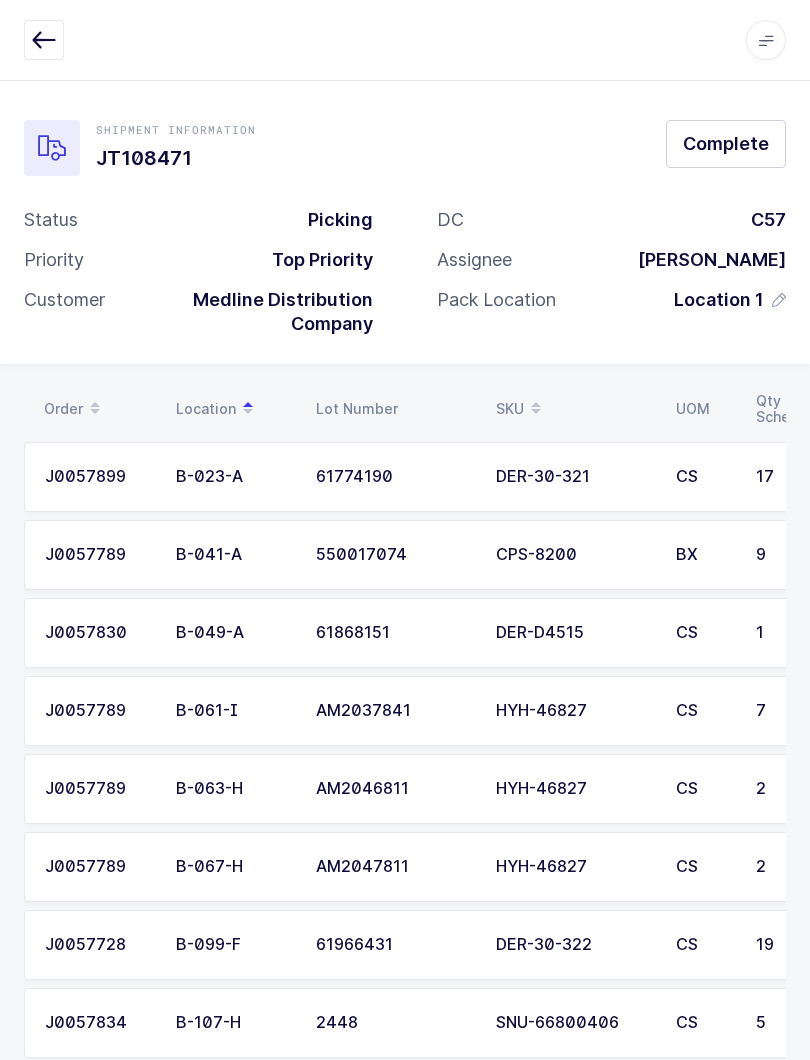 scroll, scrollTop: 666, scrollLeft: 0, axis: vertical 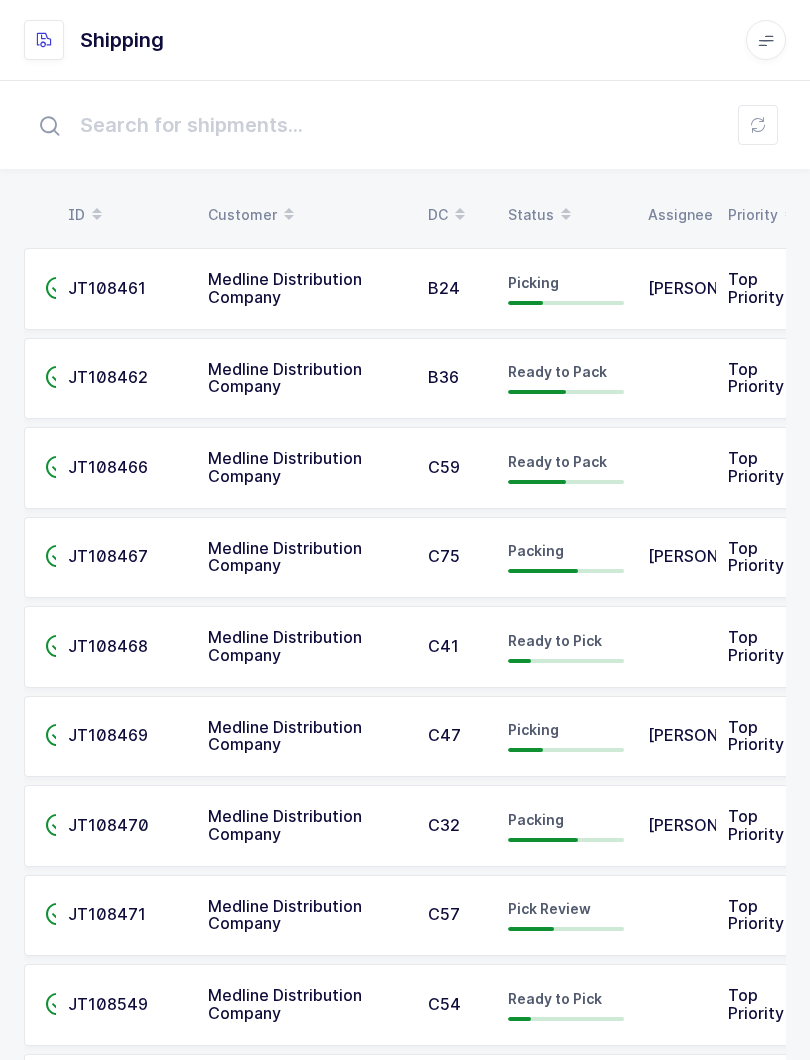 click at bounding box center (566, 215) 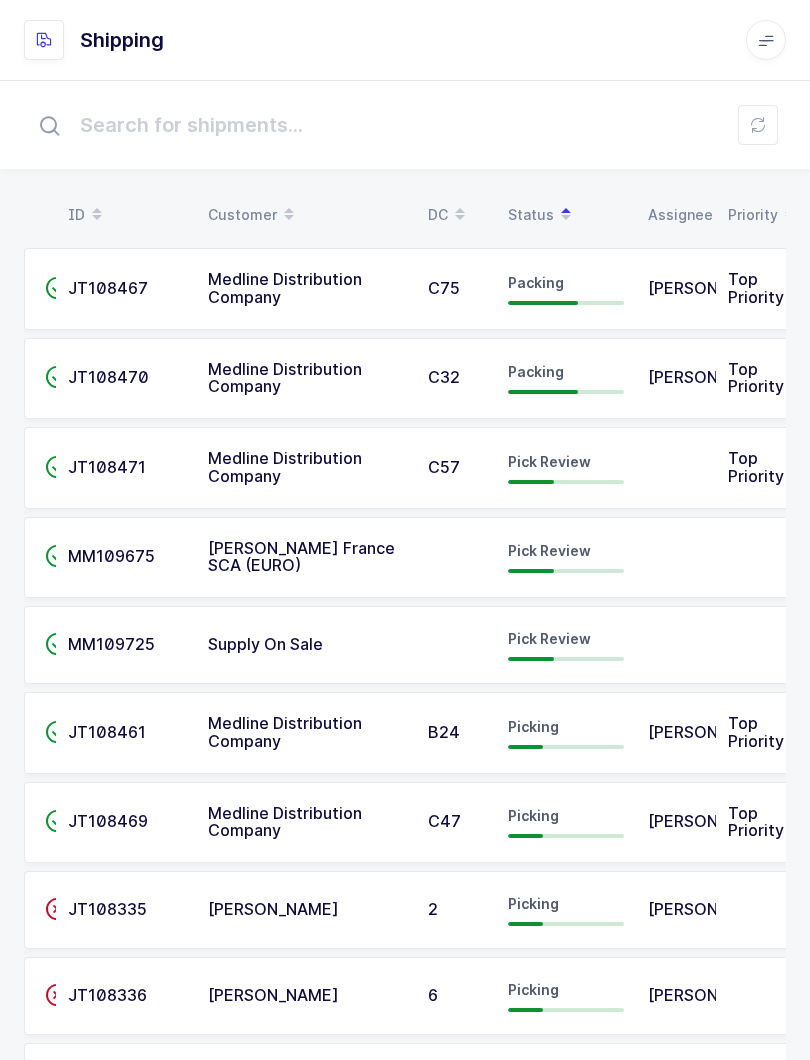 click at bounding box center (758, 125) 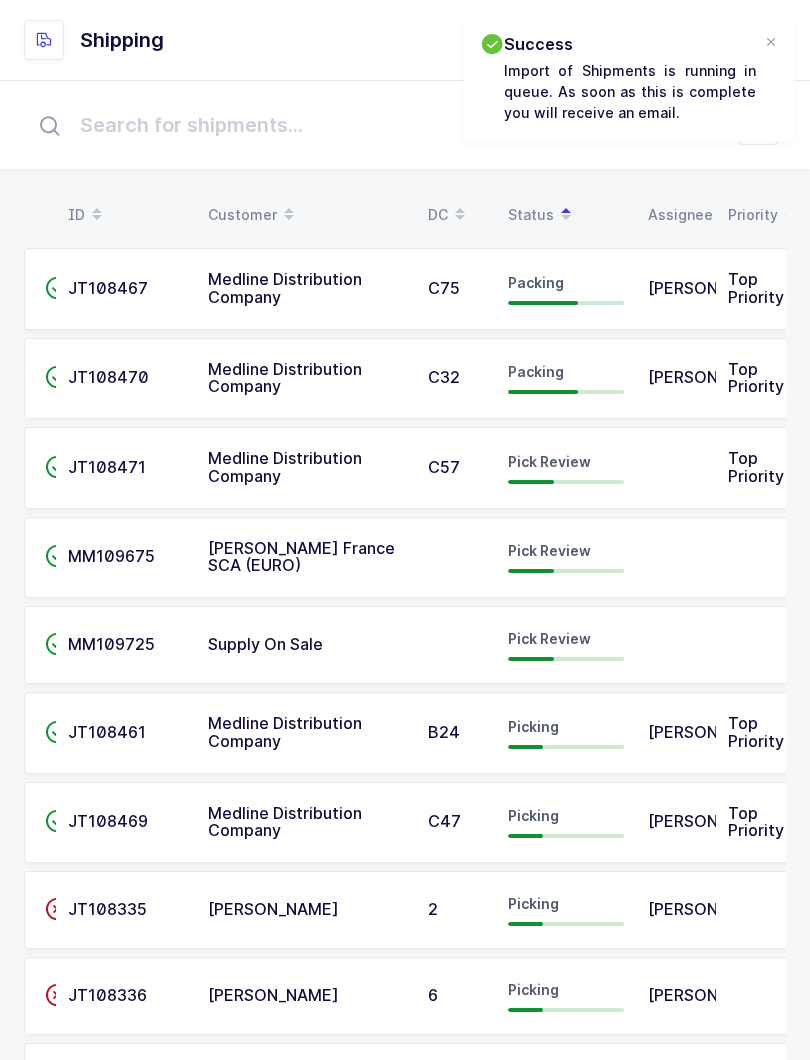 click at bounding box center (566, 215) 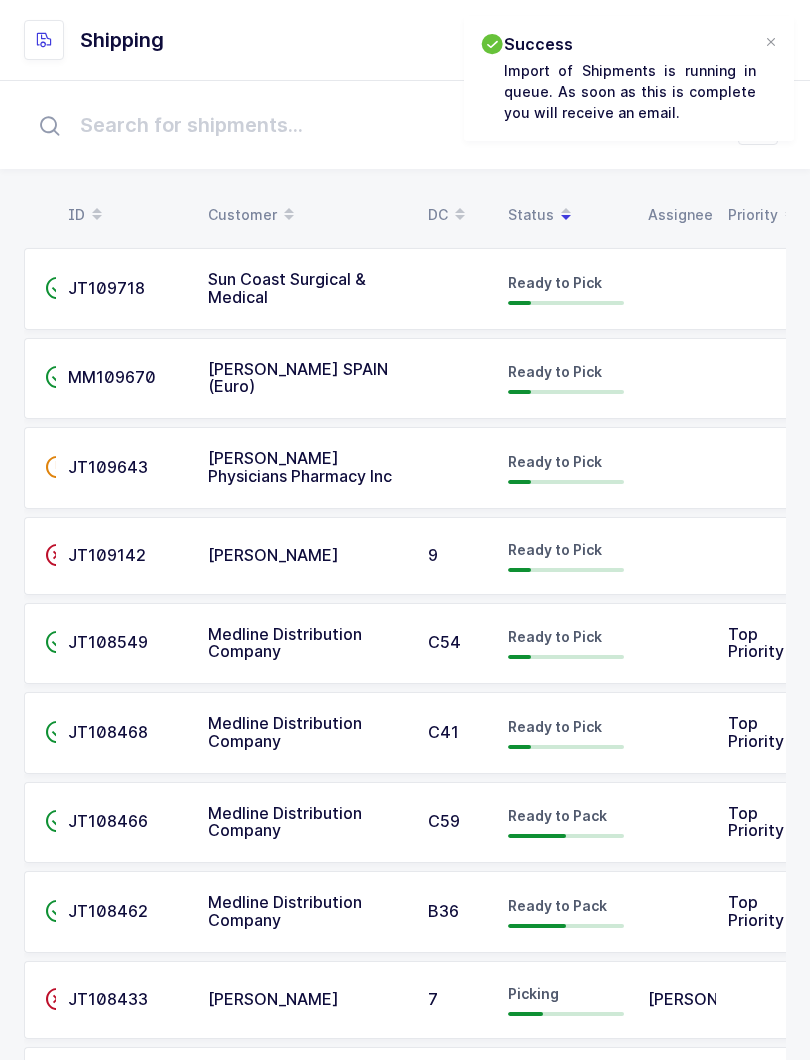 click on "Status" at bounding box center (566, 215) 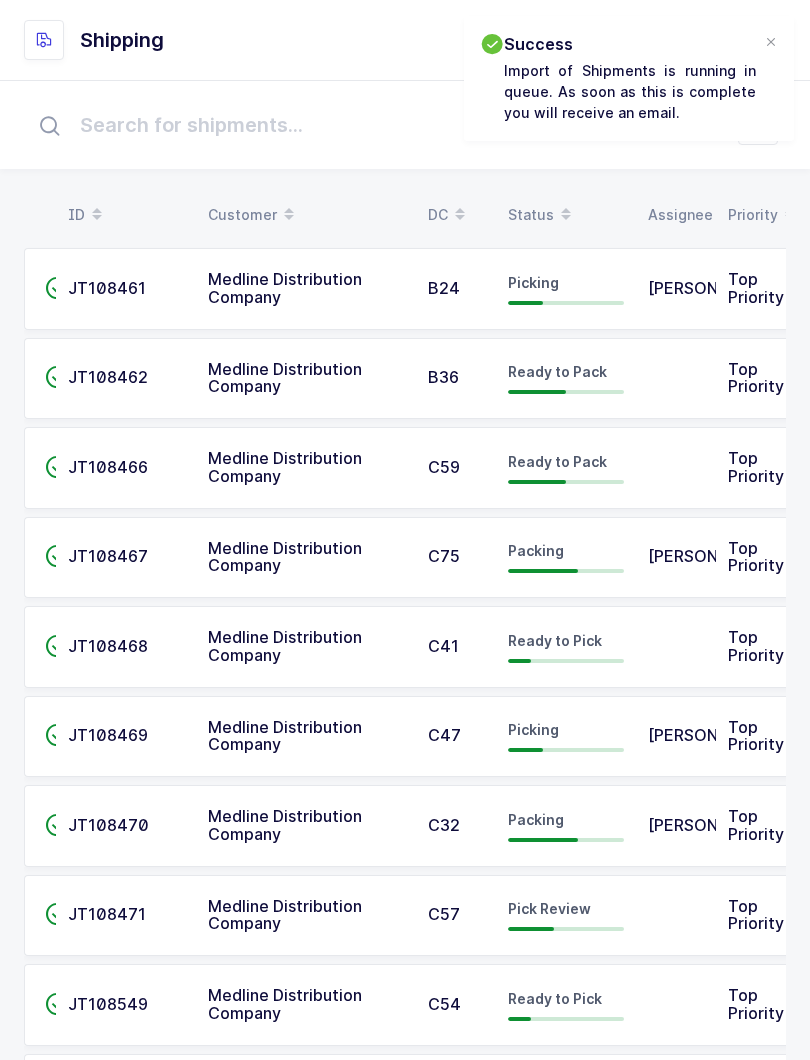 click on "Status" at bounding box center [566, 215] 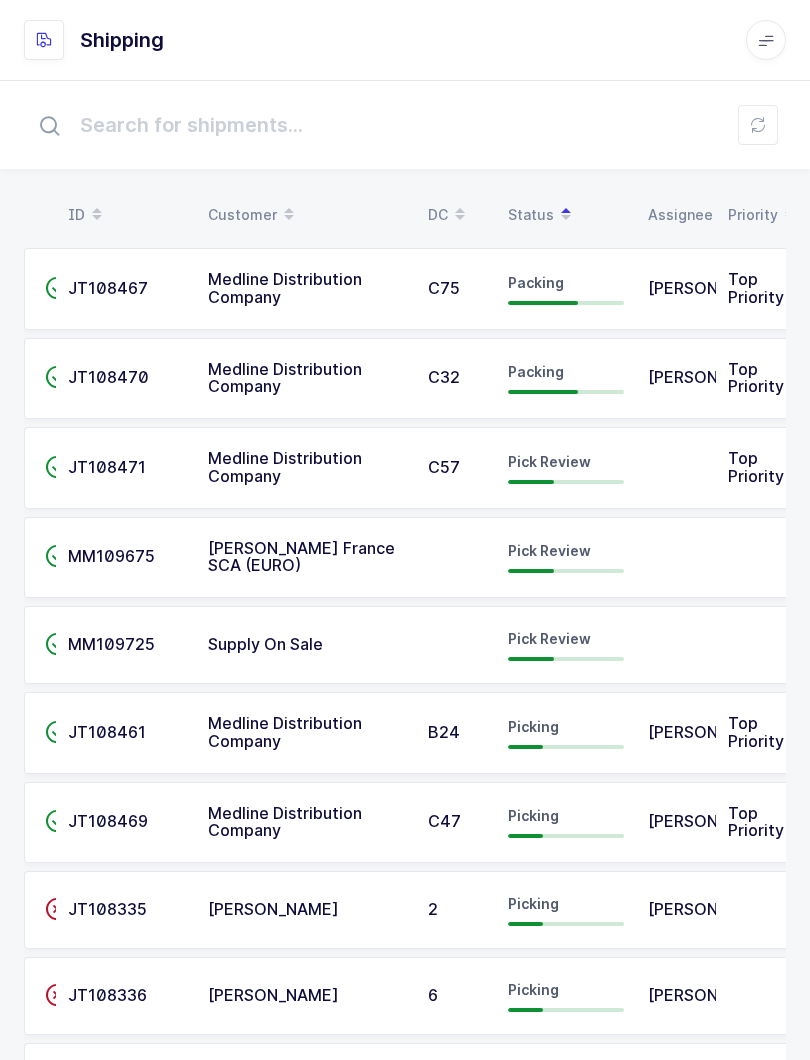click on "Pick Review" at bounding box center (549, 461) 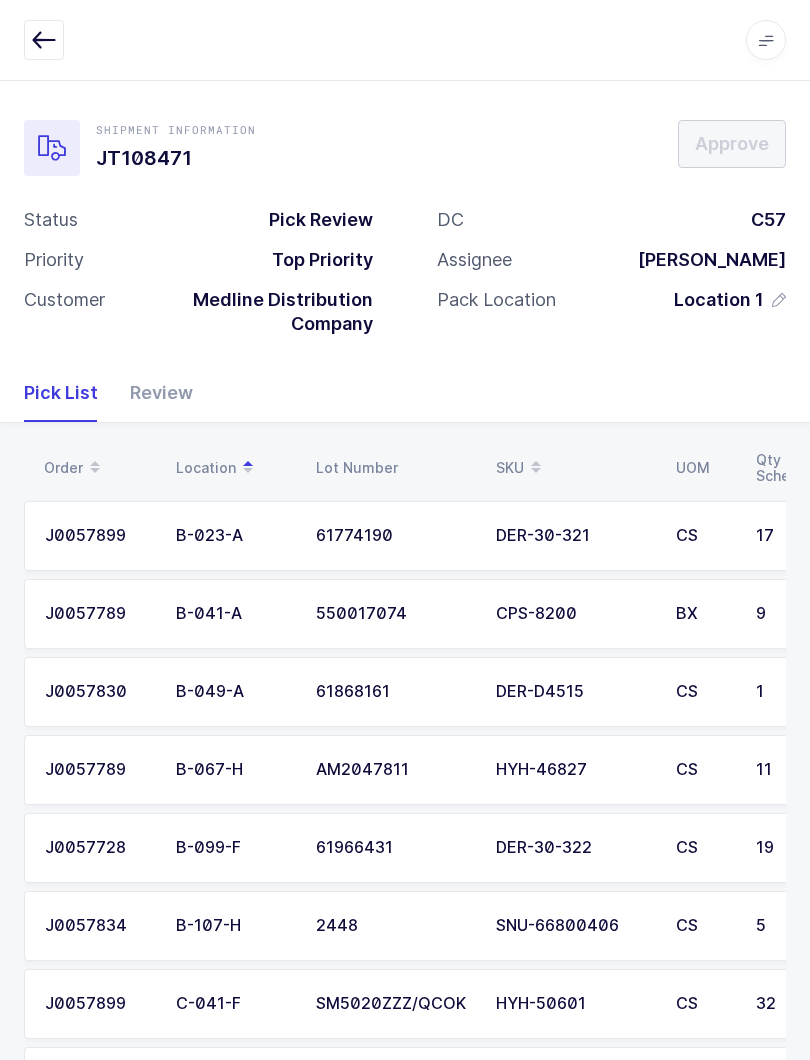 click on "Review" at bounding box center [153, 393] 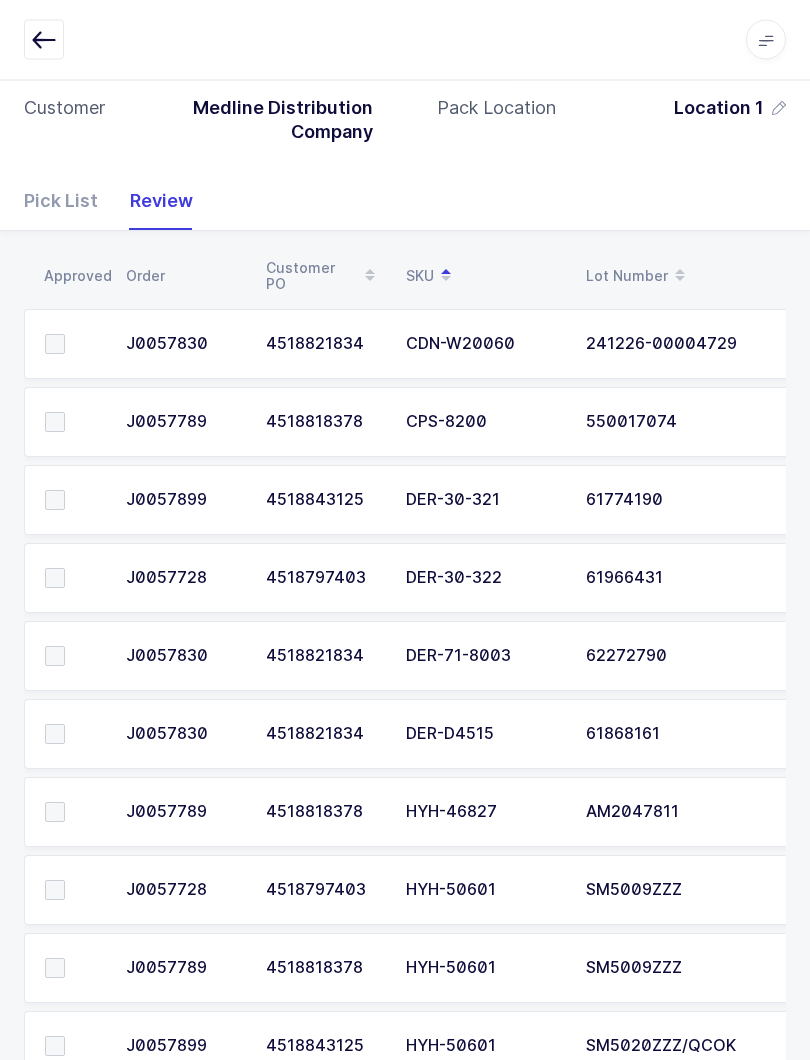 scroll, scrollTop: 0, scrollLeft: 0, axis: both 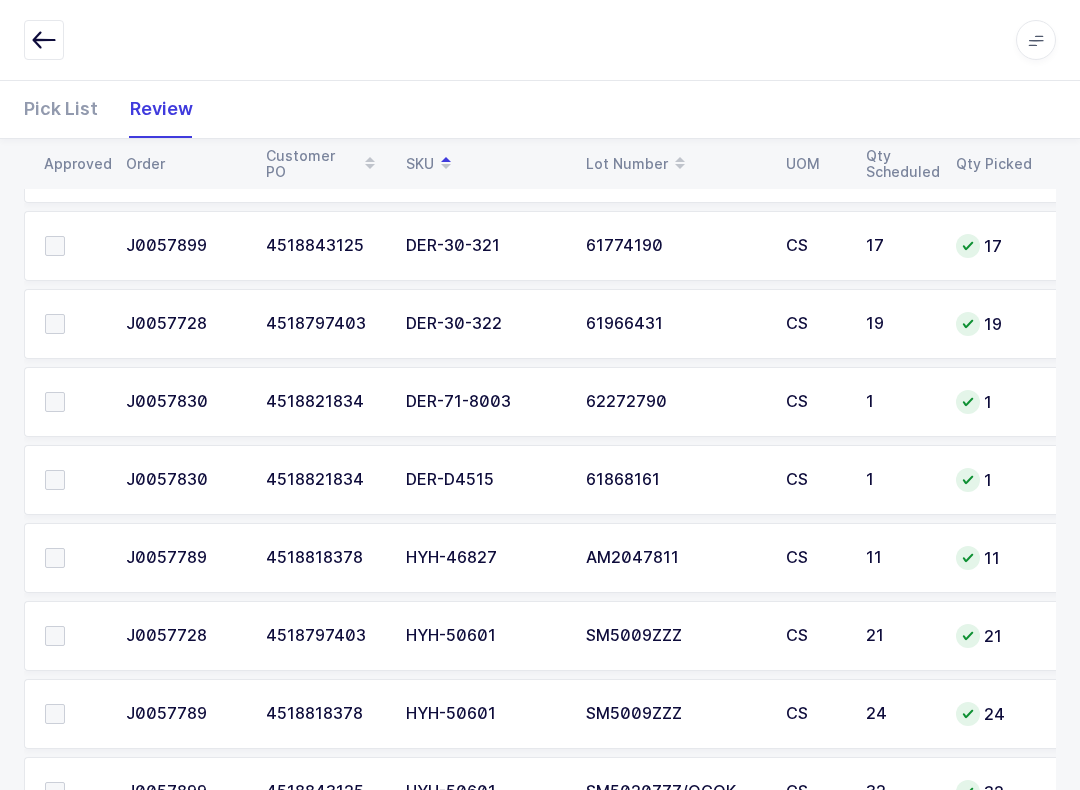 click at bounding box center (73, 402) 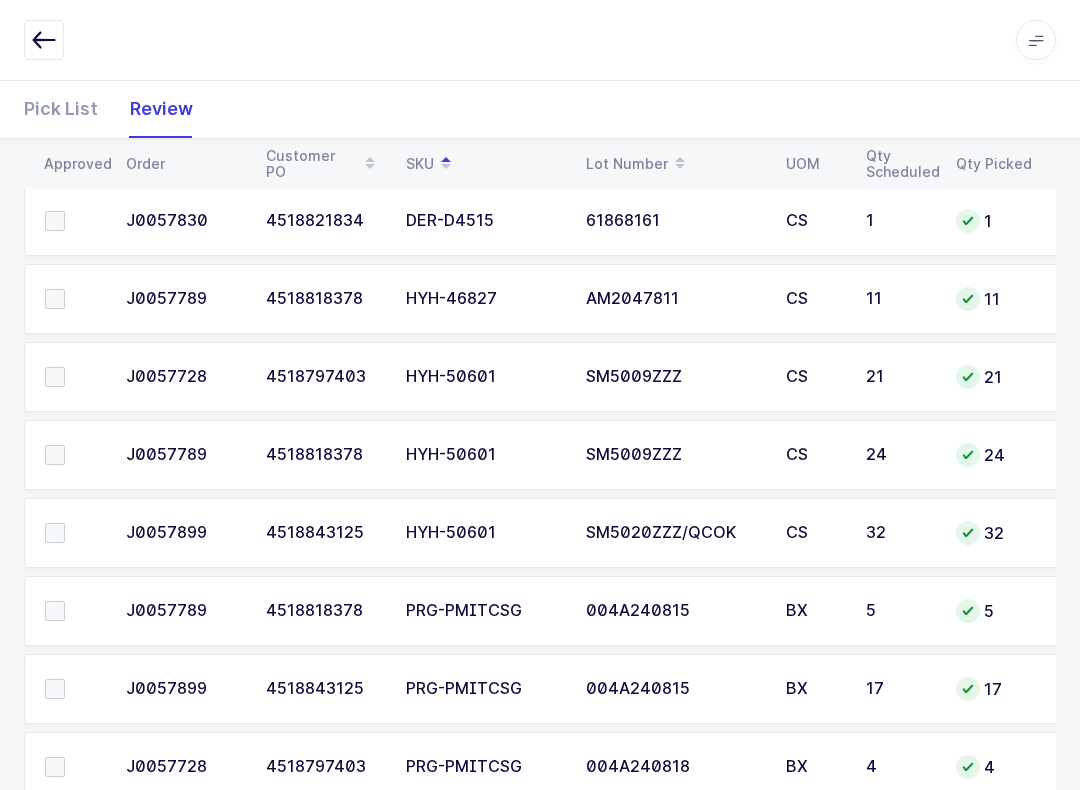 scroll, scrollTop: 680, scrollLeft: 0, axis: vertical 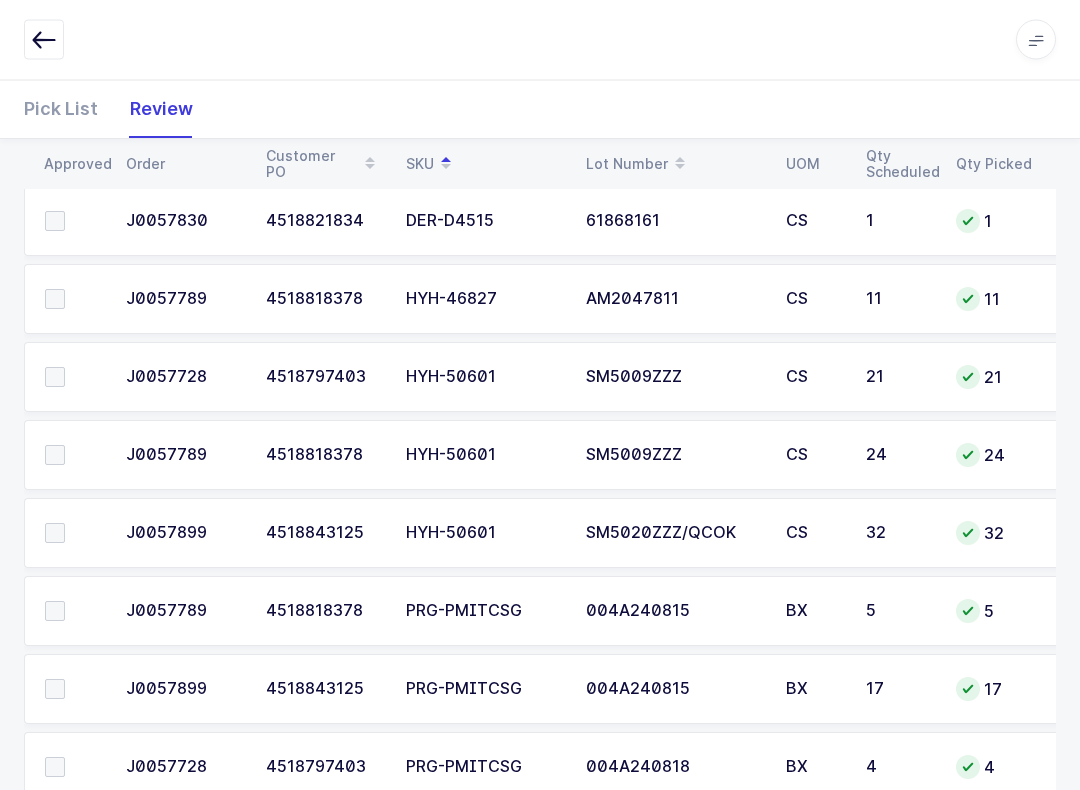 click at bounding box center [55, 534] 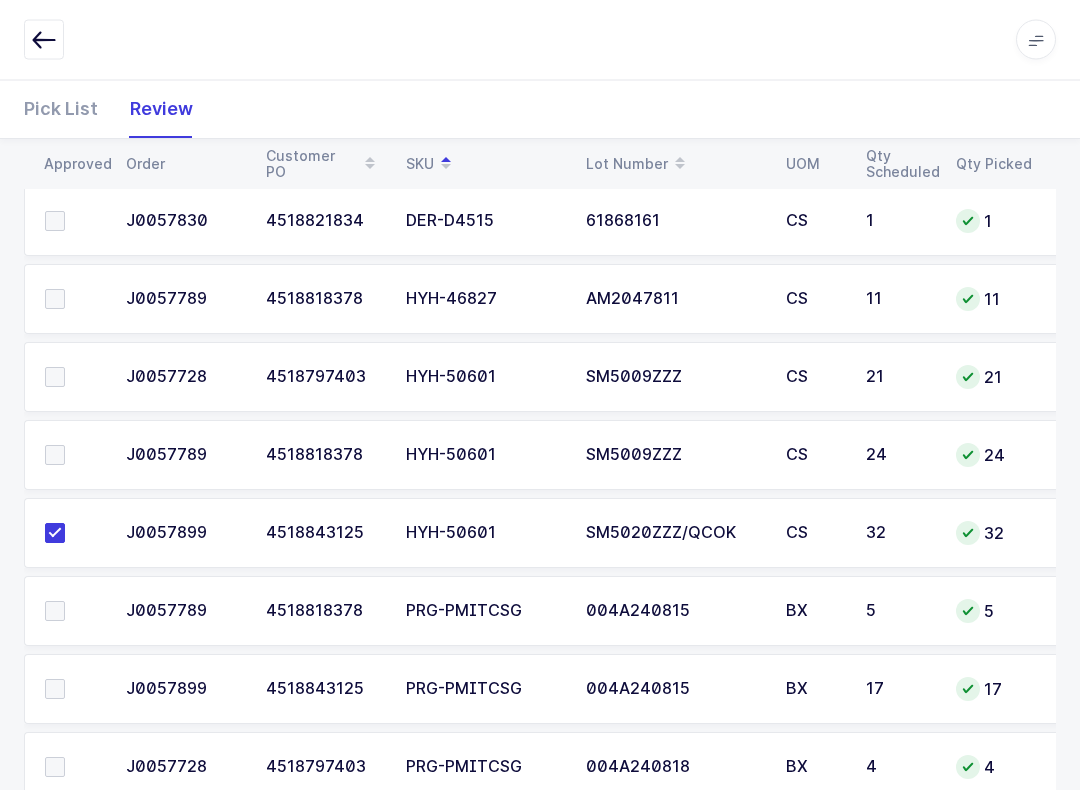 scroll, scrollTop: 681, scrollLeft: 0, axis: vertical 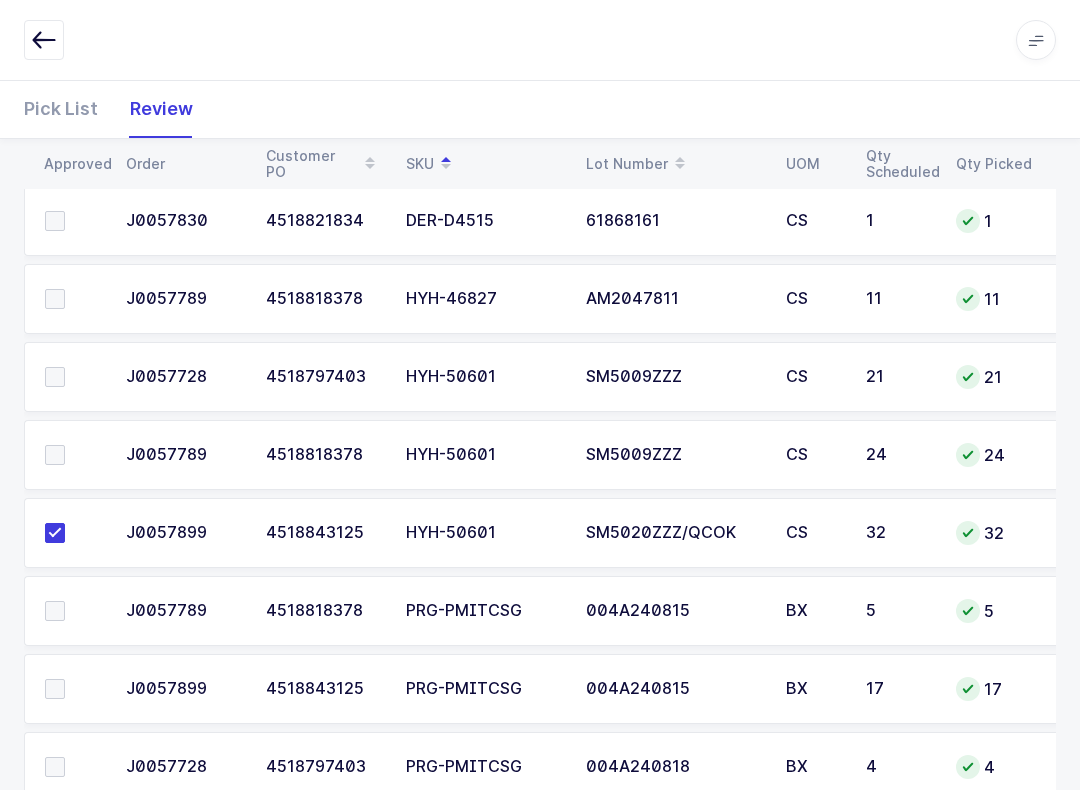 click at bounding box center [55, 377] 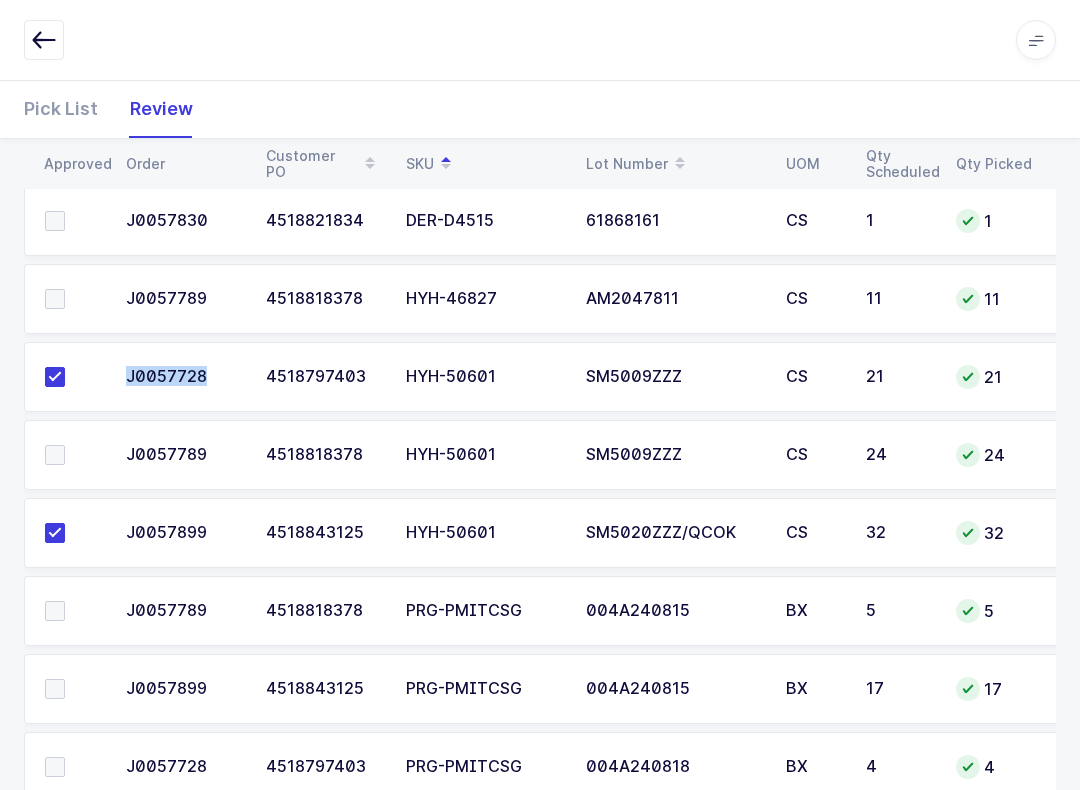 click at bounding box center [69, 455] 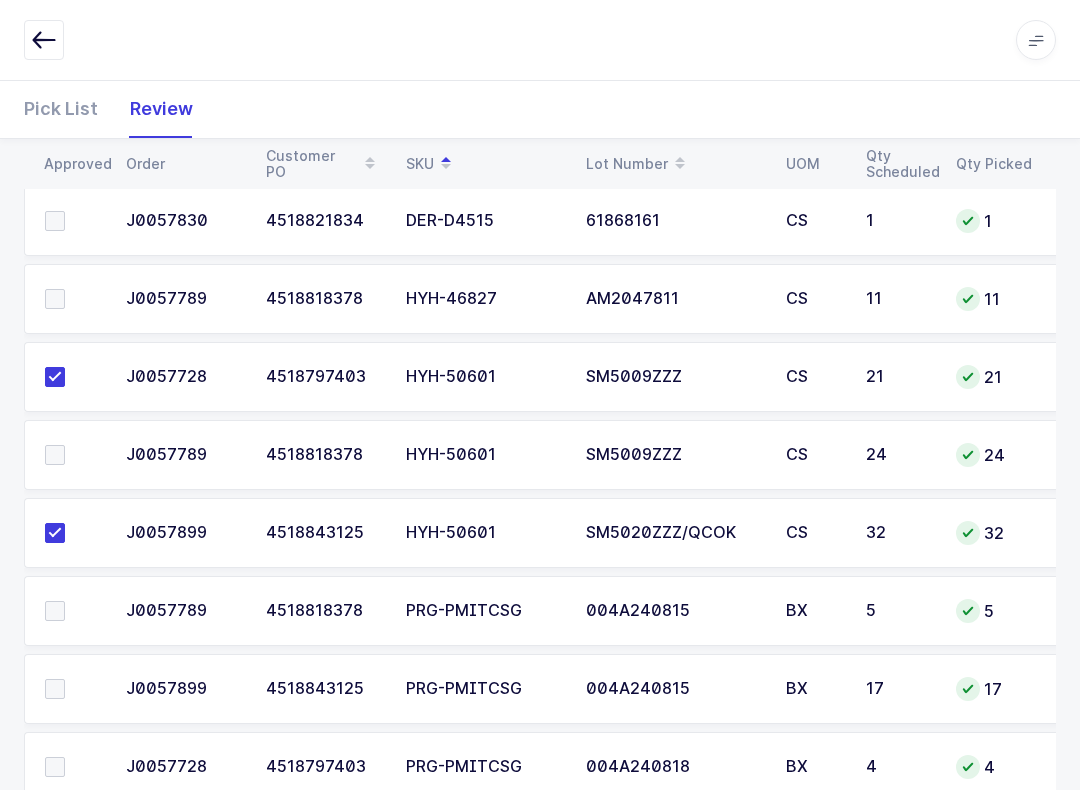 click at bounding box center [55, 455] 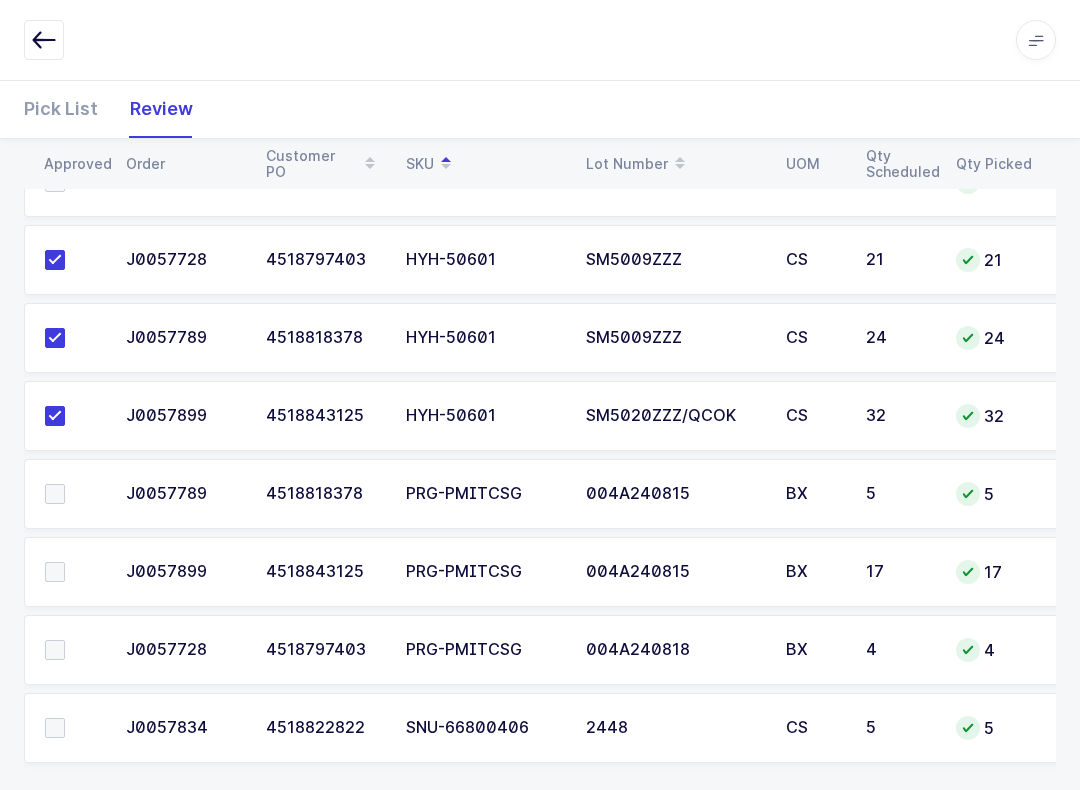 scroll, scrollTop: 816, scrollLeft: 0, axis: vertical 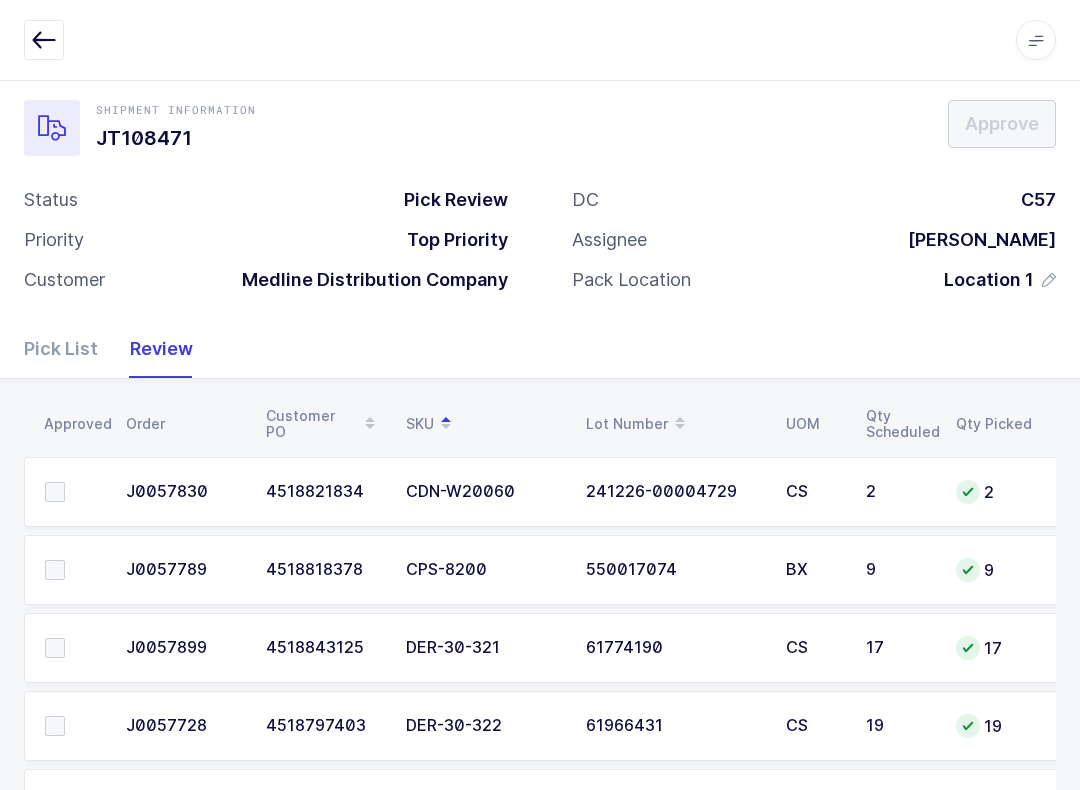 click at bounding box center (55, 570) 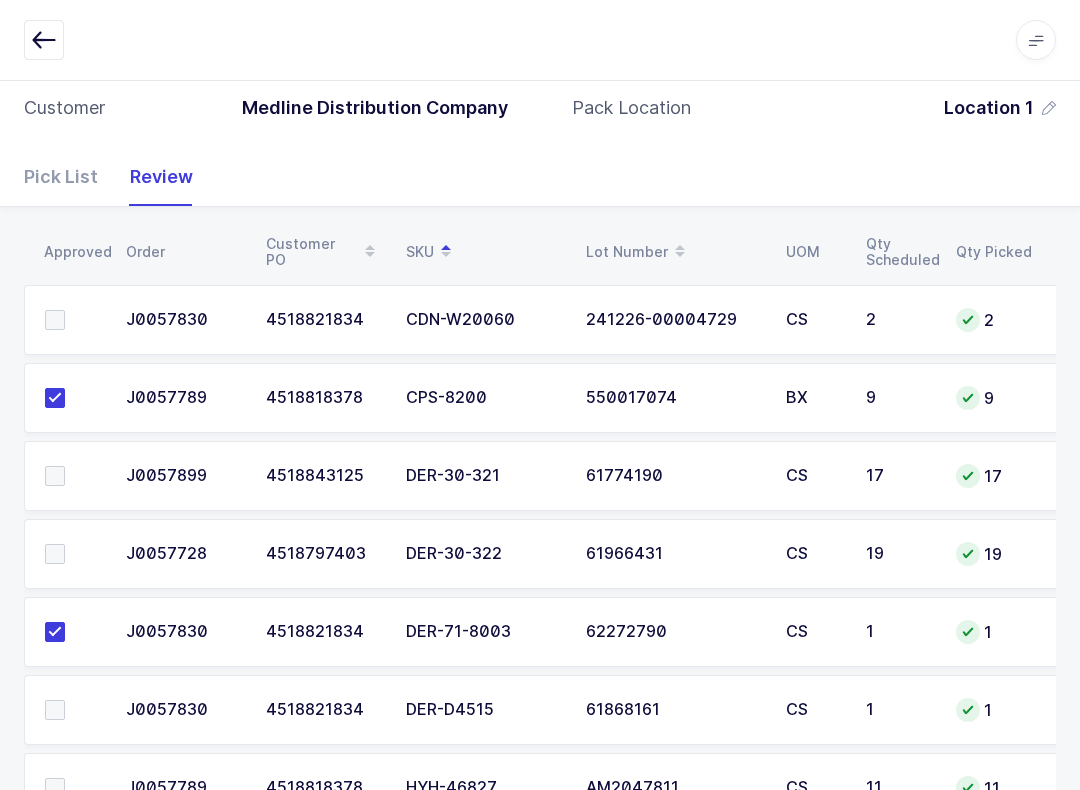 scroll, scrollTop: 245, scrollLeft: 0, axis: vertical 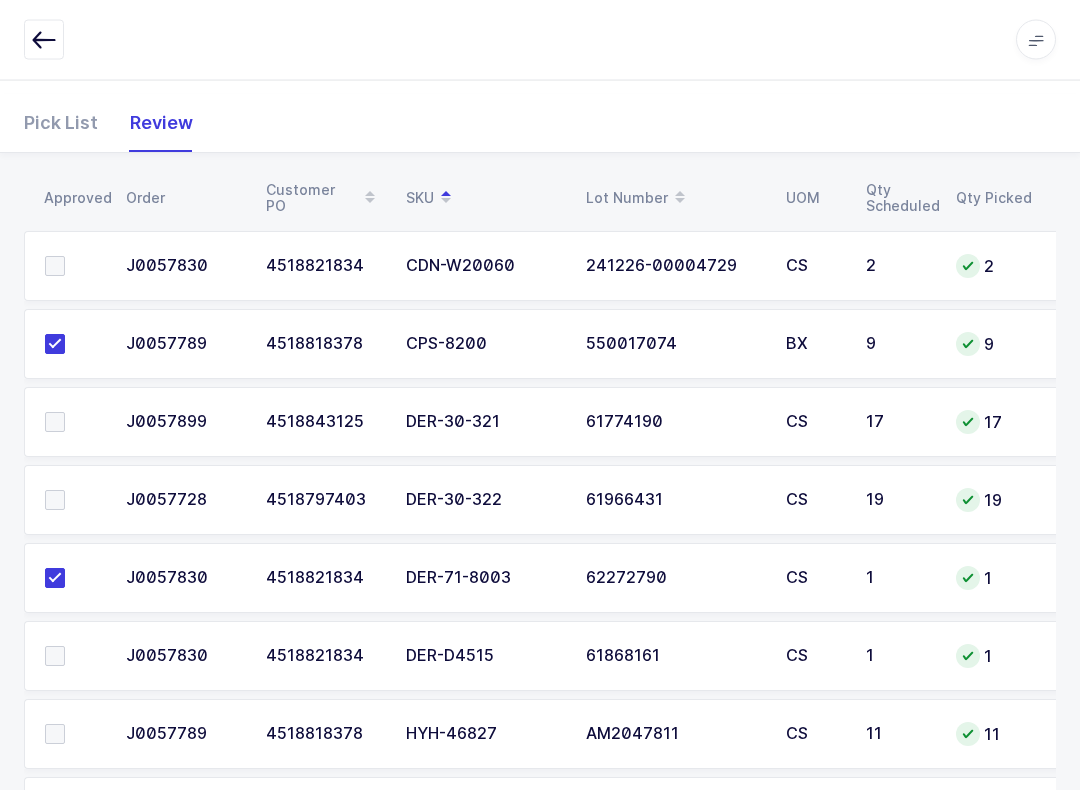 click at bounding box center (73, 423) 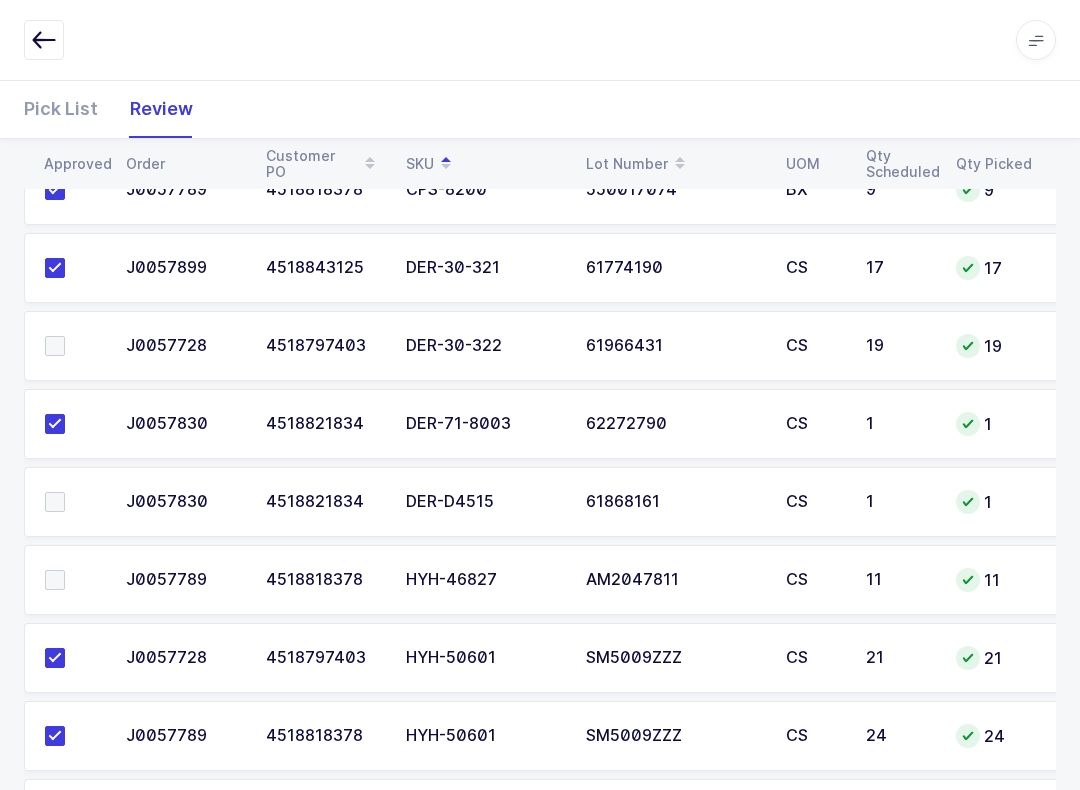 scroll, scrollTop: 816, scrollLeft: 0, axis: vertical 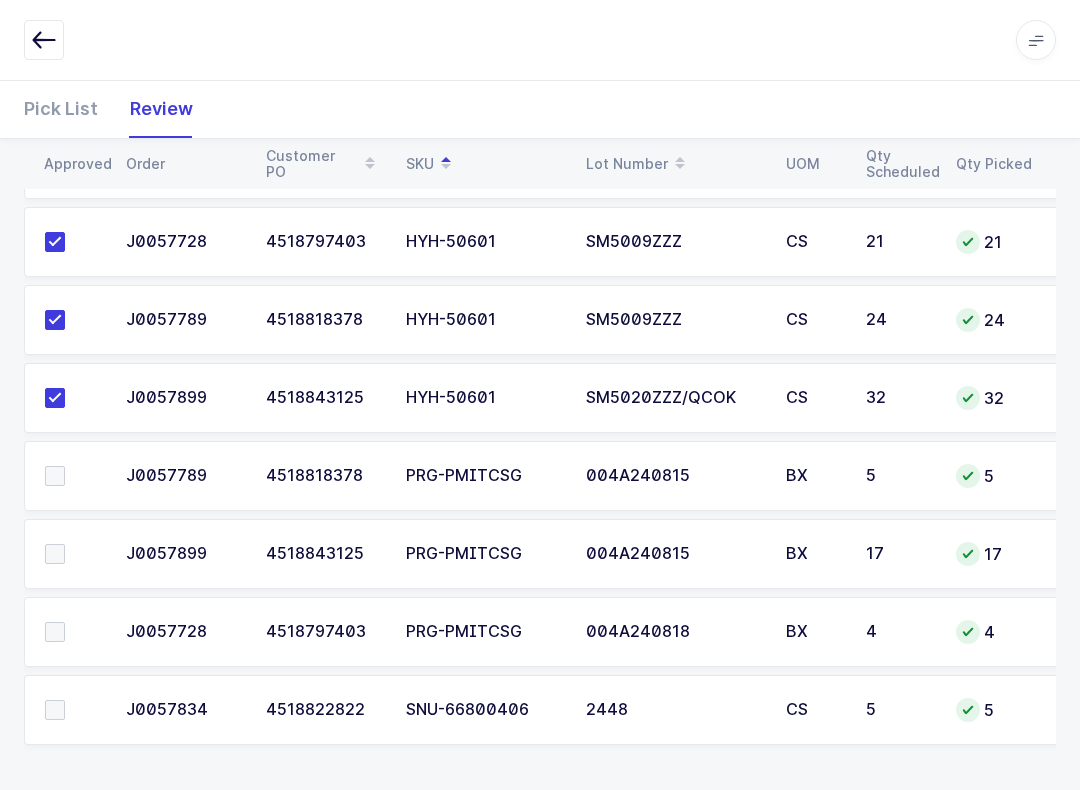 click at bounding box center (69, 554) 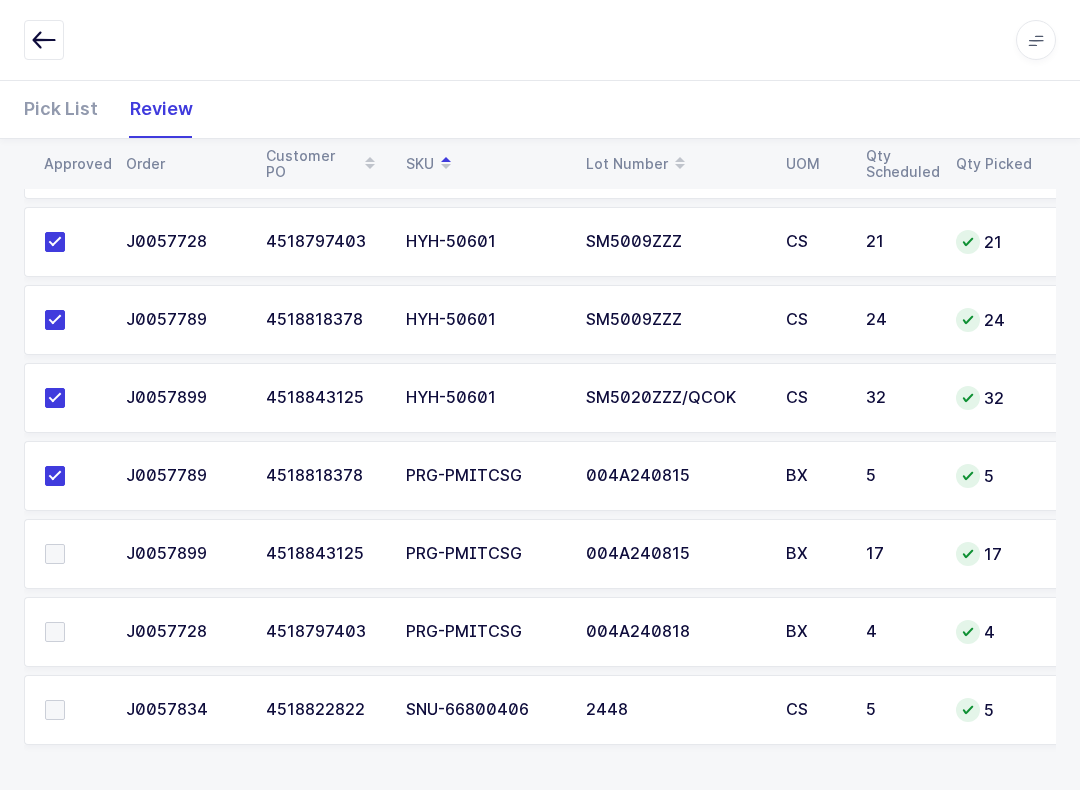 click at bounding box center (55, 554) 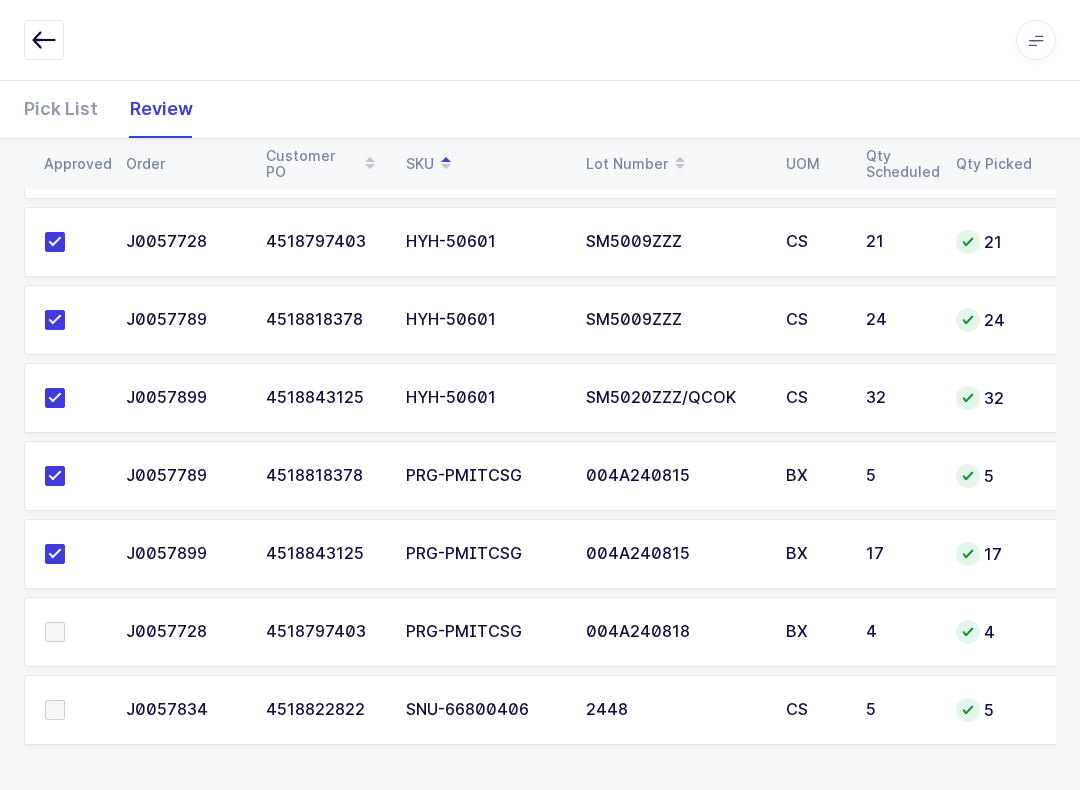 scroll, scrollTop: 0, scrollLeft: 96, axis: horizontal 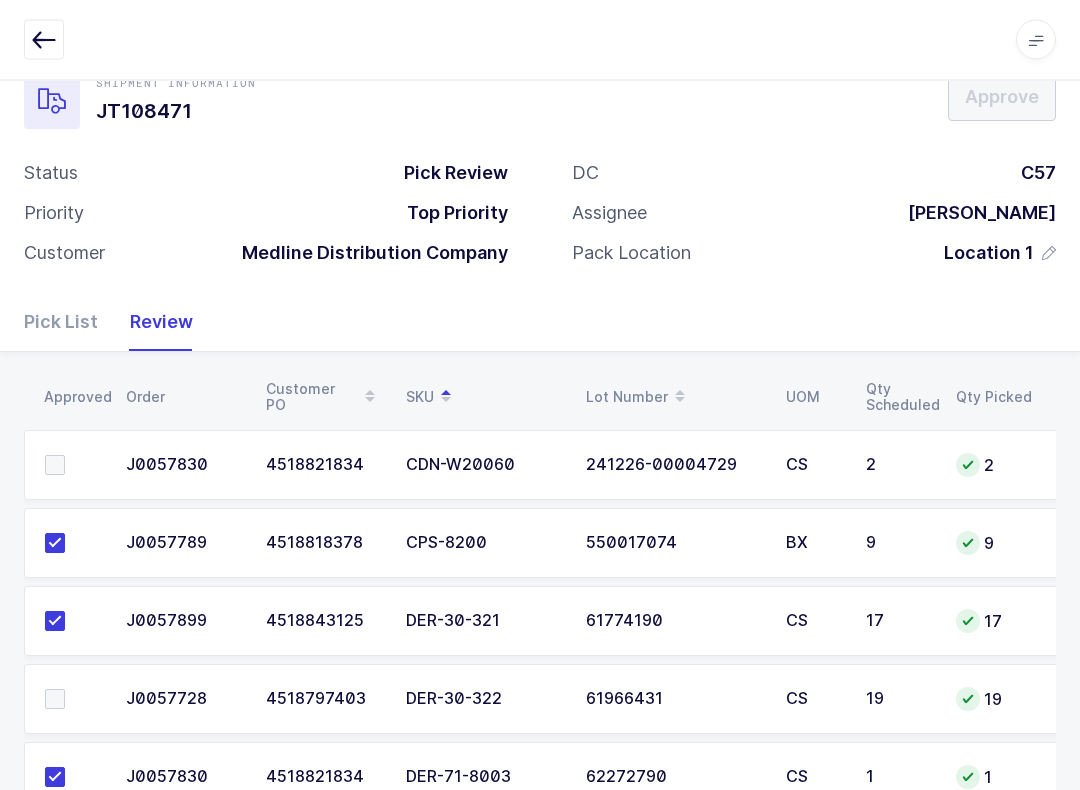 click at bounding box center [55, 466] 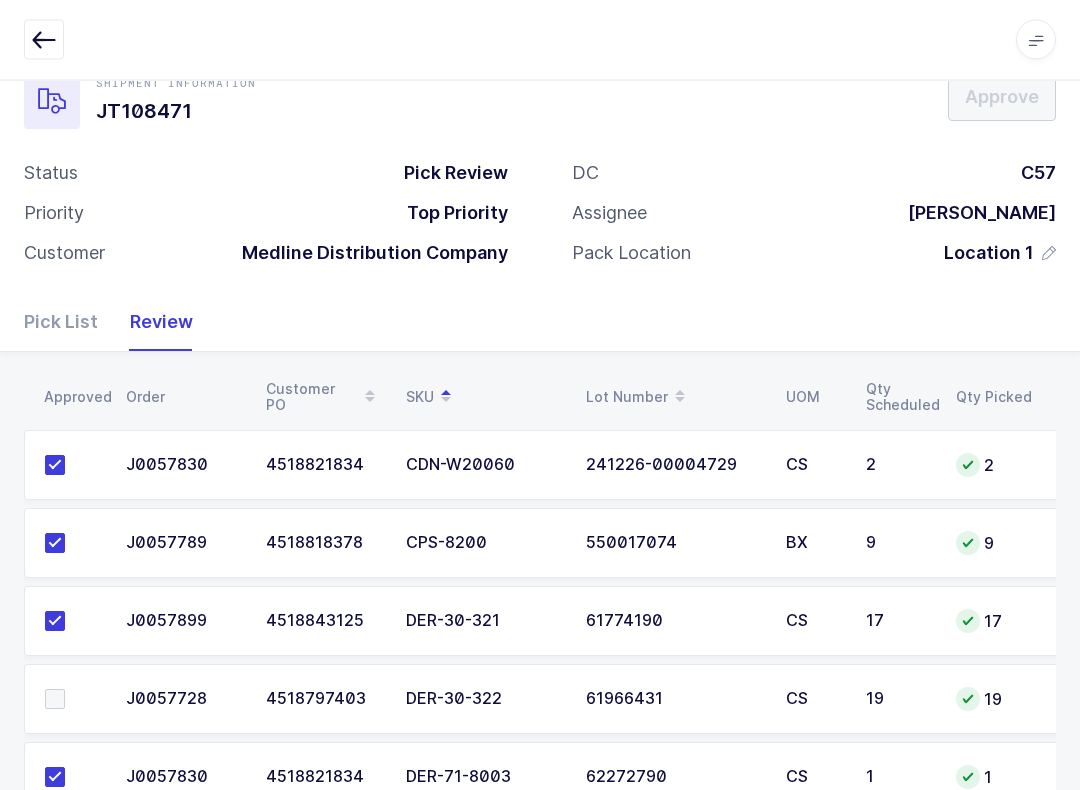 scroll, scrollTop: 47, scrollLeft: 0, axis: vertical 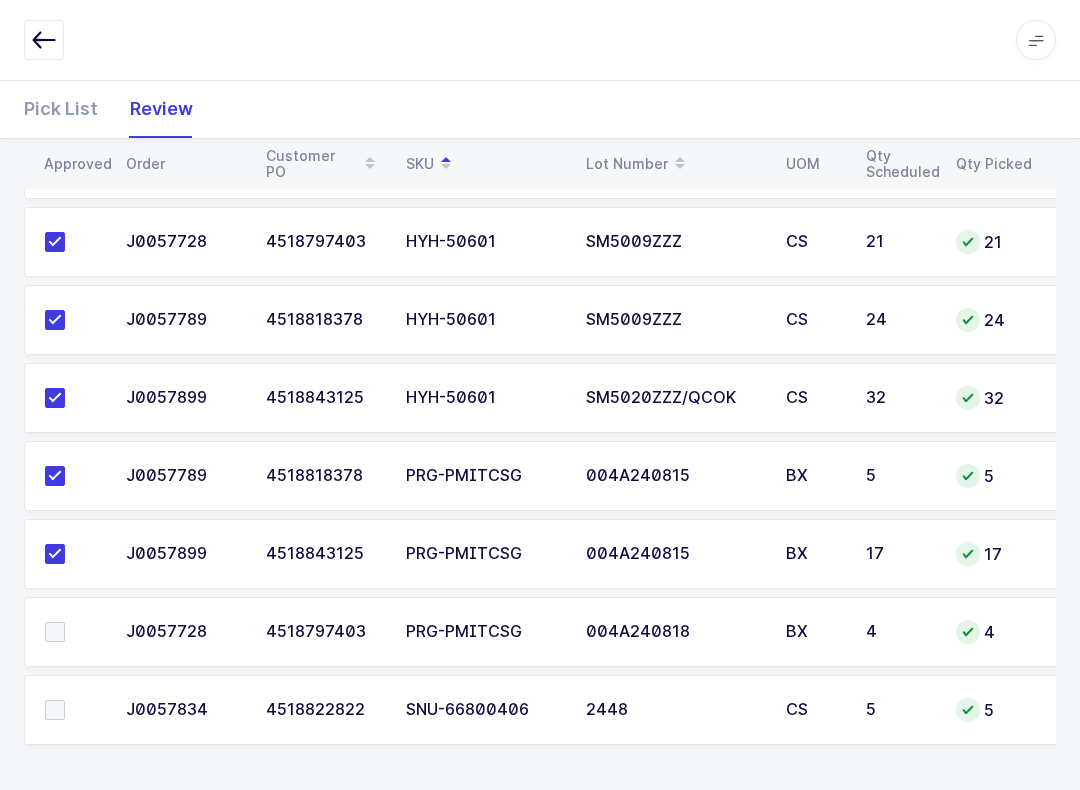 click at bounding box center (69, 632) 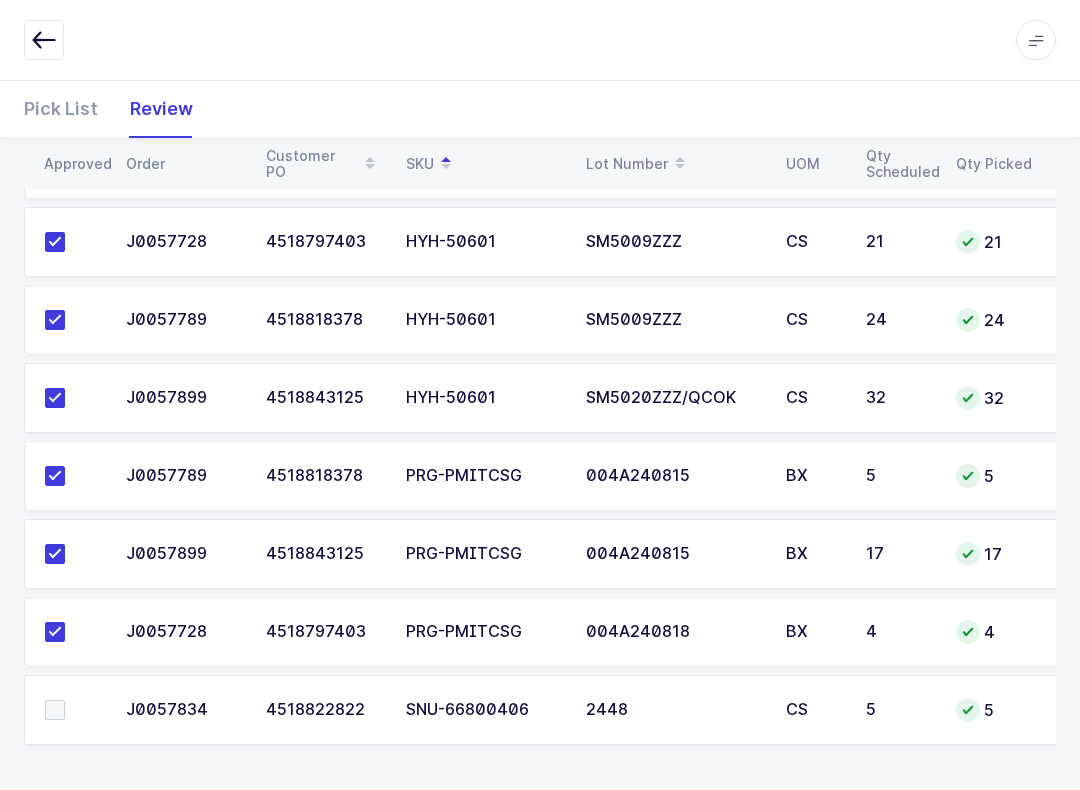 click at bounding box center (55, 710) 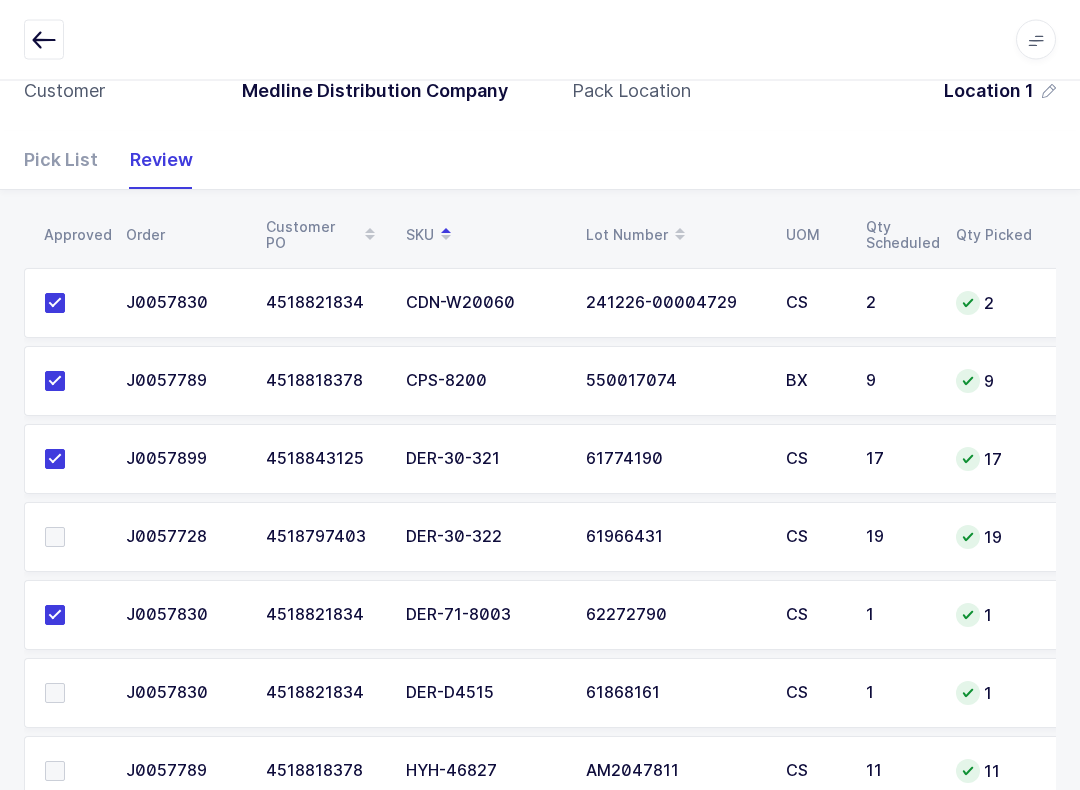 scroll, scrollTop: 187, scrollLeft: 0, axis: vertical 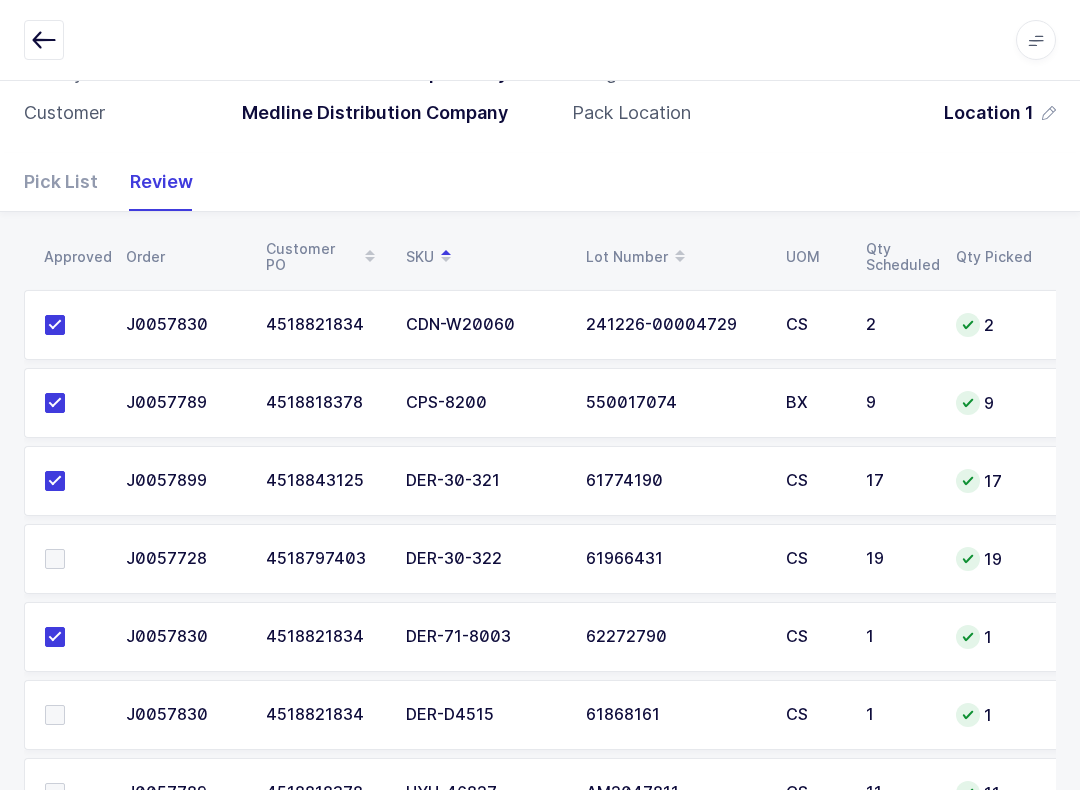 click at bounding box center [73, 559] 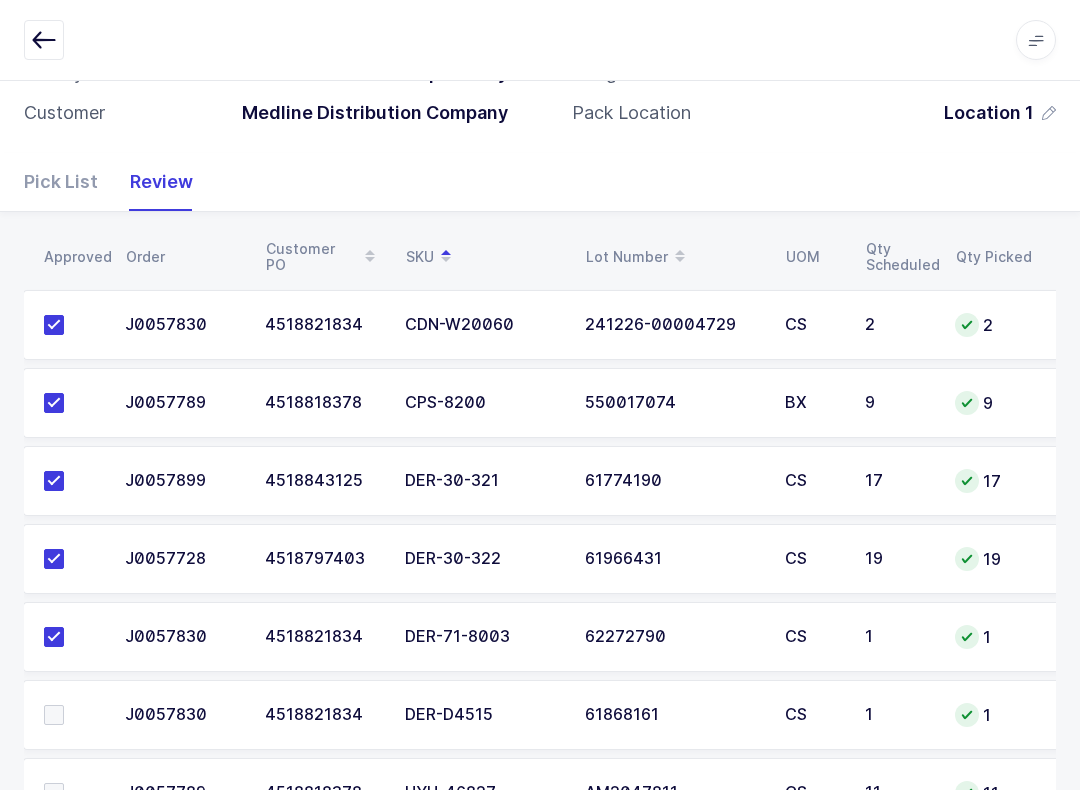 scroll, scrollTop: 0, scrollLeft: 10, axis: horizontal 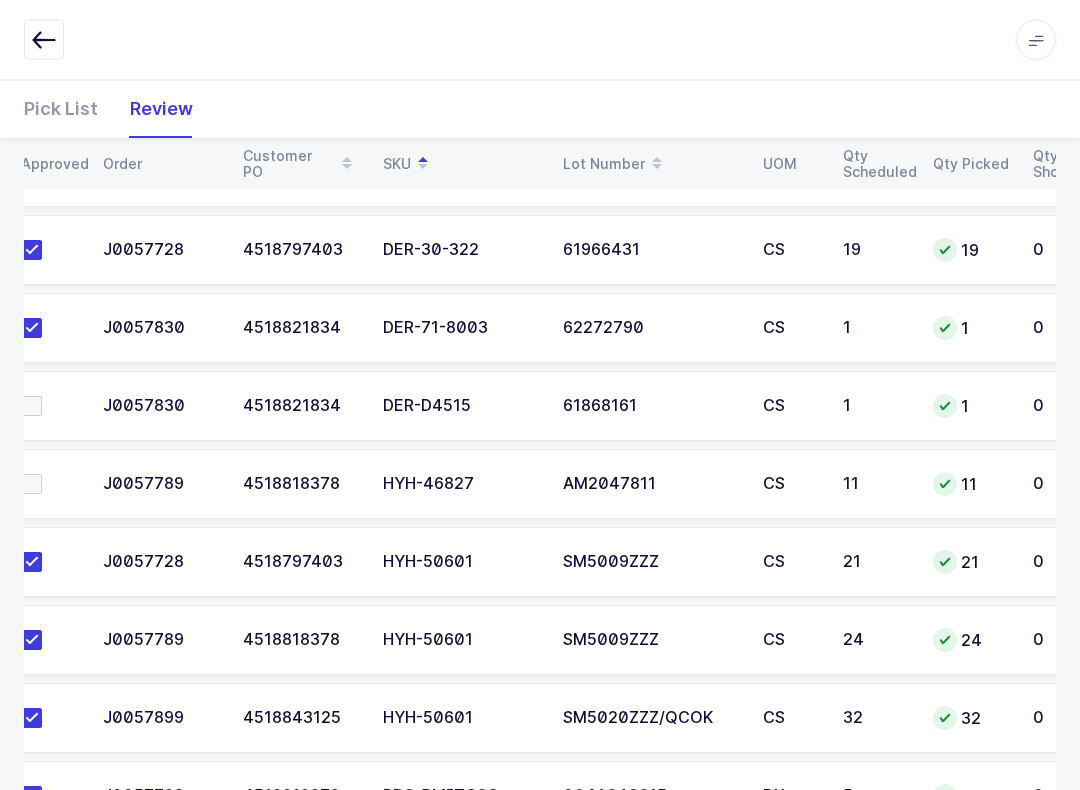 click at bounding box center (50, 485) 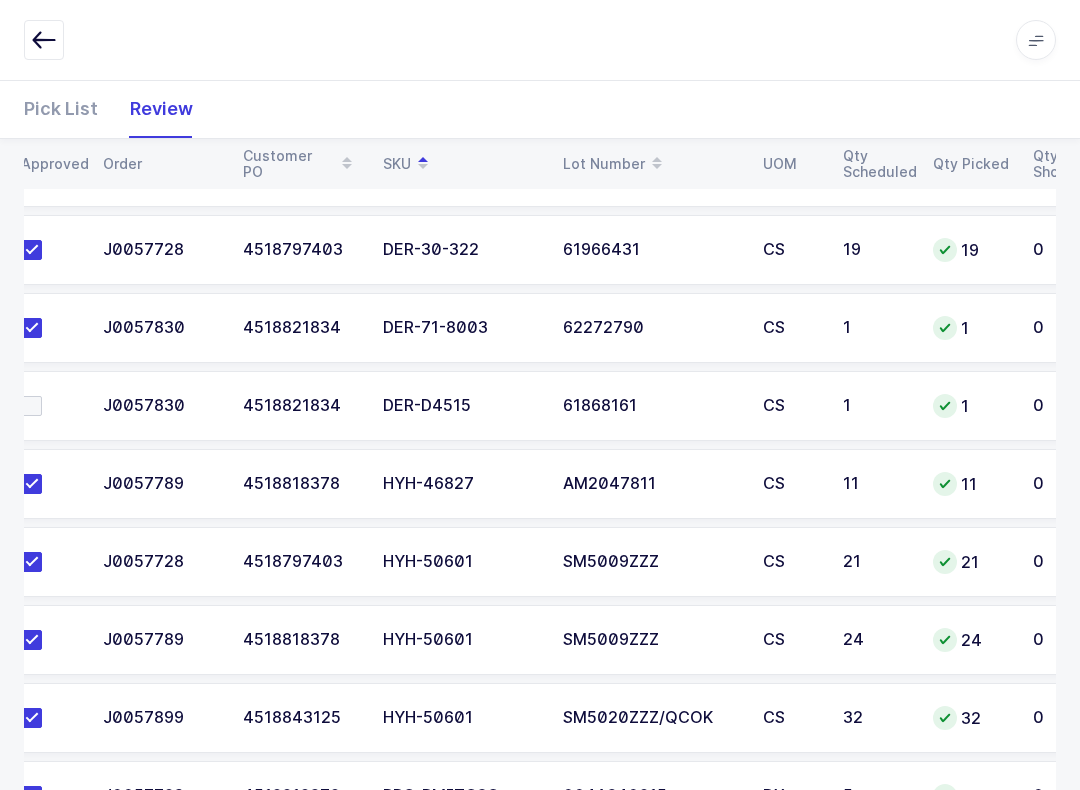 scroll, scrollTop: 0, scrollLeft: -11, axis: horizontal 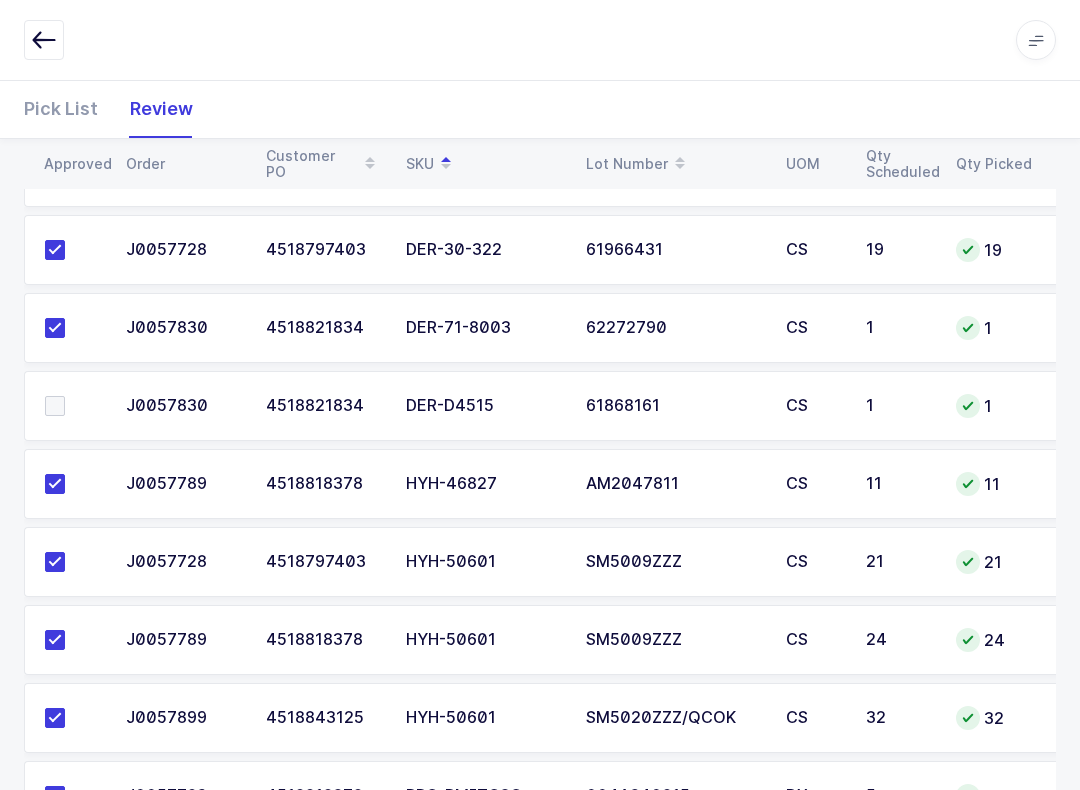 click at bounding box center [55, 406] 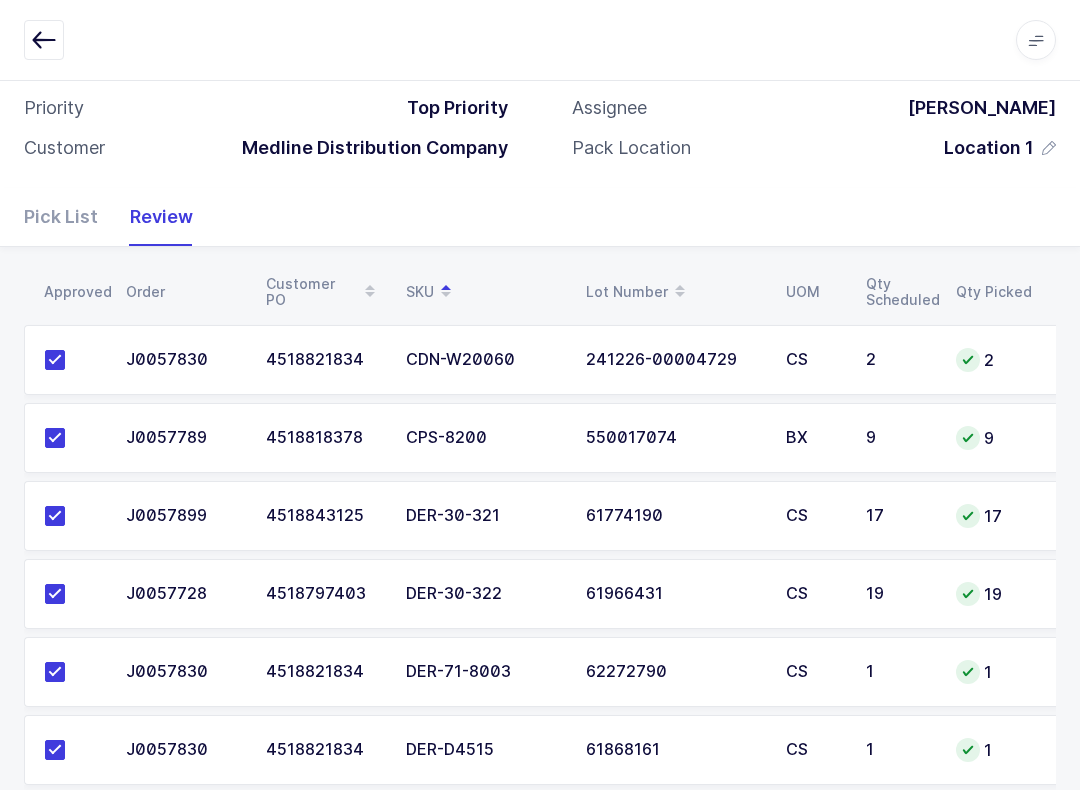 scroll, scrollTop: 0, scrollLeft: 0, axis: both 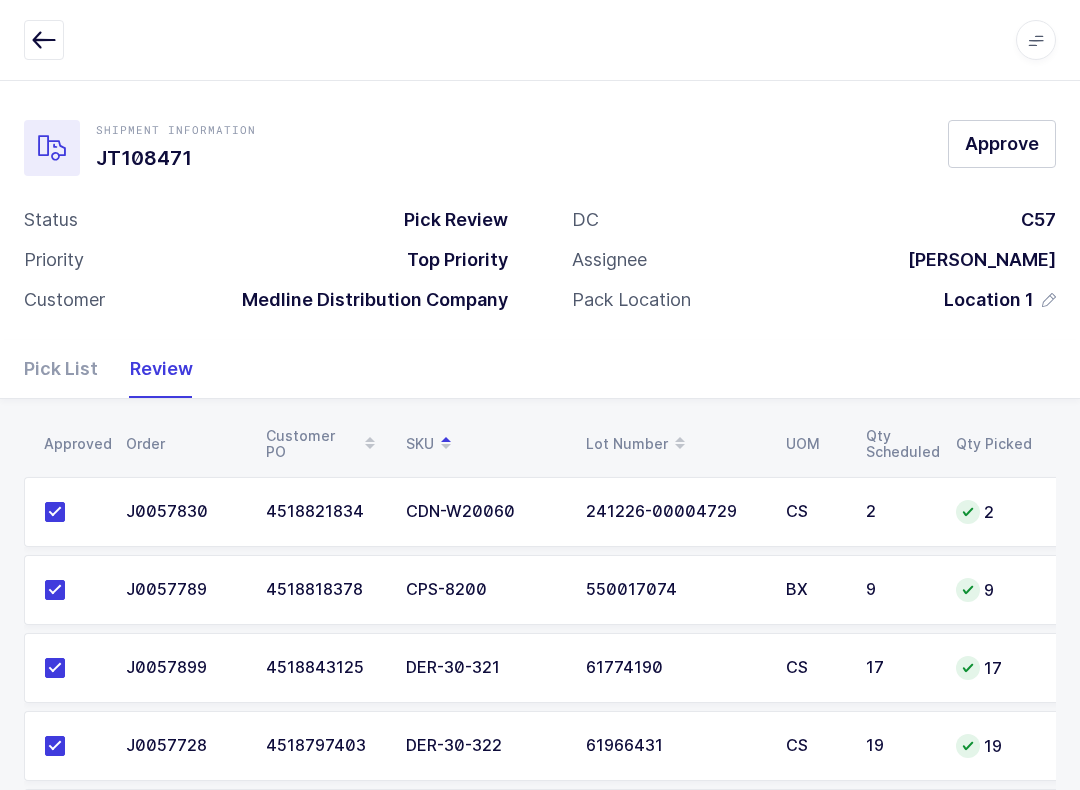click on "Approve" at bounding box center [1002, 143] 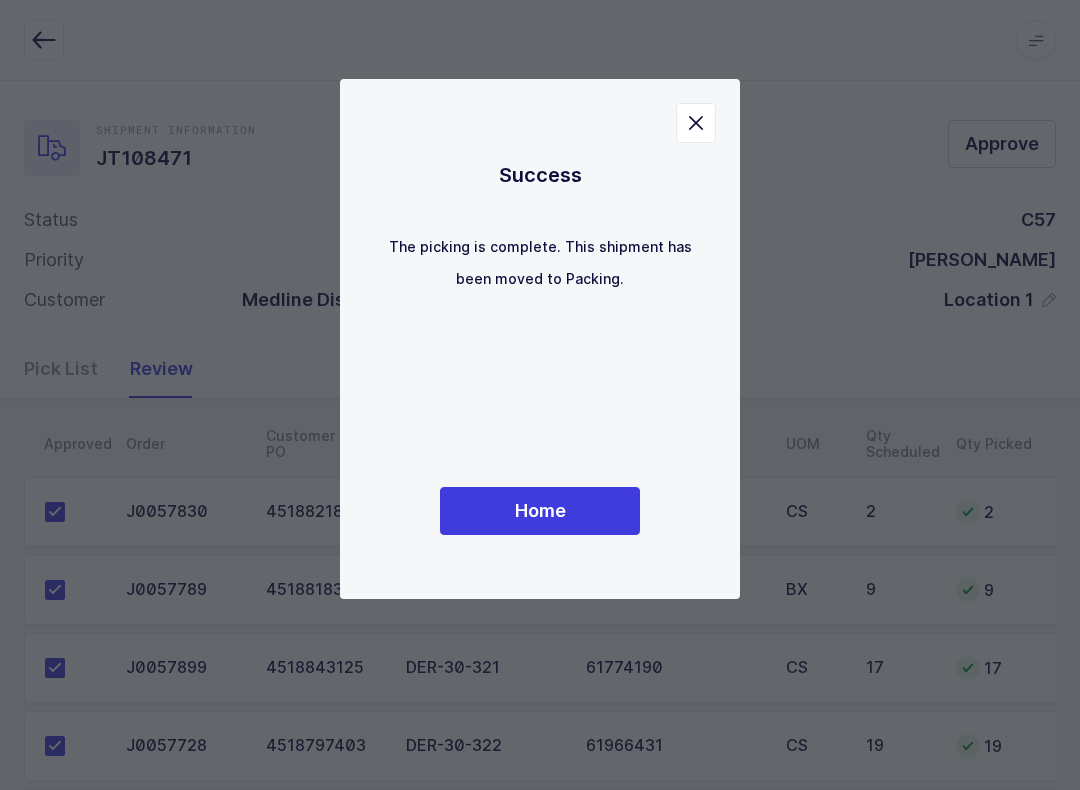 click on "Home" at bounding box center [540, 511] 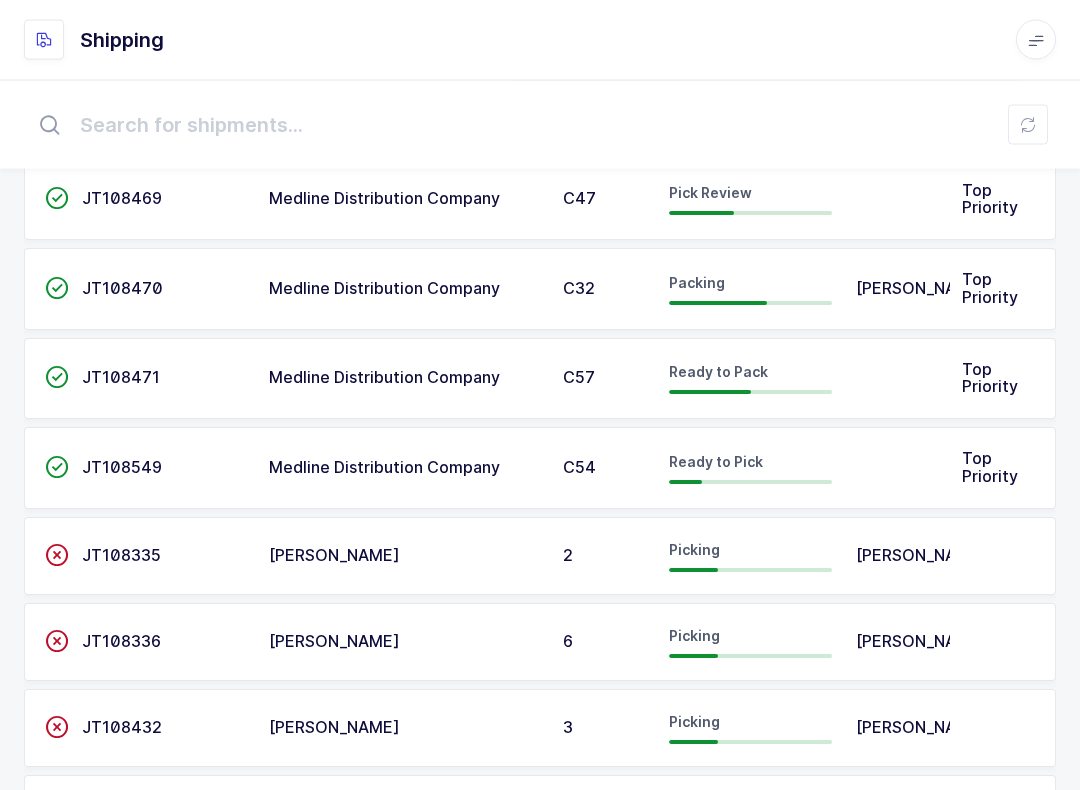 scroll, scrollTop: 0, scrollLeft: 0, axis: both 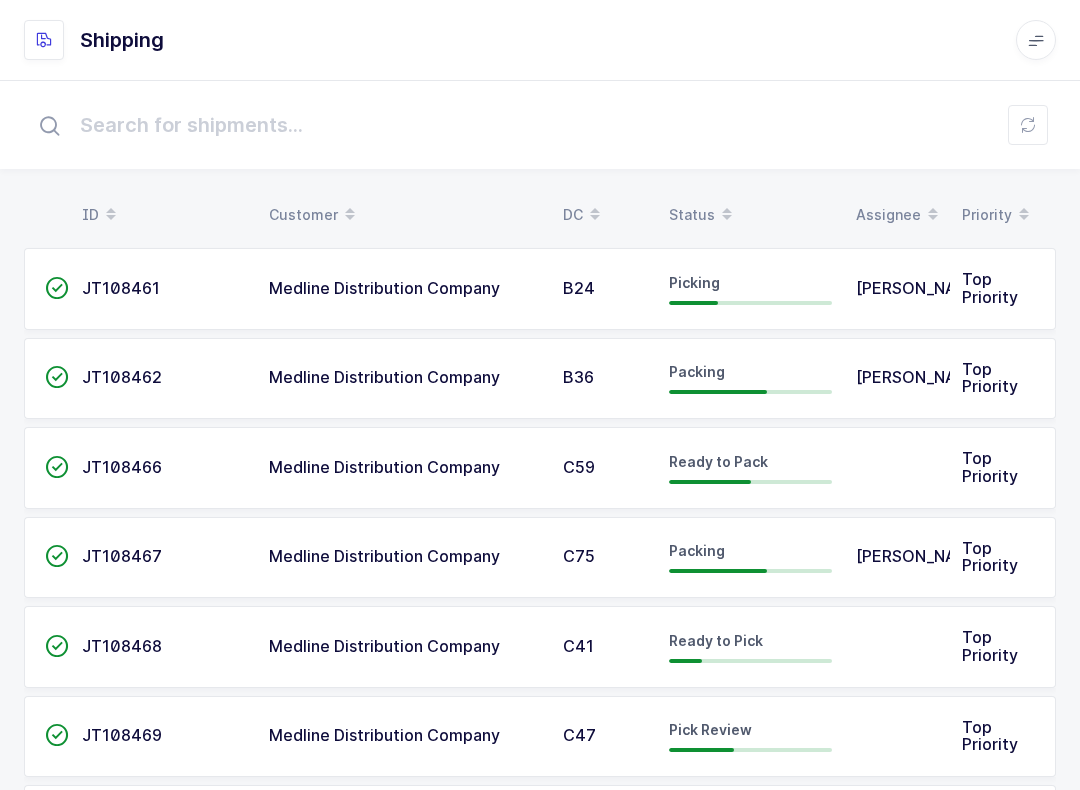click on "Status" at bounding box center [750, 215] 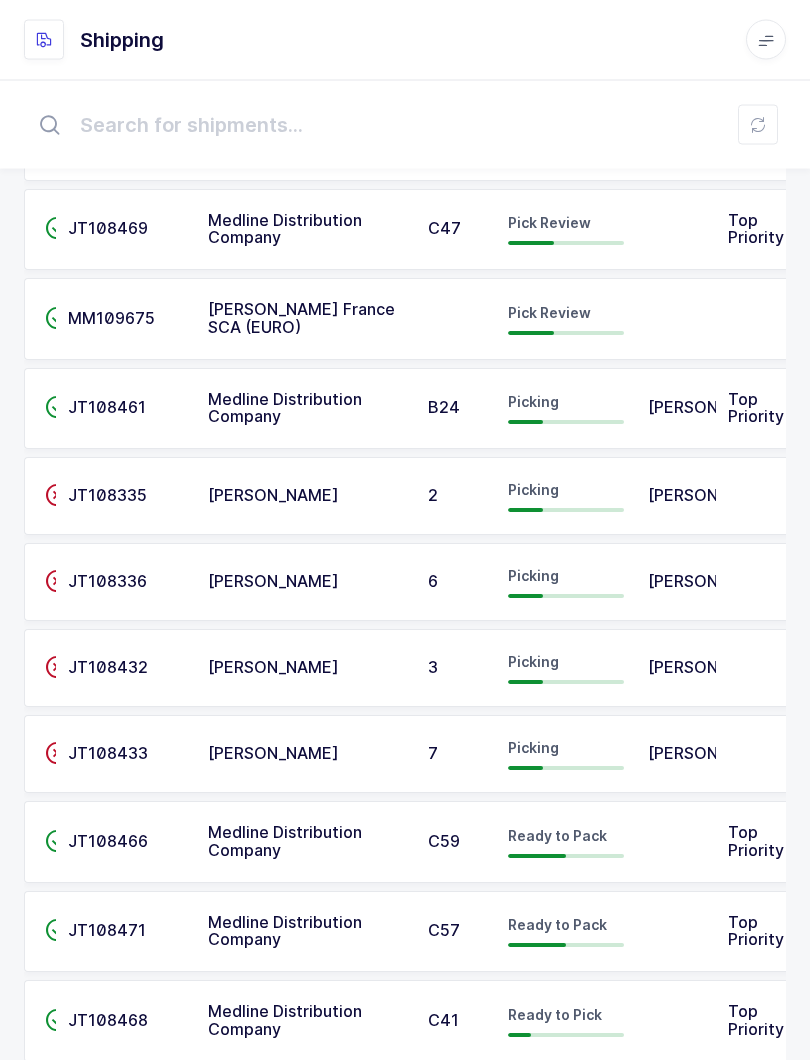 scroll, scrollTop: 0, scrollLeft: 0, axis: both 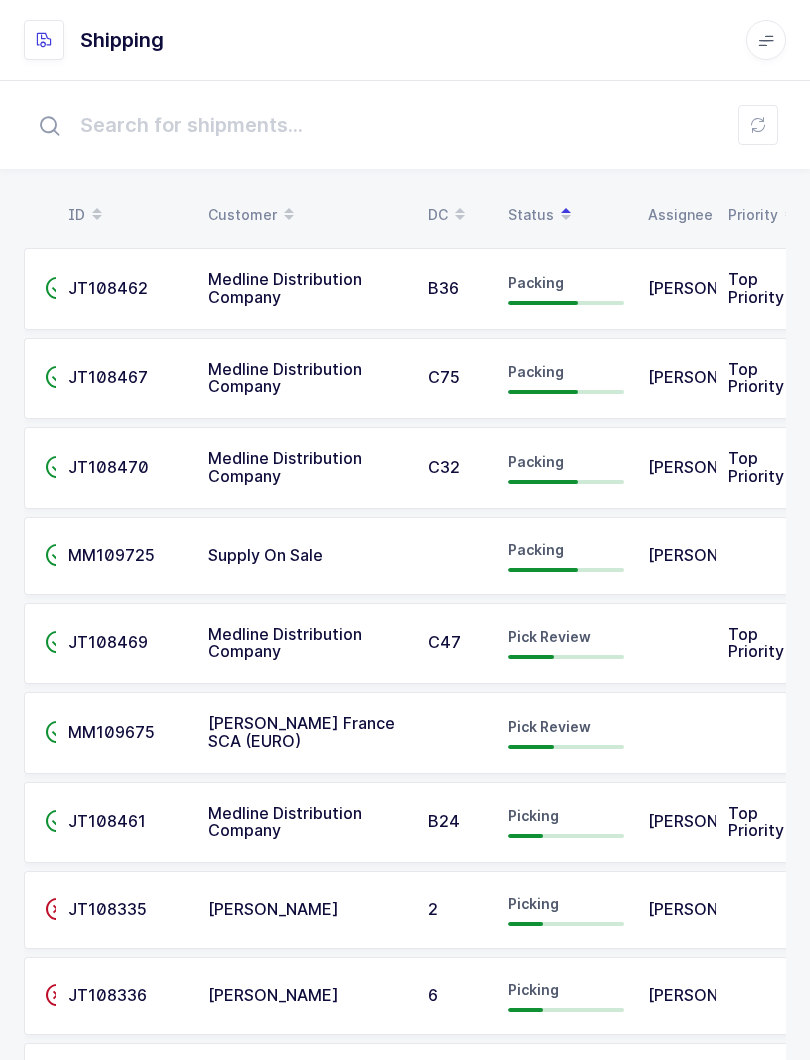 click at bounding box center (758, 125) 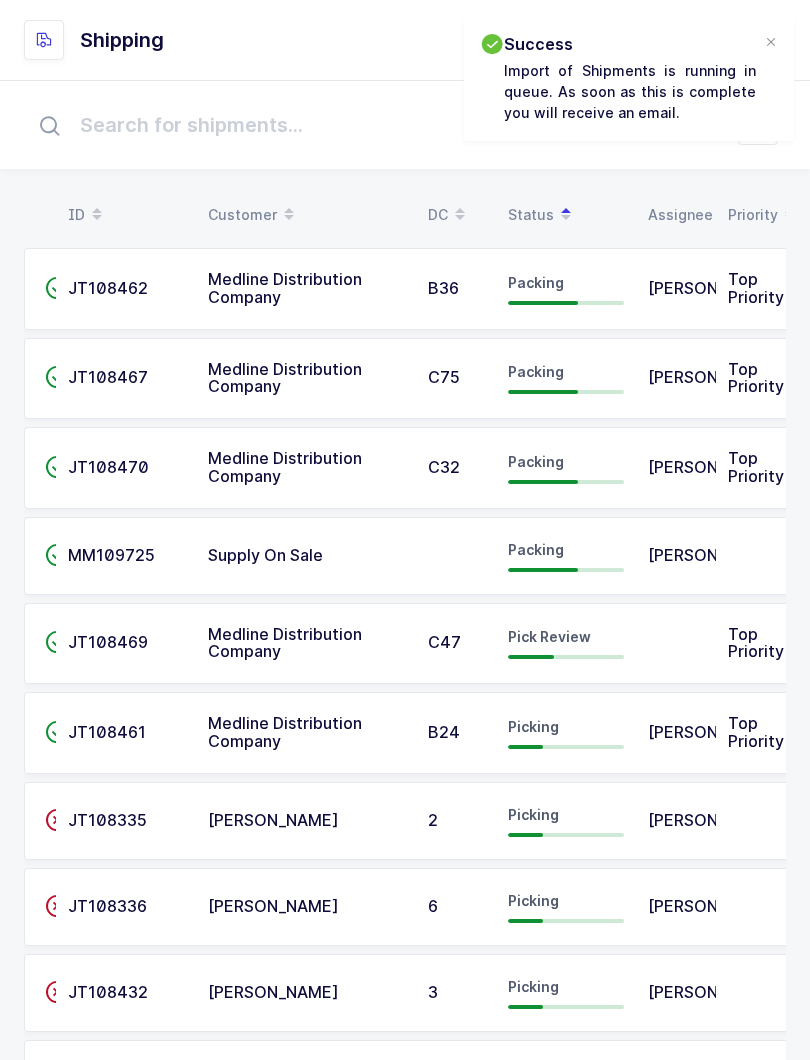 click at bounding box center (566, 215) 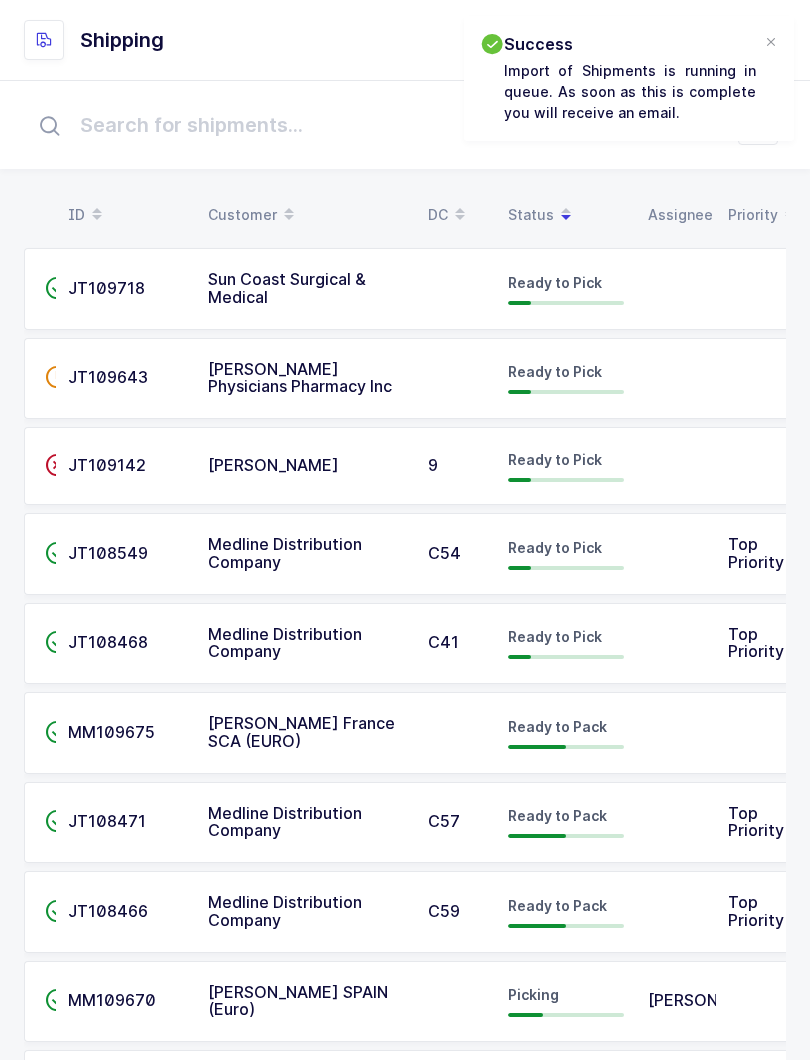 click at bounding box center [566, 215] 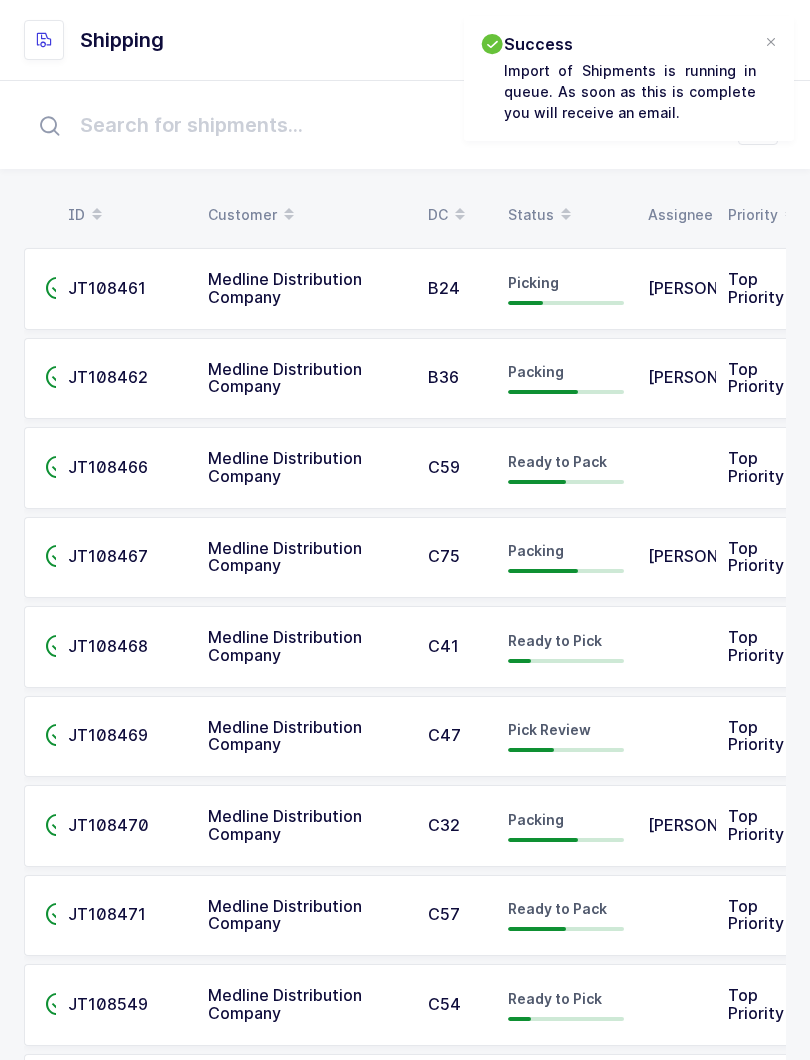 click on "Status" at bounding box center (566, 215) 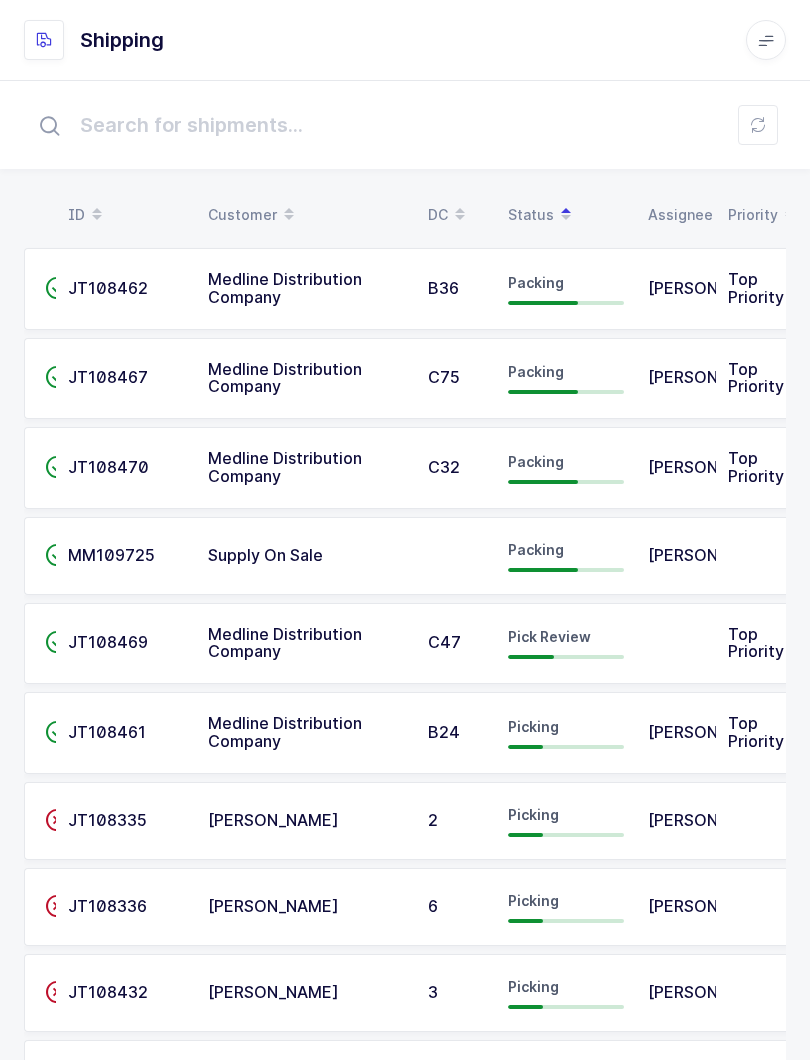 click at bounding box center [758, 125] 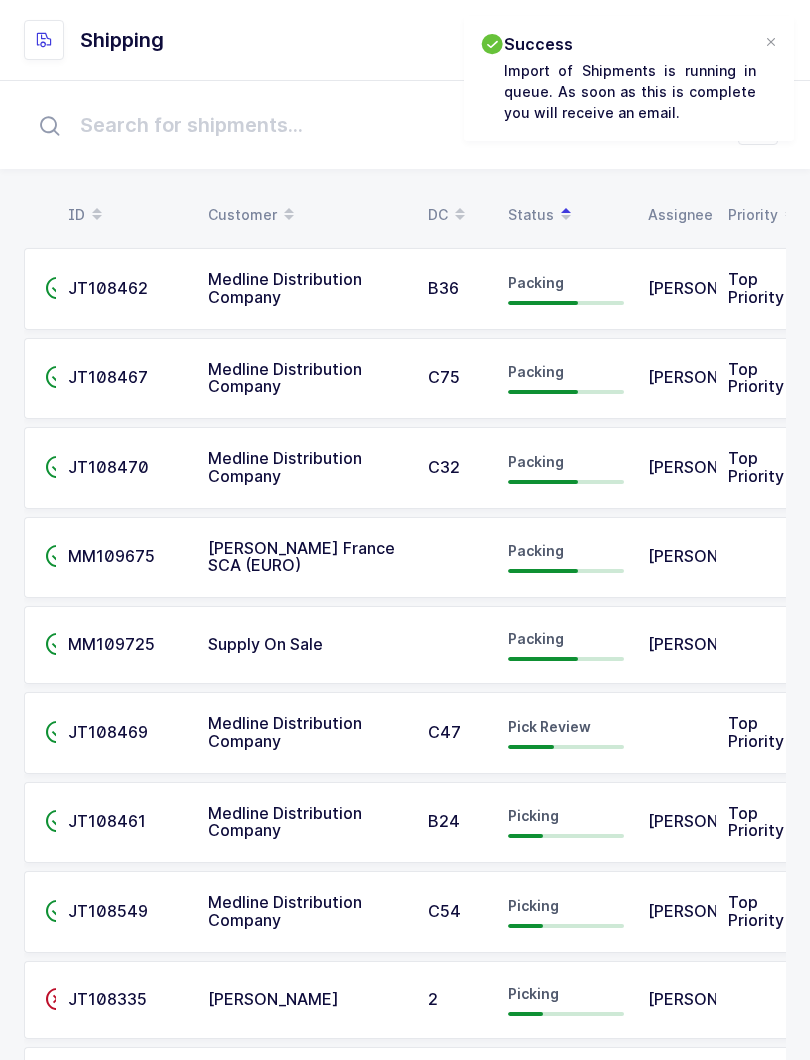 click at bounding box center [566, 215] 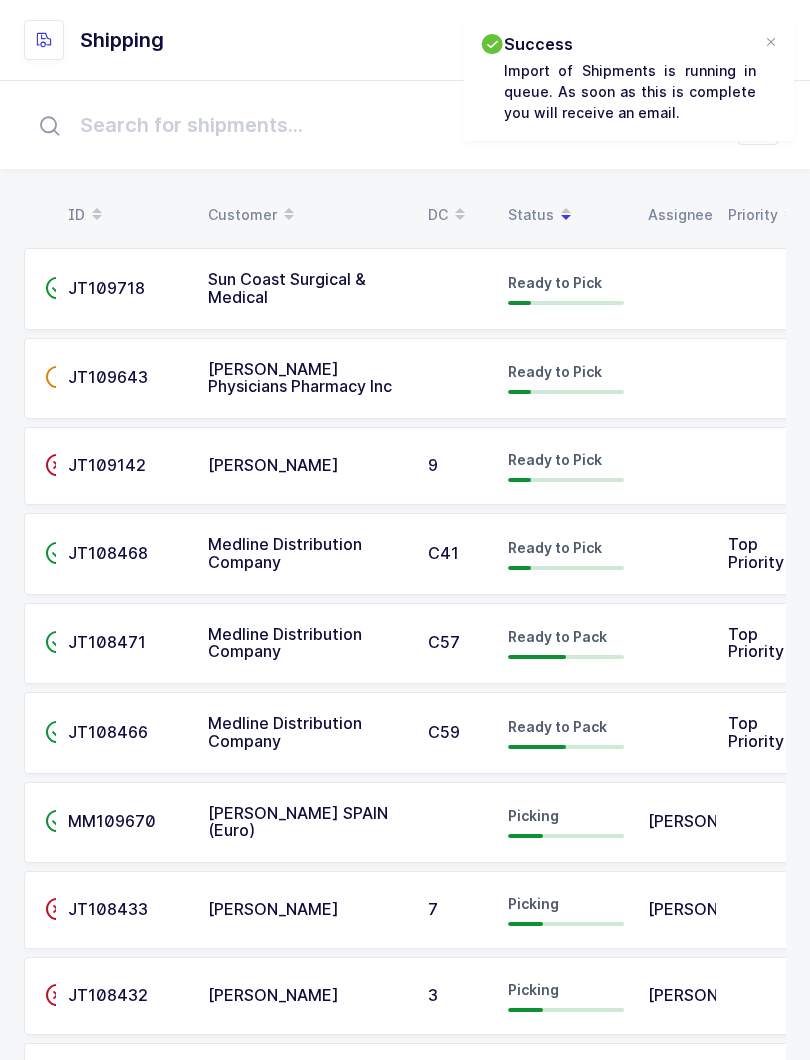 click at bounding box center [566, 215] 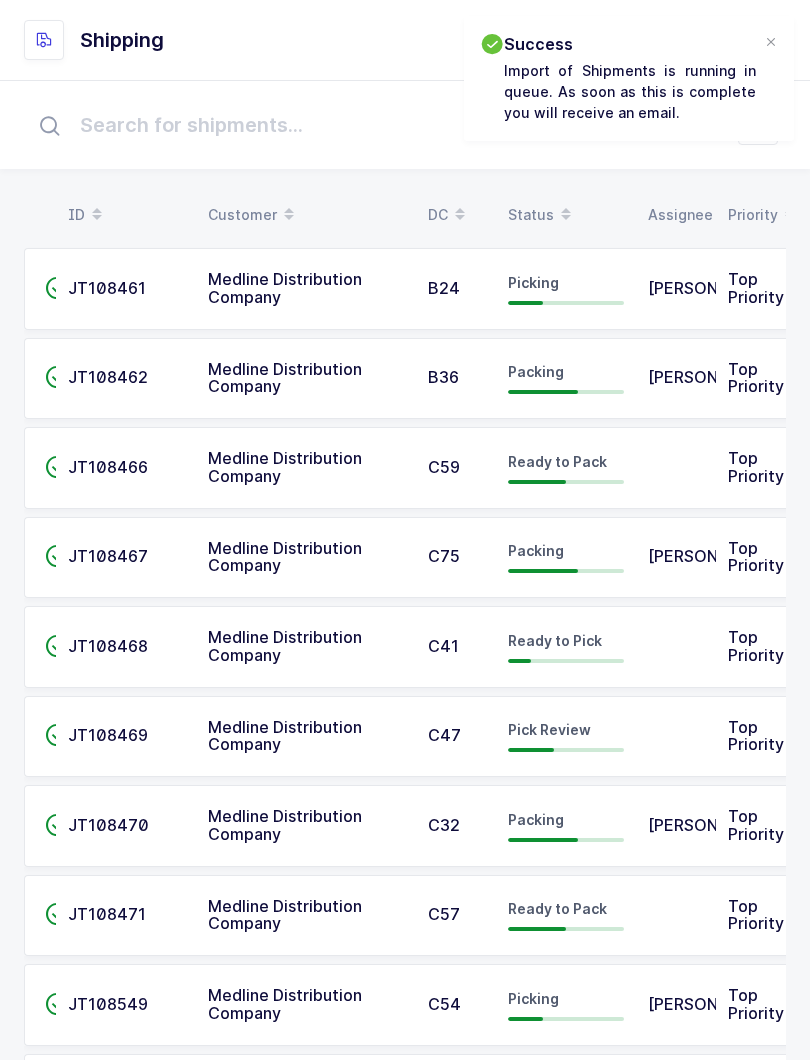 click on "Status" at bounding box center (566, 215) 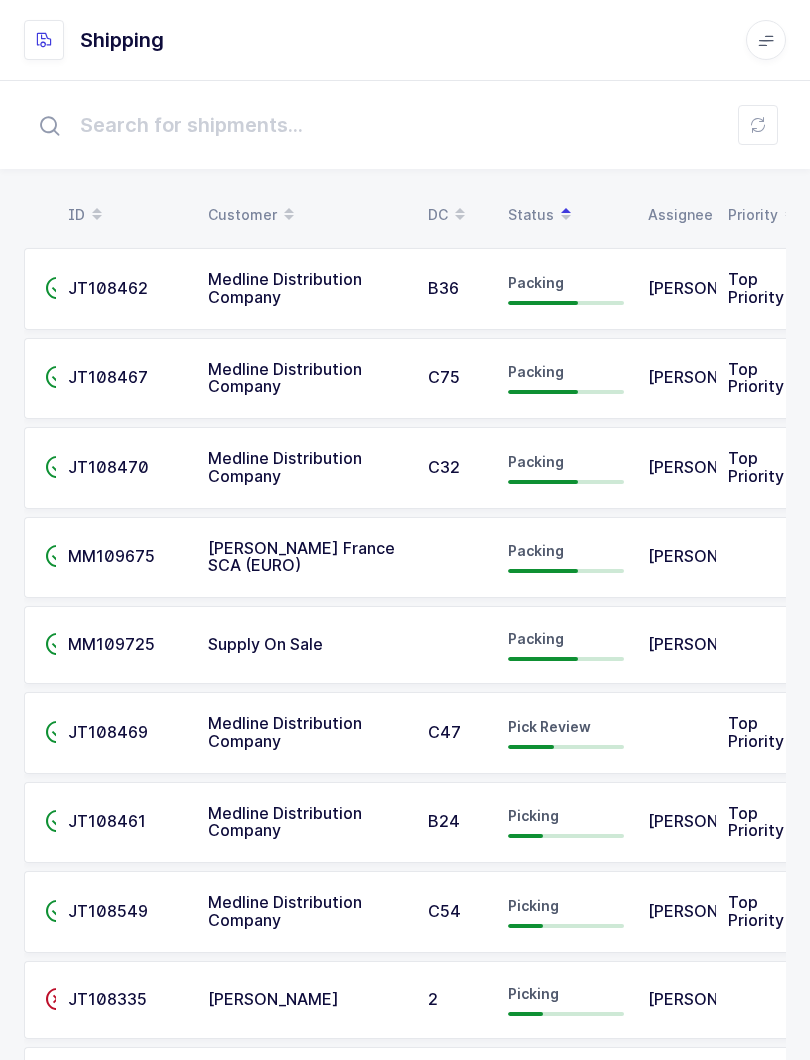 click at bounding box center (676, 733) 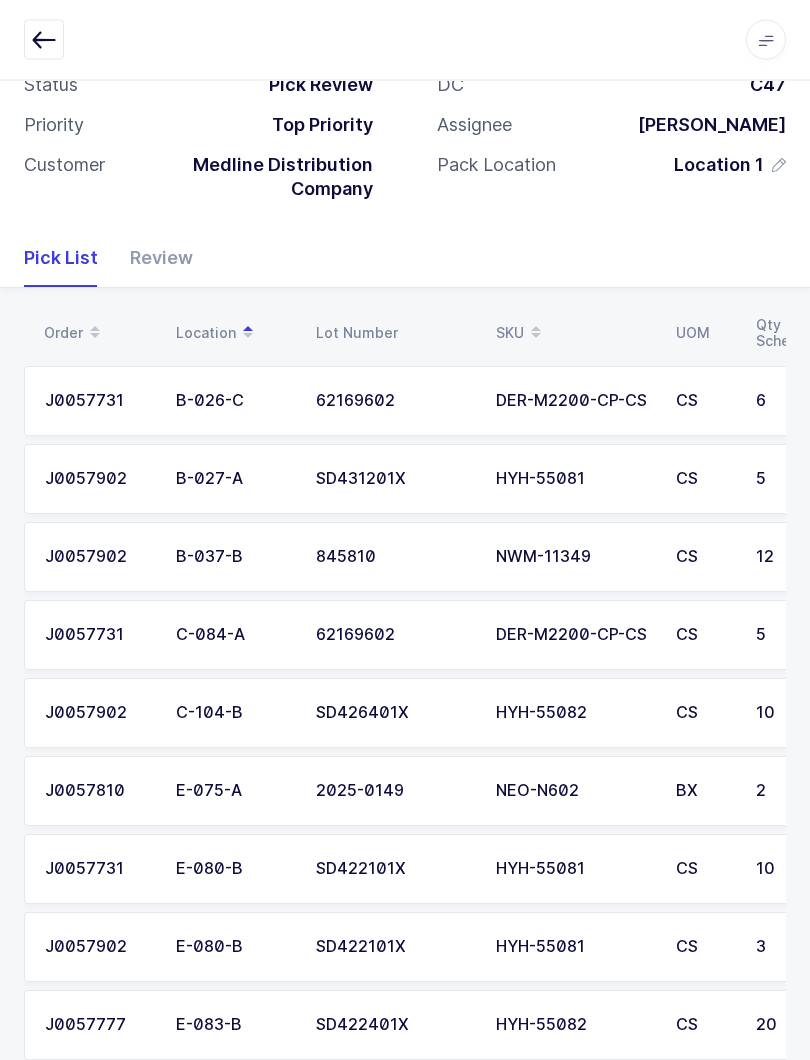 scroll, scrollTop: 0, scrollLeft: 0, axis: both 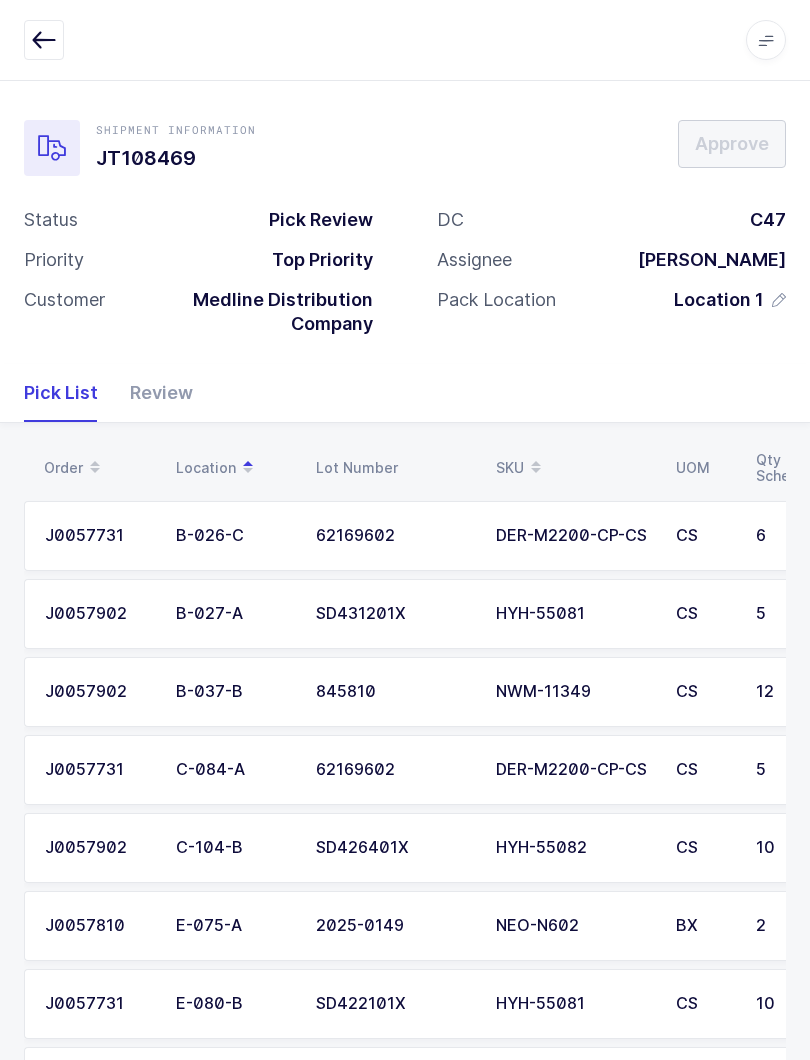 click on "Review" at bounding box center [153, 393] 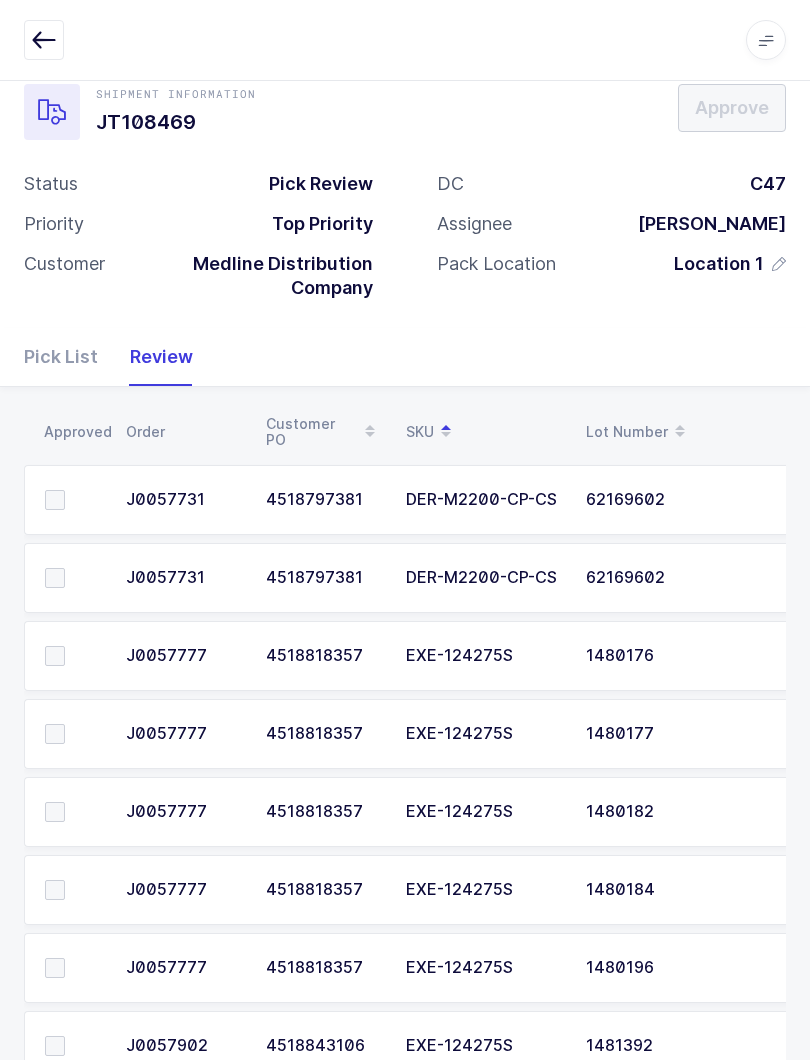 scroll, scrollTop: 0, scrollLeft: 0, axis: both 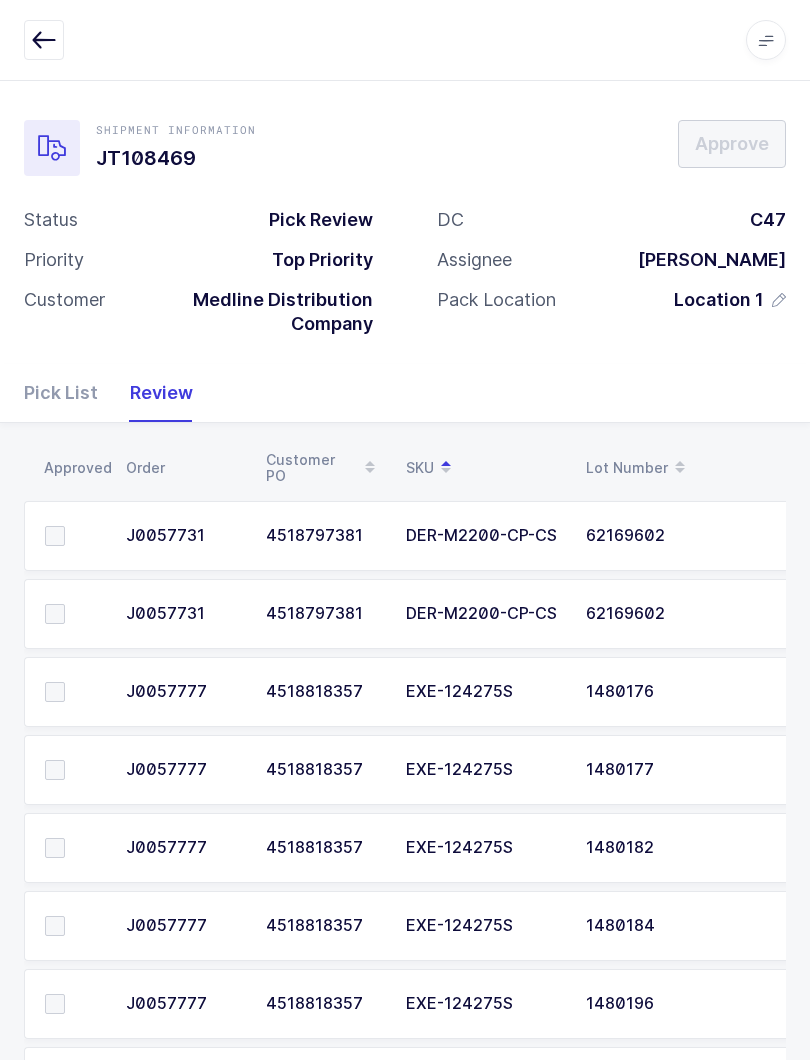 click on "Pick List" at bounding box center [69, 393] 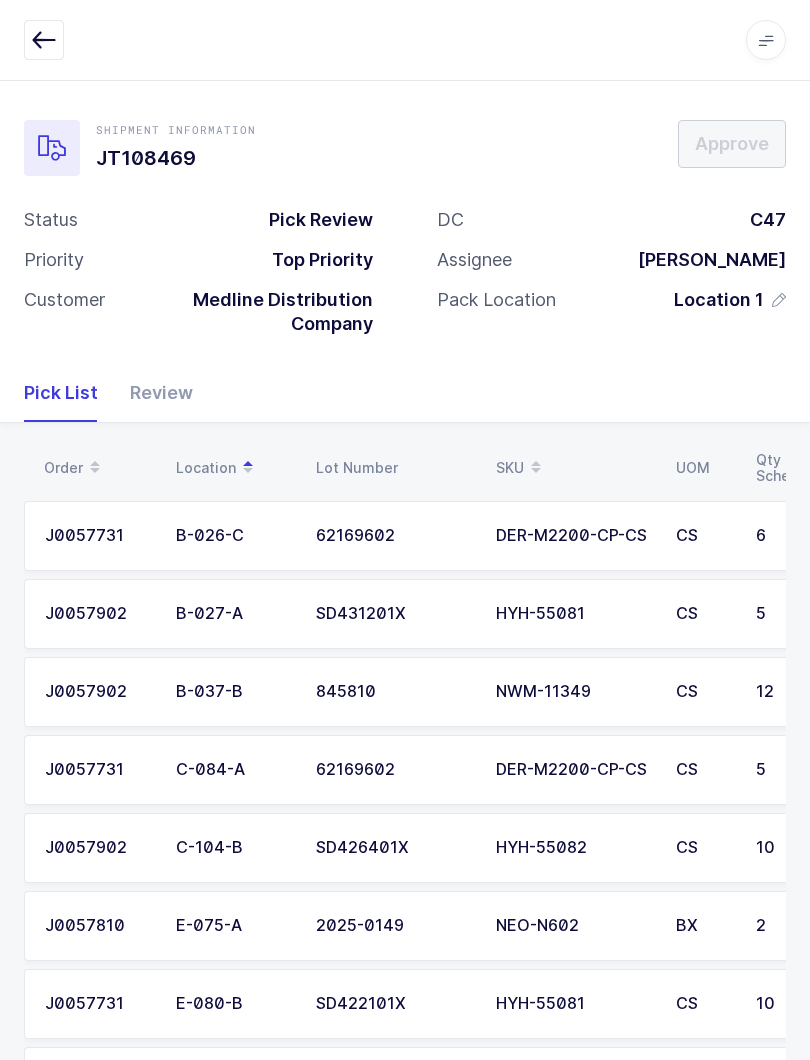 click at bounding box center [44, 40] 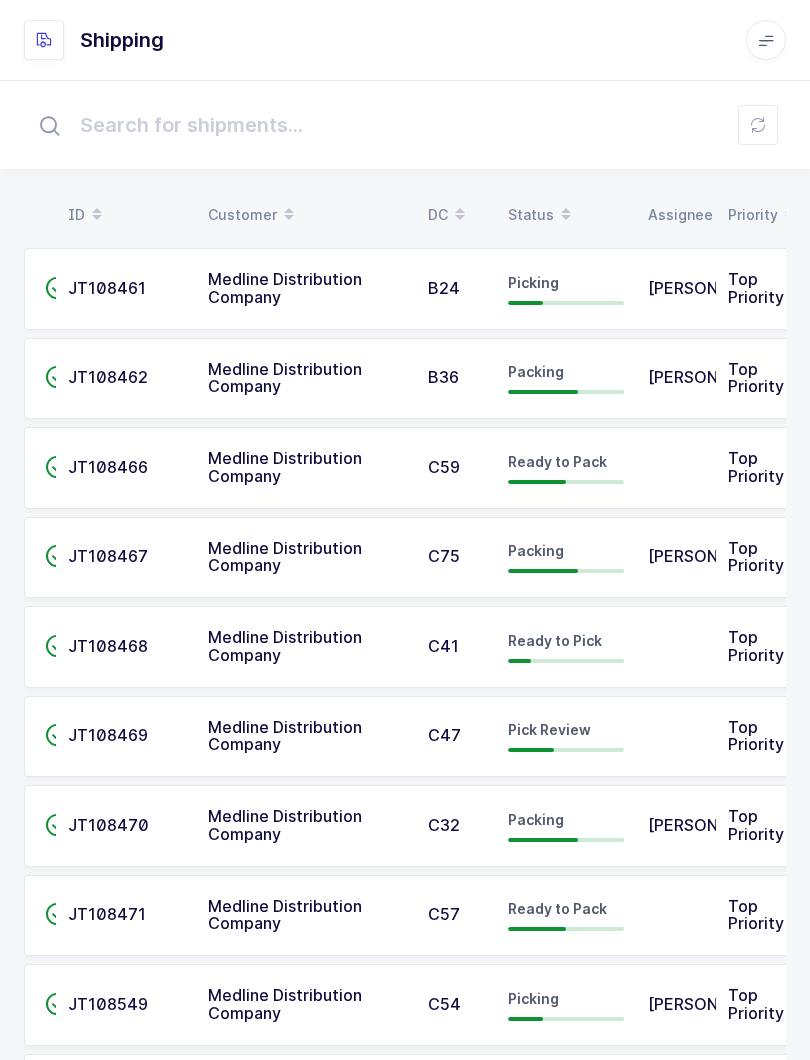 click on "Status" at bounding box center [566, 215] 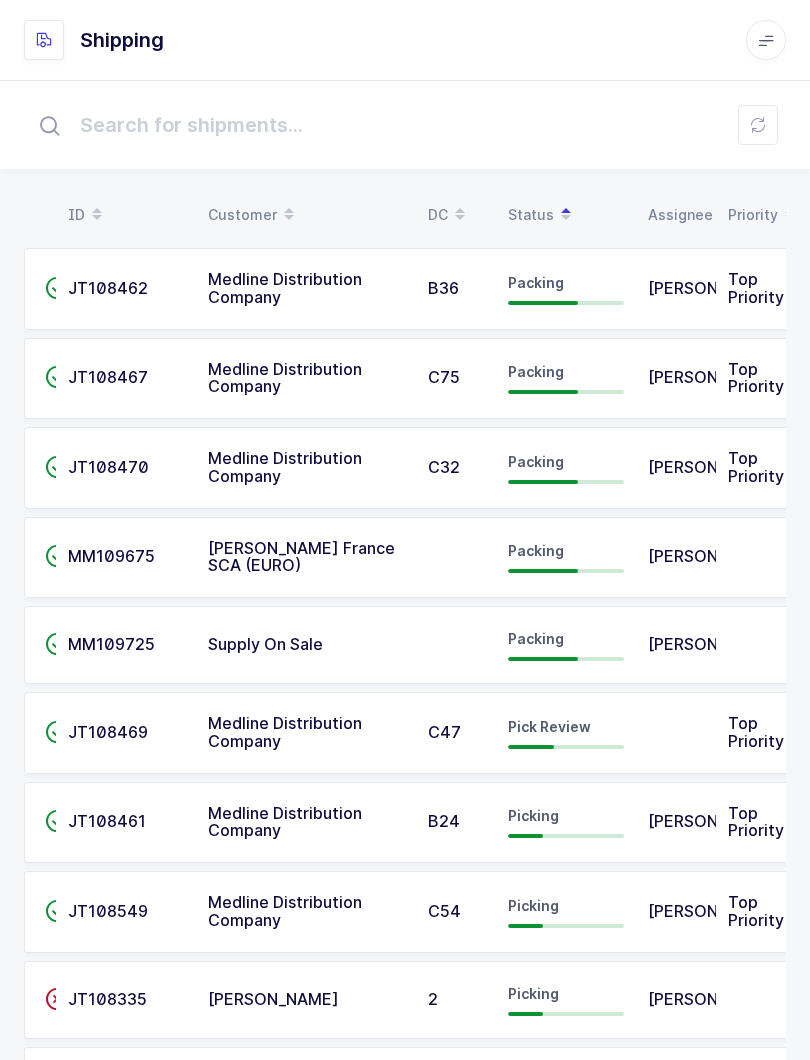 click at bounding box center [758, 125] 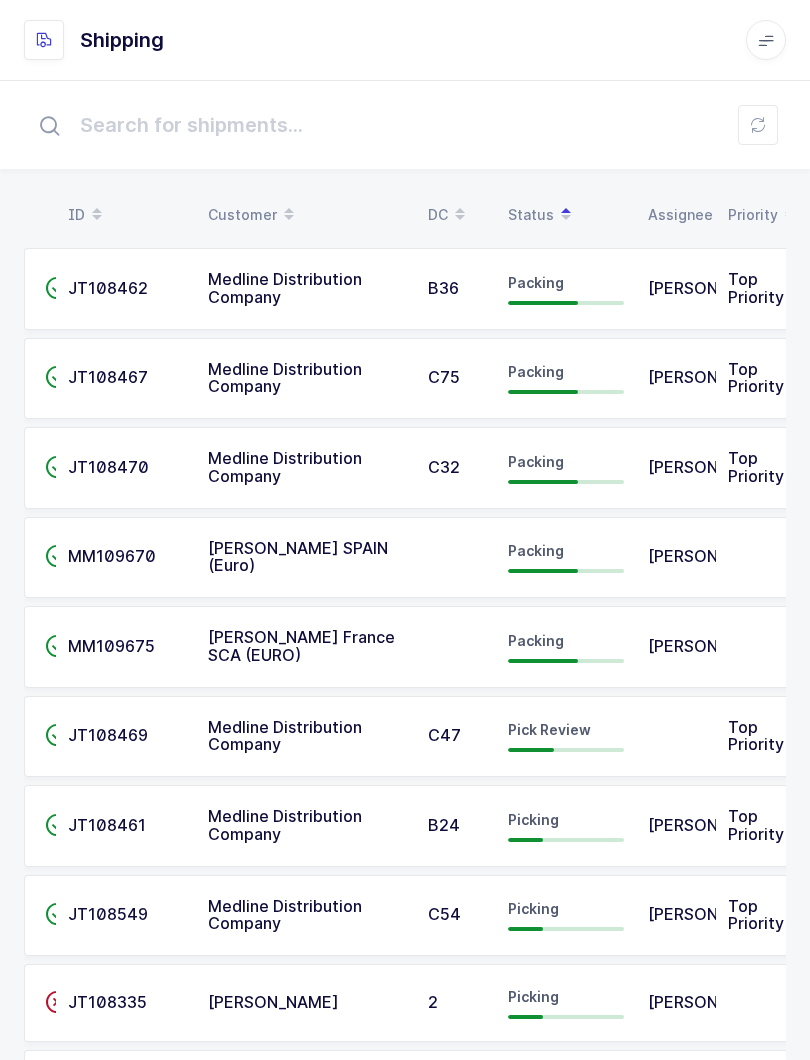 click on "Medline Distribution Company" at bounding box center [306, 737] 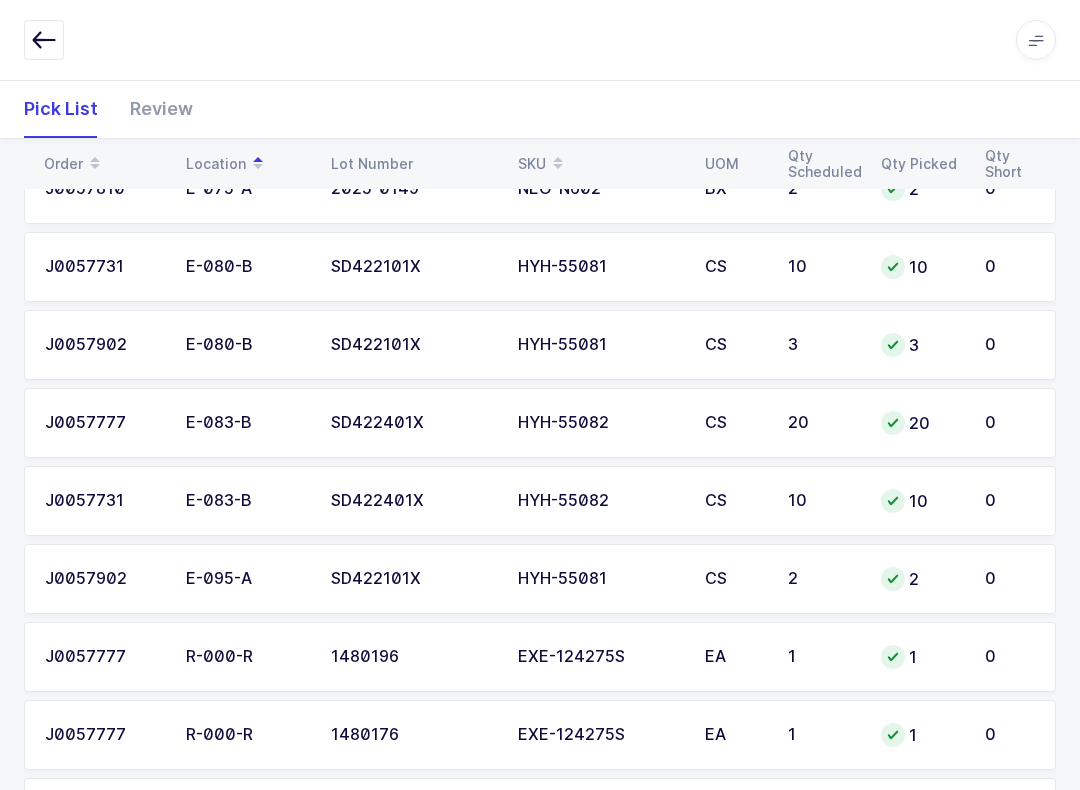 scroll, scrollTop: 697, scrollLeft: 0, axis: vertical 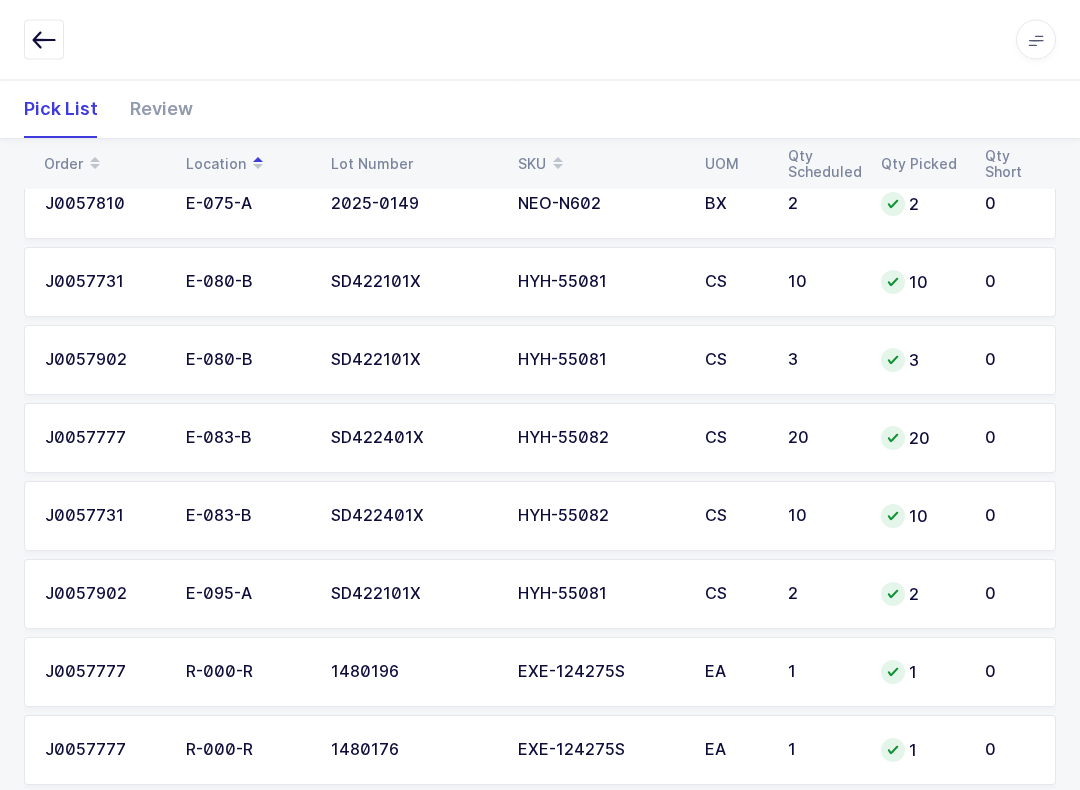 click on "Review" at bounding box center (153, 109) 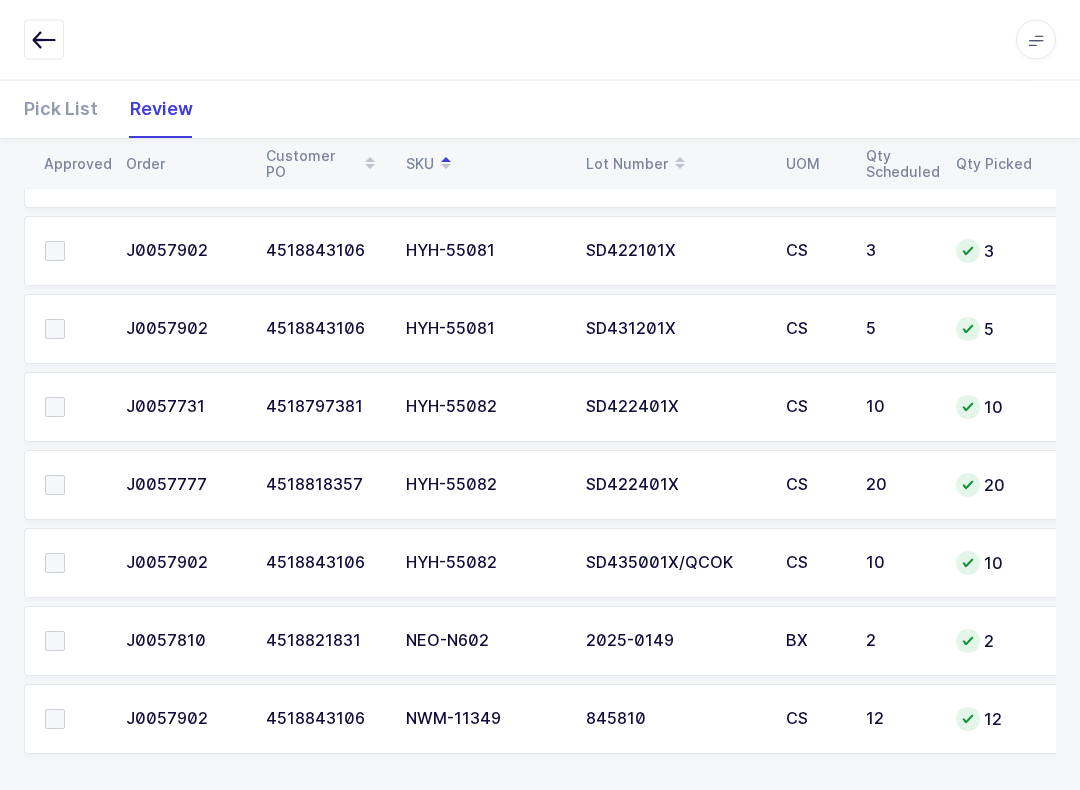 scroll, scrollTop: 1050, scrollLeft: 0, axis: vertical 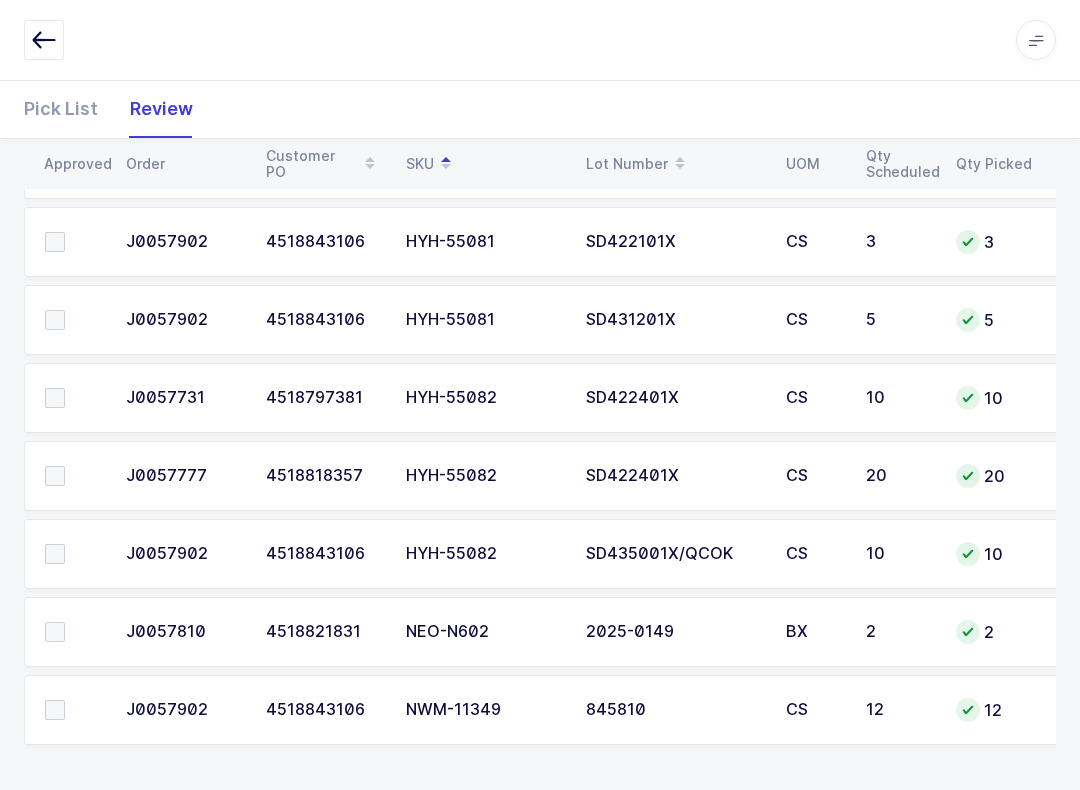 click at bounding box center [55, 398] 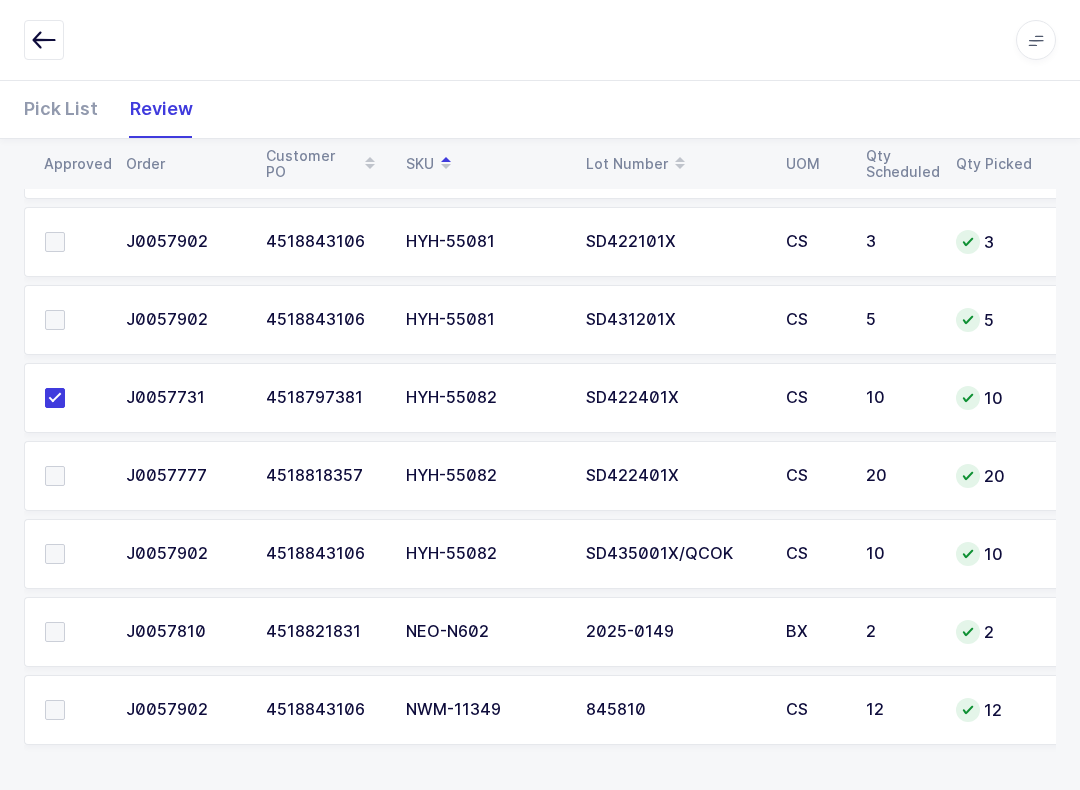 click at bounding box center (69, 476) 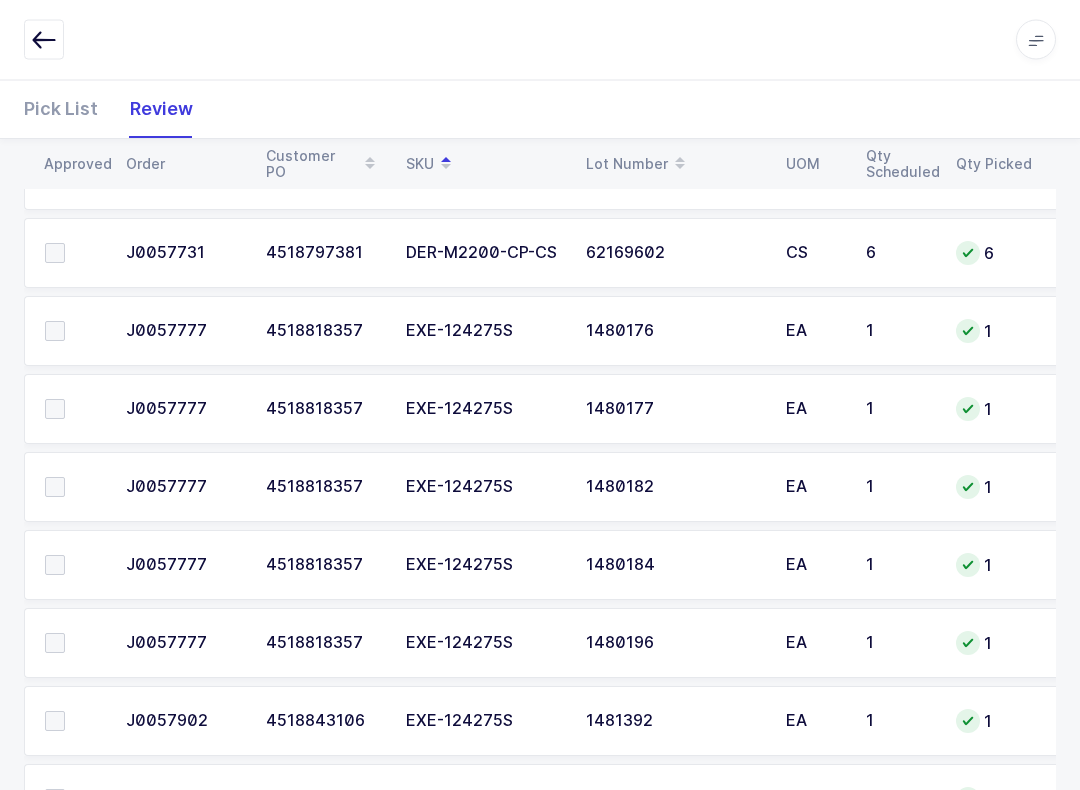 scroll, scrollTop: 337, scrollLeft: 0, axis: vertical 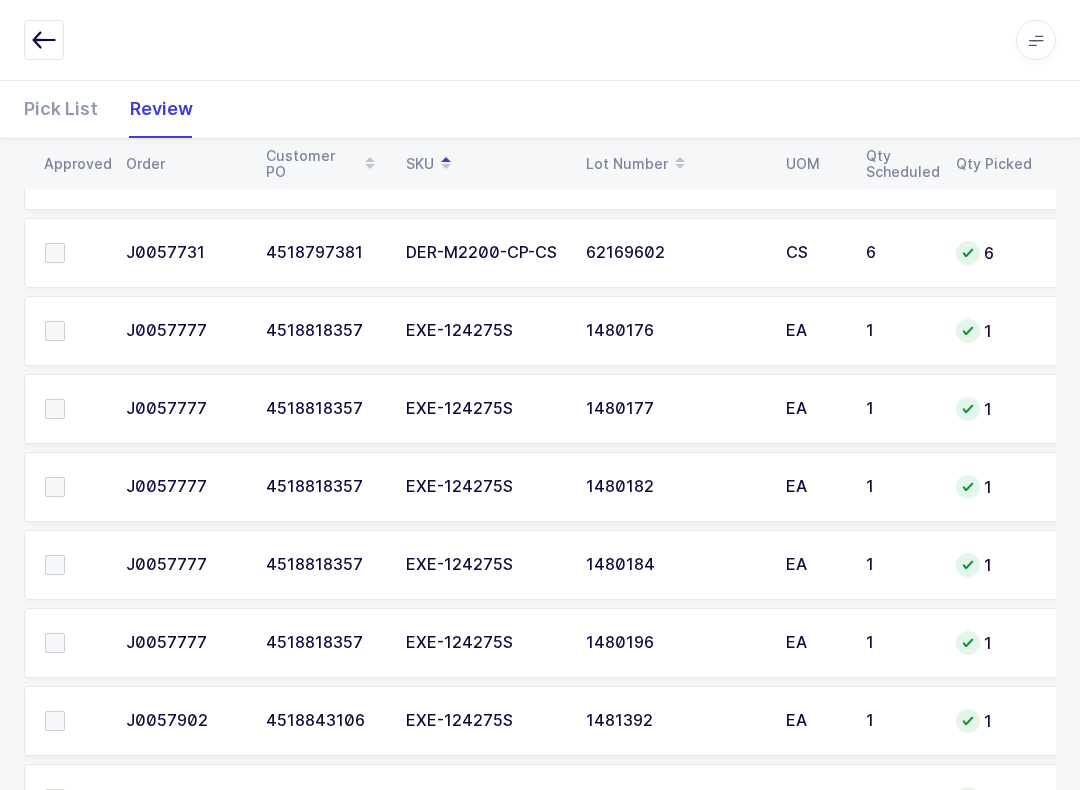 click at bounding box center (55, 721) 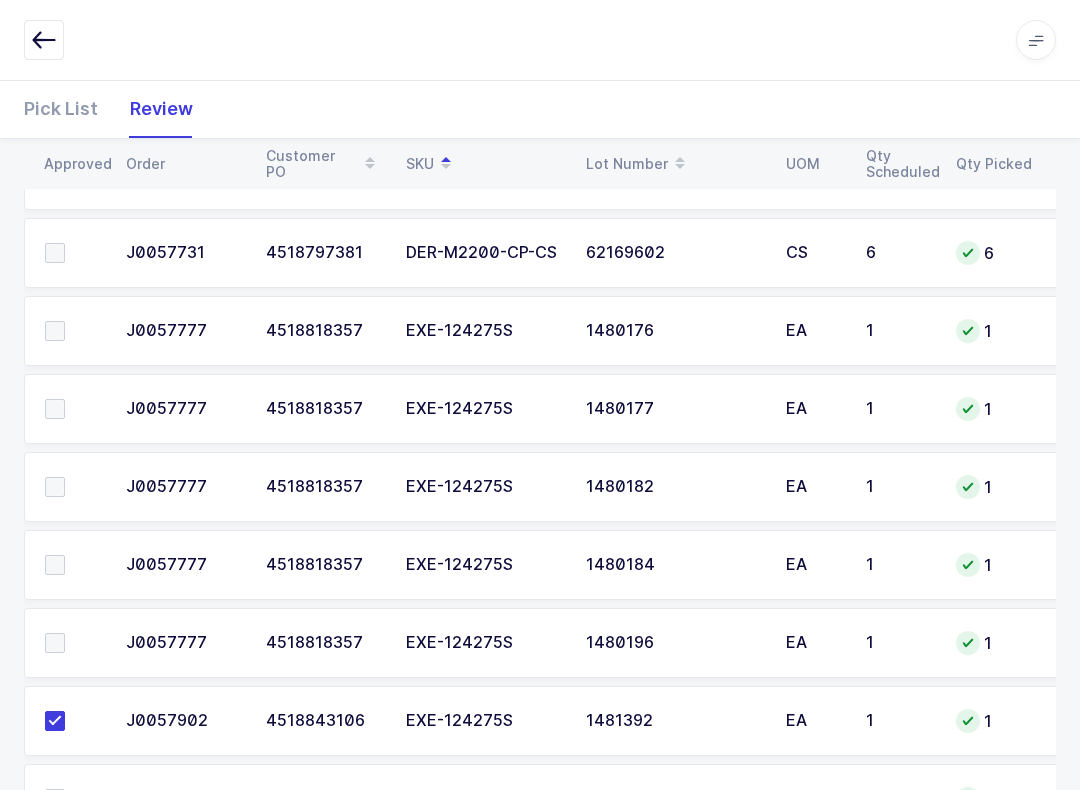 click at bounding box center (73, 643) 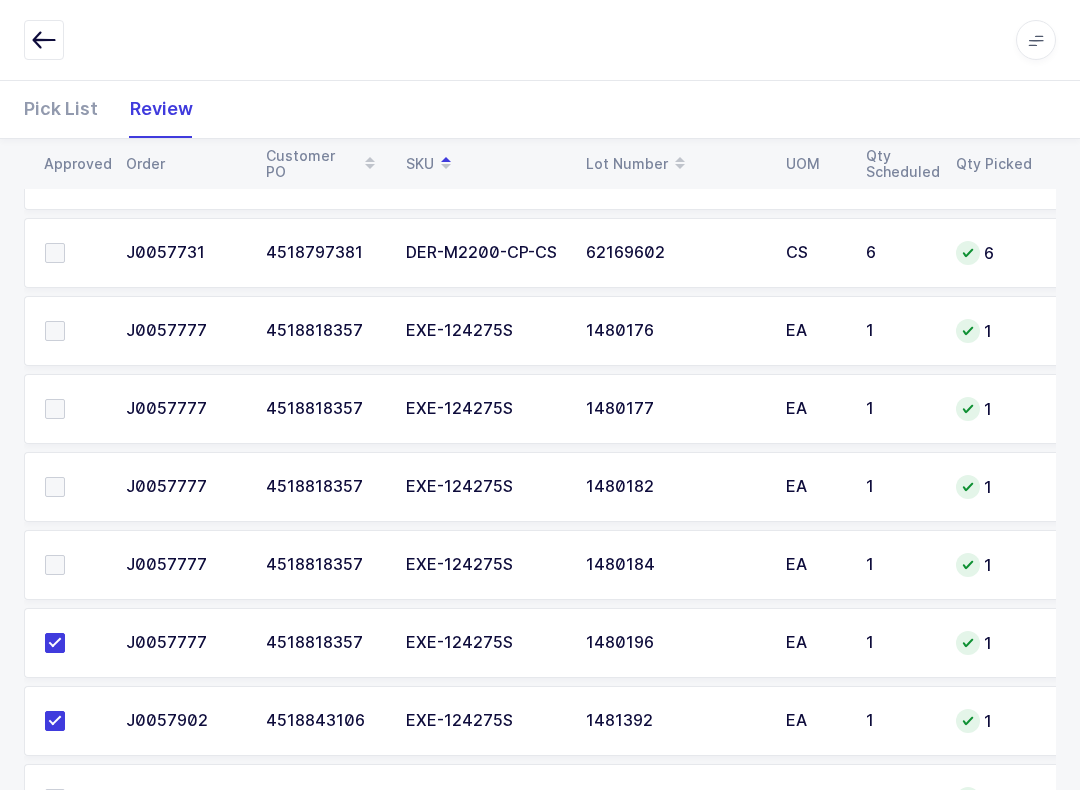 click at bounding box center [55, 565] 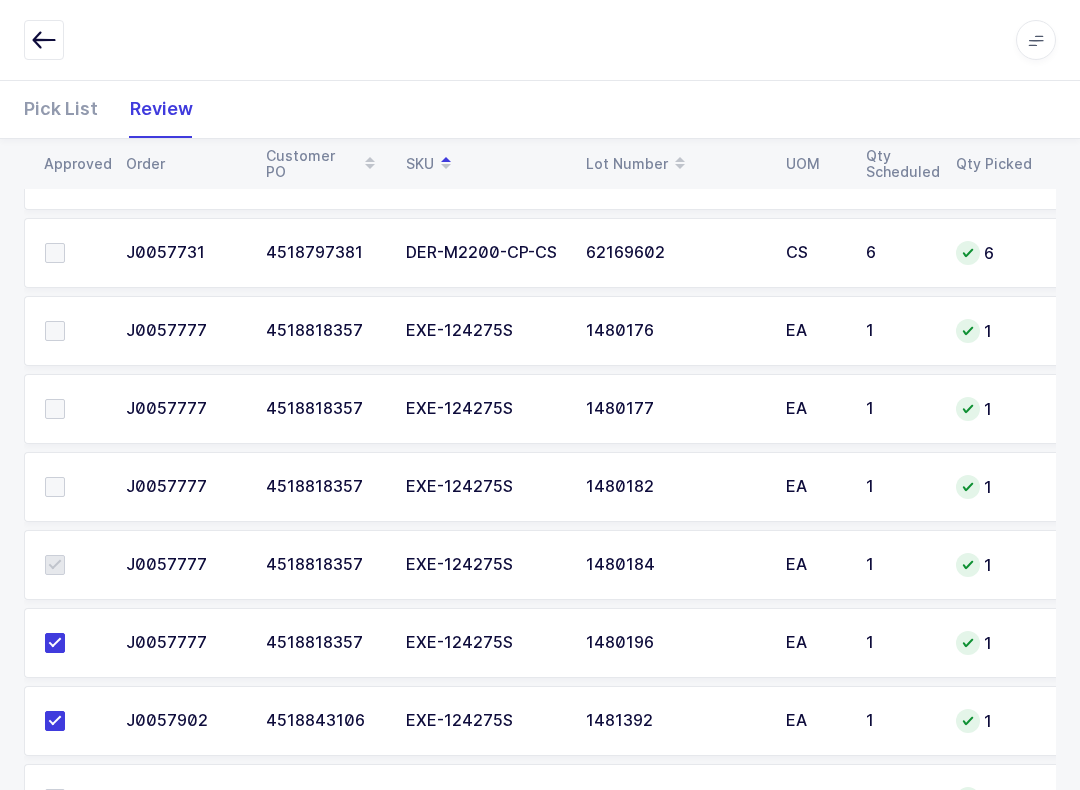 click at bounding box center (55, 487) 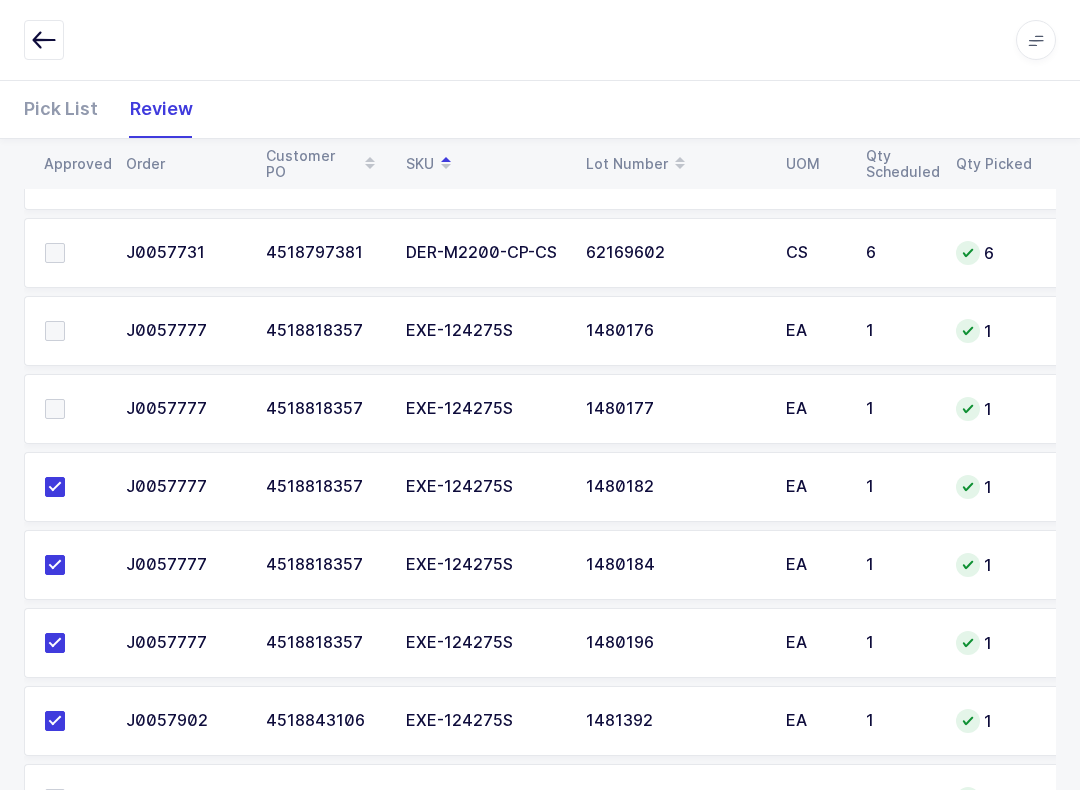 click at bounding box center (55, 409) 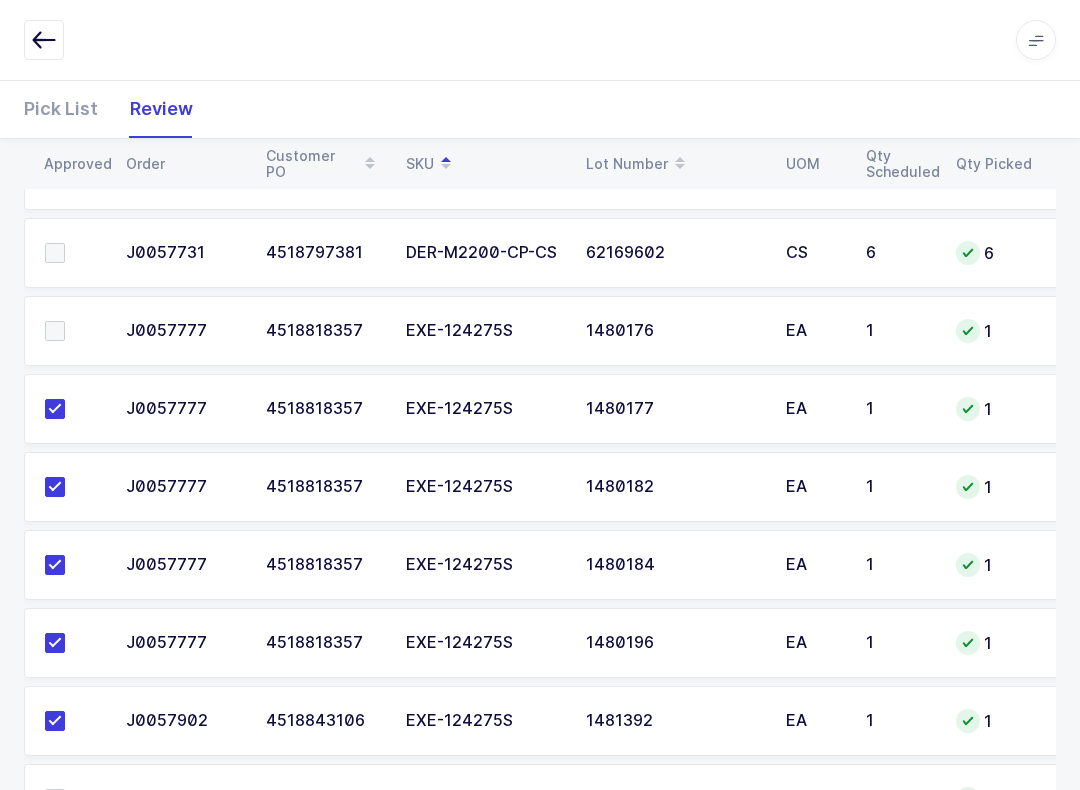 click at bounding box center [73, 331] 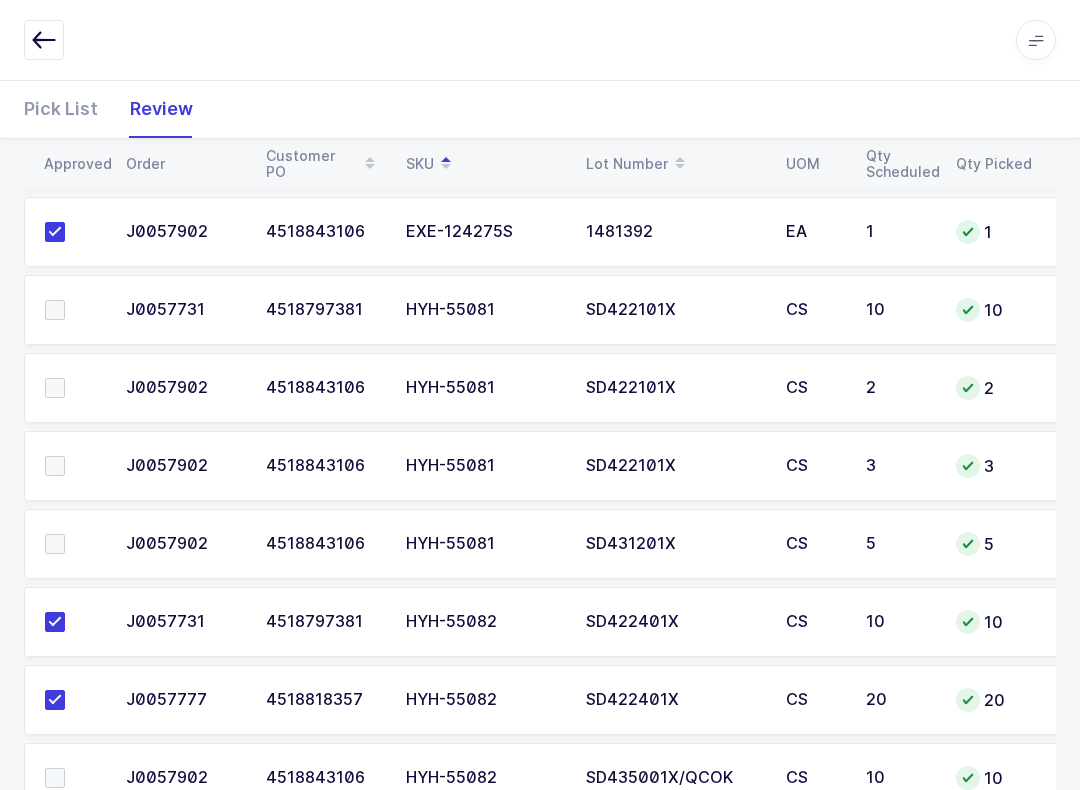 scroll, scrollTop: 836, scrollLeft: 0, axis: vertical 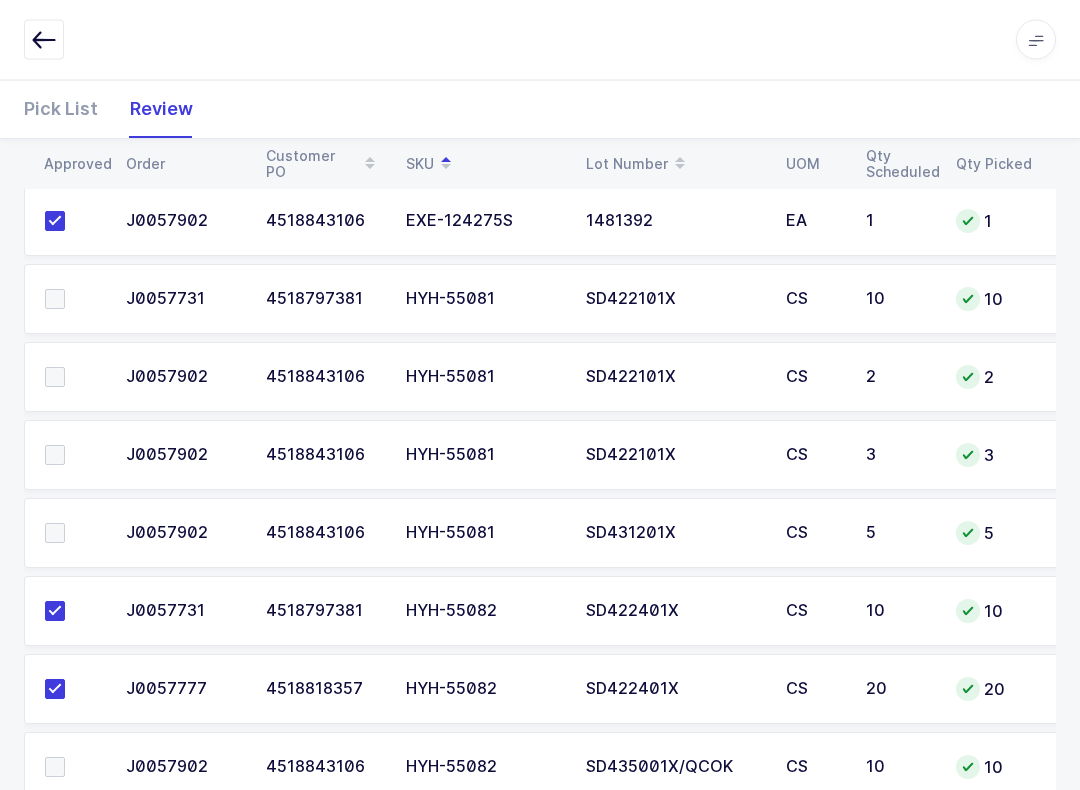 click at bounding box center [55, 378] 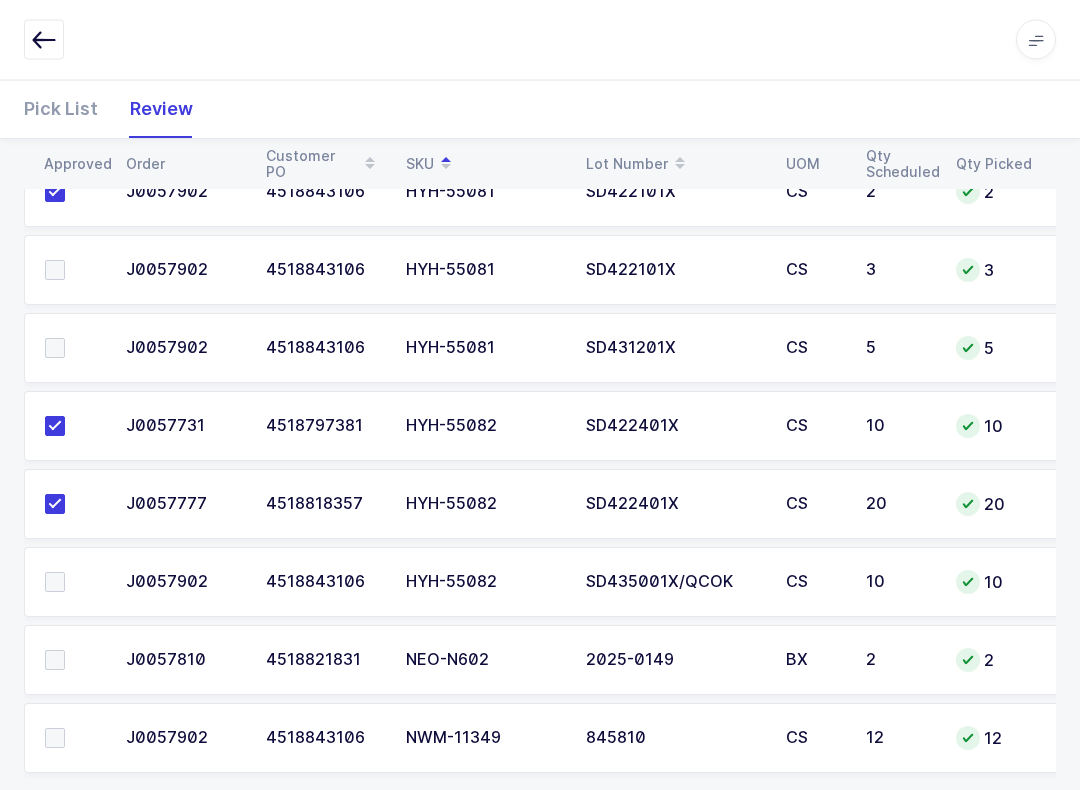 scroll, scrollTop: 1050, scrollLeft: 0, axis: vertical 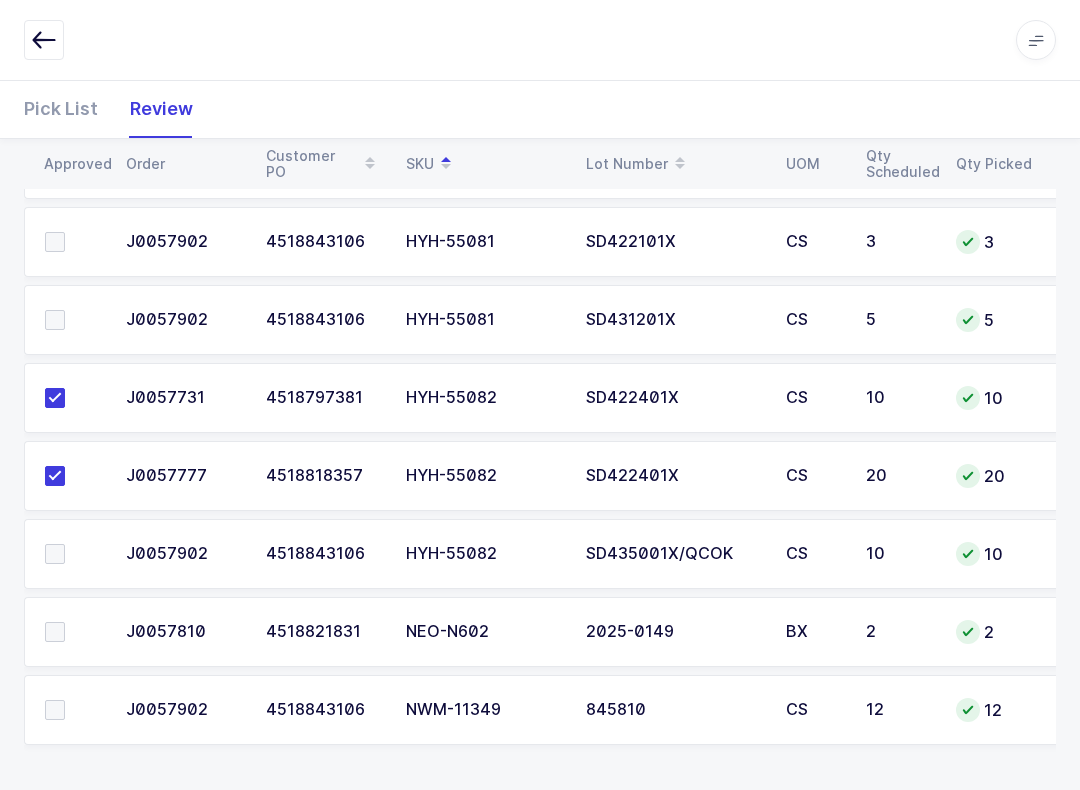 click at bounding box center [55, 710] 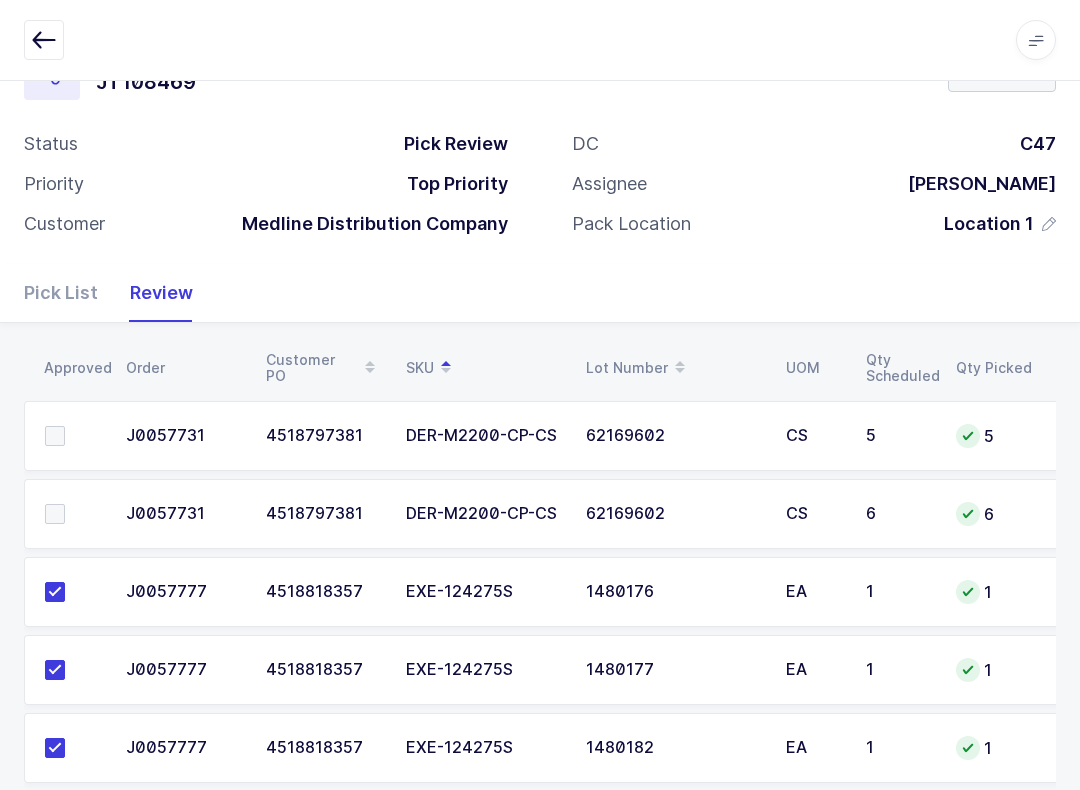 scroll, scrollTop: 51, scrollLeft: 0, axis: vertical 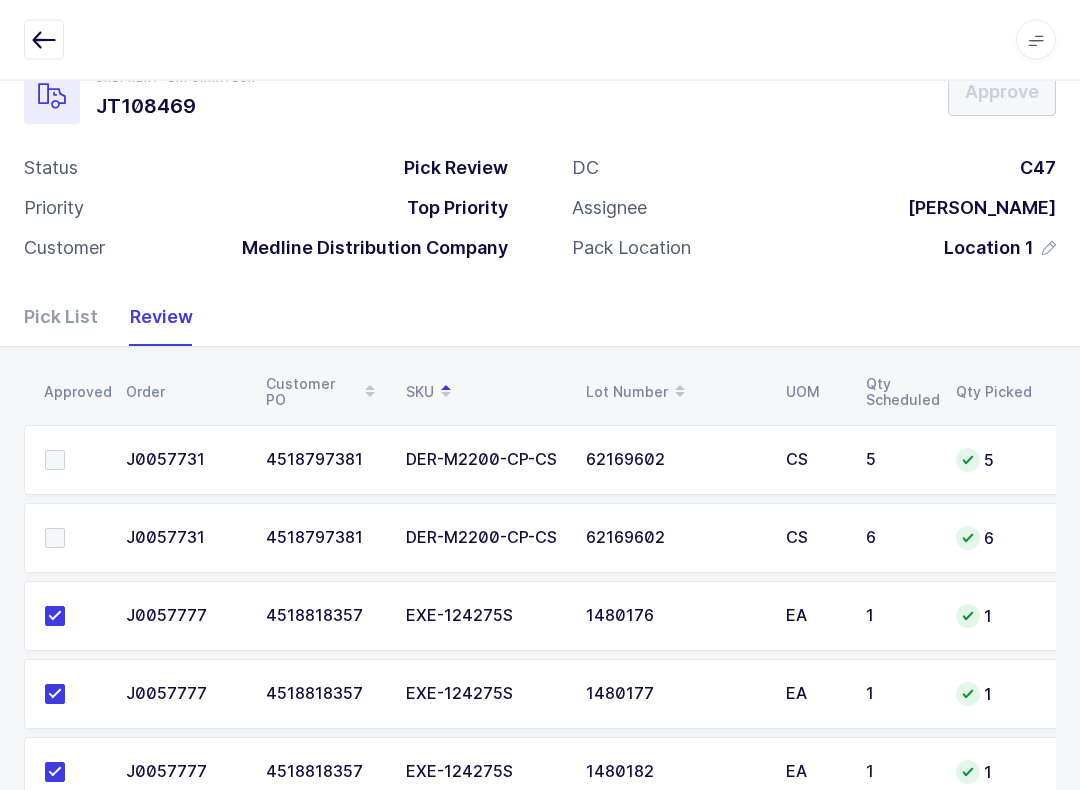 click at bounding box center (55, 461) 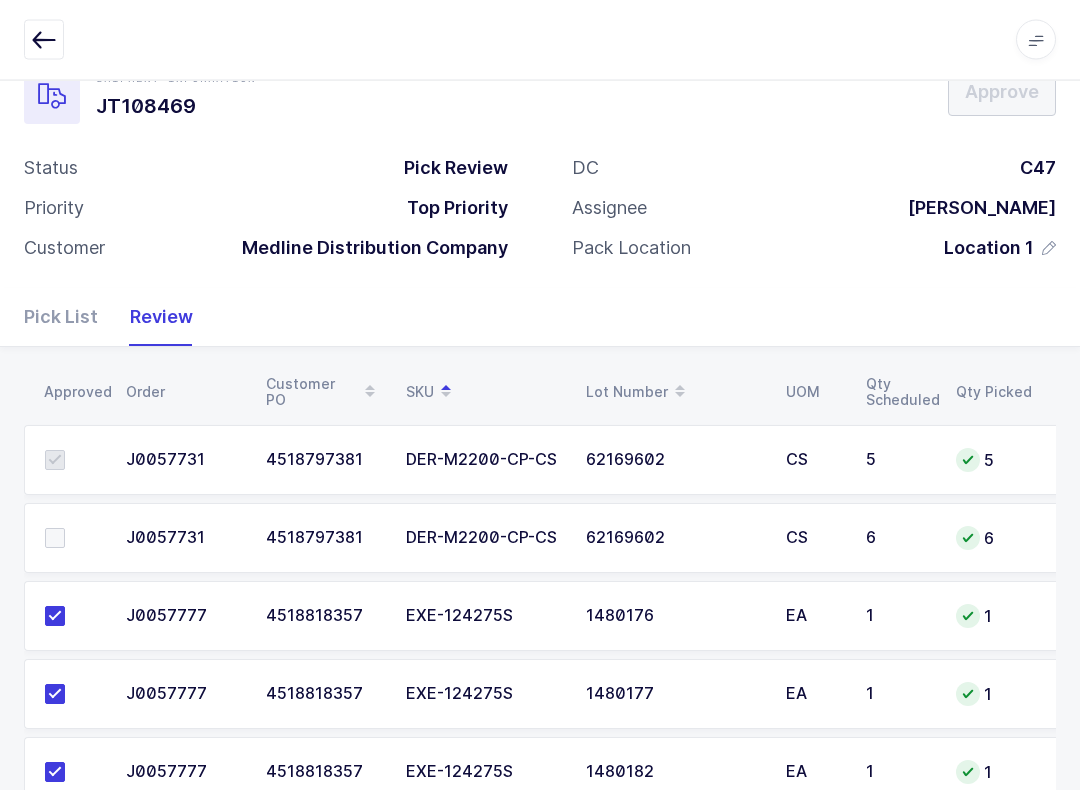 scroll, scrollTop: 52, scrollLeft: 0, axis: vertical 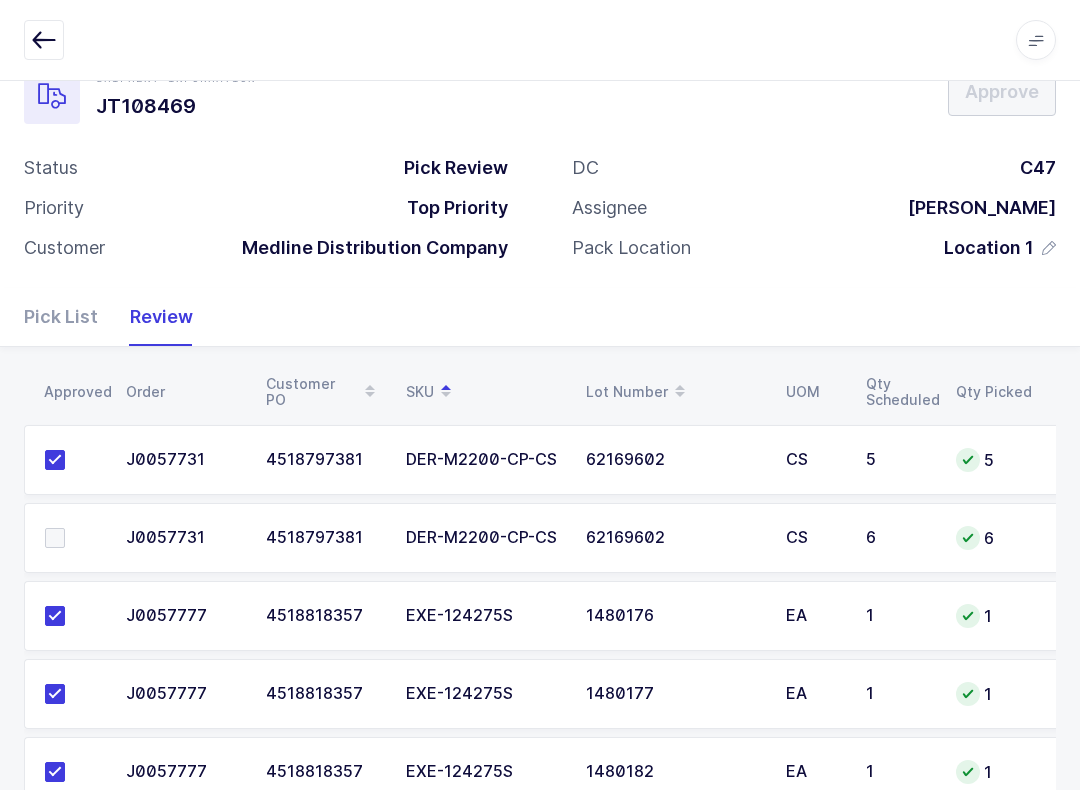 click at bounding box center [55, 538] 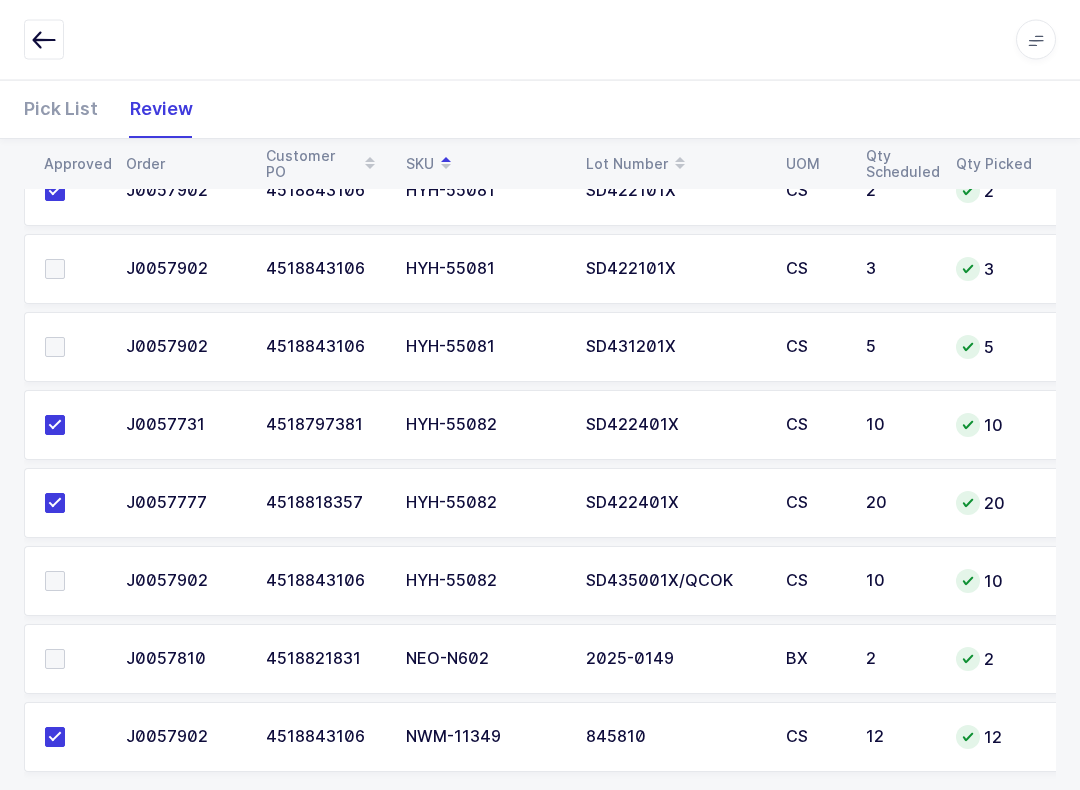 scroll, scrollTop: 1050, scrollLeft: 0, axis: vertical 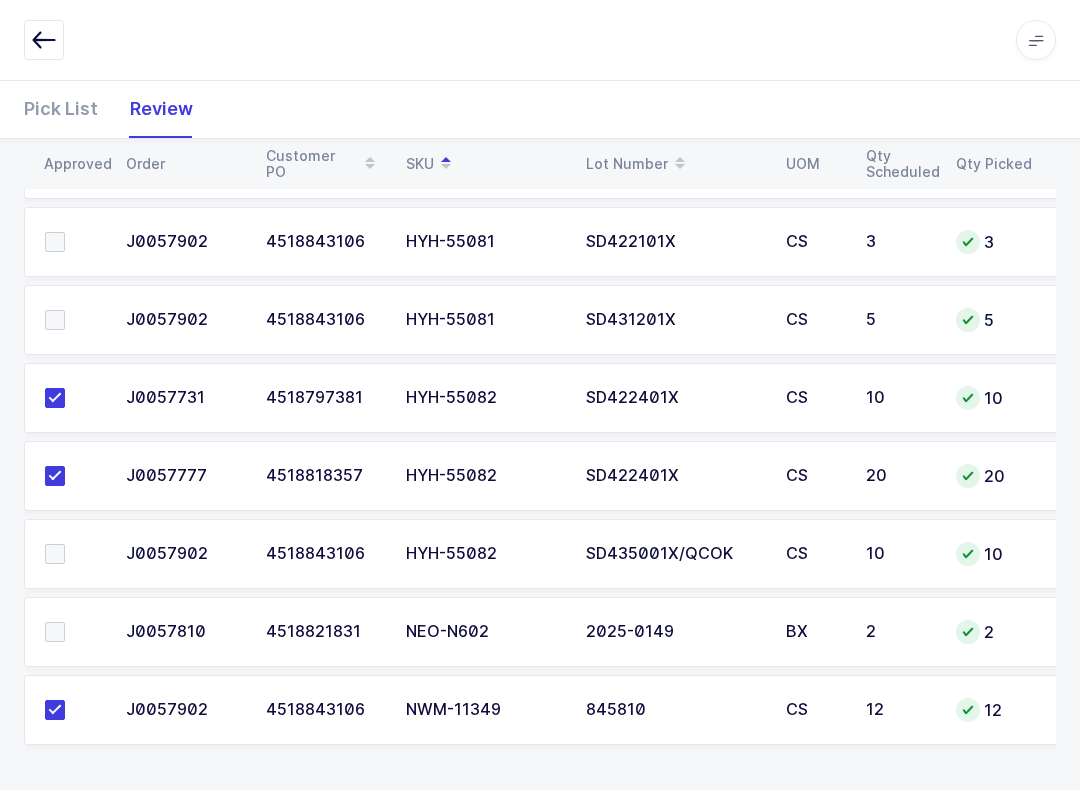 click at bounding box center [55, 632] 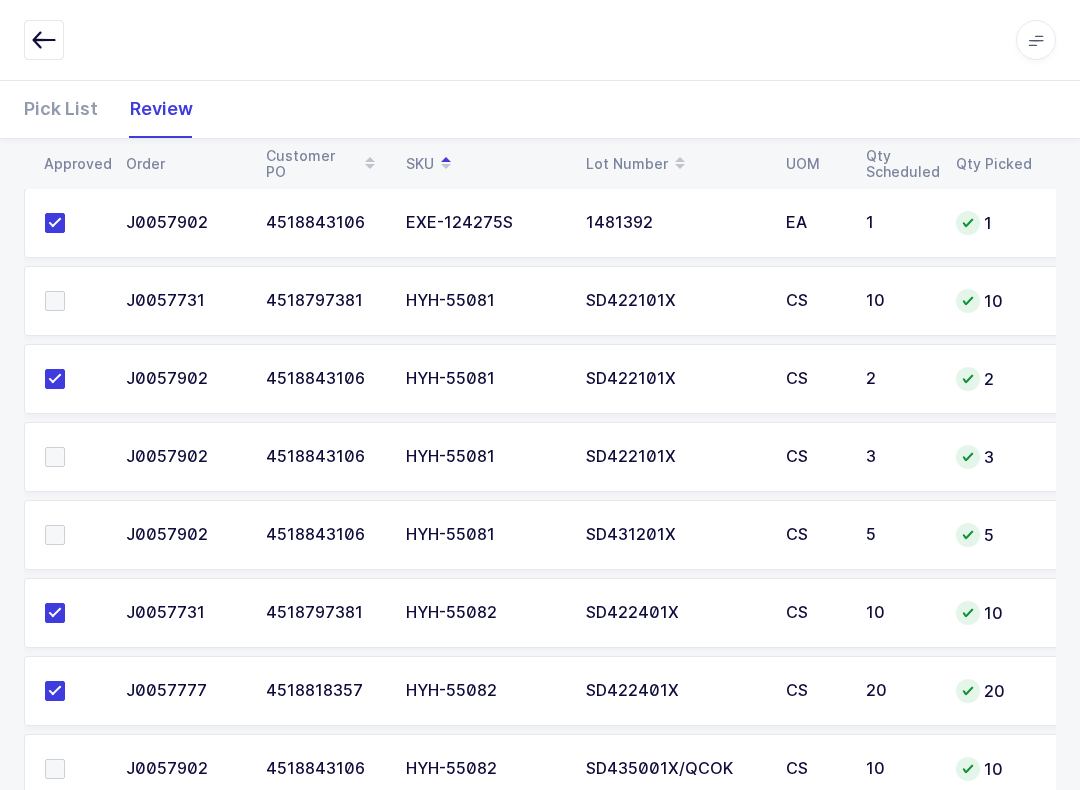 scroll, scrollTop: 833, scrollLeft: 0, axis: vertical 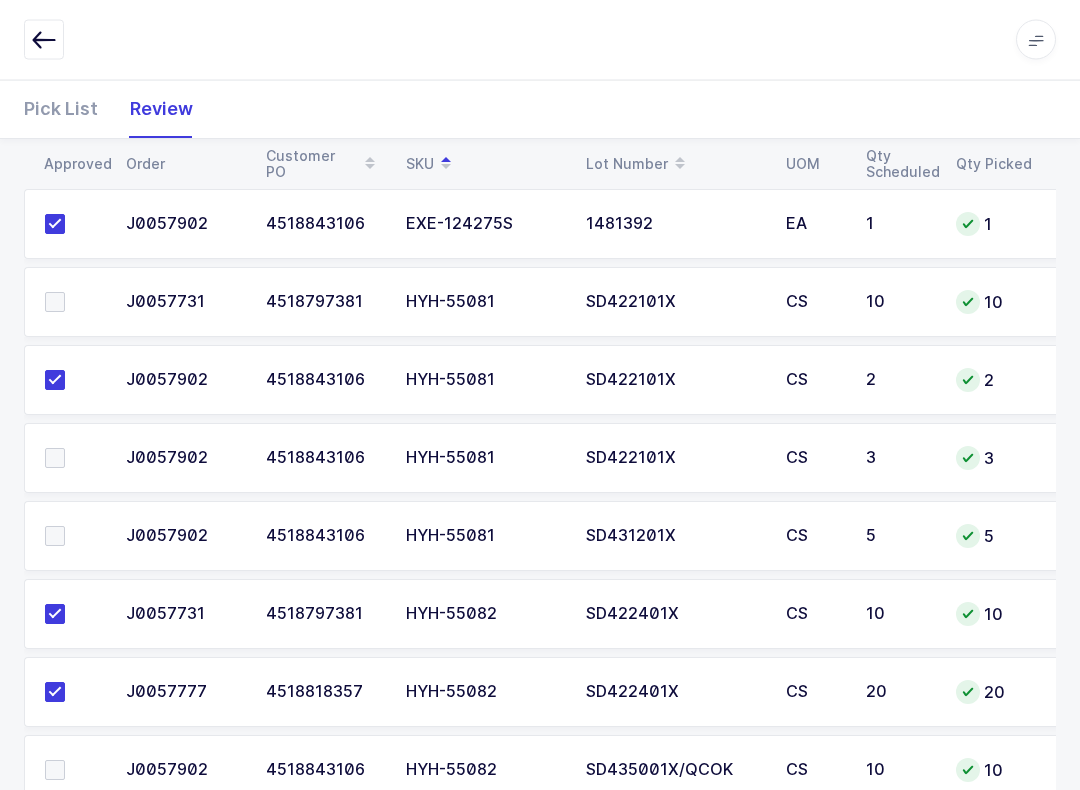 click on "20" at bounding box center (994, 693) 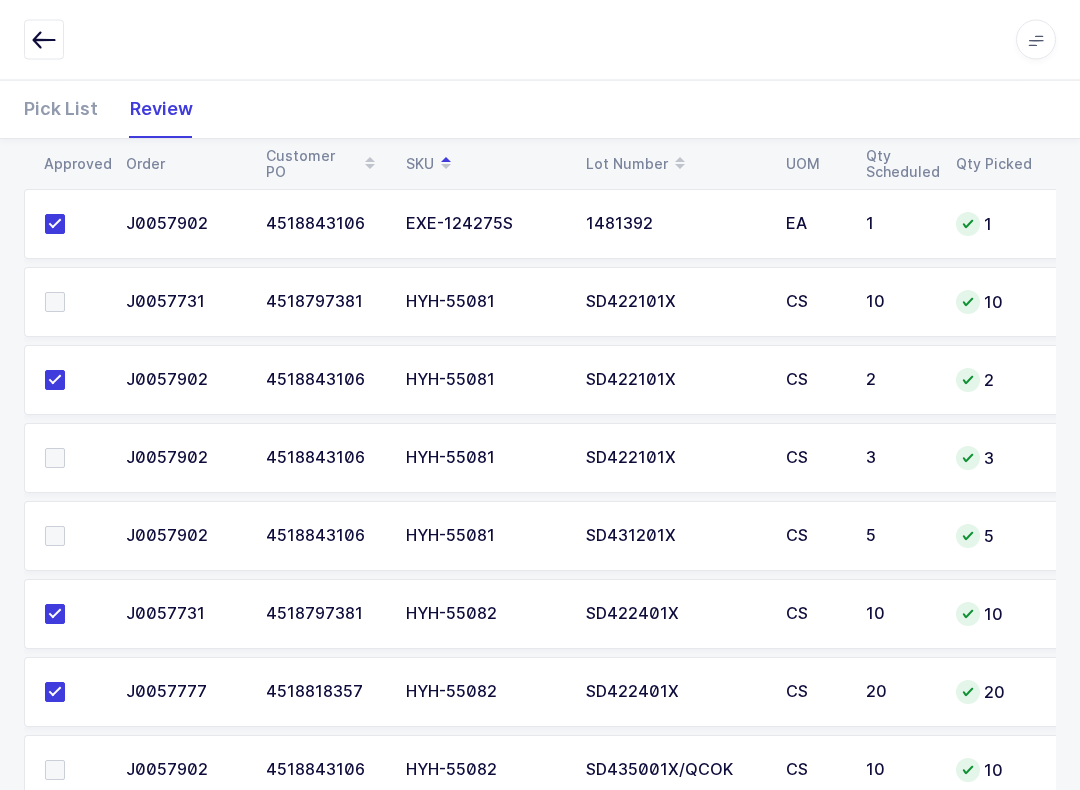 click at bounding box center (55, 303) 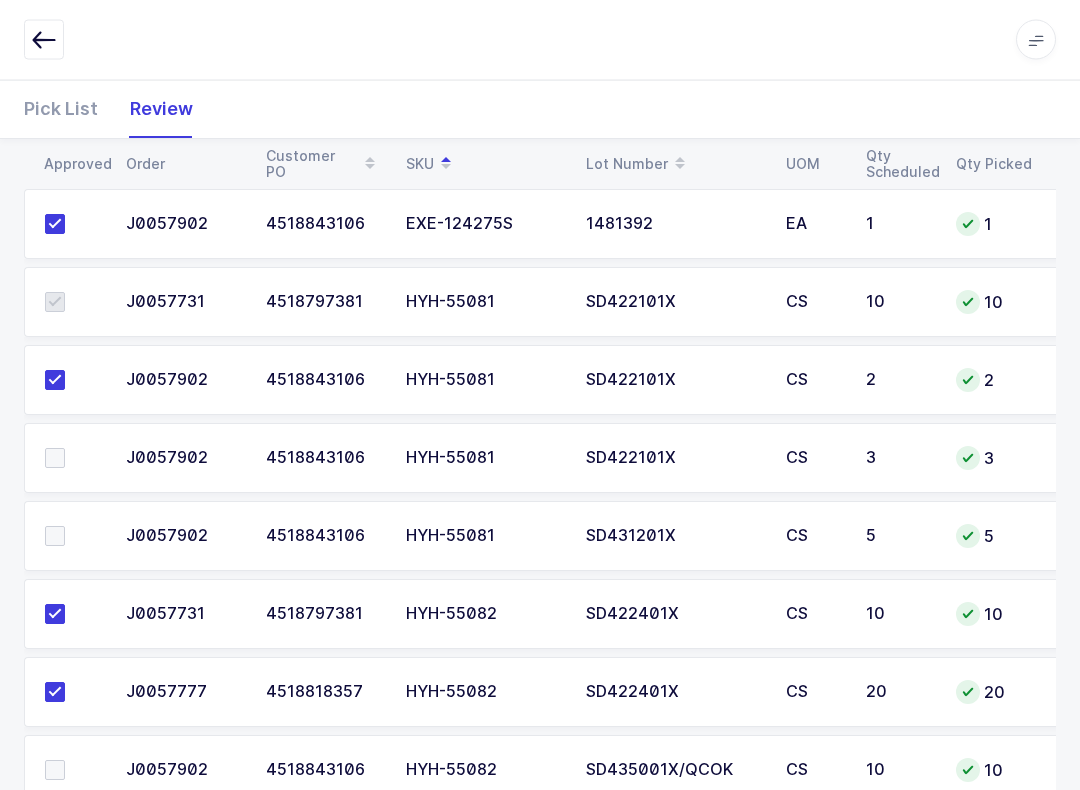 scroll, scrollTop: 834, scrollLeft: 0, axis: vertical 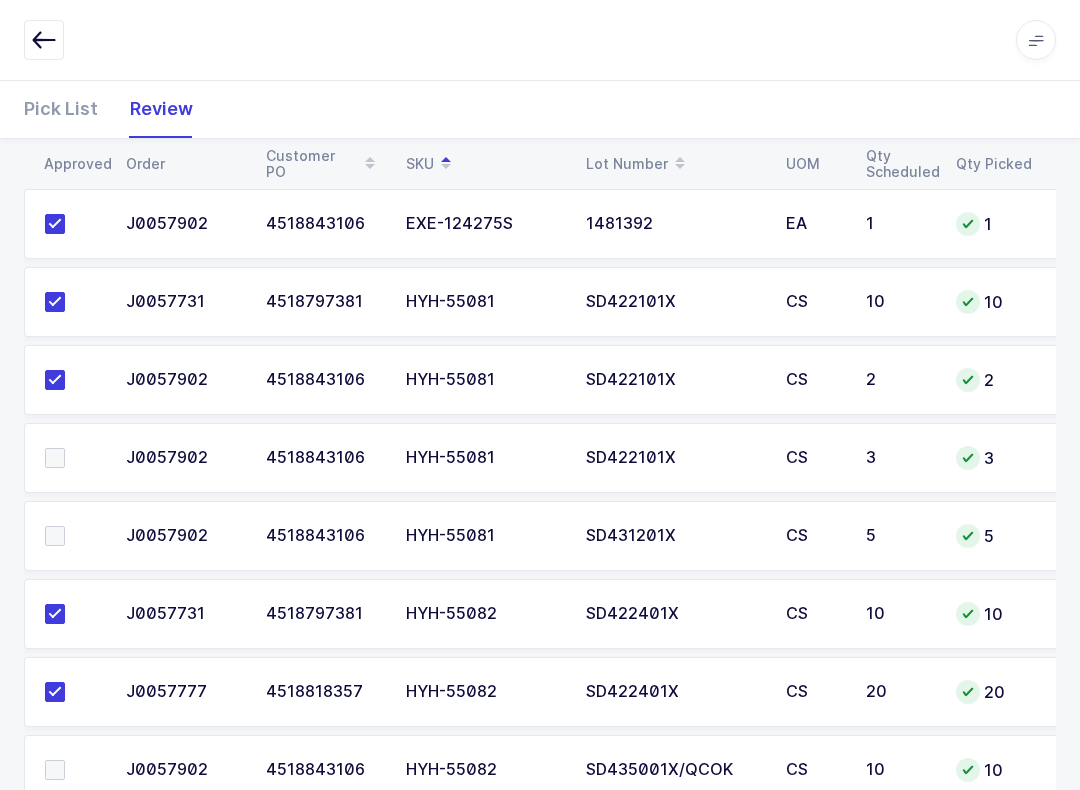click at bounding box center (55, 536) 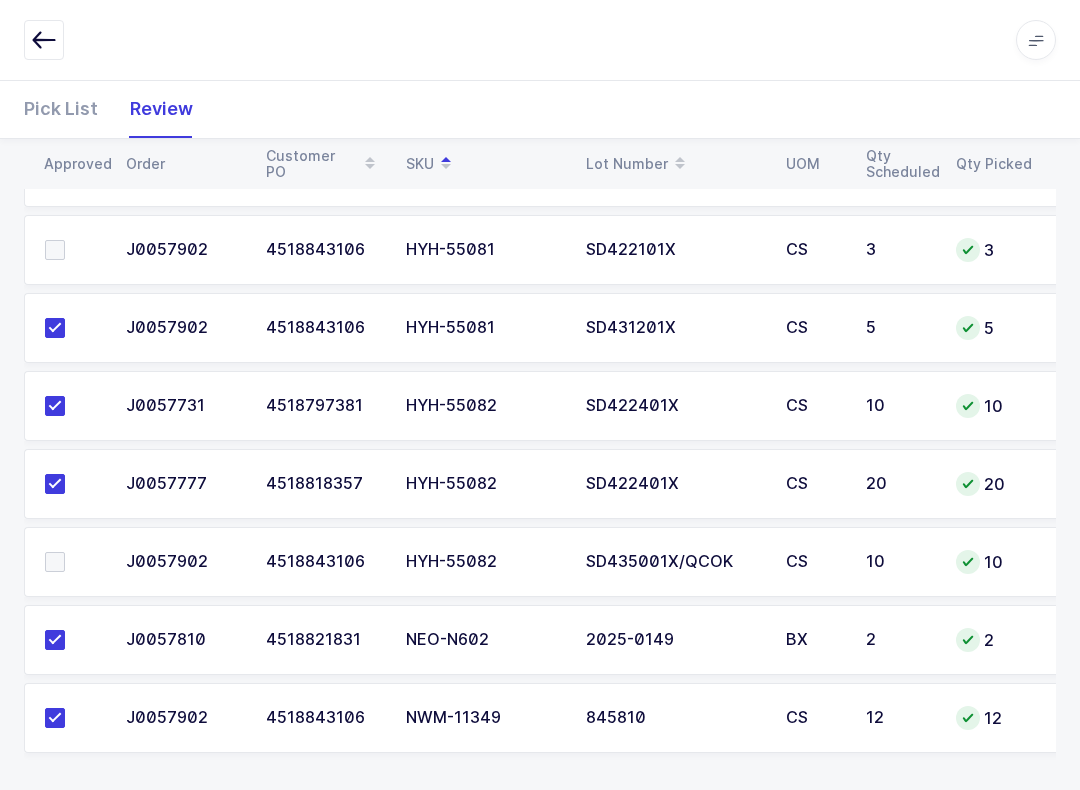 scroll, scrollTop: 1050, scrollLeft: 0, axis: vertical 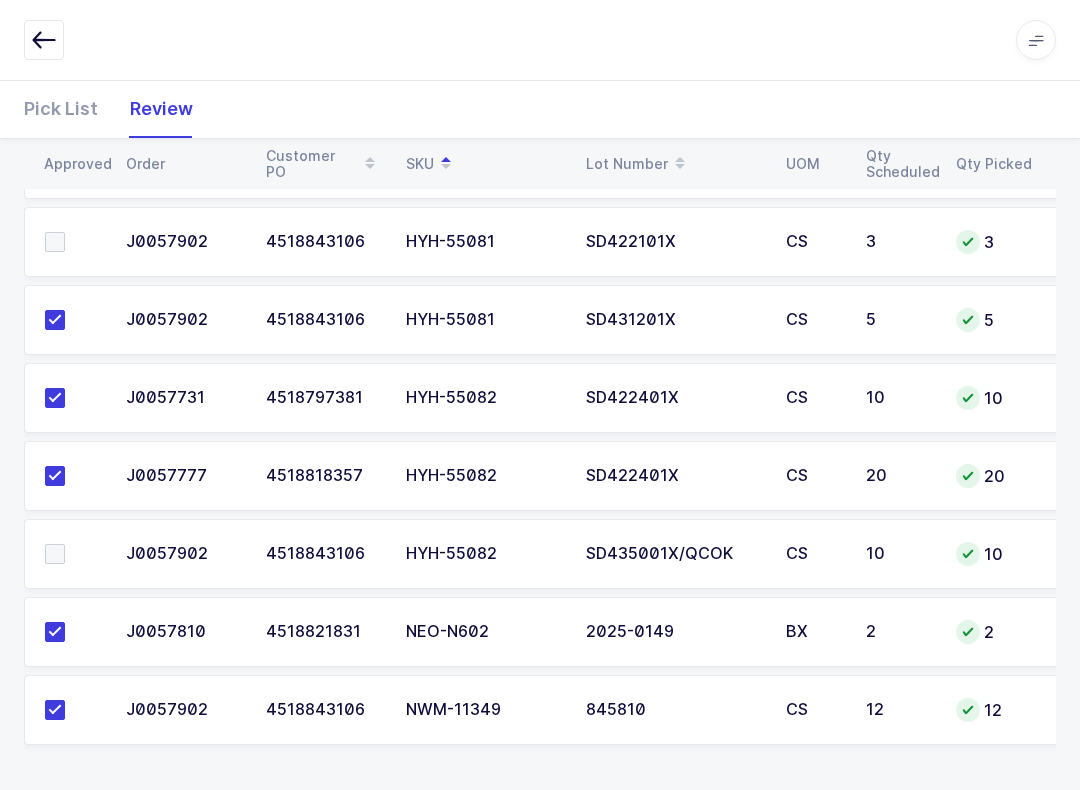 click at bounding box center [73, 554] 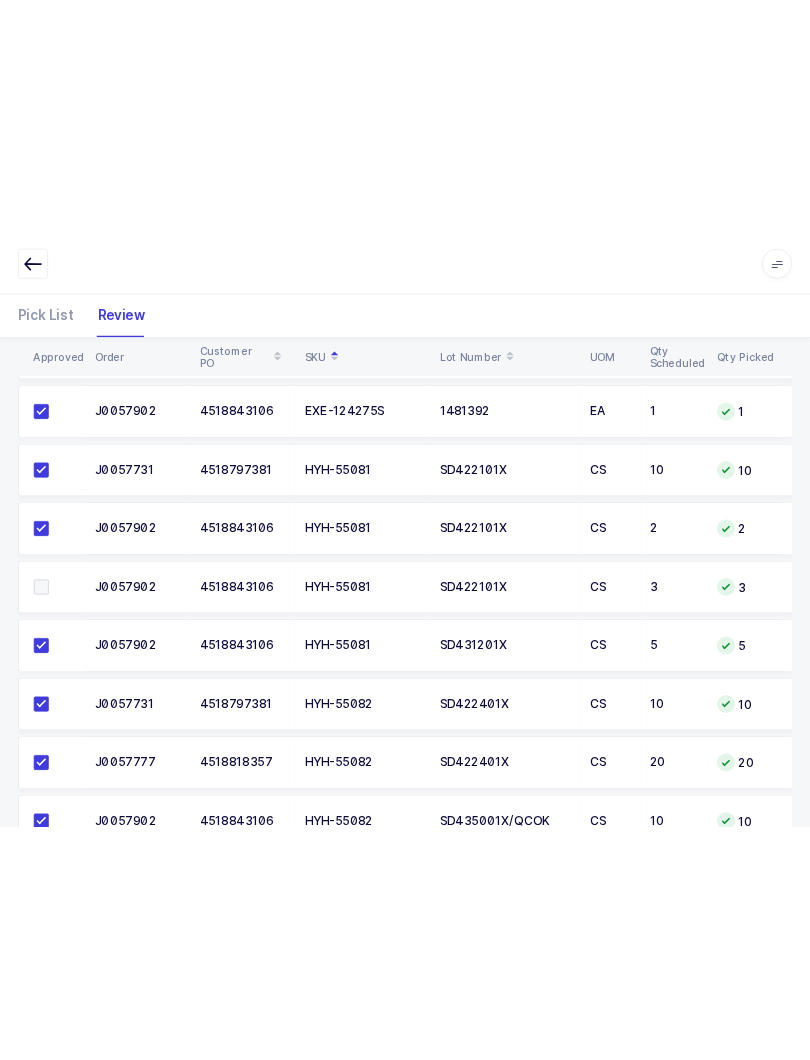scroll, scrollTop: 780, scrollLeft: 0, axis: vertical 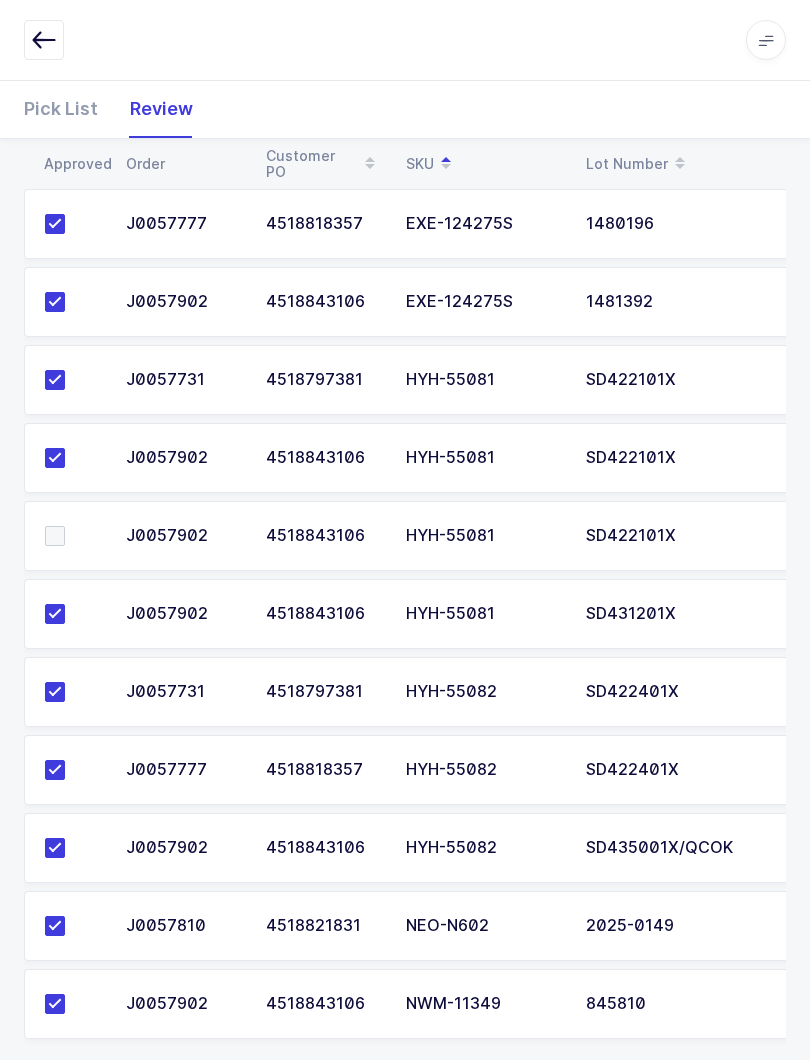 click on "Pick List" at bounding box center (69, 109) 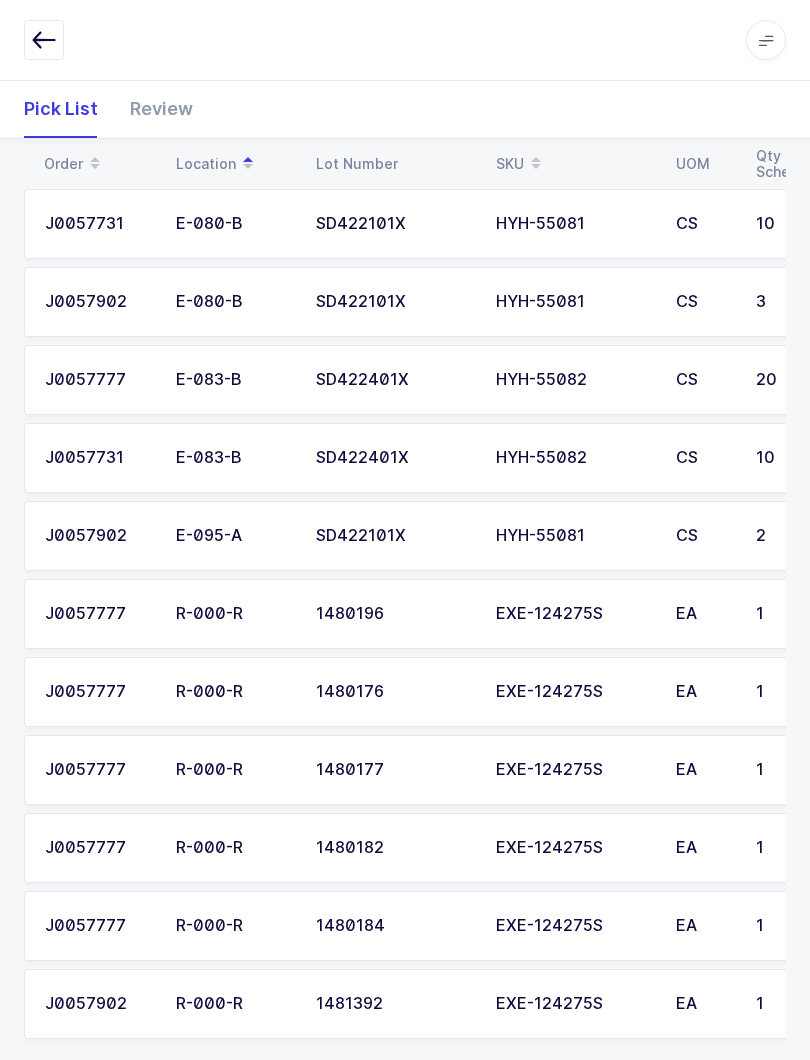 click at bounding box center [536, 164] 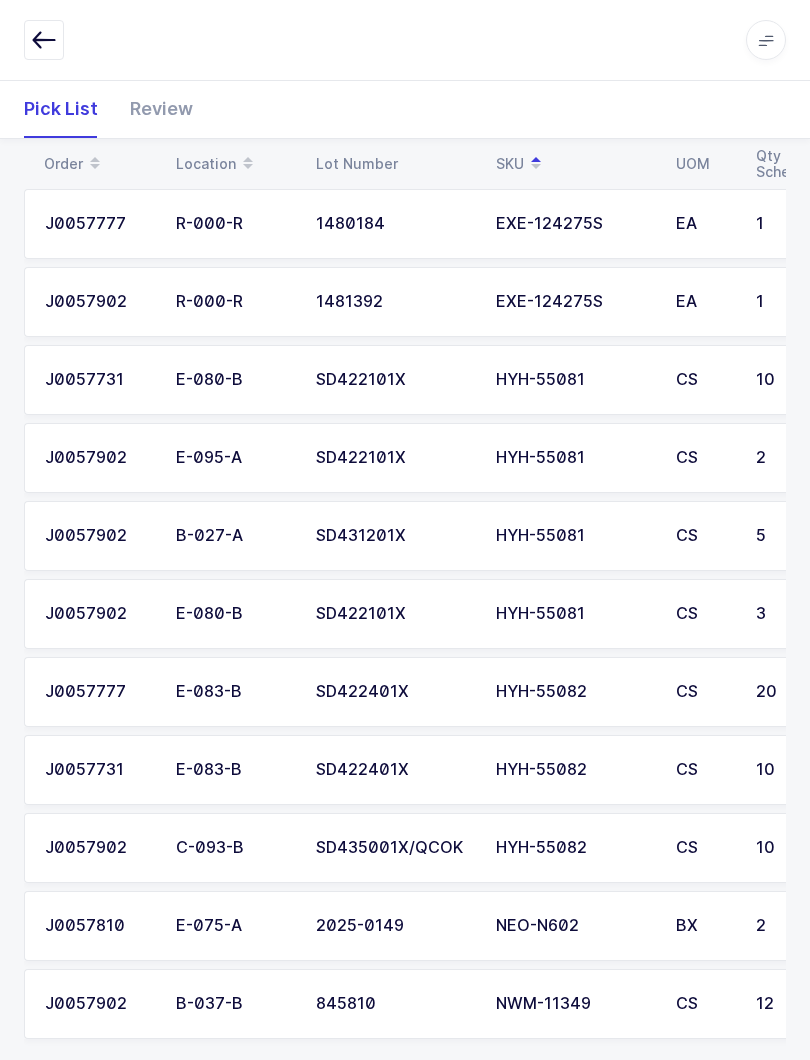 scroll, scrollTop: 0, scrollLeft: 187, axis: horizontal 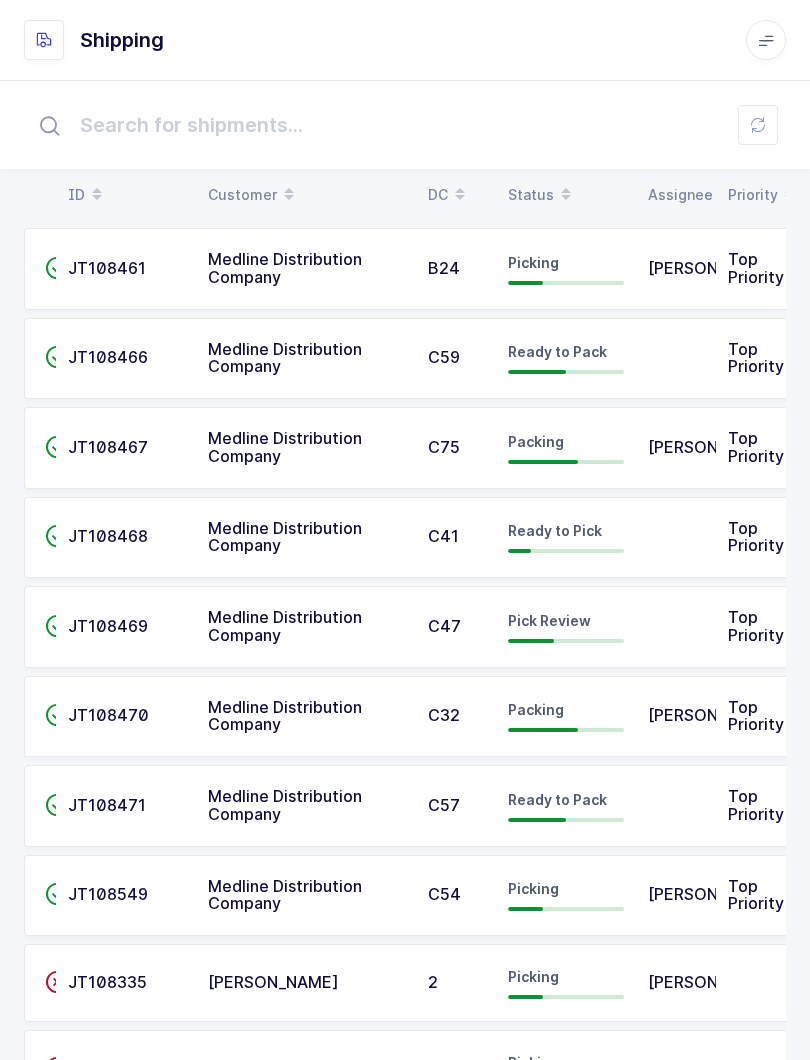 click at bounding box center [566, 188] 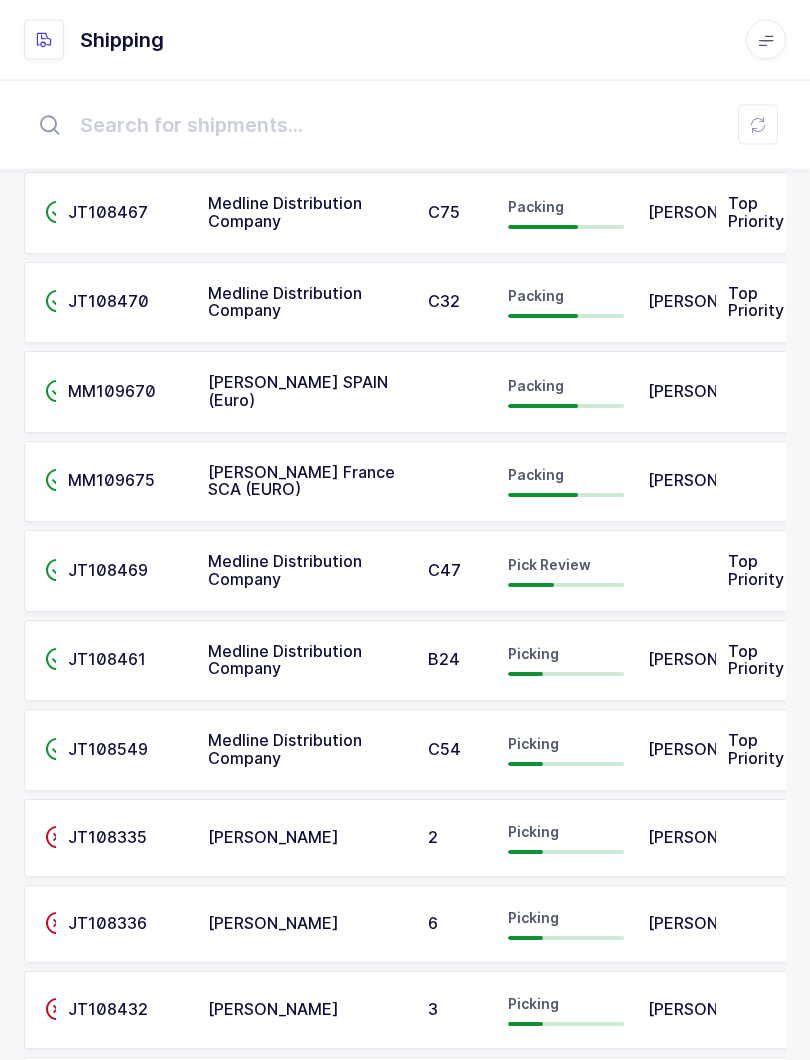 scroll, scrollTop: 0, scrollLeft: 0, axis: both 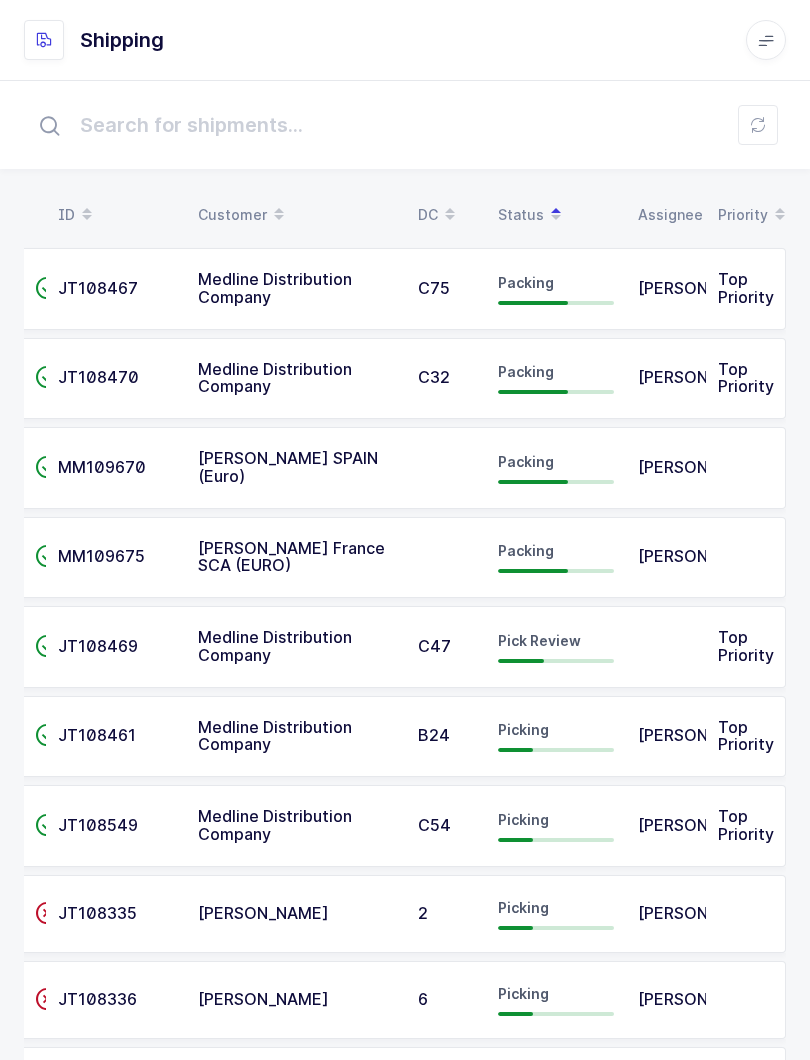 click at bounding box center (758, 125) 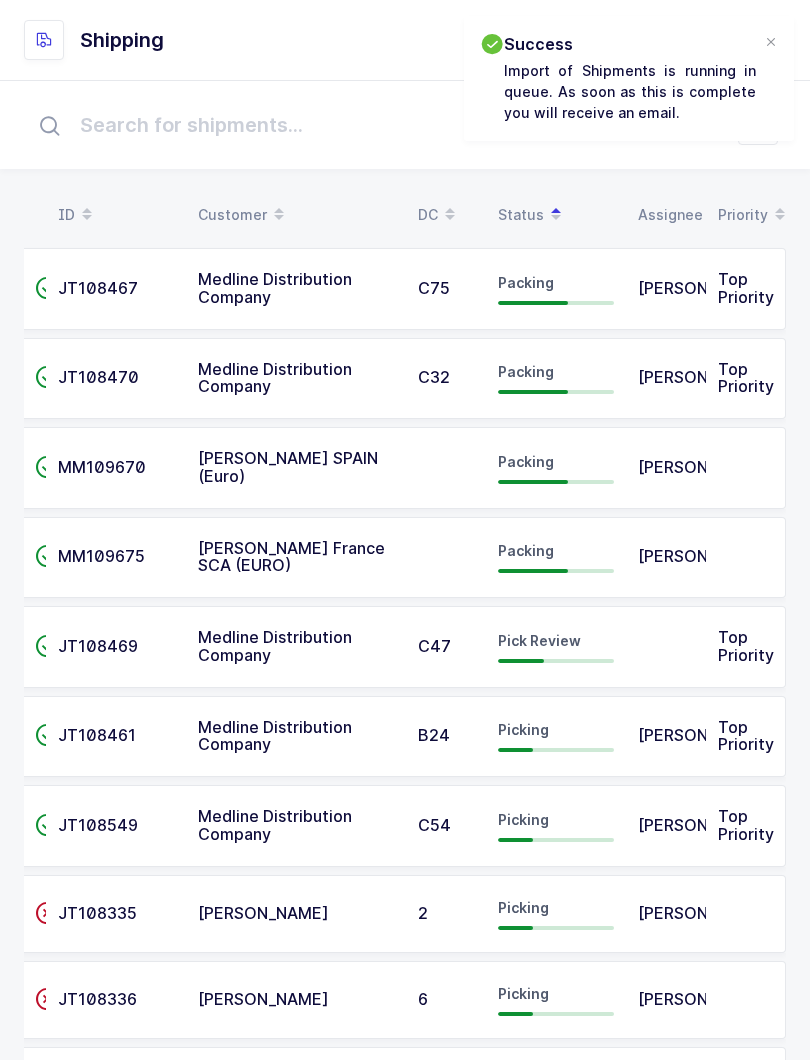 click on "Status" at bounding box center [556, 215] 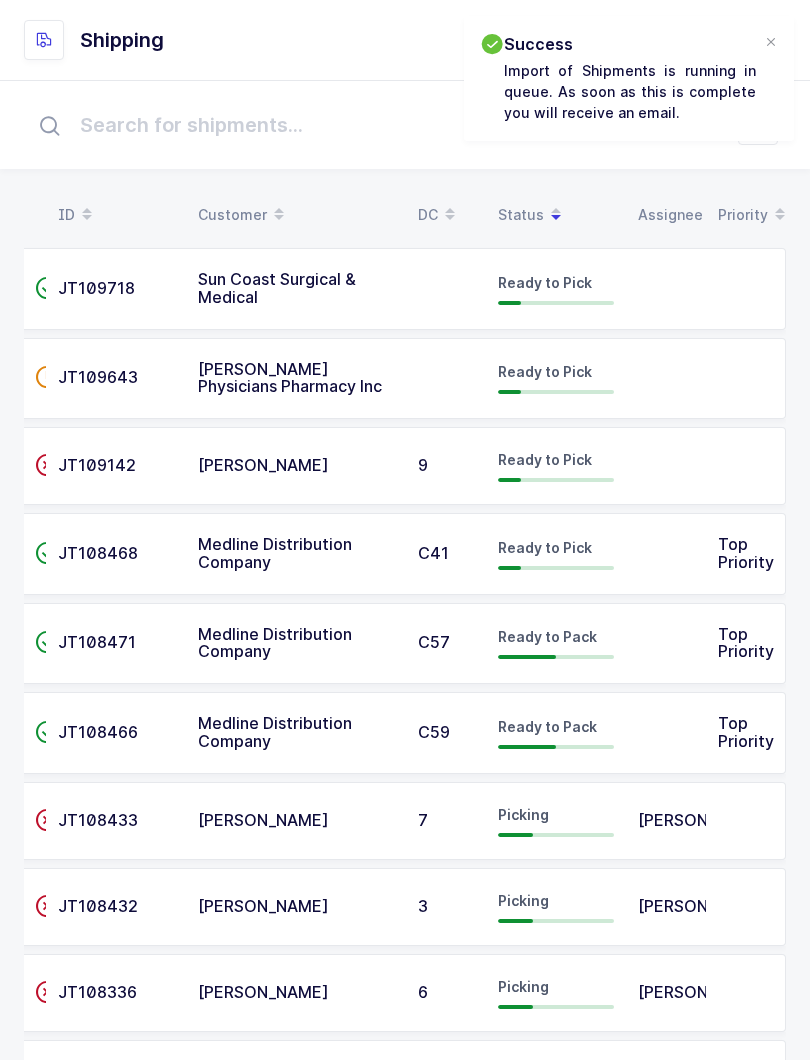 click at bounding box center [556, 208] 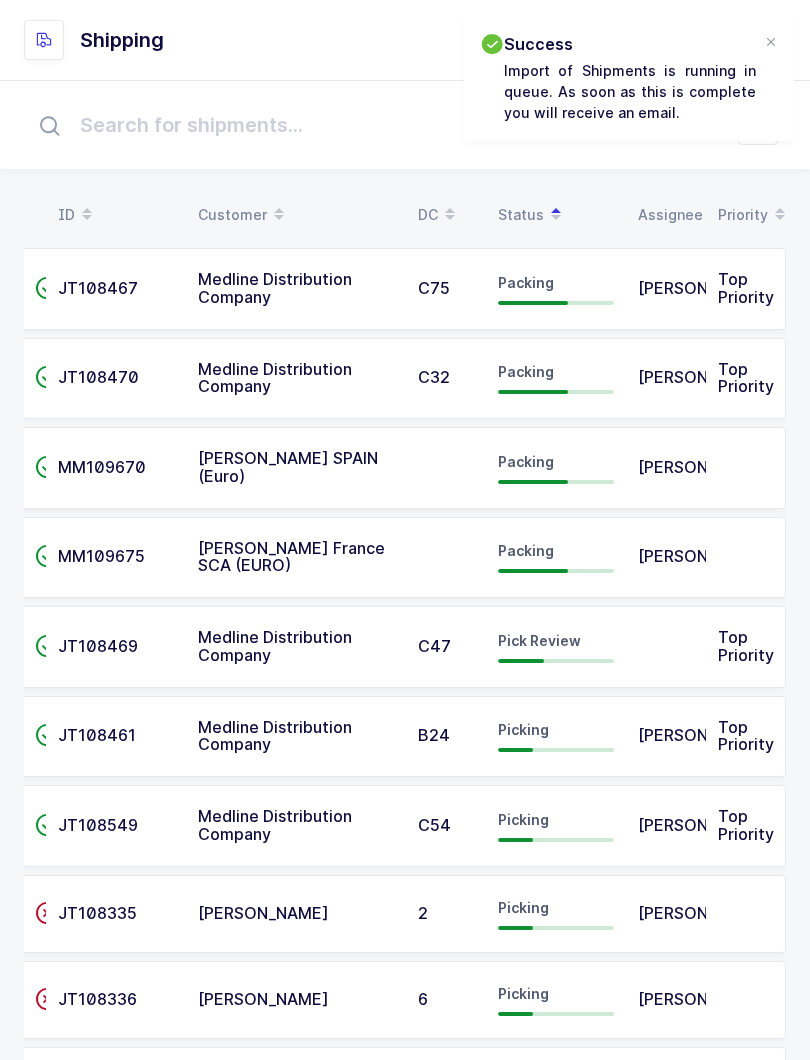 click on "Status" at bounding box center [556, 215] 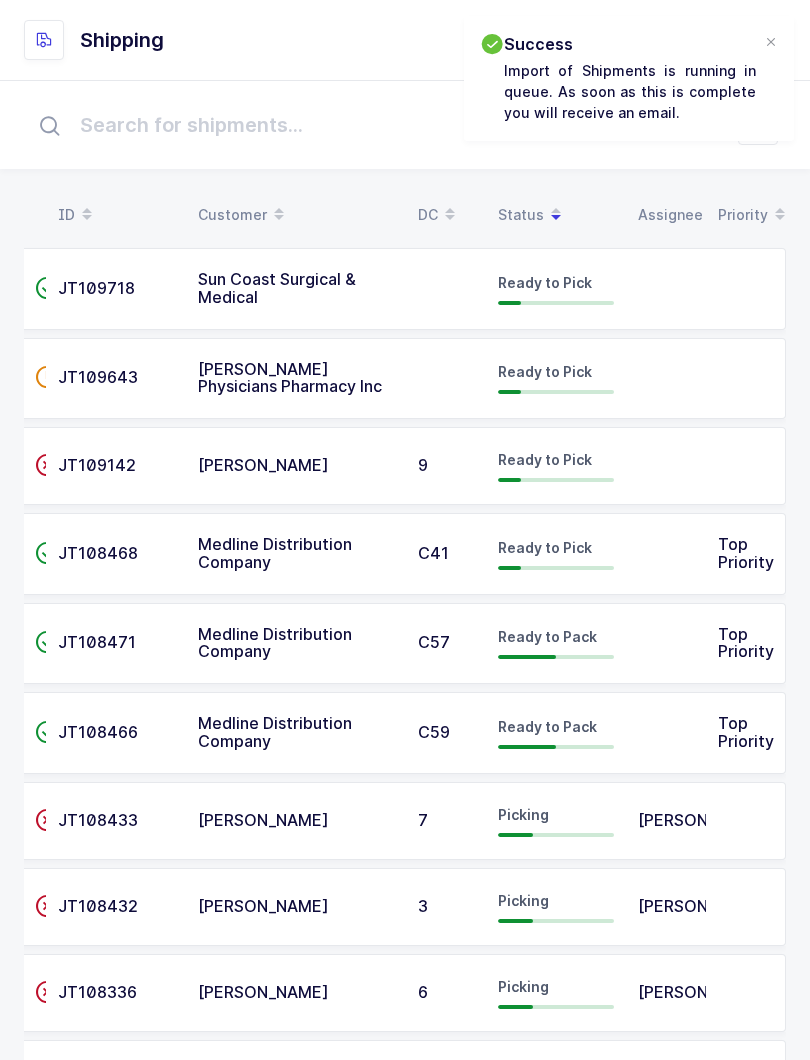 click on "Status" at bounding box center (556, 215) 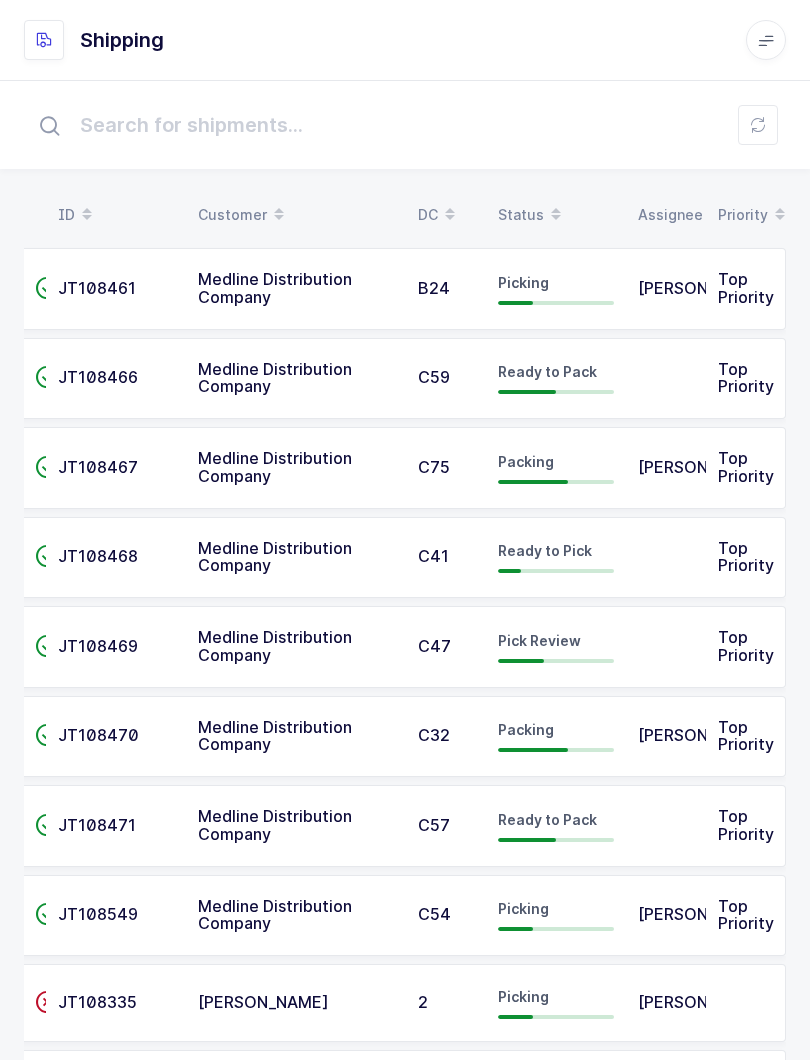 click at bounding box center (556, 208) 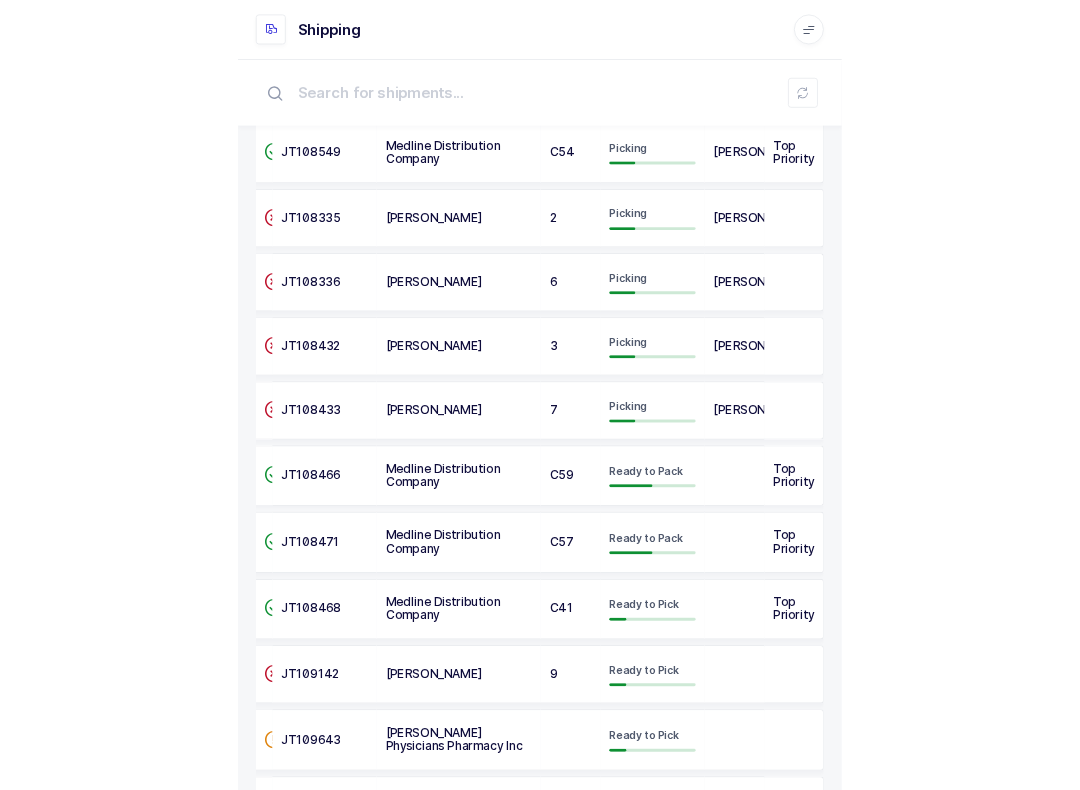 scroll, scrollTop: 722, scrollLeft: 0, axis: vertical 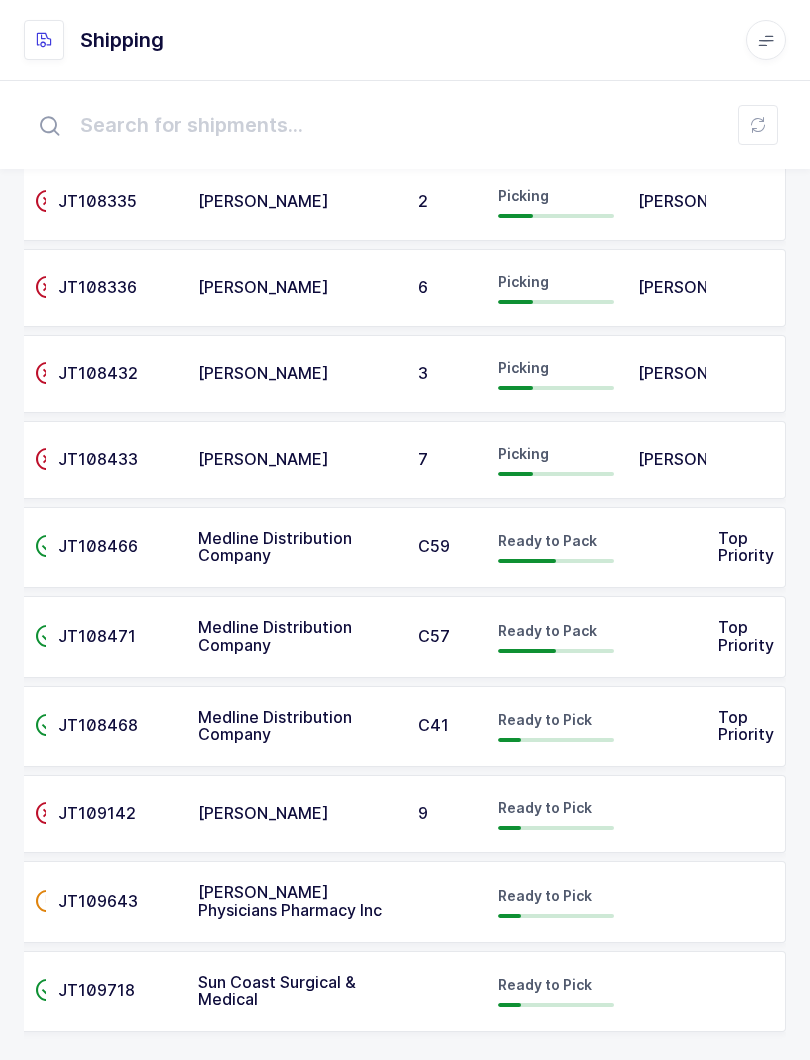 click at bounding box center (758, 125) 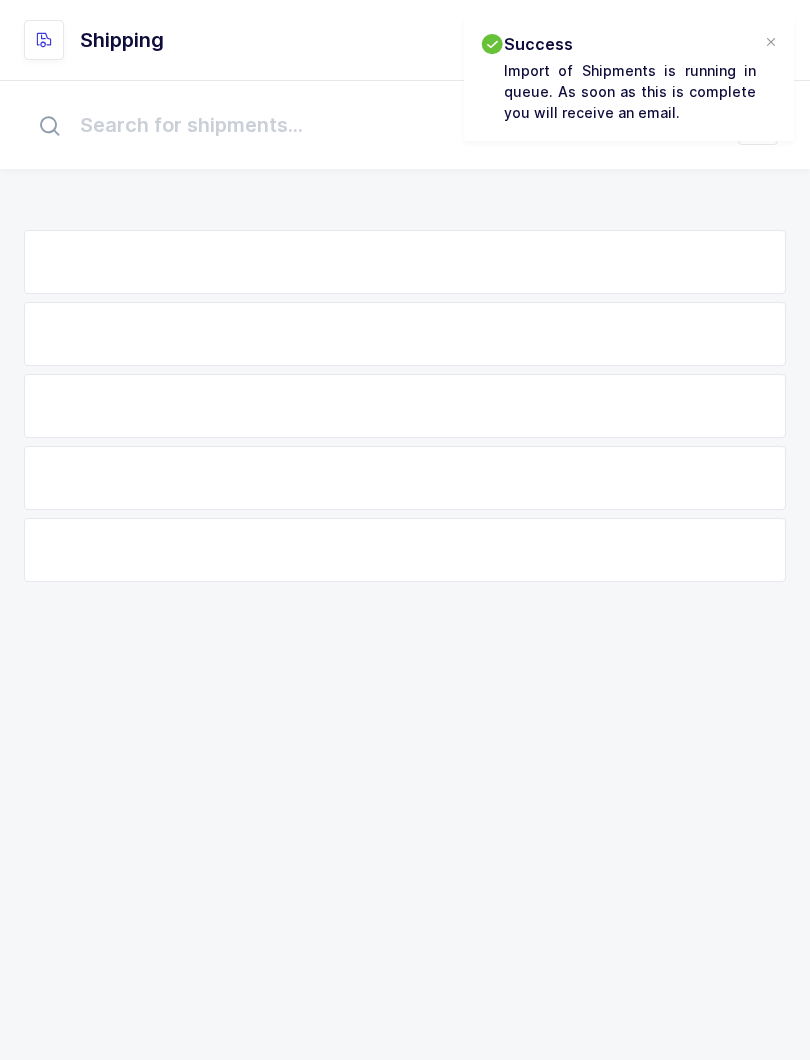scroll, scrollTop: 20, scrollLeft: 0, axis: vertical 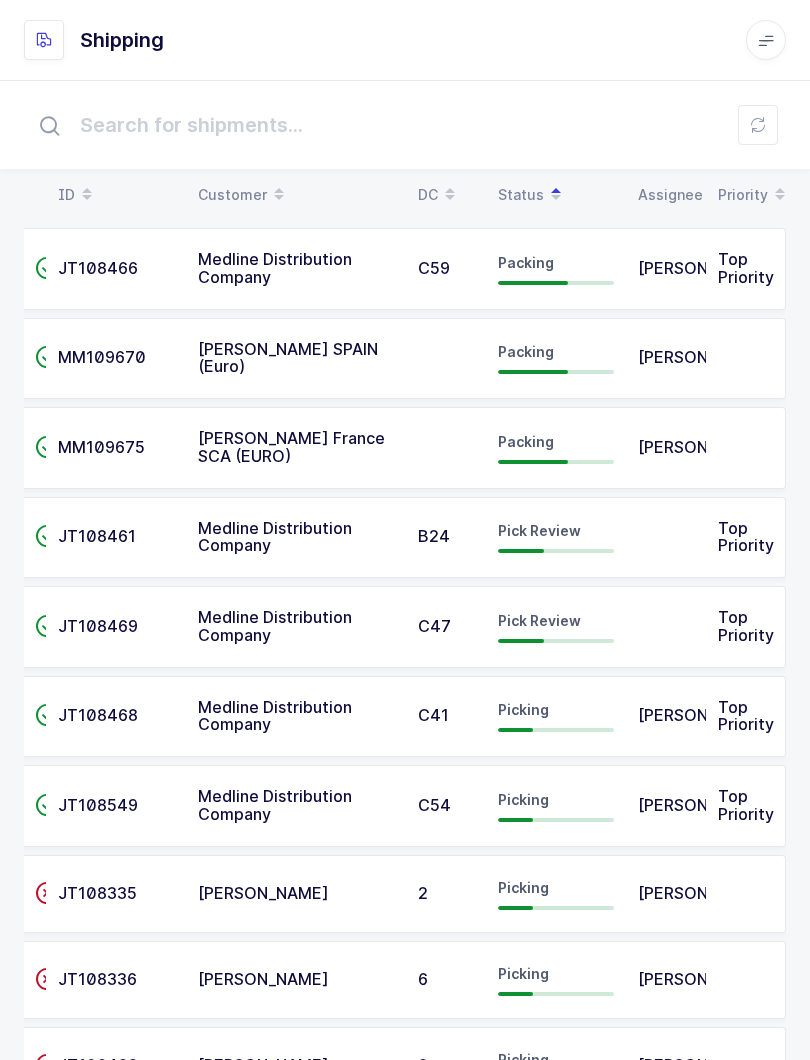 click on "Pick Review" at bounding box center (539, 530) 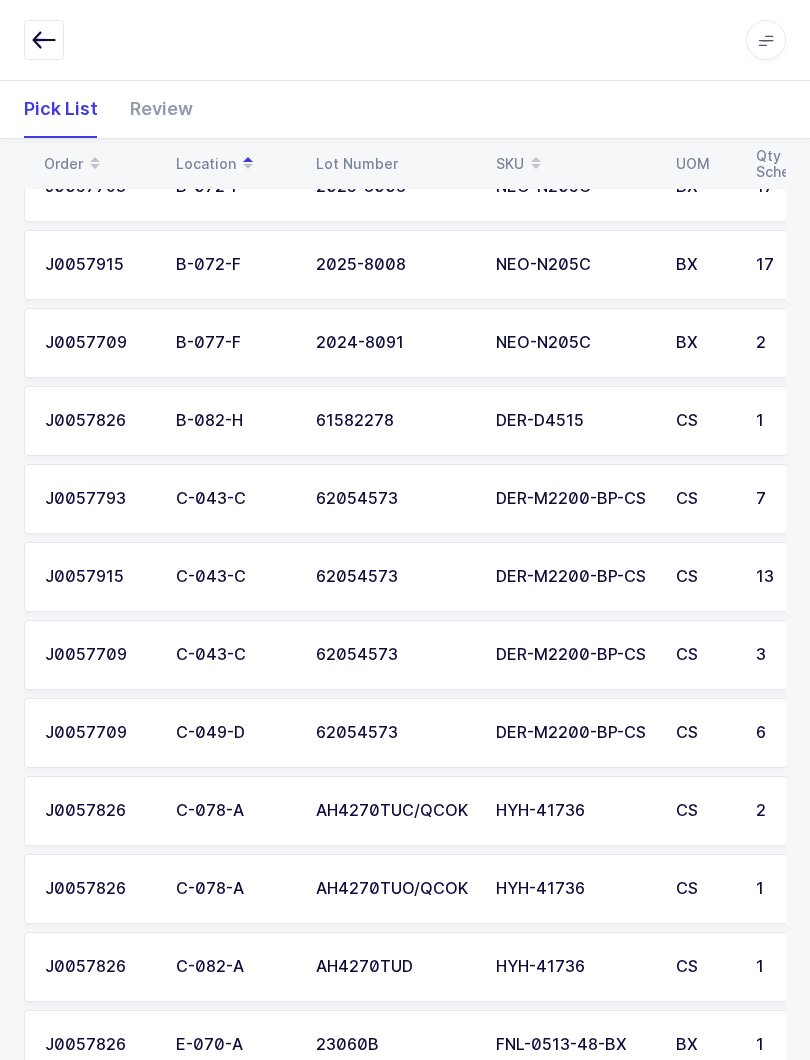 scroll, scrollTop: 569, scrollLeft: 0, axis: vertical 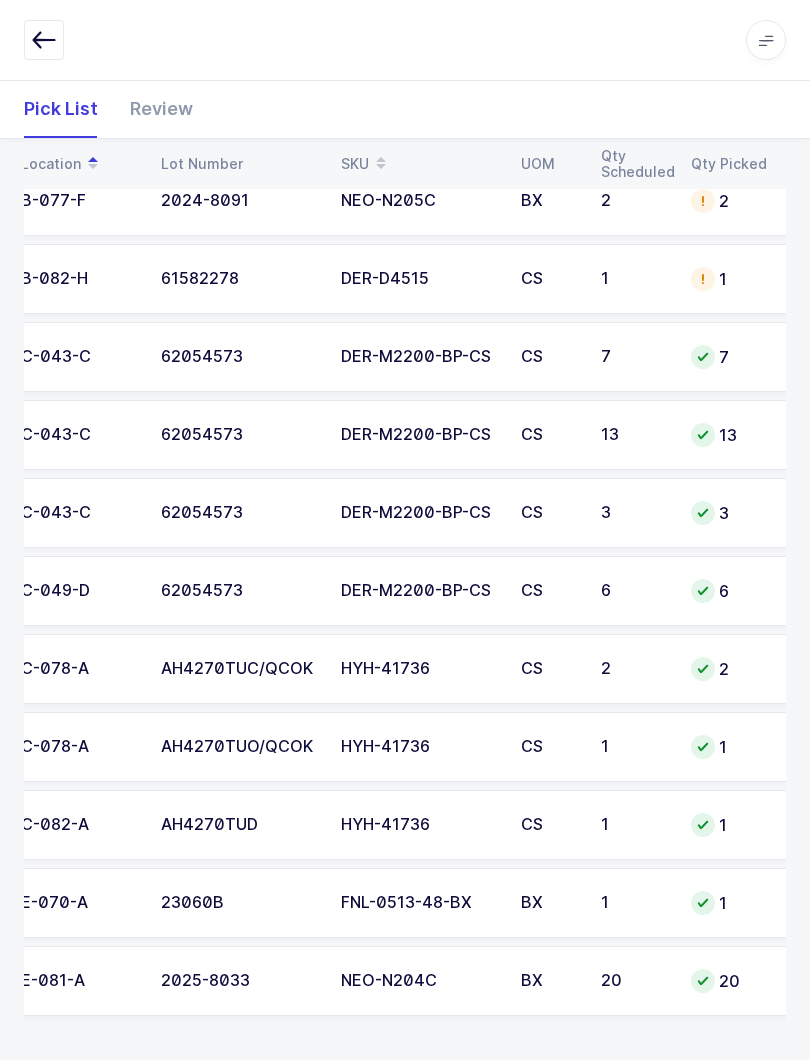 click at bounding box center [44, 40] 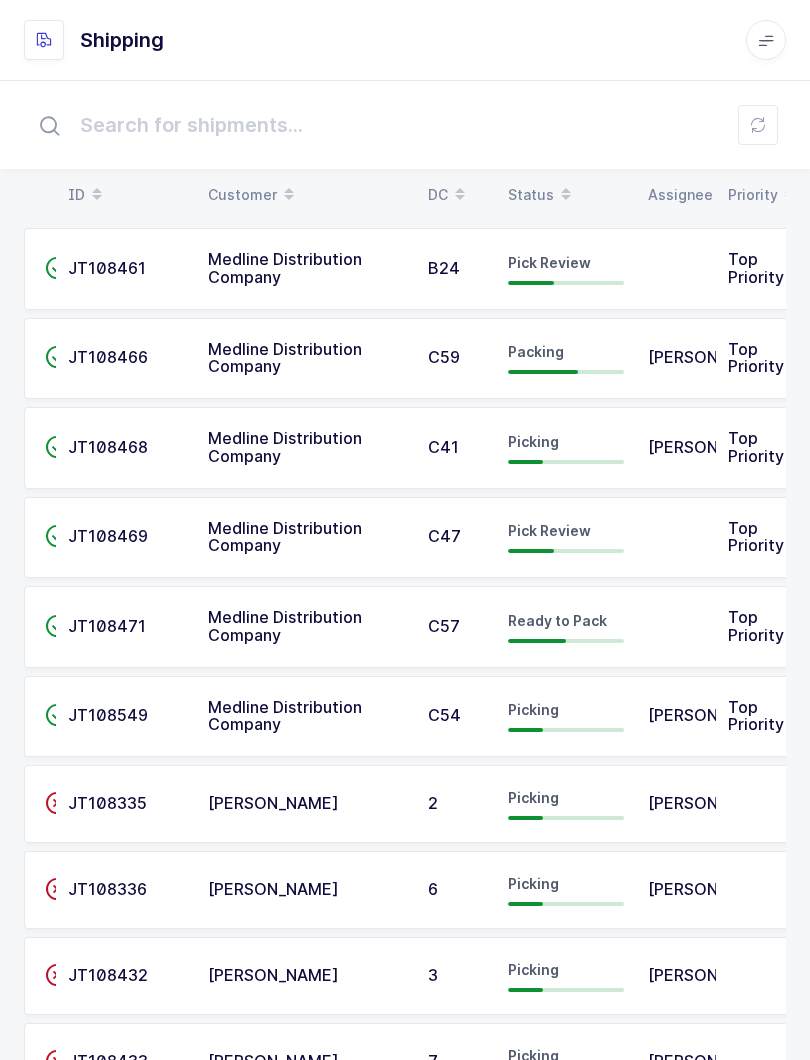 click on "ID Customer DC Status Assignee Priority" at bounding box center [410, 195] 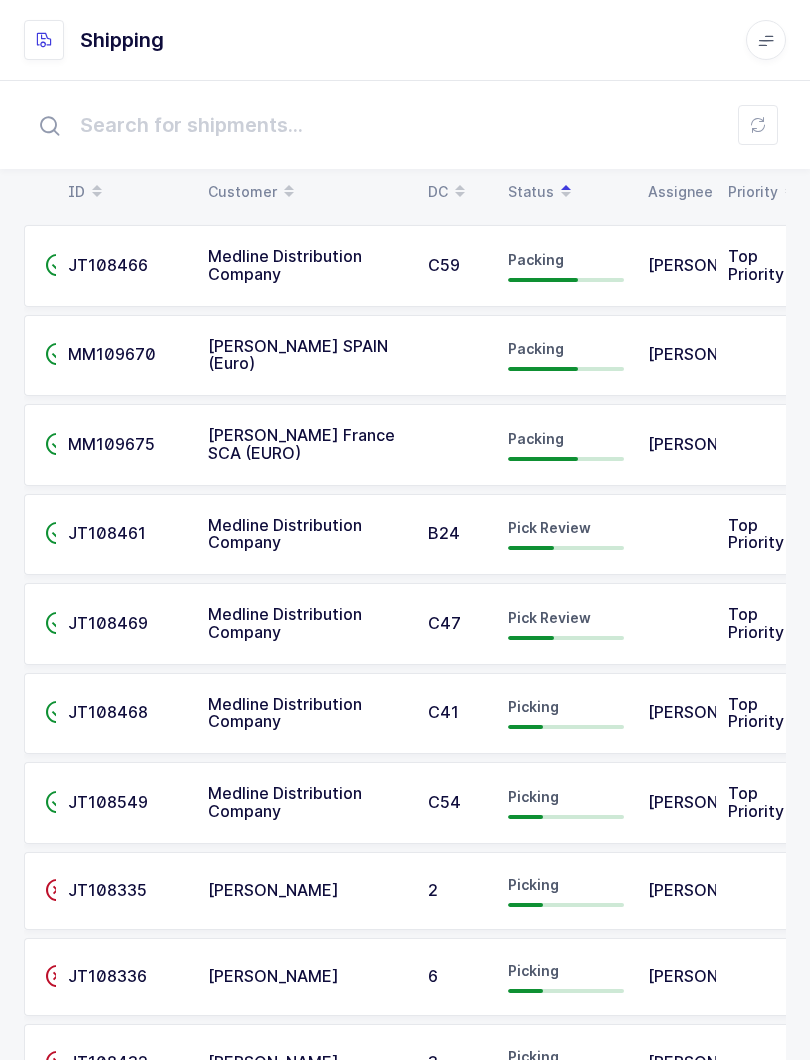 scroll, scrollTop: 0, scrollLeft: 0, axis: both 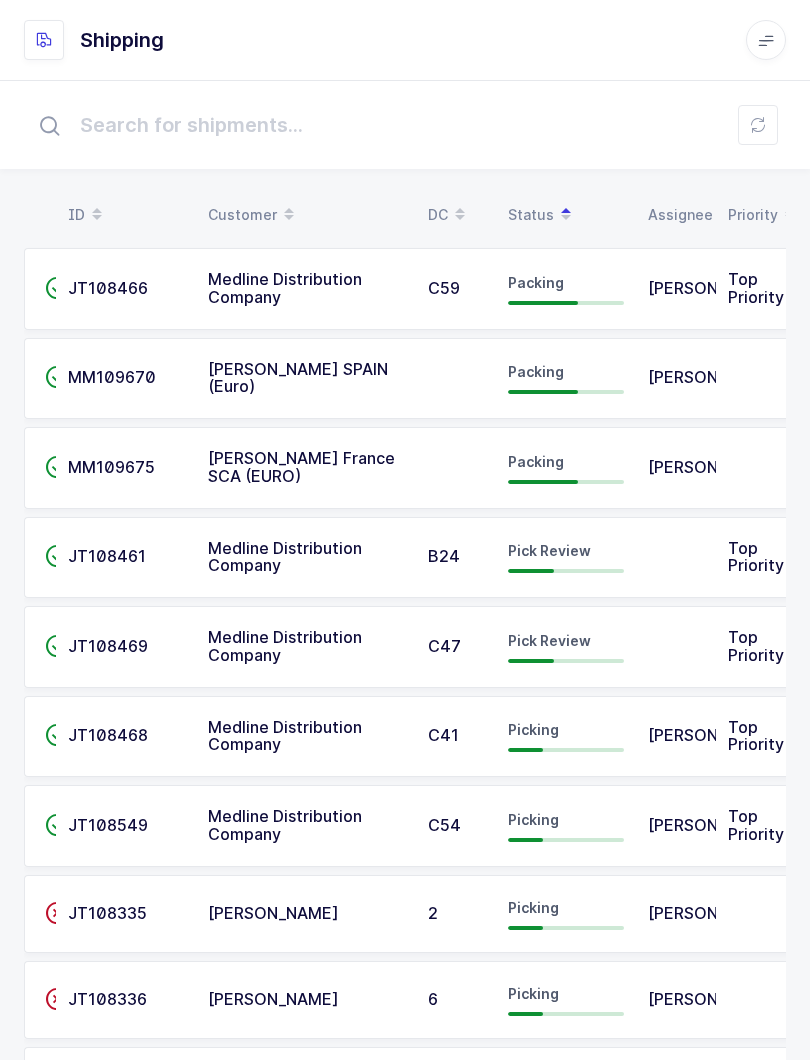 click on "Pick Review" at bounding box center (549, 550) 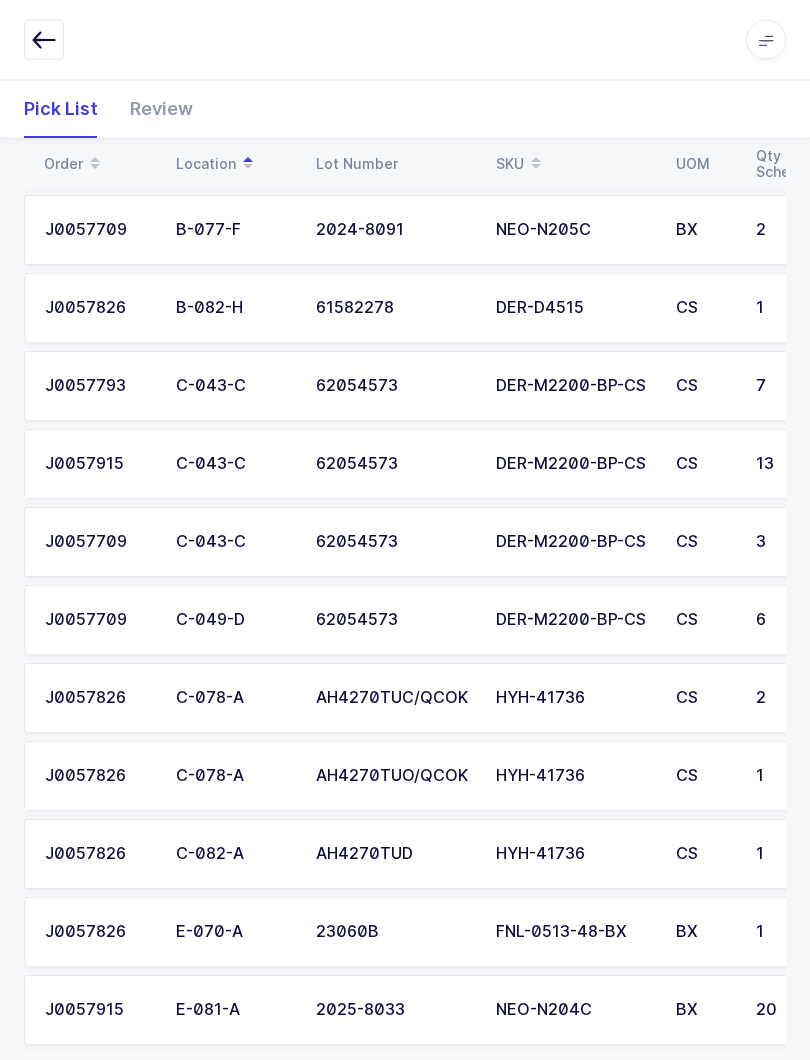 scroll, scrollTop: 569, scrollLeft: 0, axis: vertical 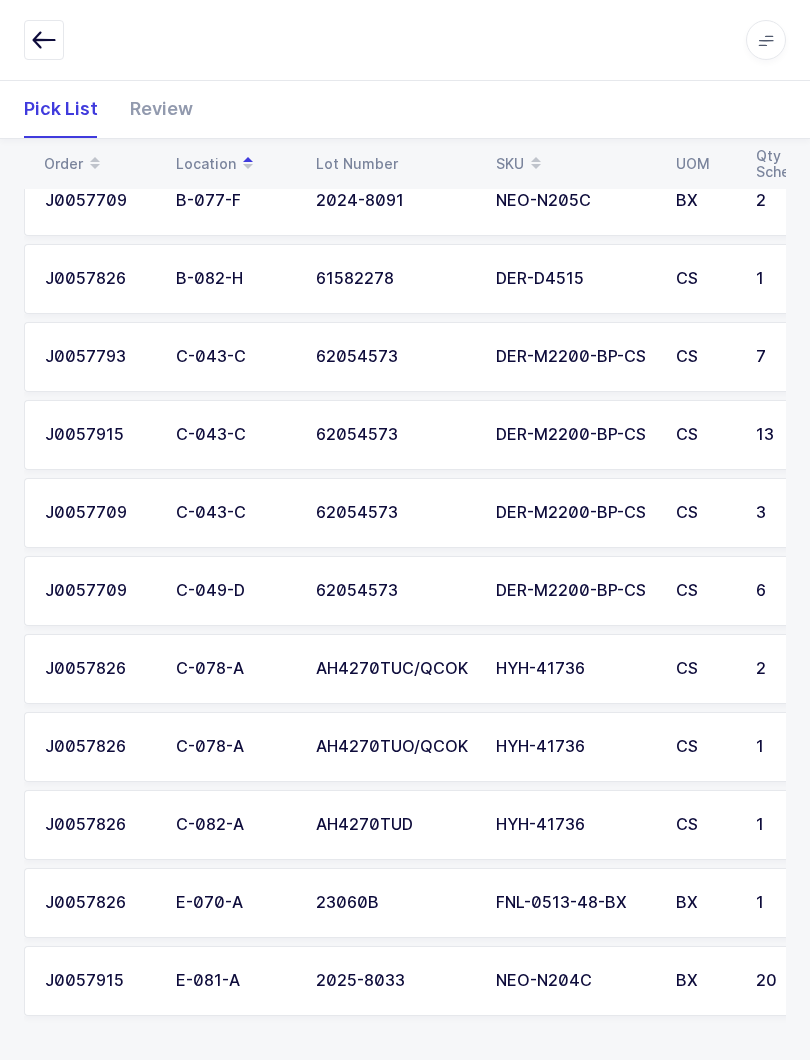 click on "SKU" at bounding box center (574, 164) 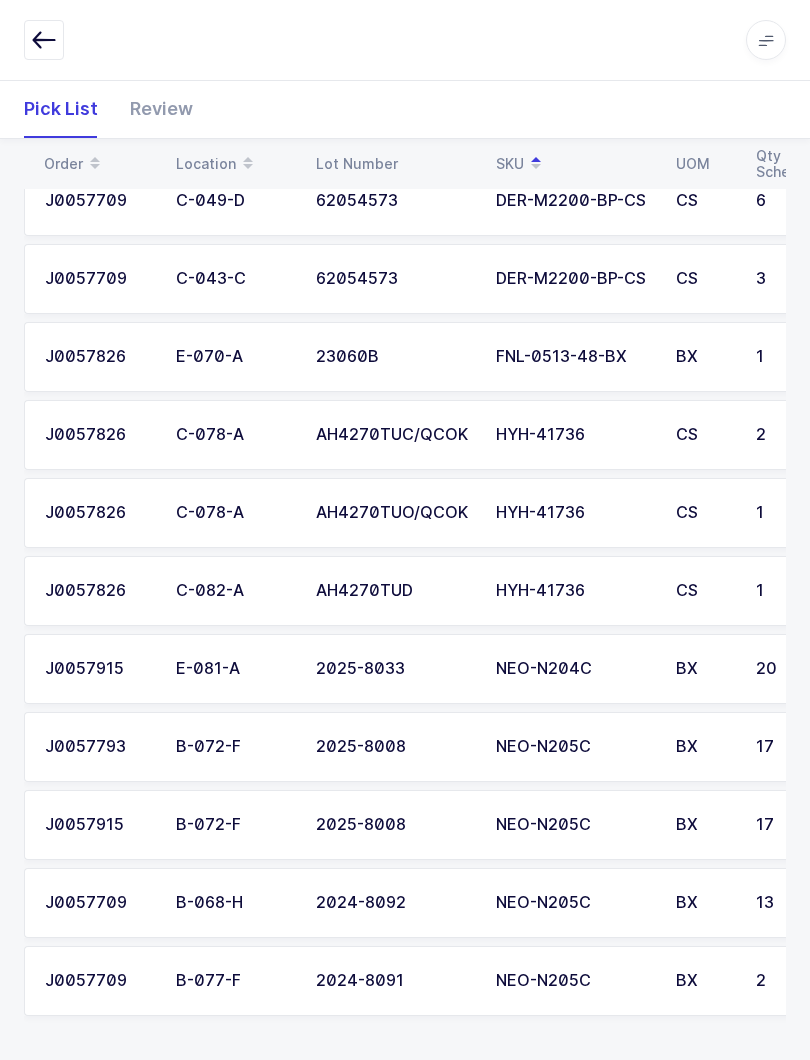scroll, scrollTop: 0, scrollLeft: 28, axis: horizontal 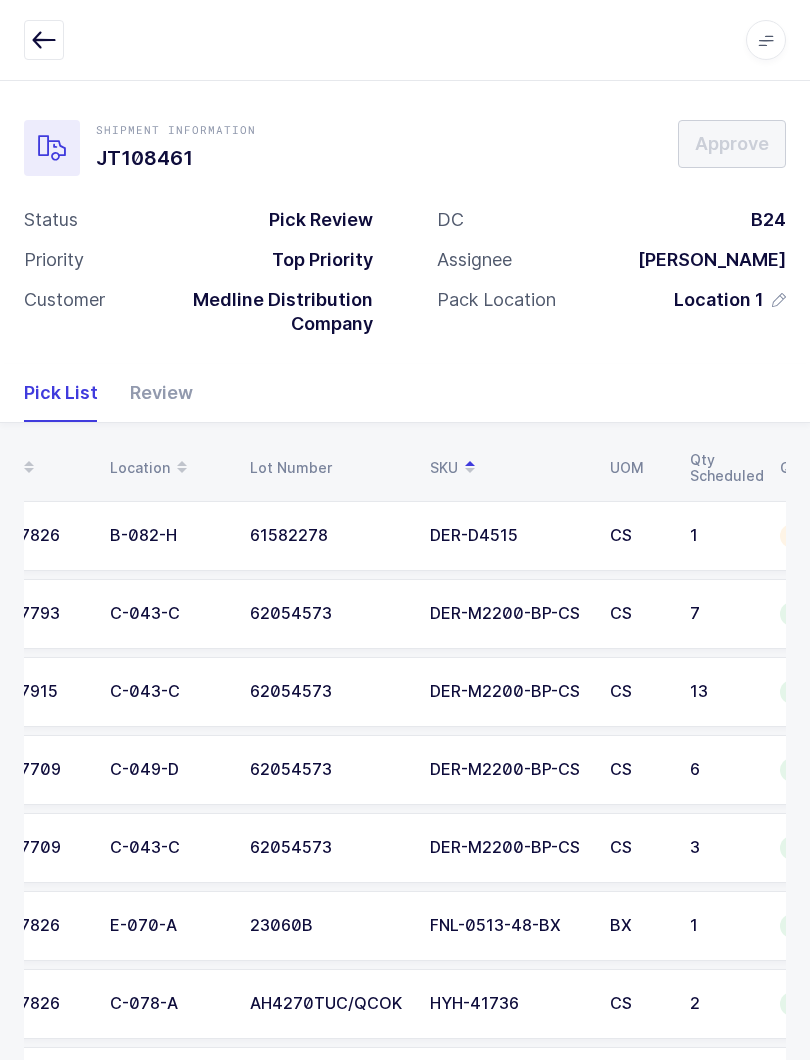 click at bounding box center (44, 40) 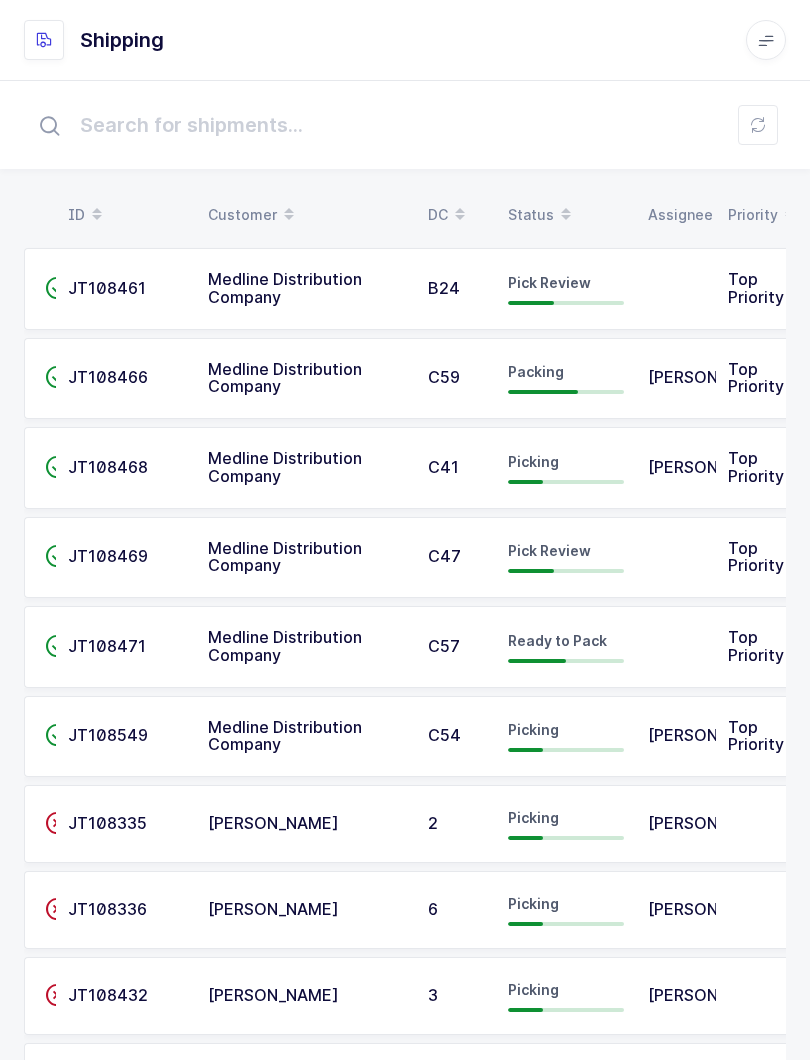 click on "Status" at bounding box center (566, 215) 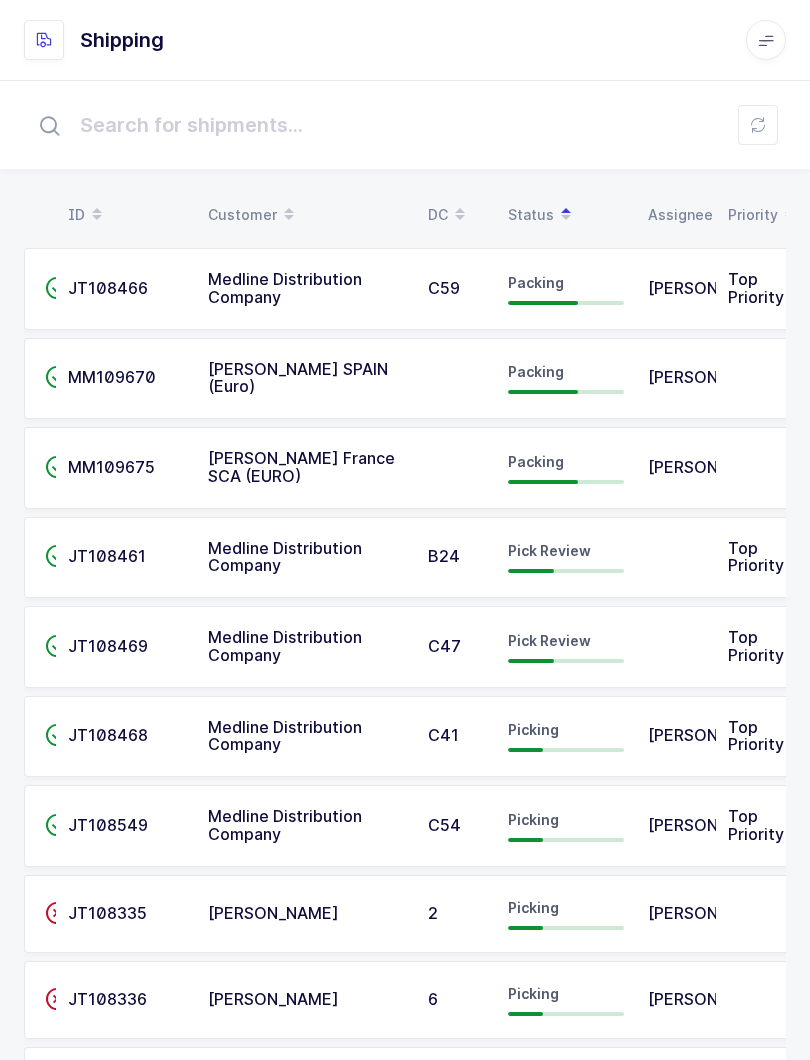 click on "[PERSON_NAME]" at bounding box center (713, 825) 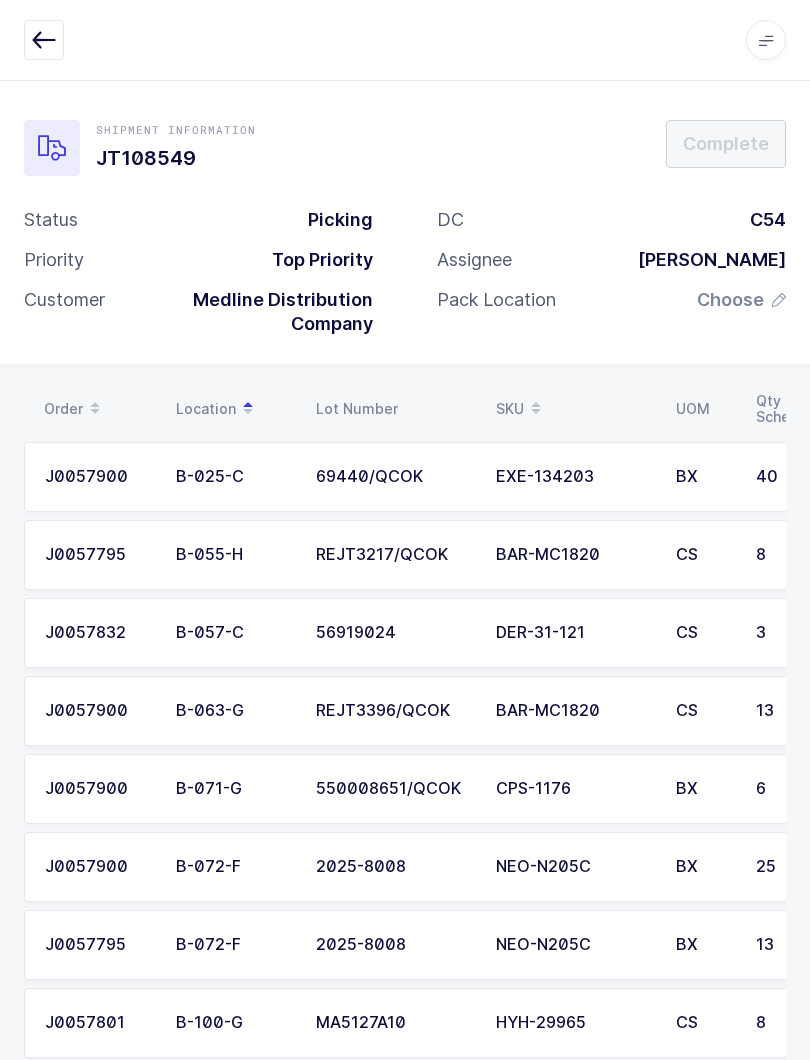 click on "Order Location Lot Number SKU UOM Qty Scheduled Qty Picked Qty Short" at bounding box center [519, 409] 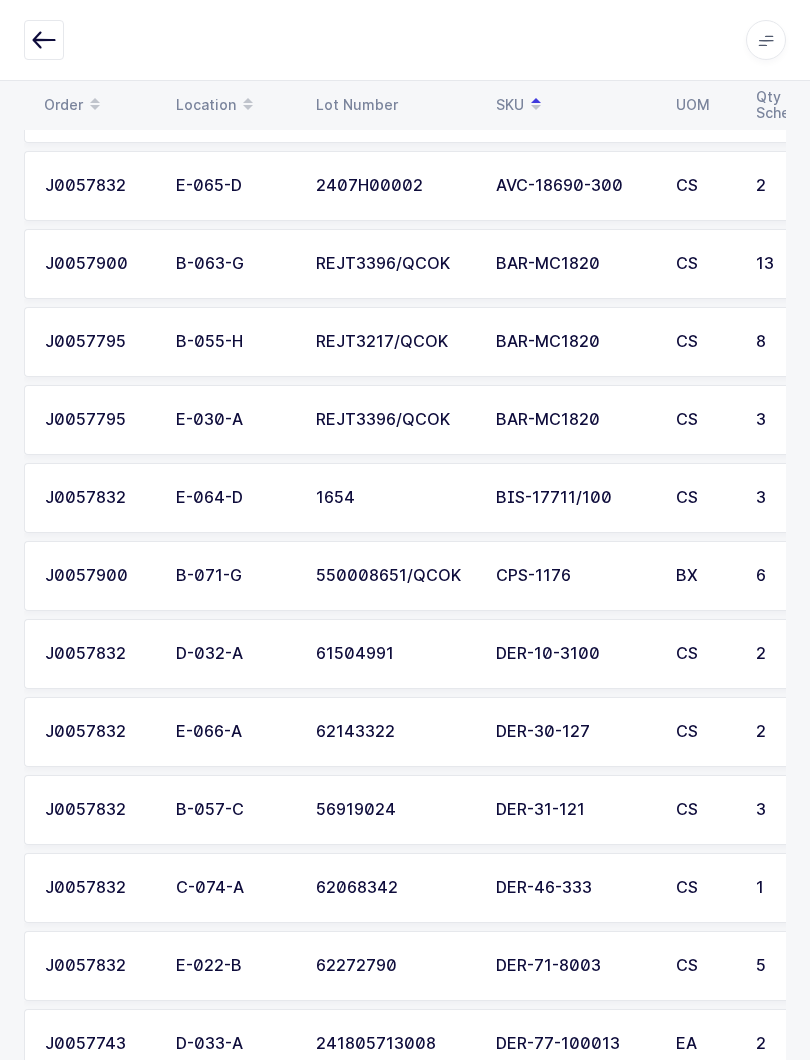 scroll, scrollTop: 395, scrollLeft: 0, axis: vertical 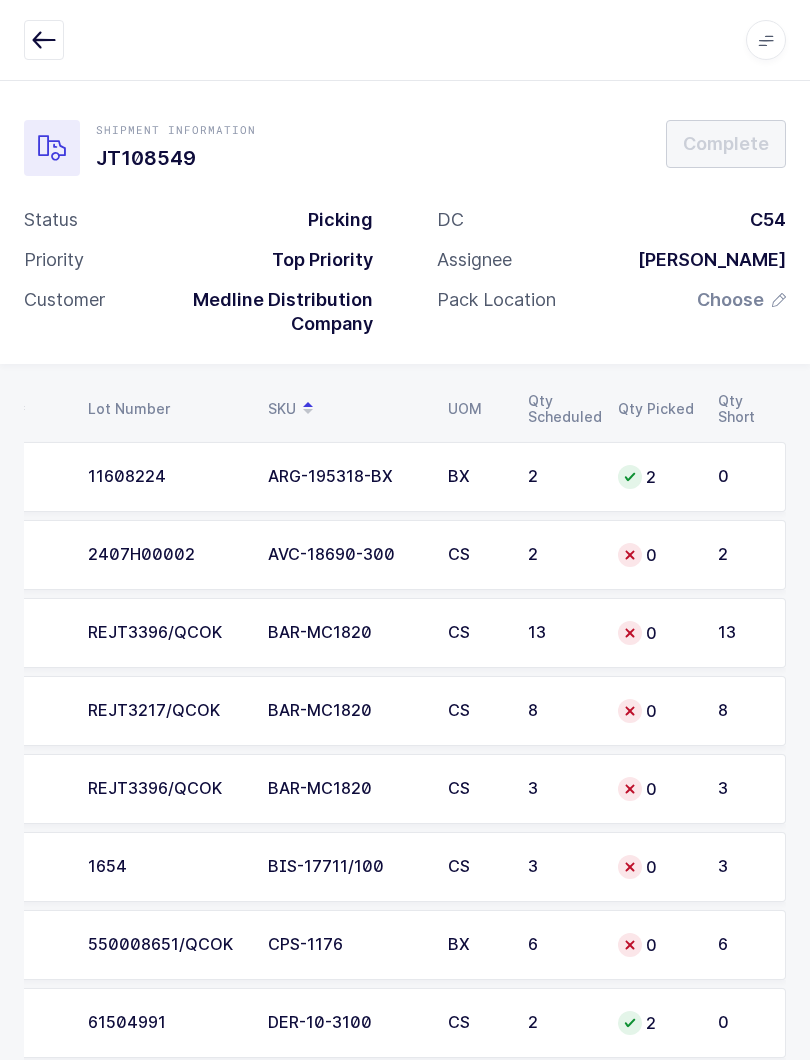 click at bounding box center [44, 40] 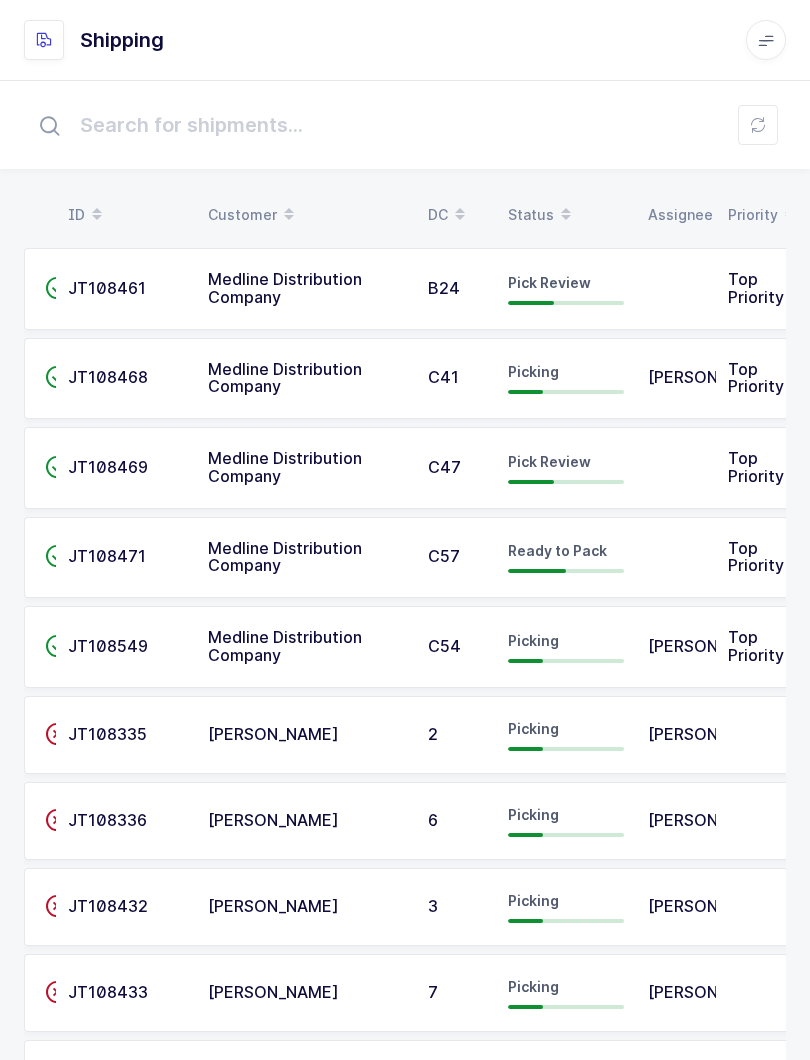click on "Status" at bounding box center [566, 215] 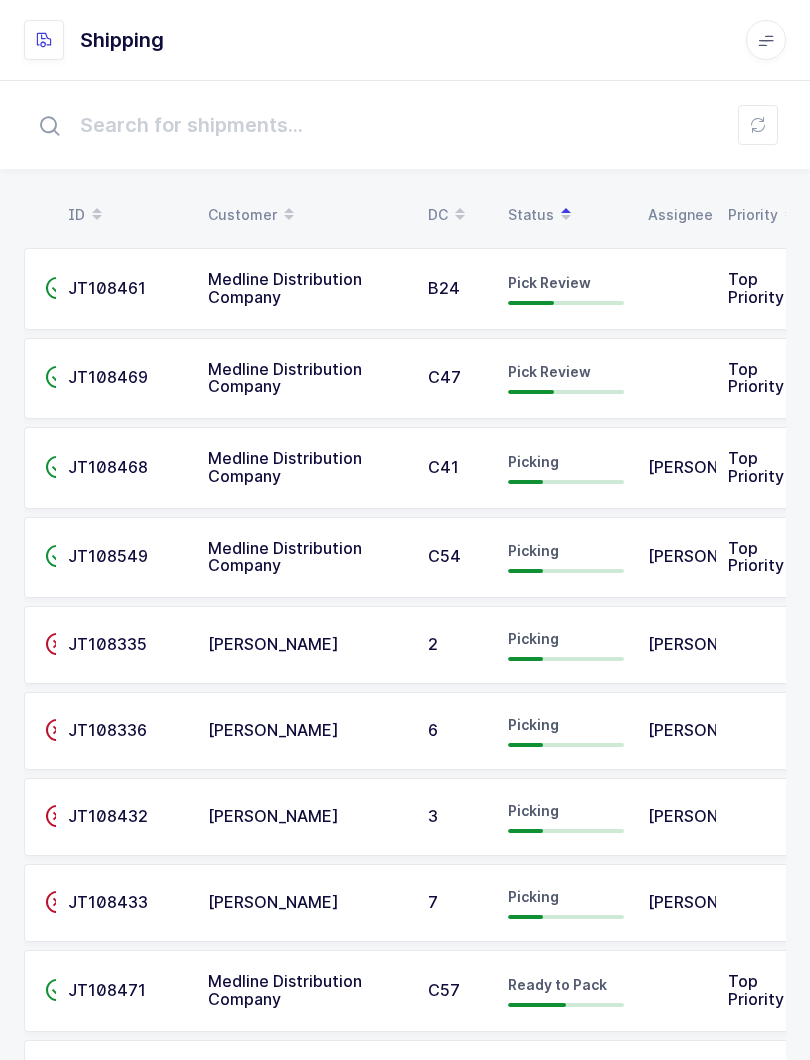 click on "Status" at bounding box center (566, 215) 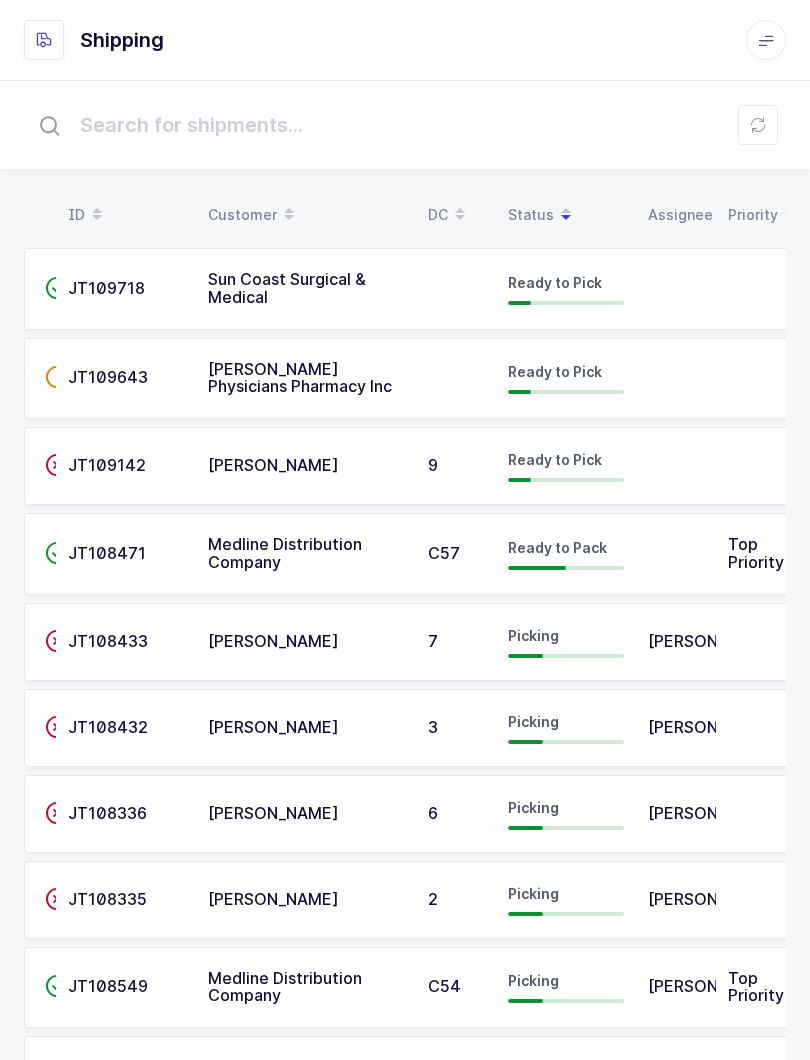click on "Status" at bounding box center (566, 215) 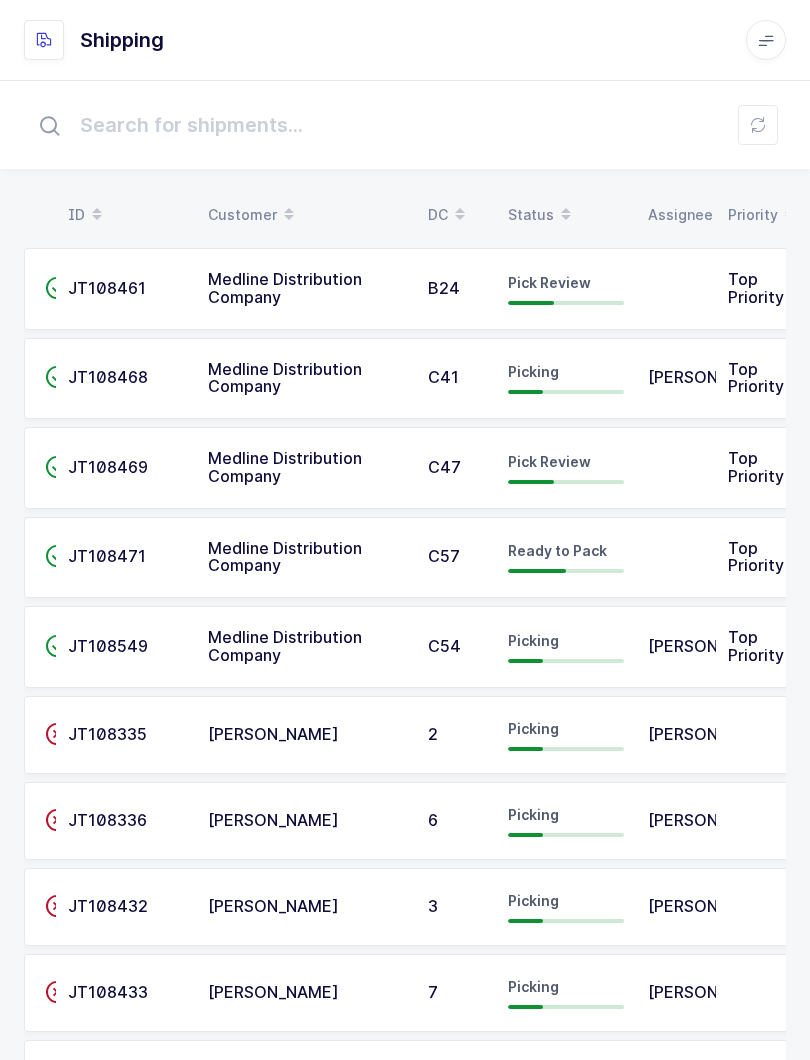 click on "Status" at bounding box center [566, 215] 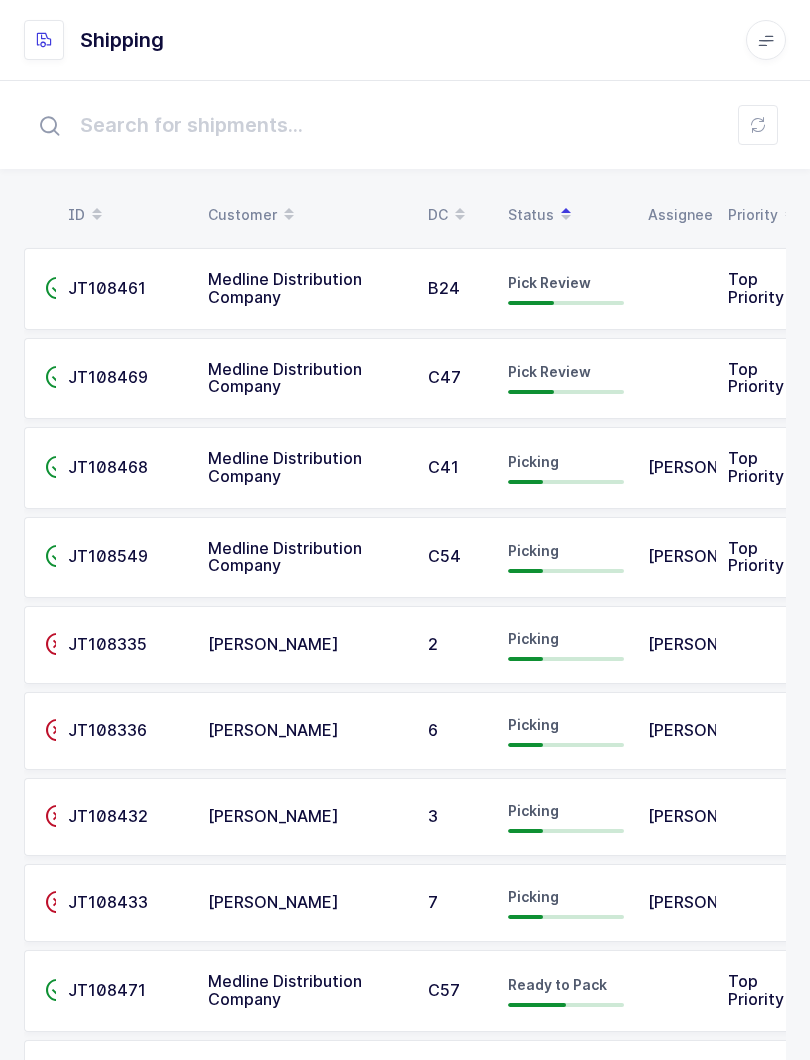 click on "Pick Review" at bounding box center [566, 289] 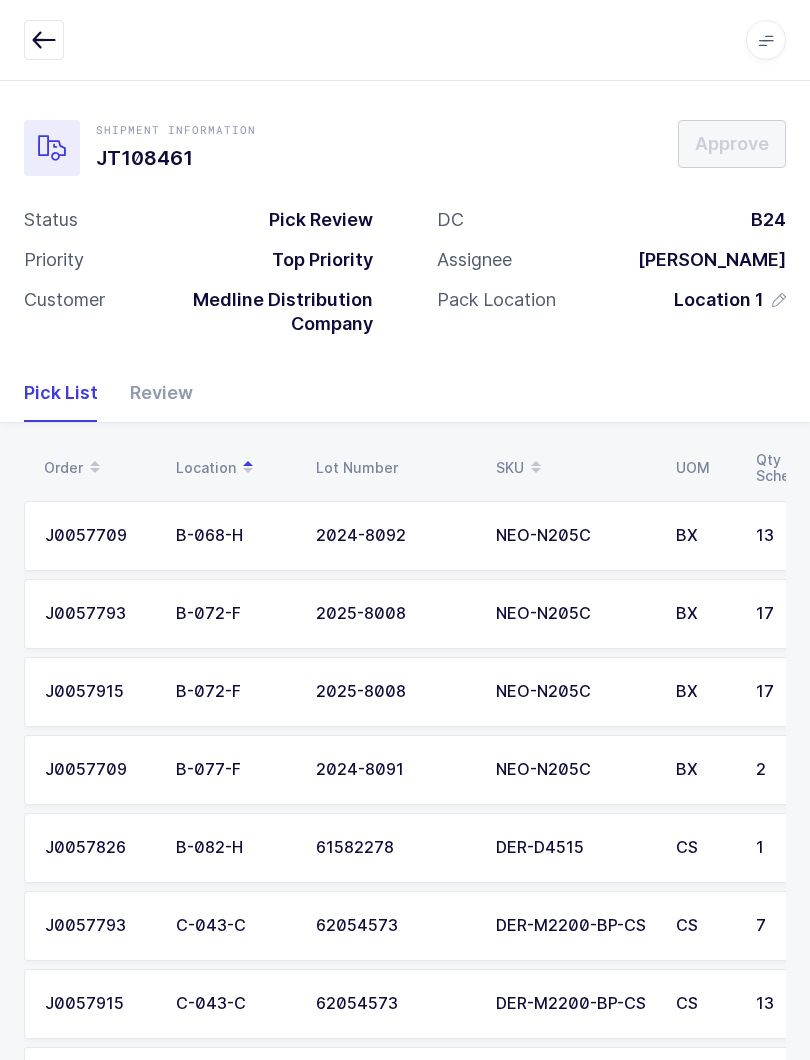 click at bounding box center (536, 461) 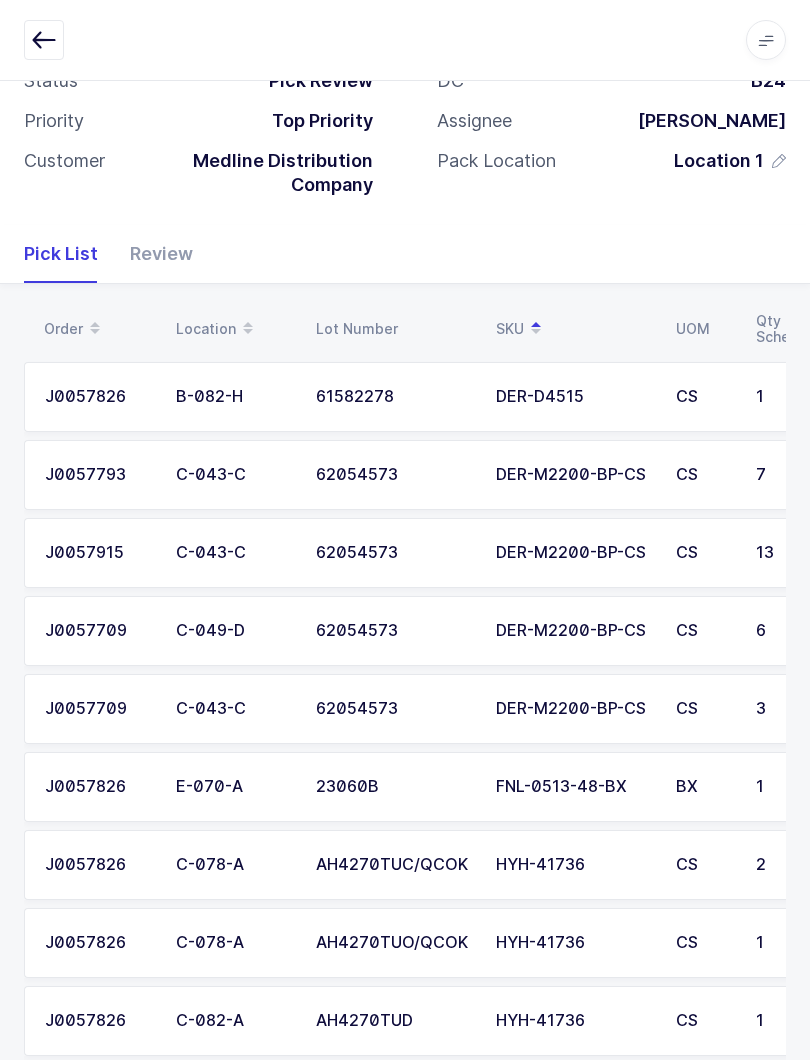 scroll, scrollTop: 0, scrollLeft: 0, axis: both 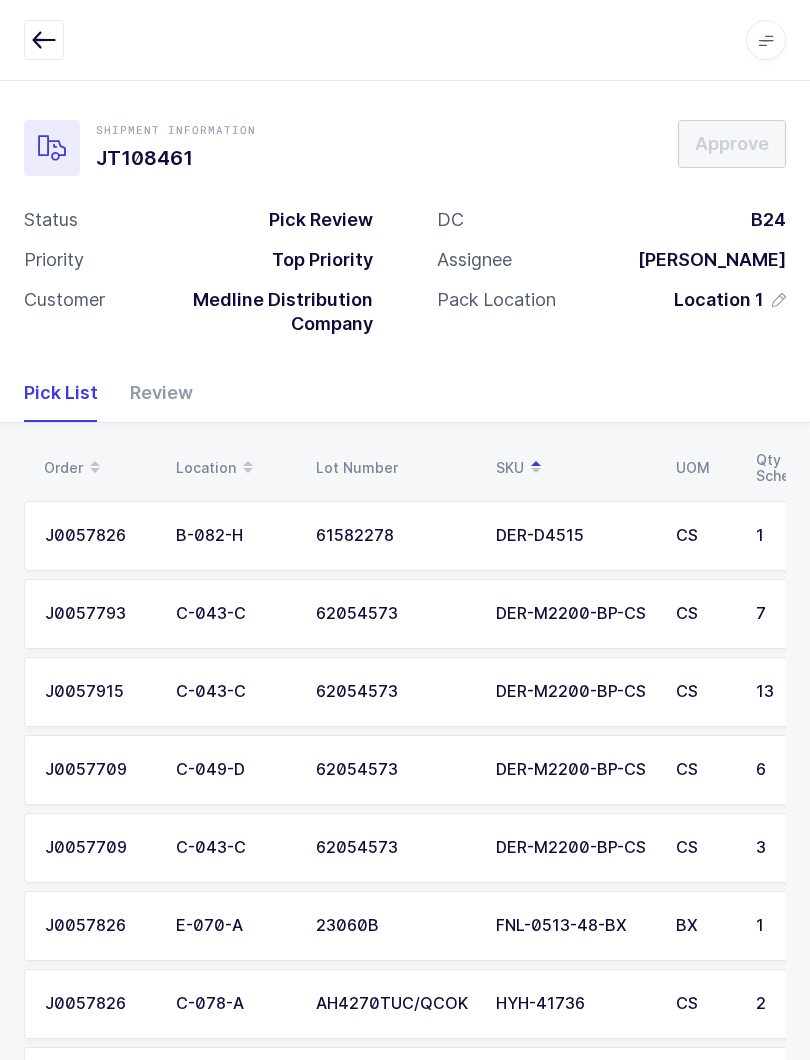 click on "Review" at bounding box center [153, 393] 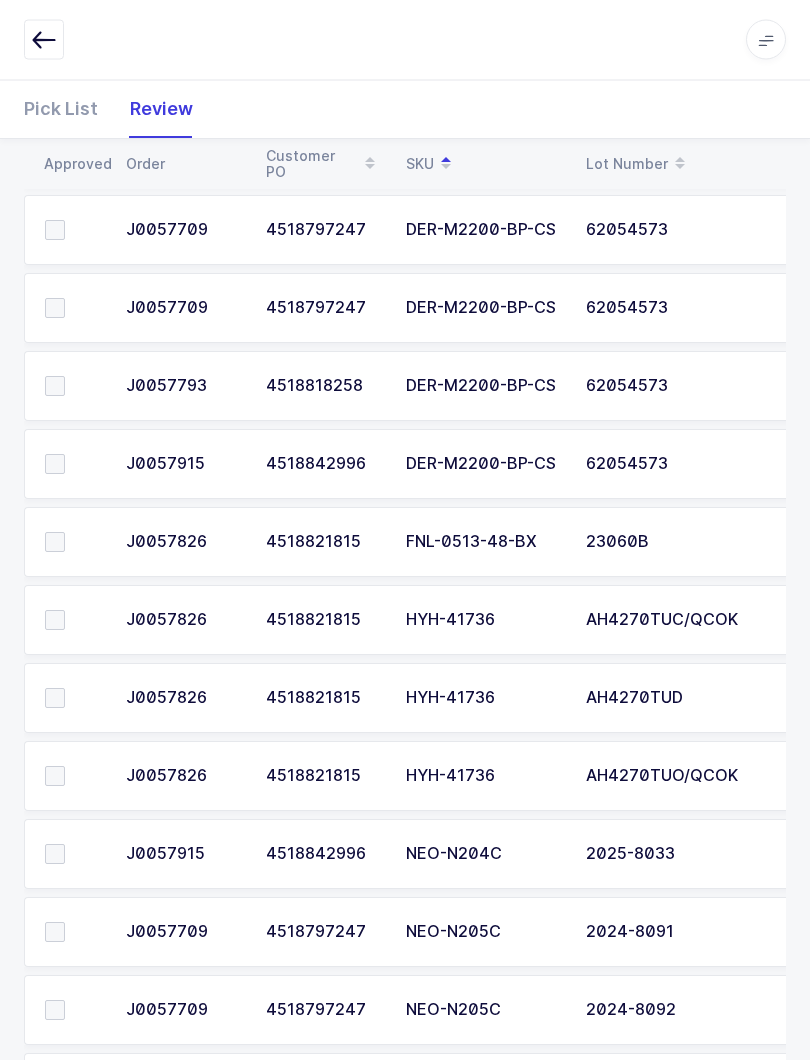 scroll, scrollTop: 405, scrollLeft: 0, axis: vertical 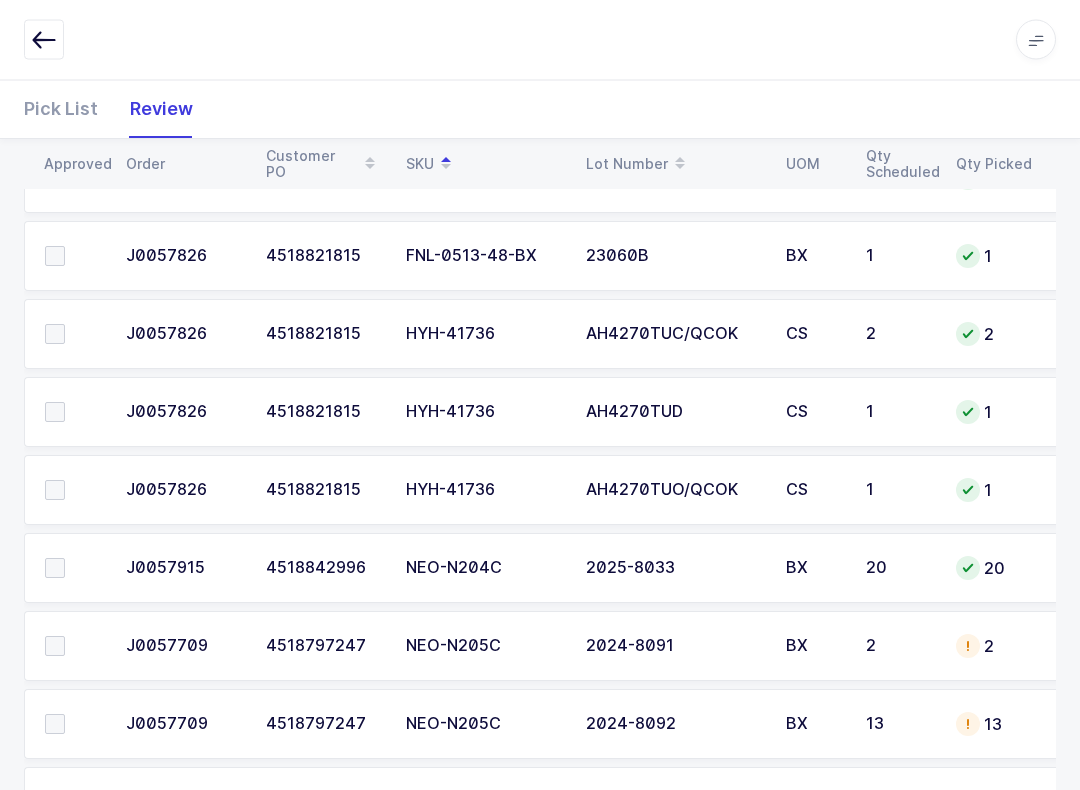 click at bounding box center [73, 413] 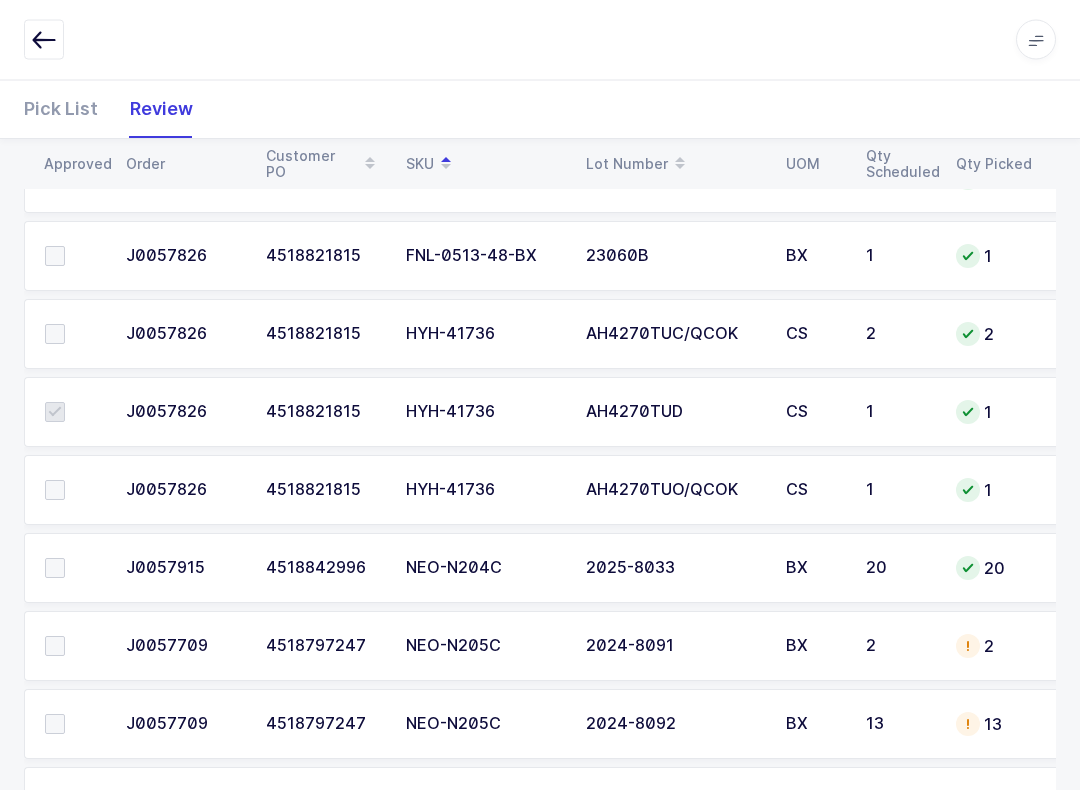 scroll, scrollTop: 646, scrollLeft: 0, axis: vertical 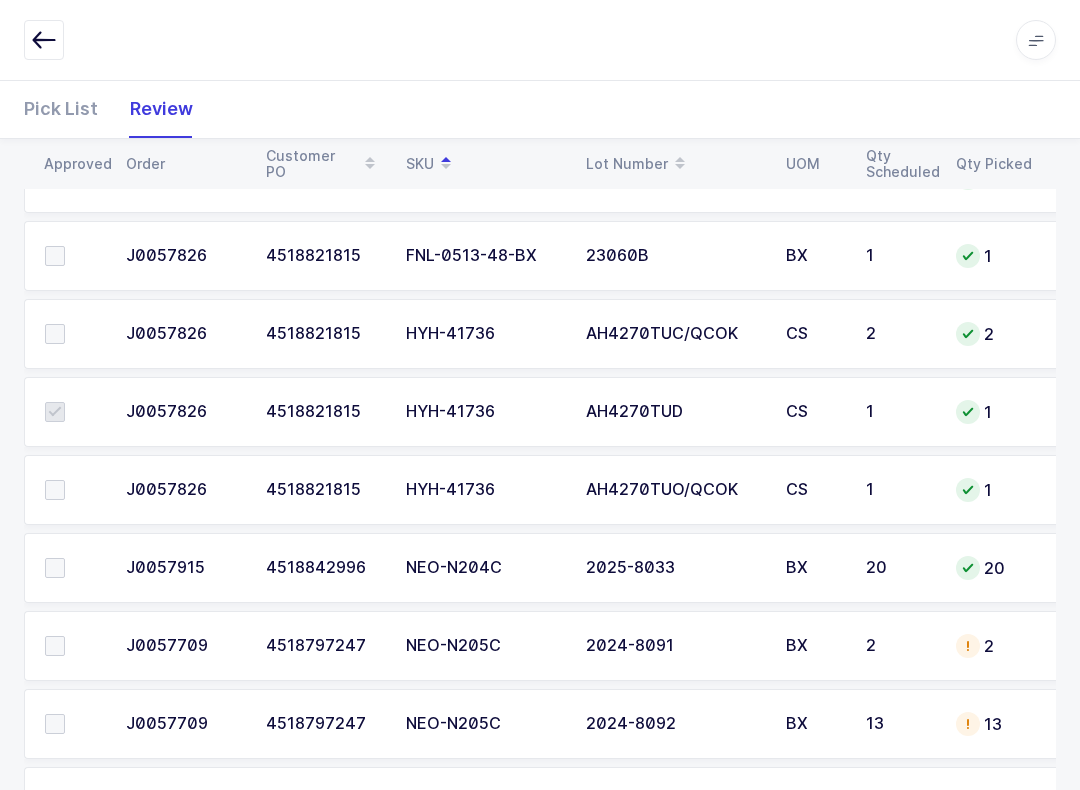 click at bounding box center (55, 334) 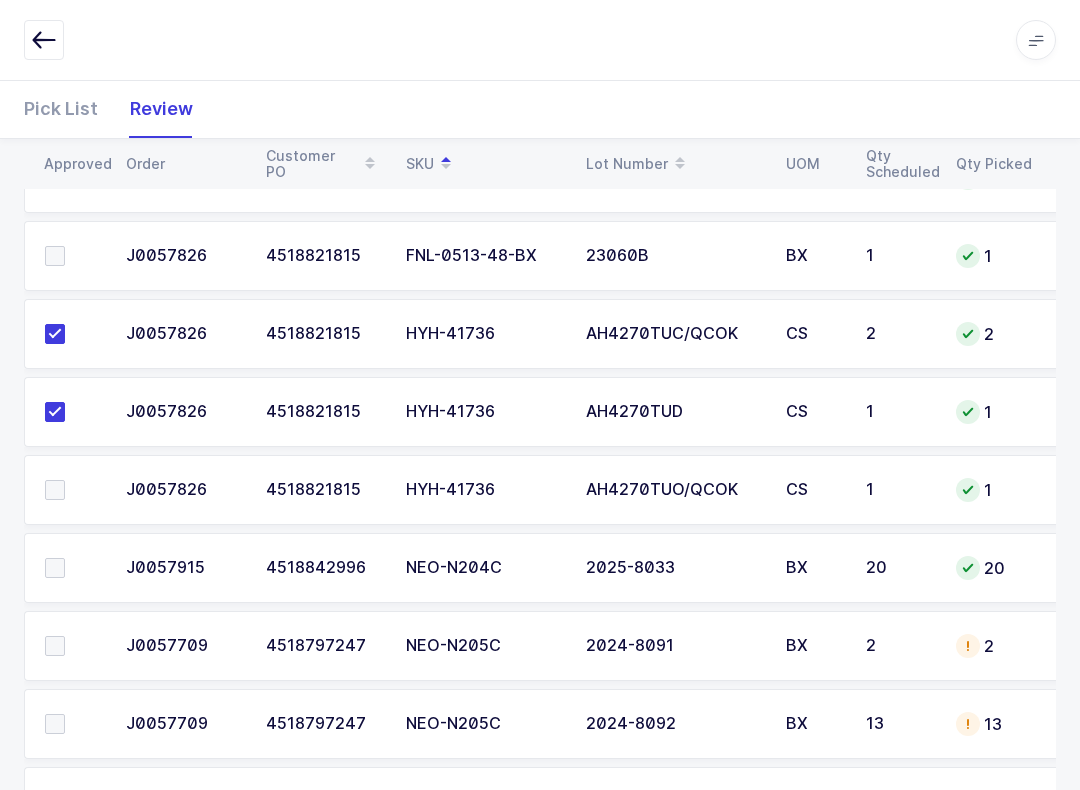 click at bounding box center [73, 490] 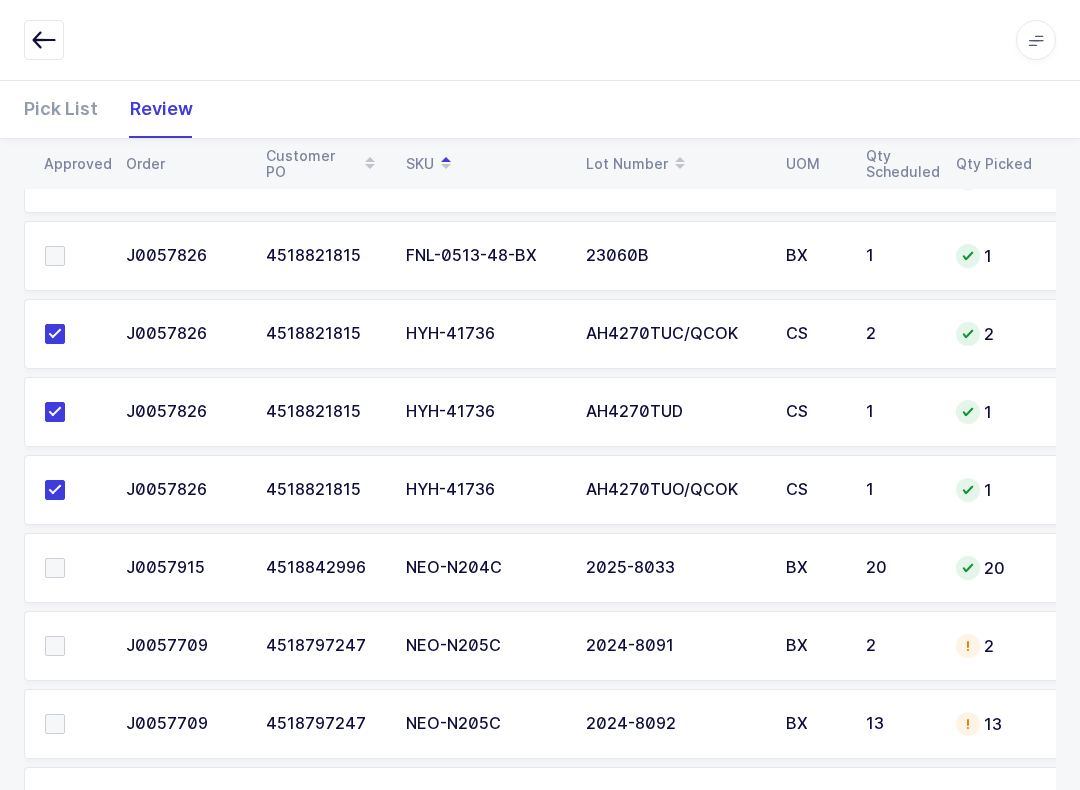 scroll, scrollTop: 816, scrollLeft: 0, axis: vertical 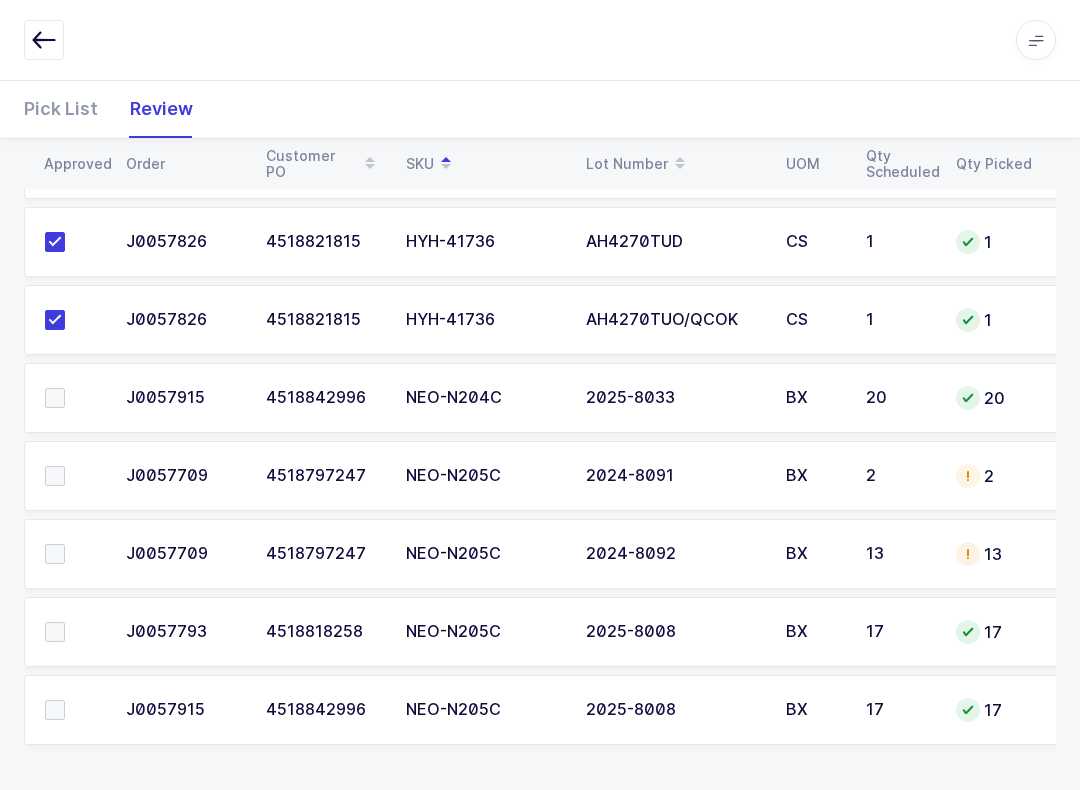 click at bounding box center (55, 398) 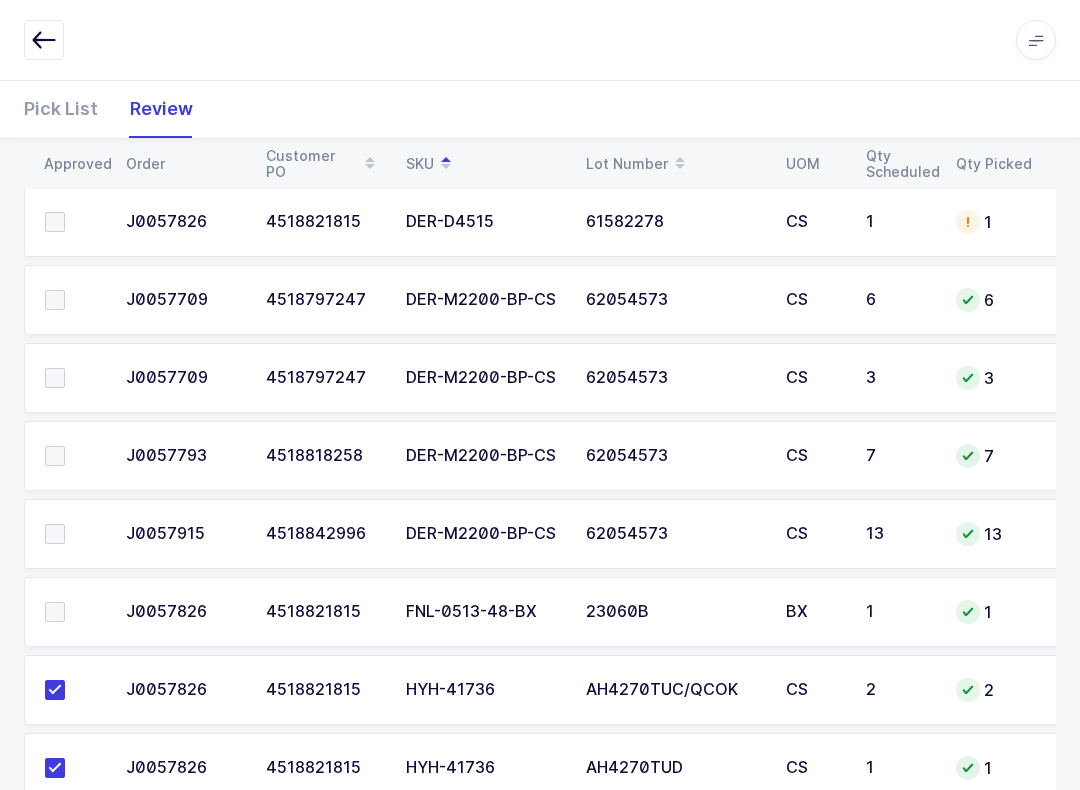 scroll, scrollTop: 270, scrollLeft: 0, axis: vertical 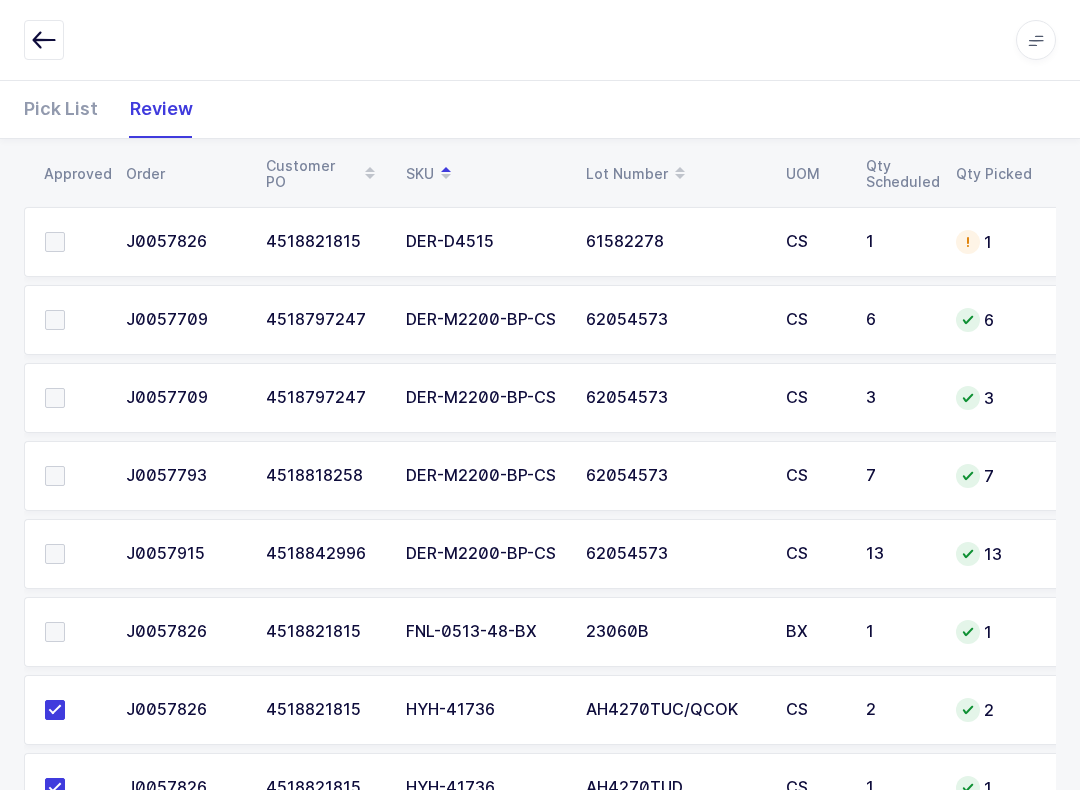 click at bounding box center (69, 554) 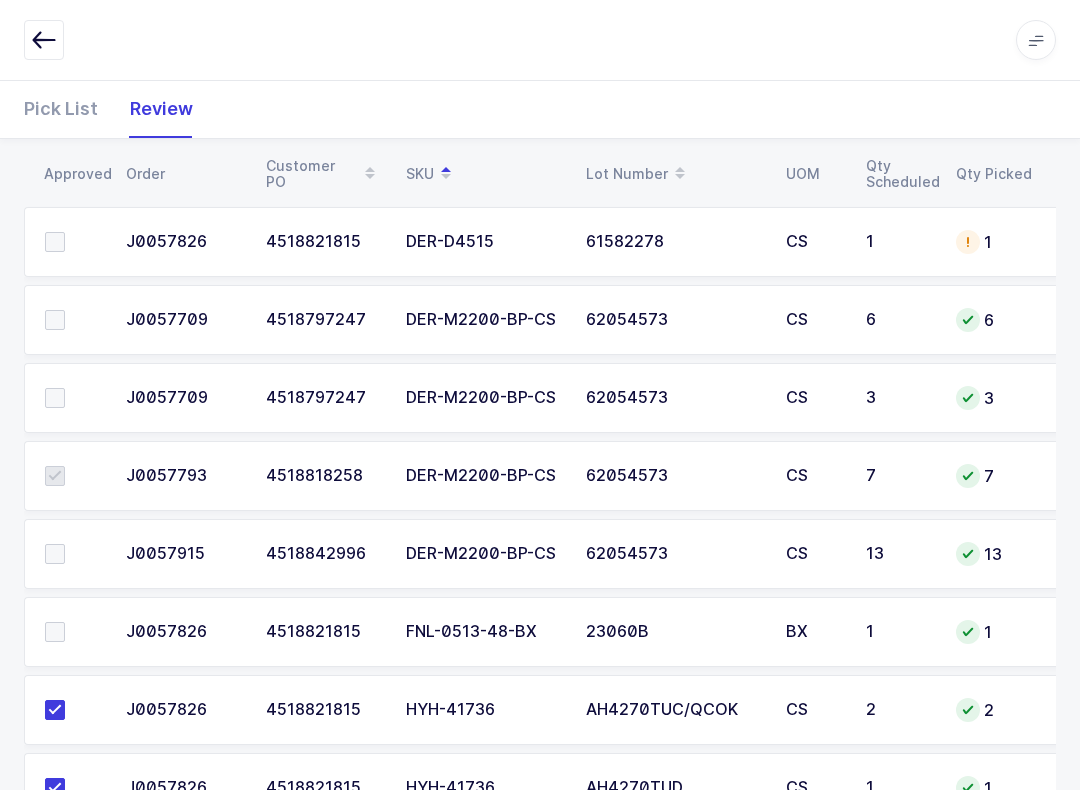 click at bounding box center (73, 398) 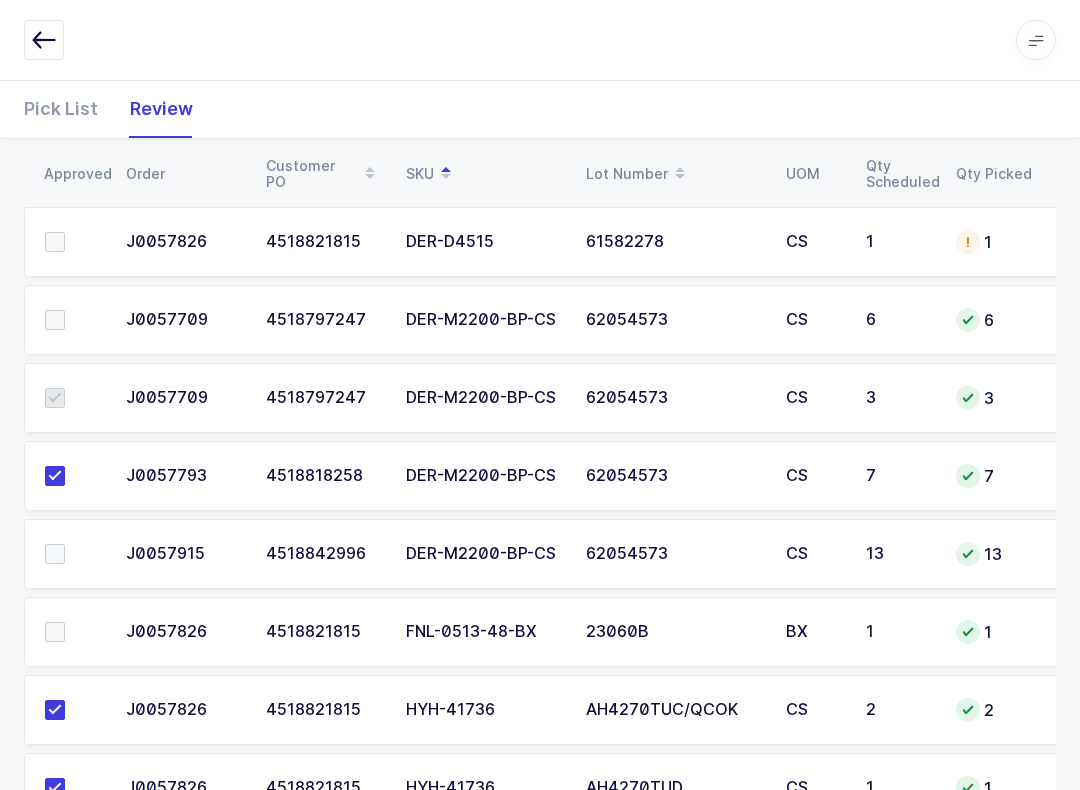 click at bounding box center (55, 320) 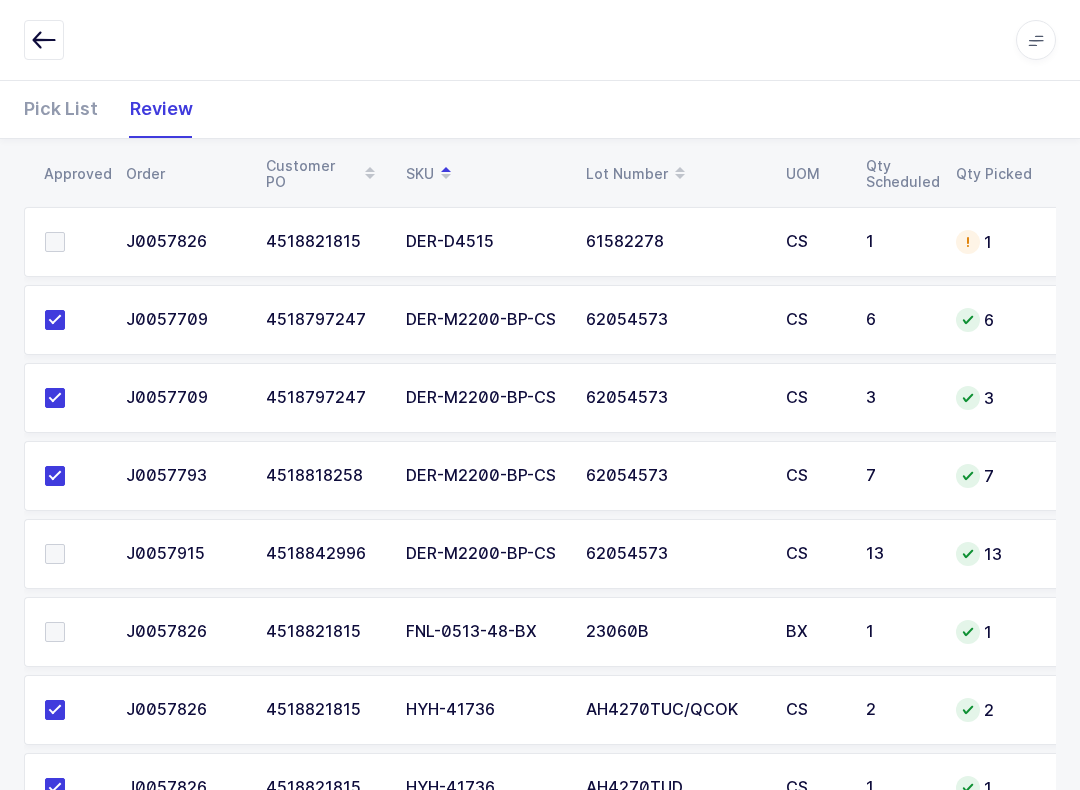 click at bounding box center [73, 554] 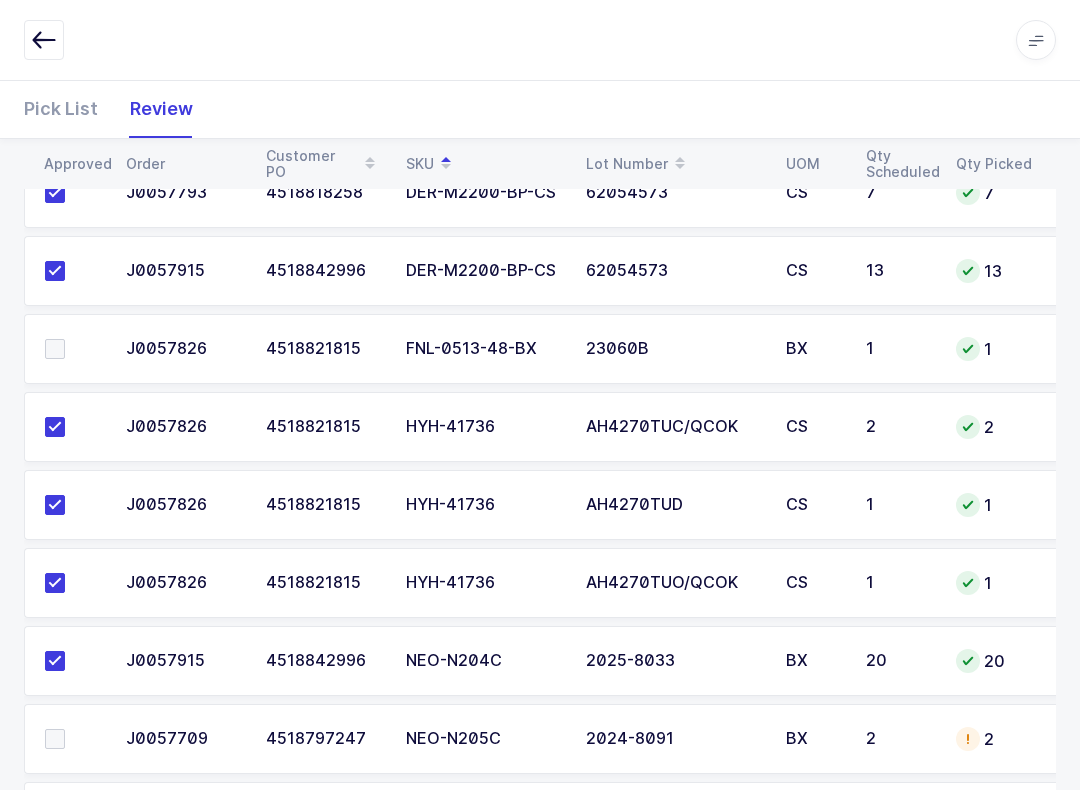 scroll, scrollTop: 581, scrollLeft: 0, axis: vertical 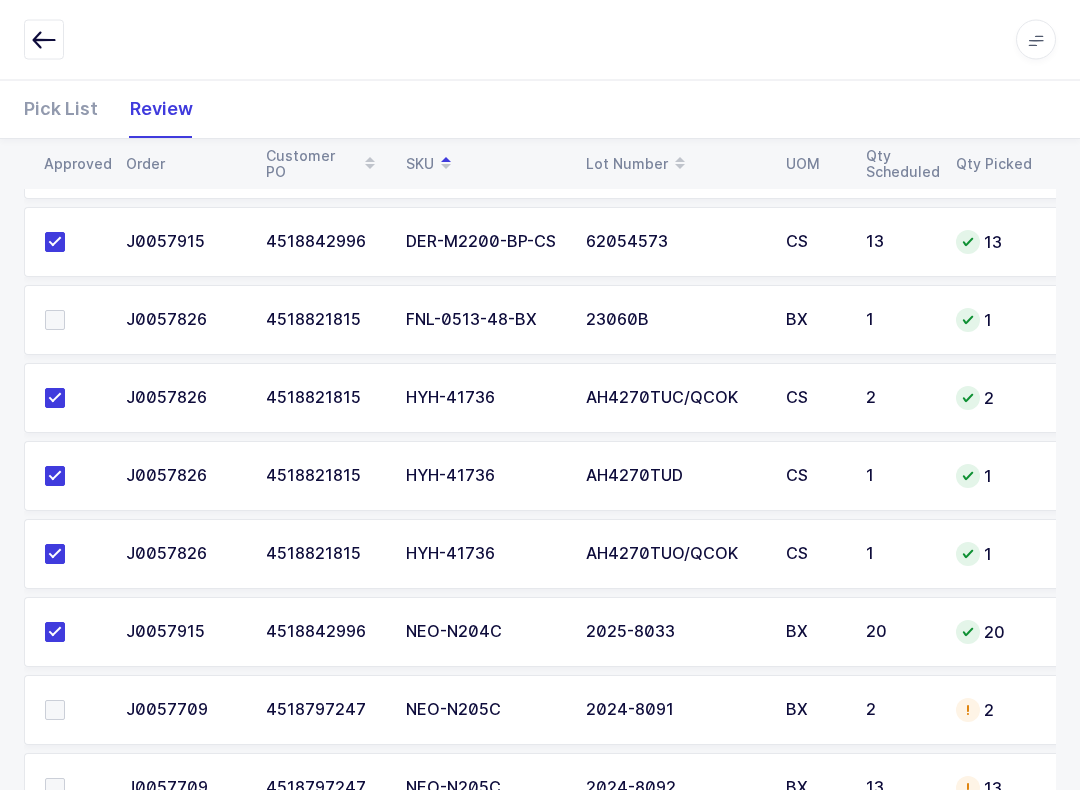 click on "Pick List" at bounding box center [69, 109] 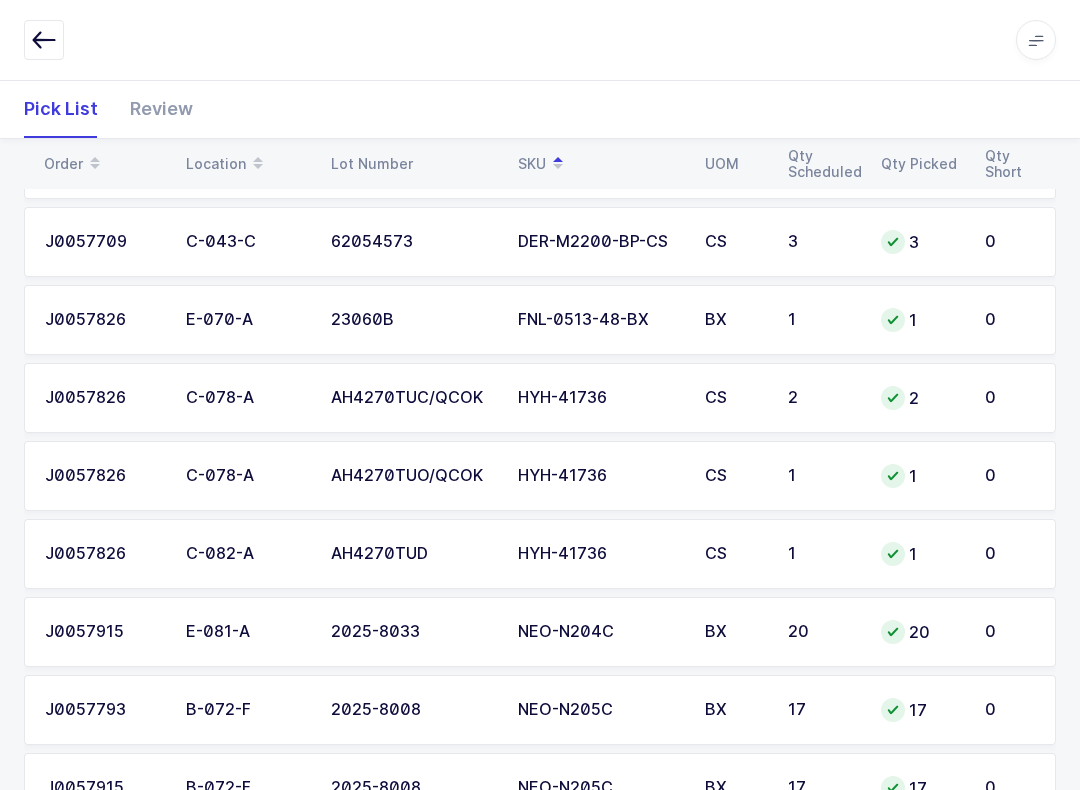 click on "23060B" at bounding box center (412, 320) 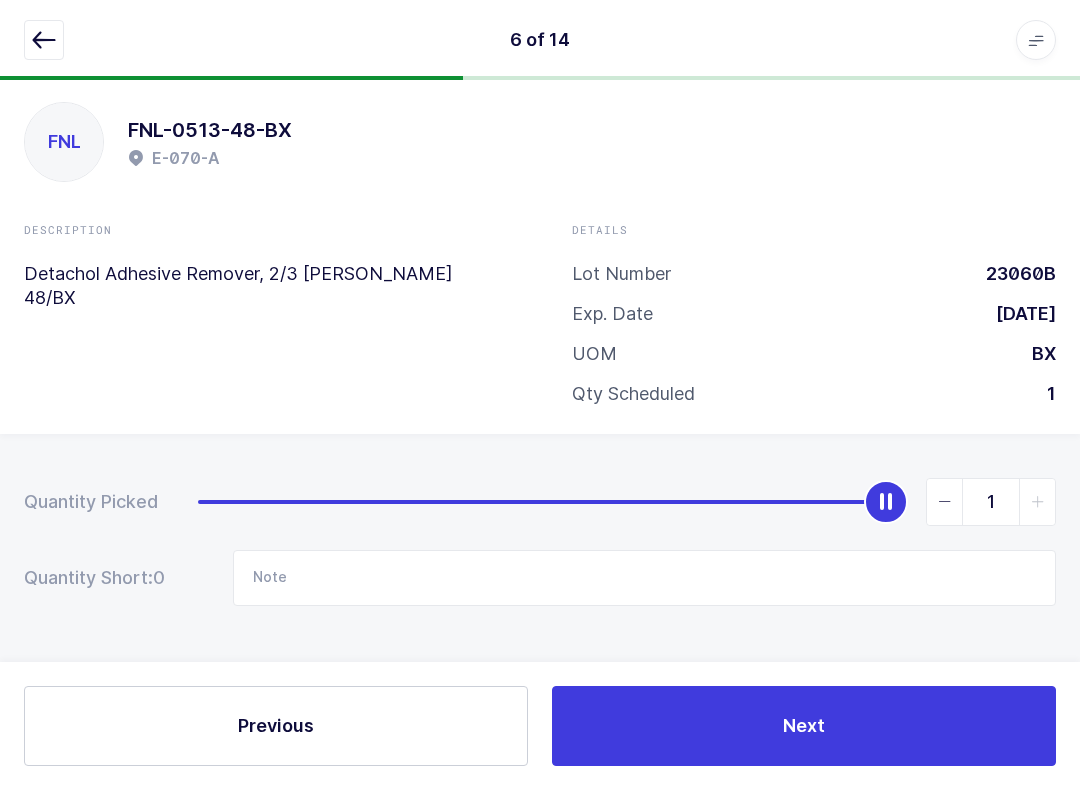 scroll, scrollTop: 20, scrollLeft: 0, axis: vertical 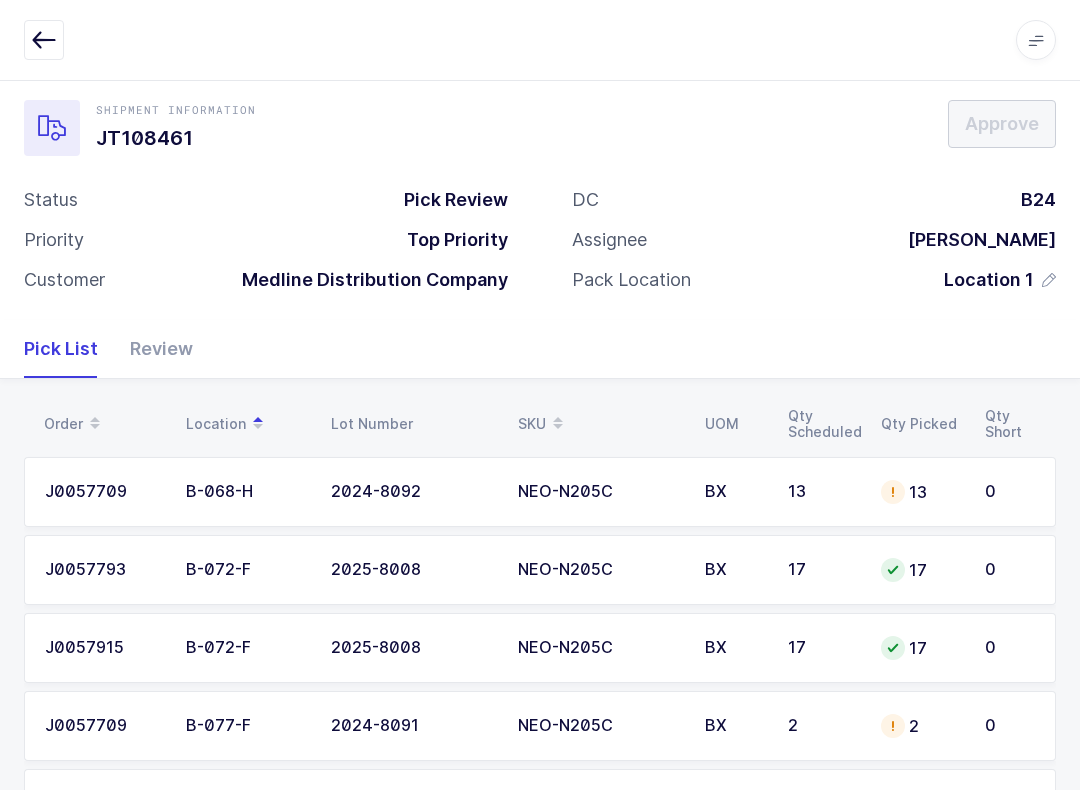 click on "Review" at bounding box center [153, 349] 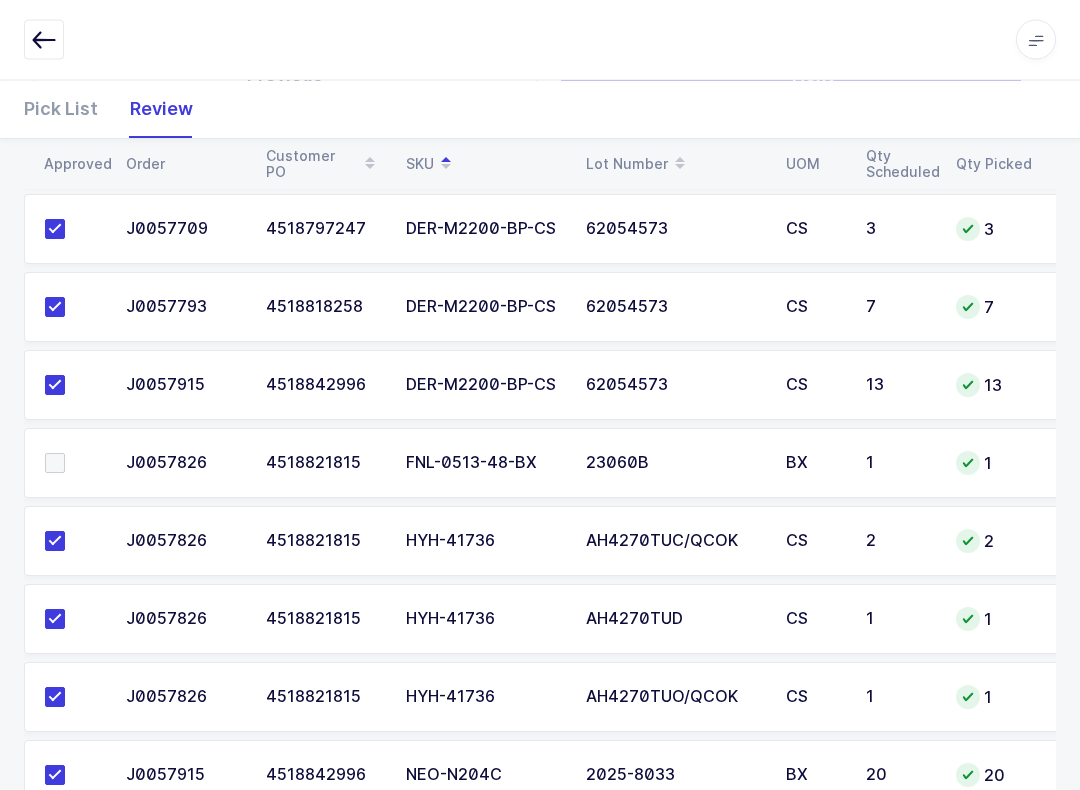 scroll, scrollTop: 484, scrollLeft: 0, axis: vertical 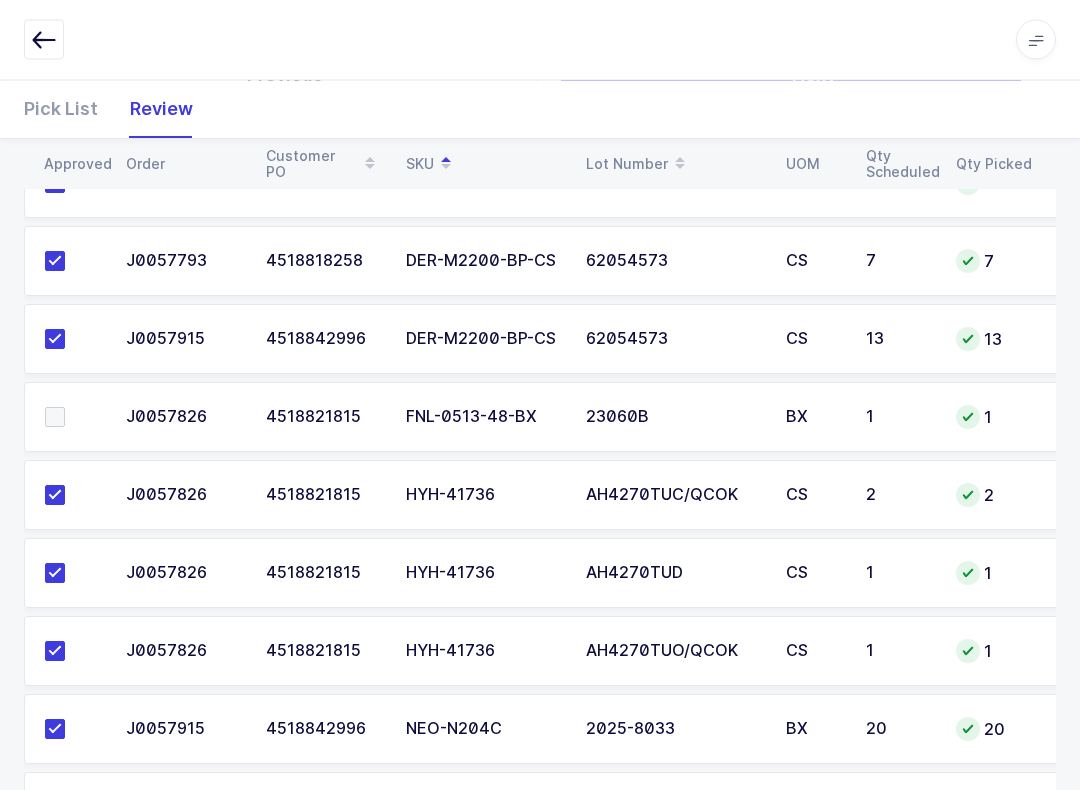 click at bounding box center [73, 418] 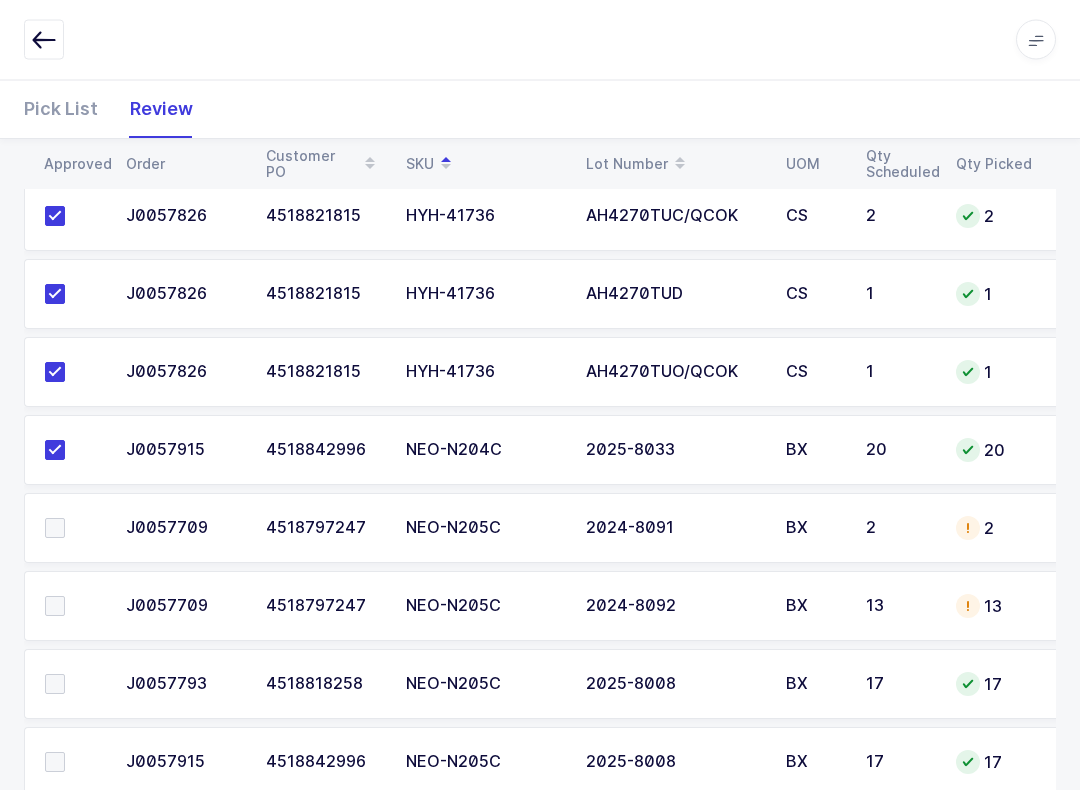 scroll, scrollTop: 816, scrollLeft: 0, axis: vertical 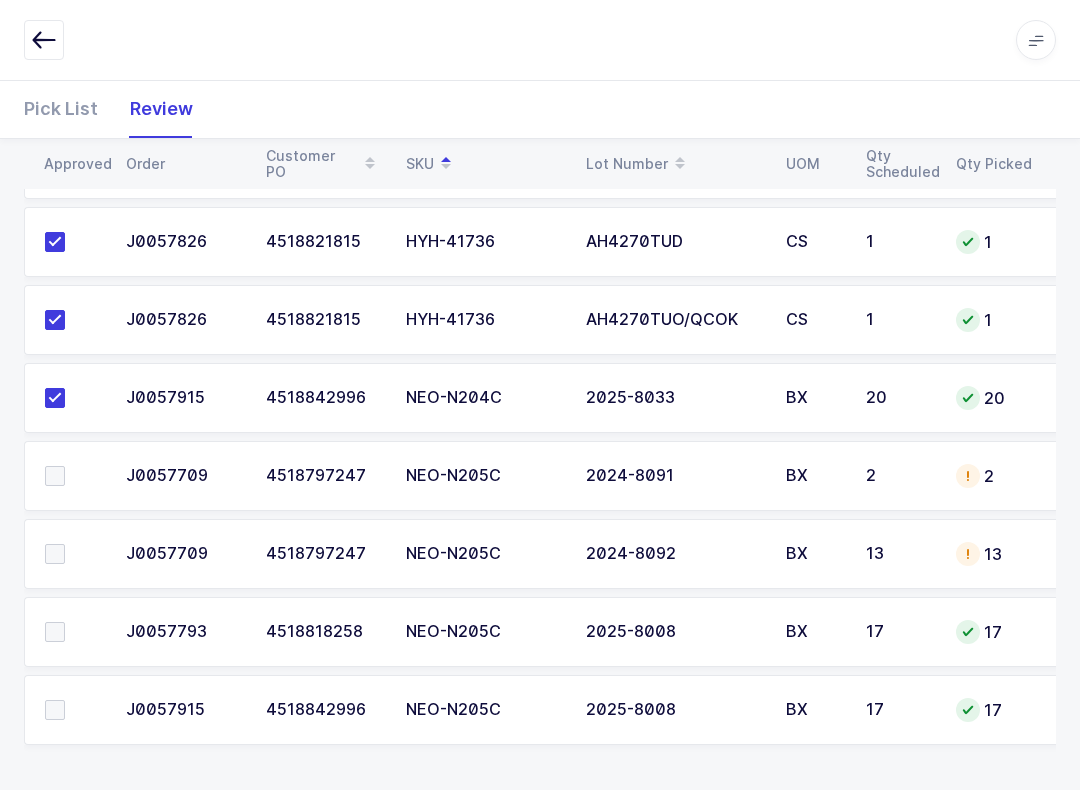 click at bounding box center (44, 40) 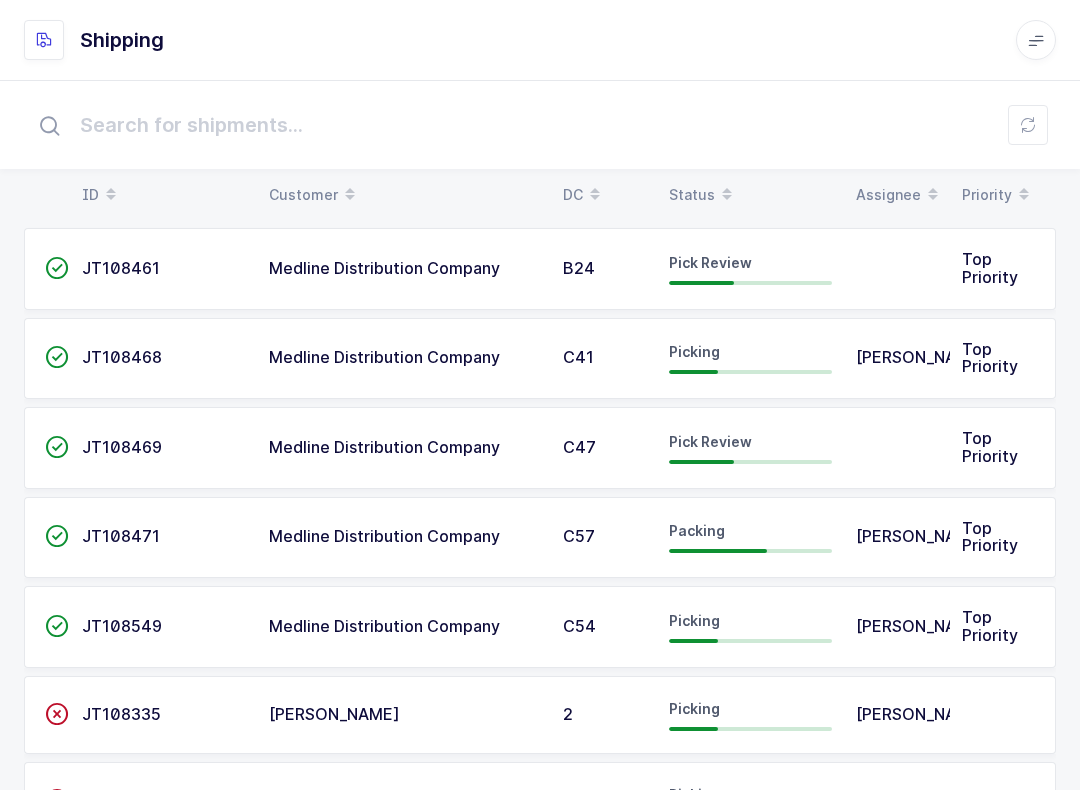 click on "Pick Review" at bounding box center (750, 448) 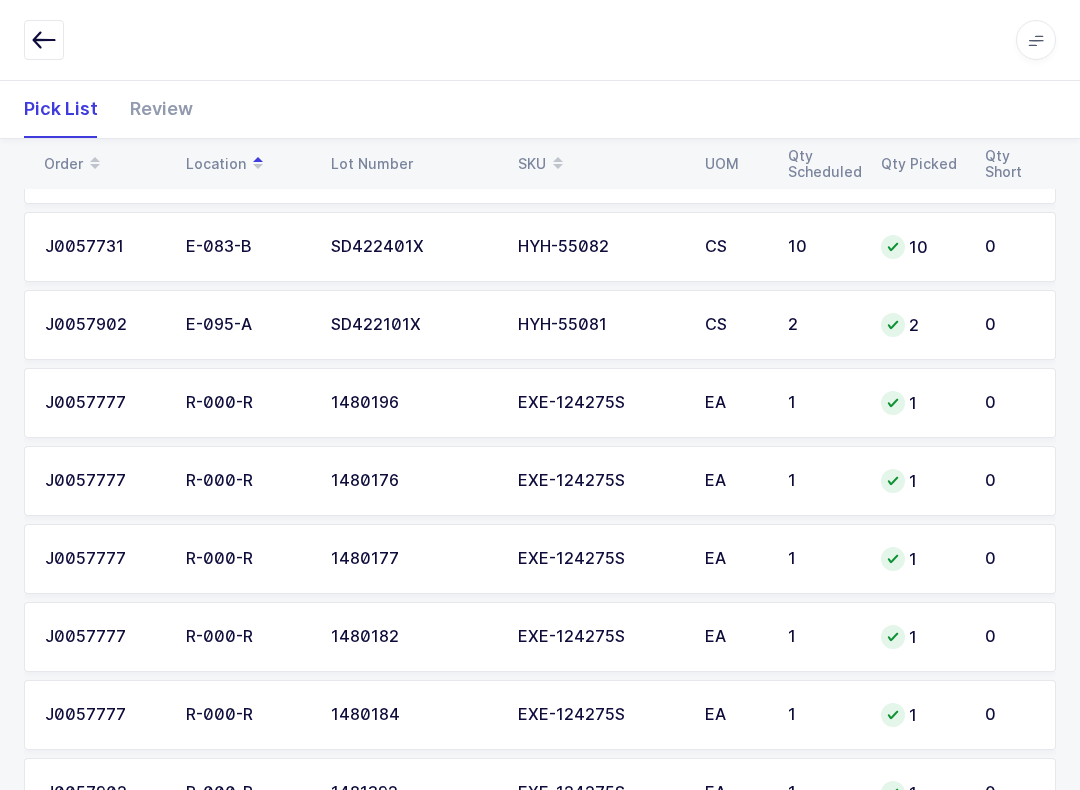 scroll, scrollTop: 1050, scrollLeft: 0, axis: vertical 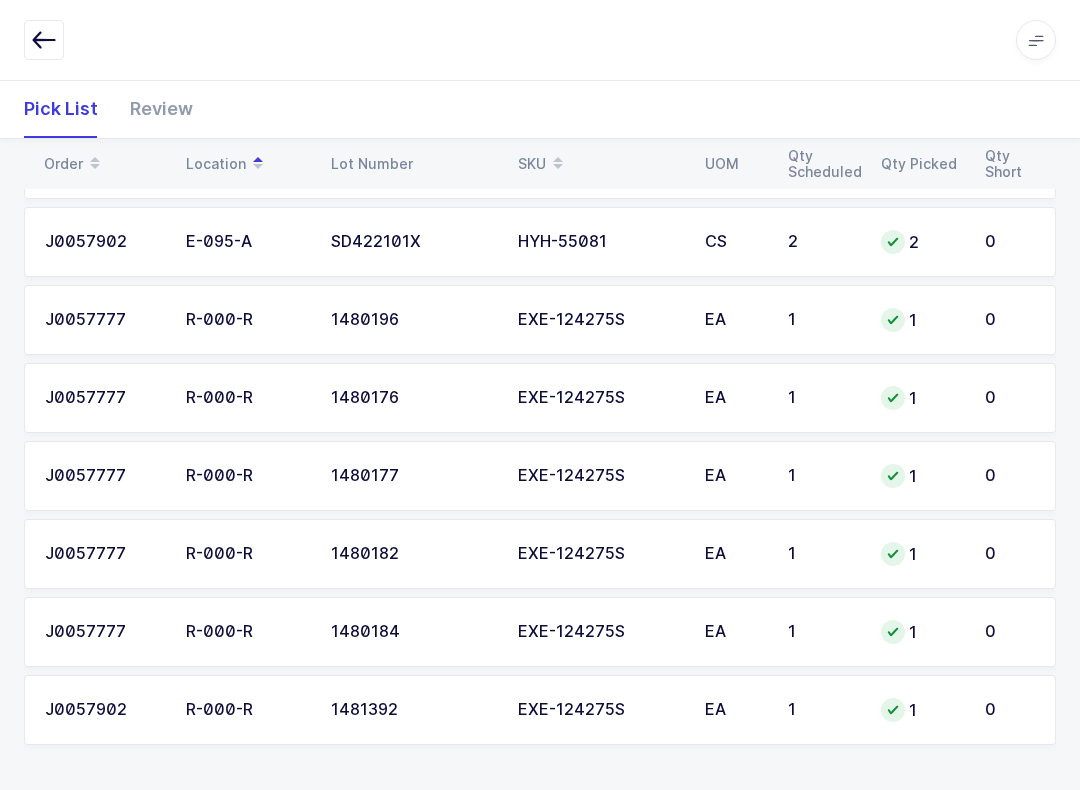 click on "Review" at bounding box center (153, 109) 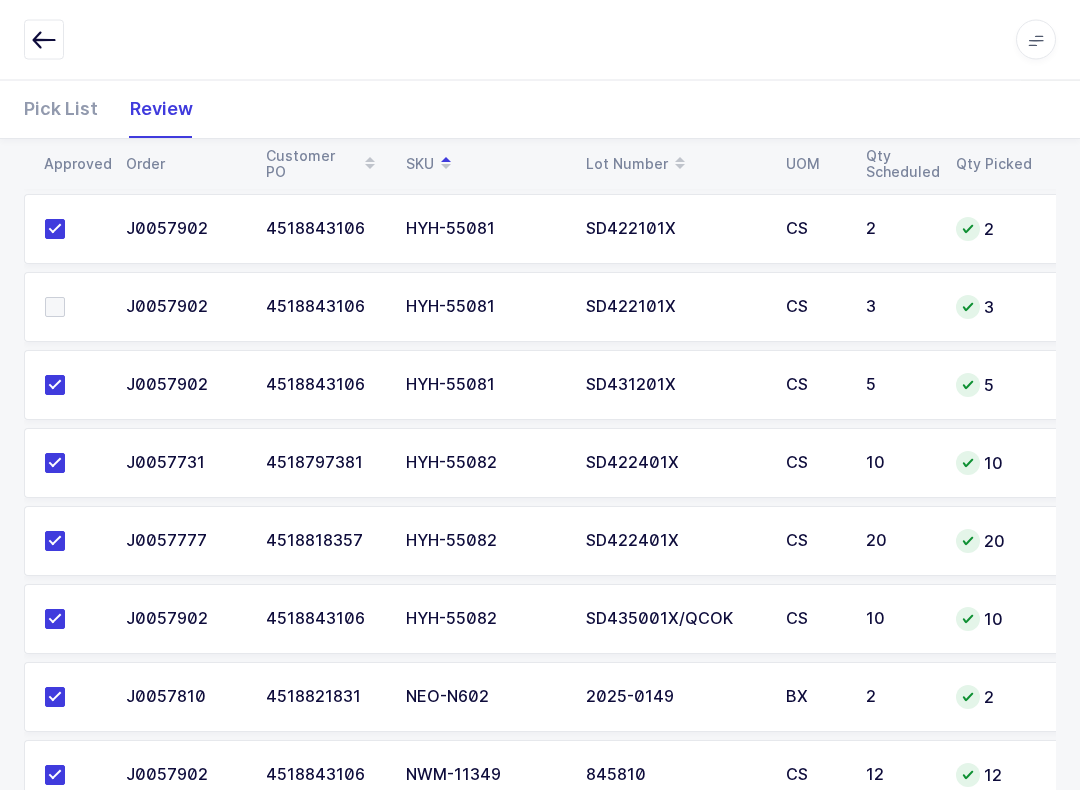 scroll, scrollTop: 929, scrollLeft: 0, axis: vertical 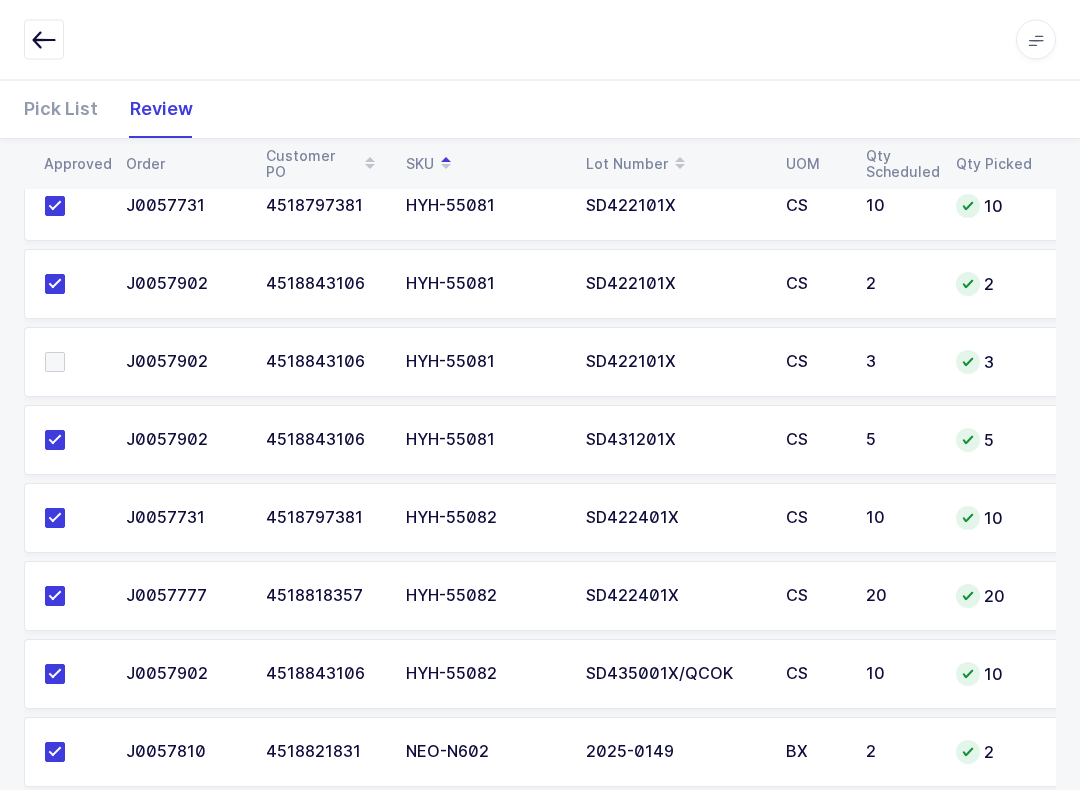 click at bounding box center (55, 363) 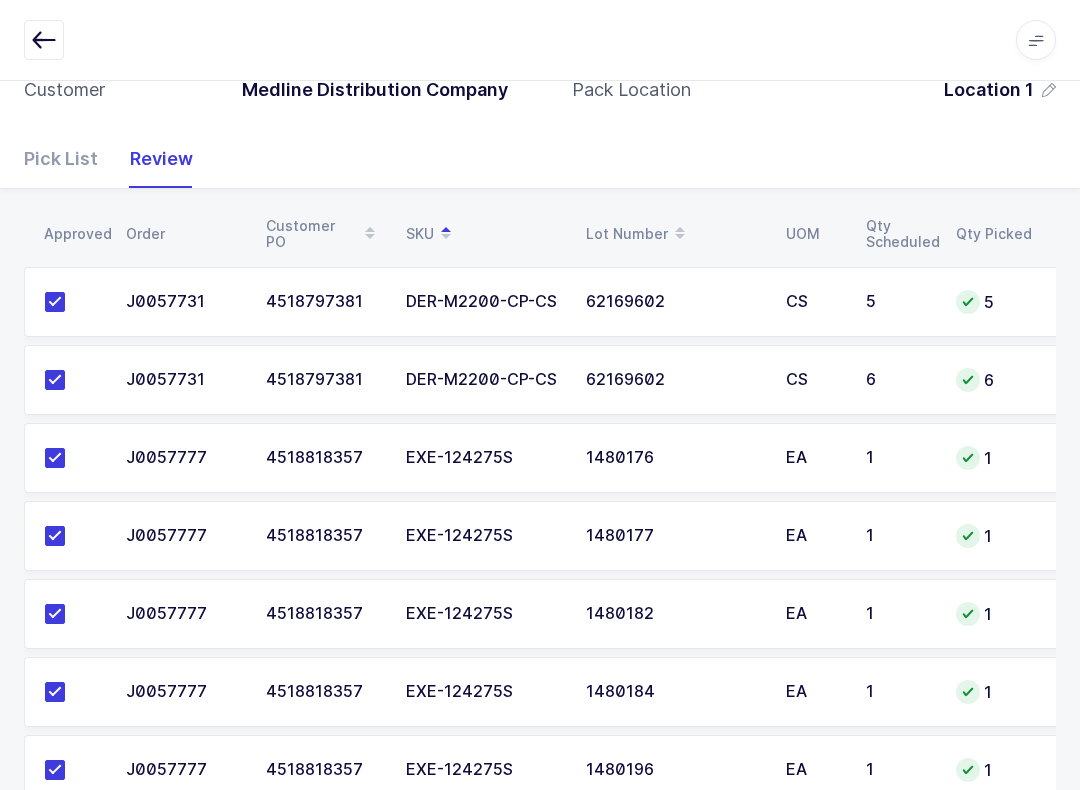 scroll, scrollTop: 0, scrollLeft: 0, axis: both 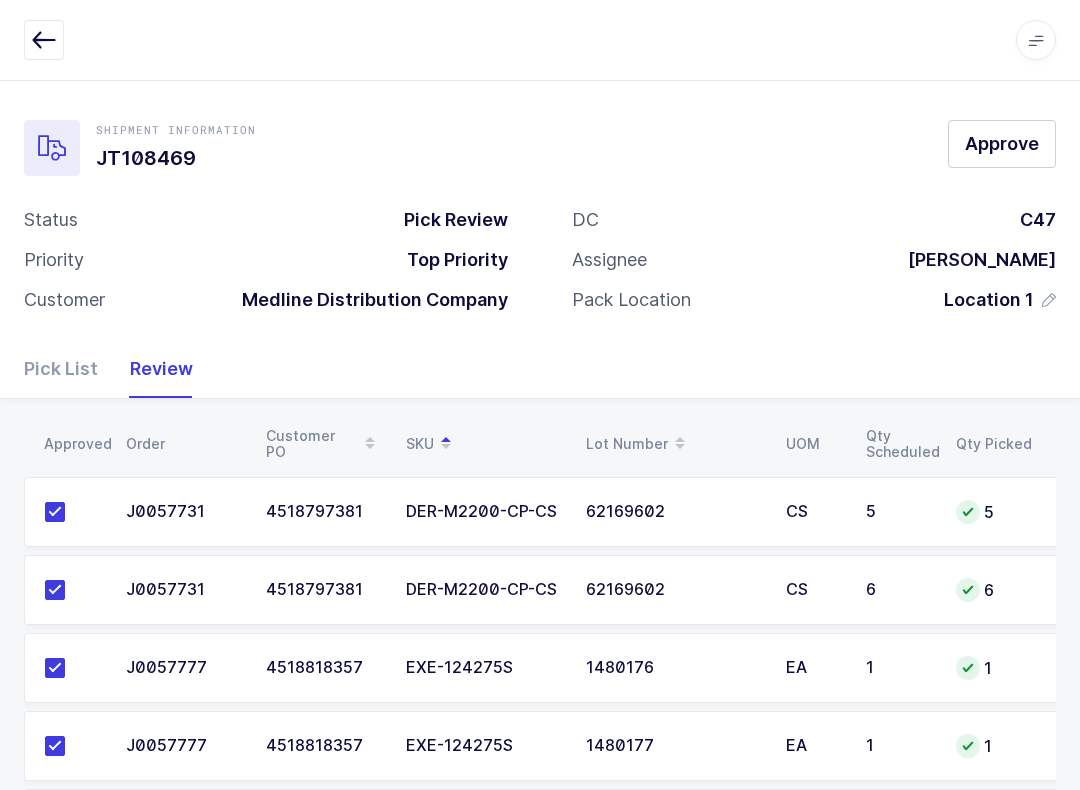 click on "Approve" at bounding box center [1002, 143] 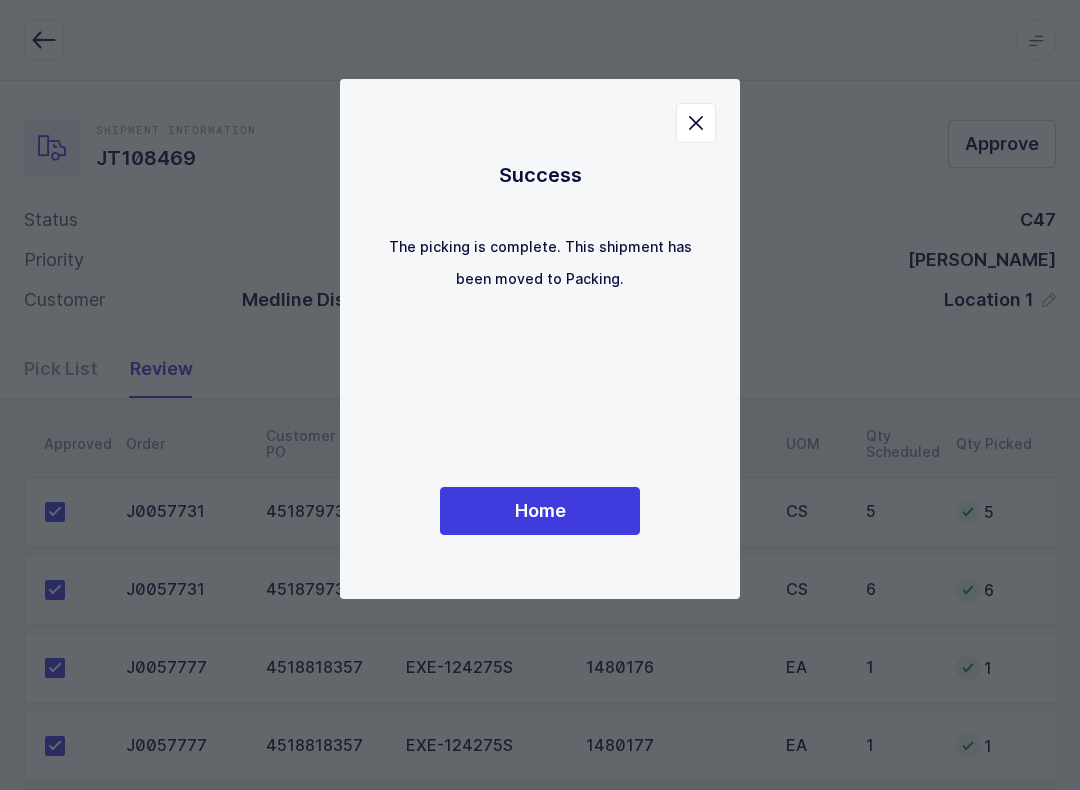 click on "Success   The picking is complete. This shipment has been moved to Packing.
Home" at bounding box center [540, 339] 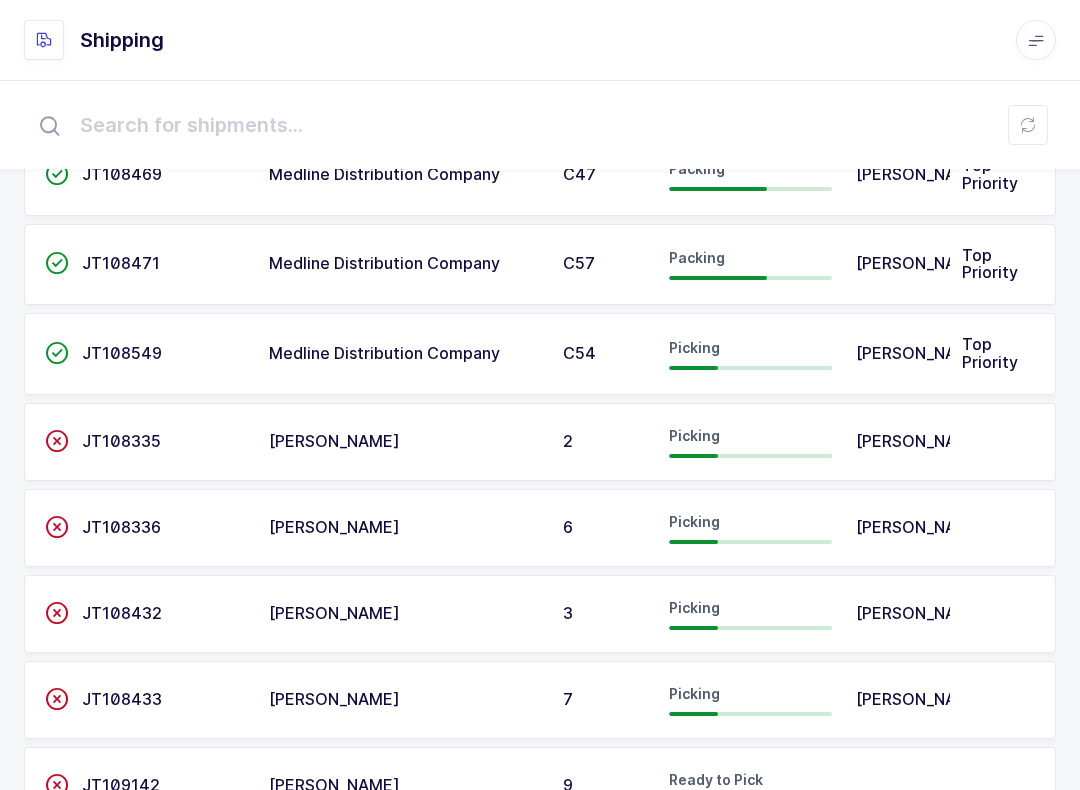 scroll, scrollTop: 0, scrollLeft: 0, axis: both 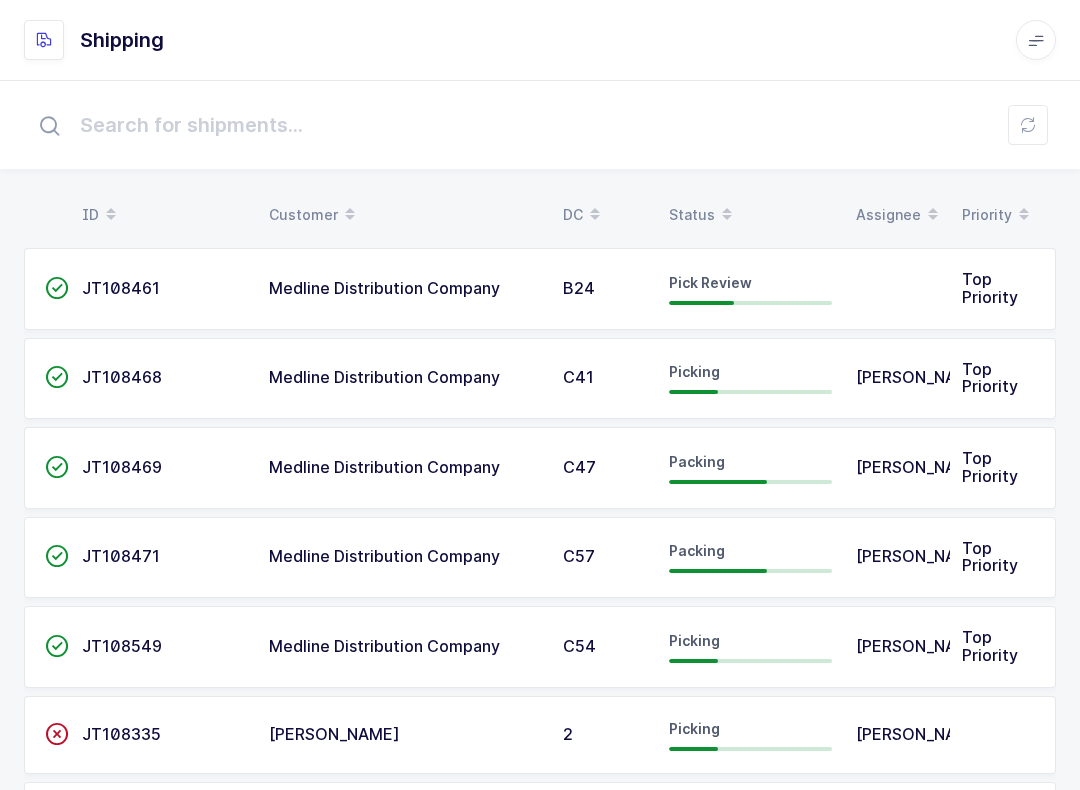 click on "JT108461" at bounding box center [121, 288] 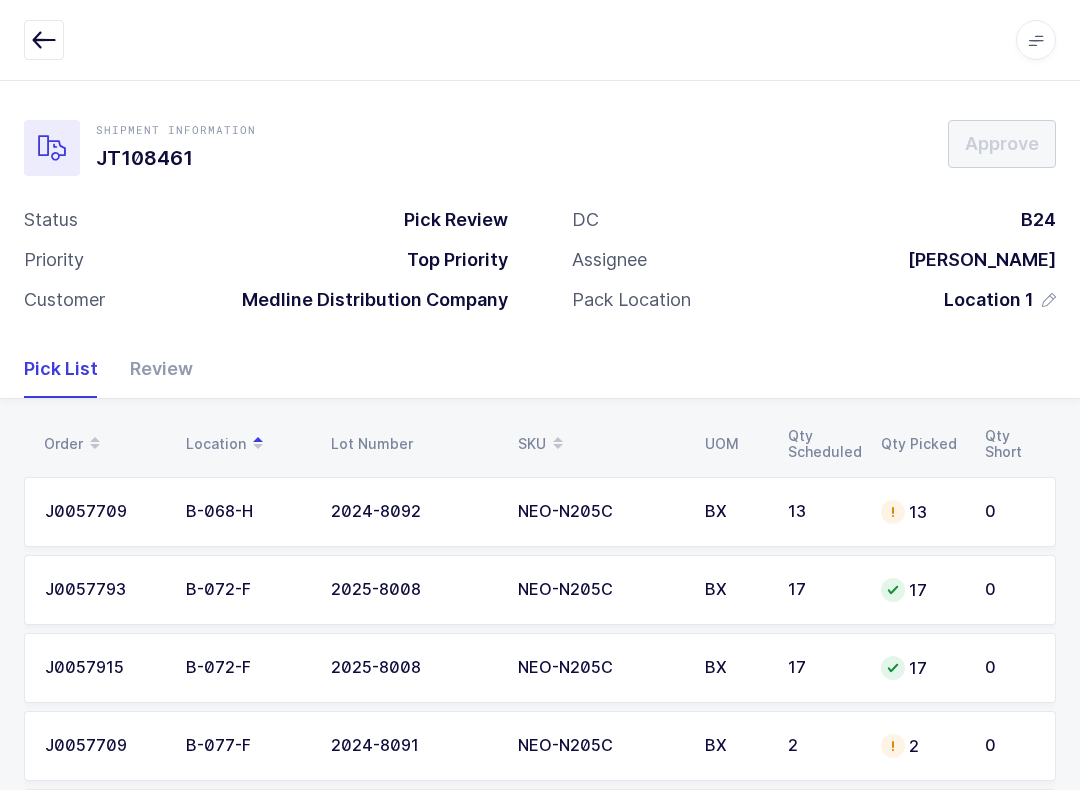 click on "Review" at bounding box center [153, 369] 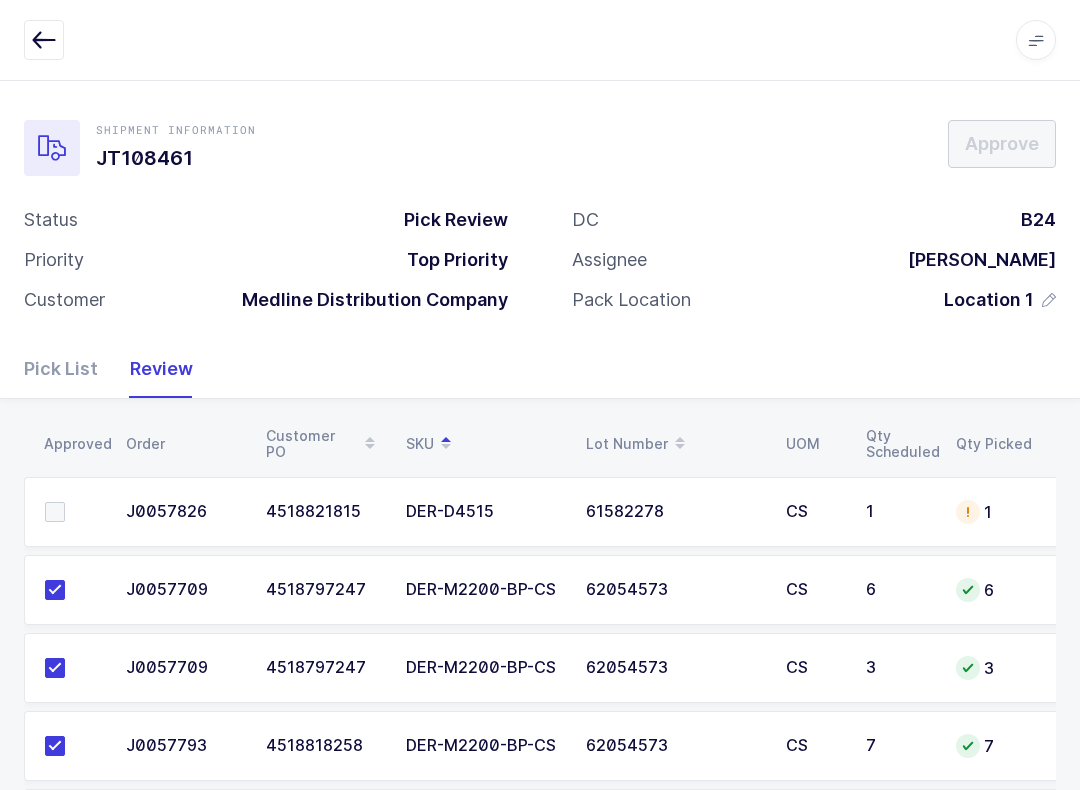 click at bounding box center [73, 512] 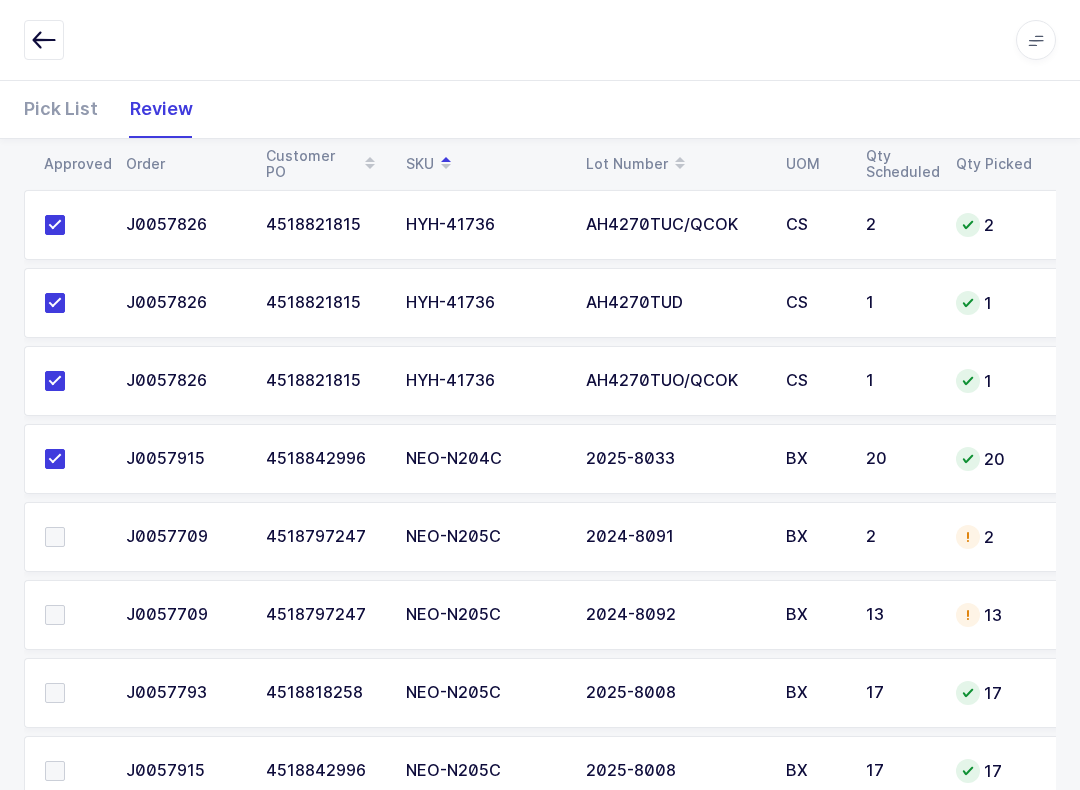 scroll, scrollTop: 816, scrollLeft: 0, axis: vertical 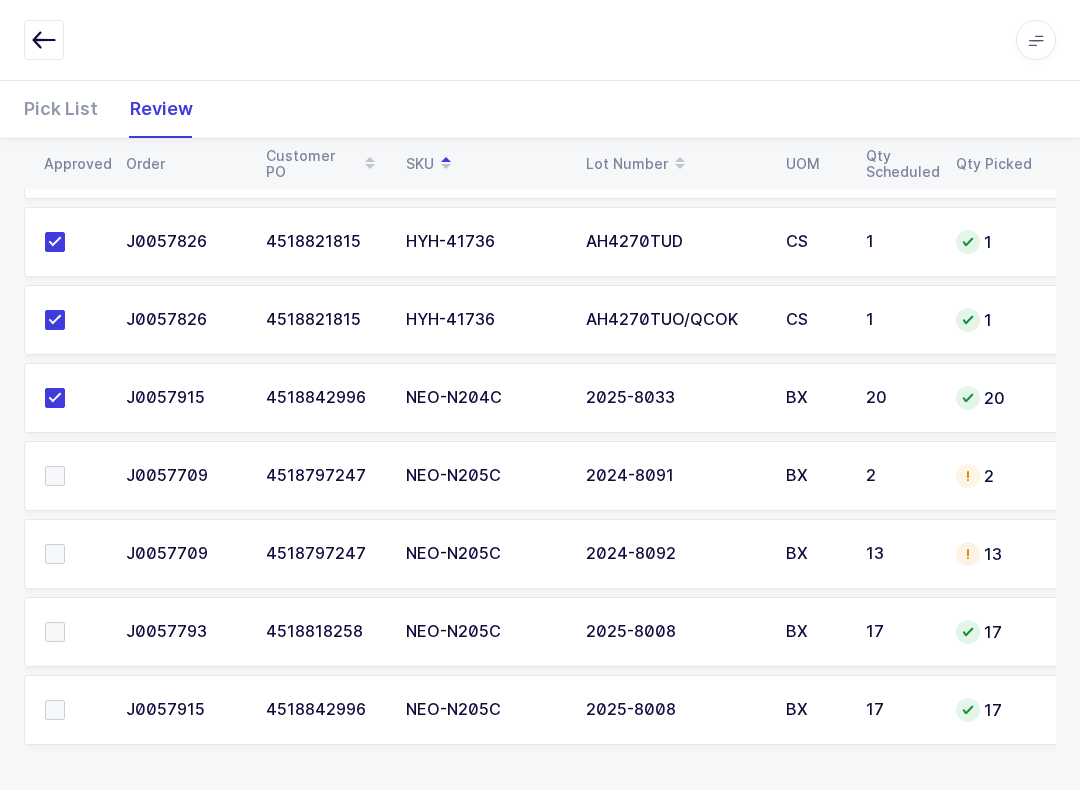 click at bounding box center (968, 554) 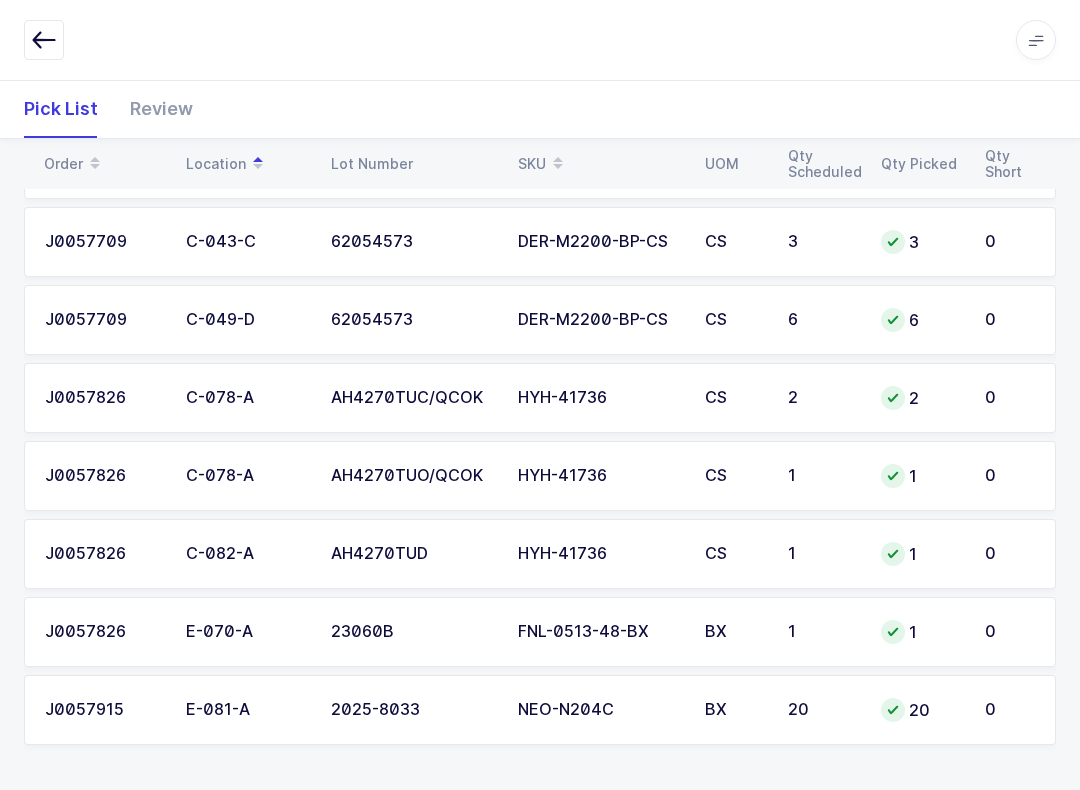 click at bounding box center (558, 157) 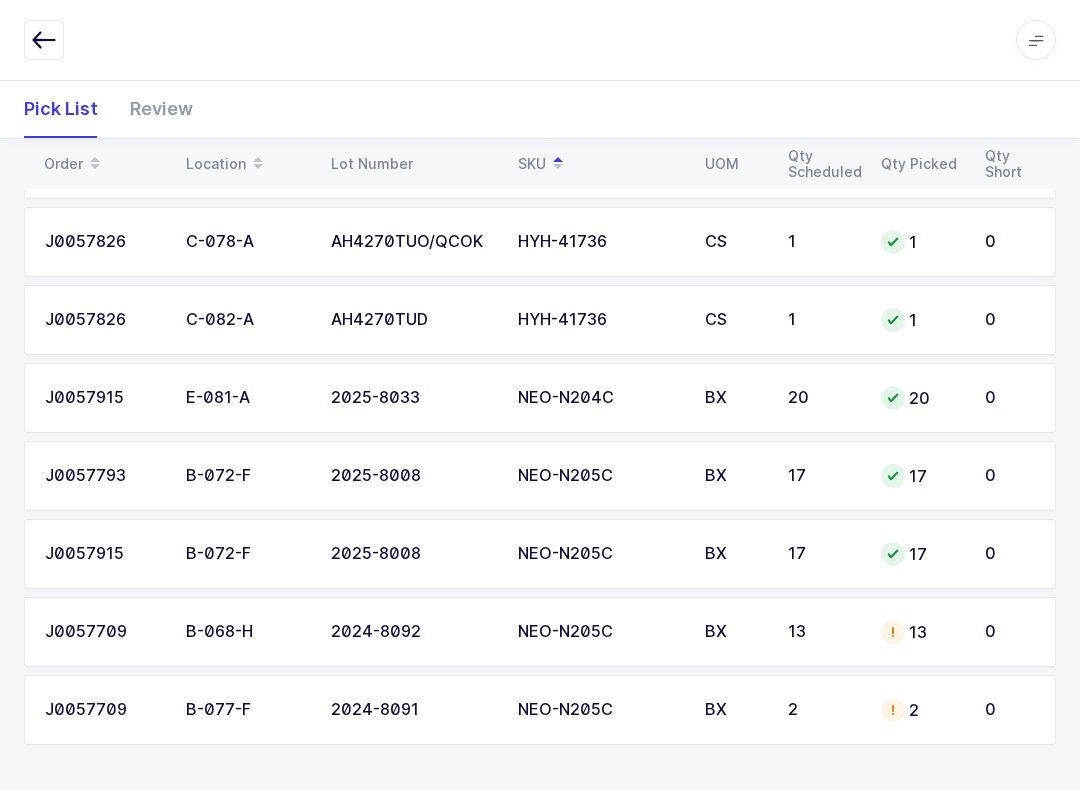 click on "13" at bounding box center (921, 632) 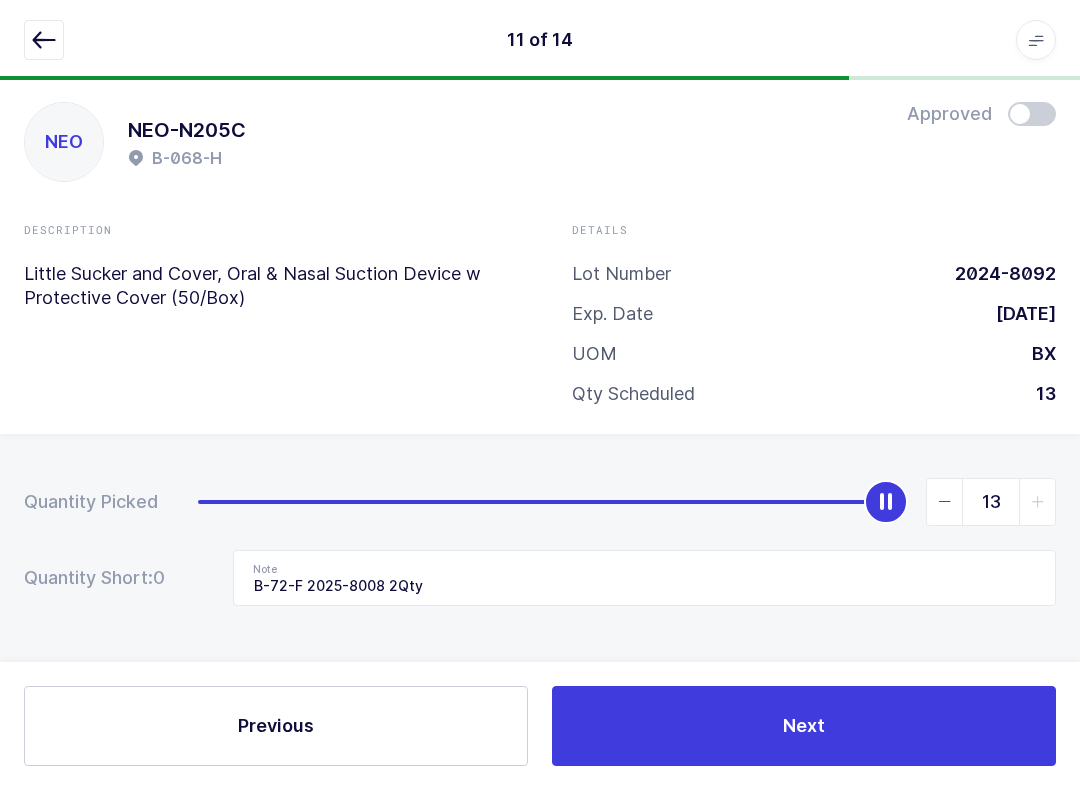 scroll, scrollTop: 20, scrollLeft: 0, axis: vertical 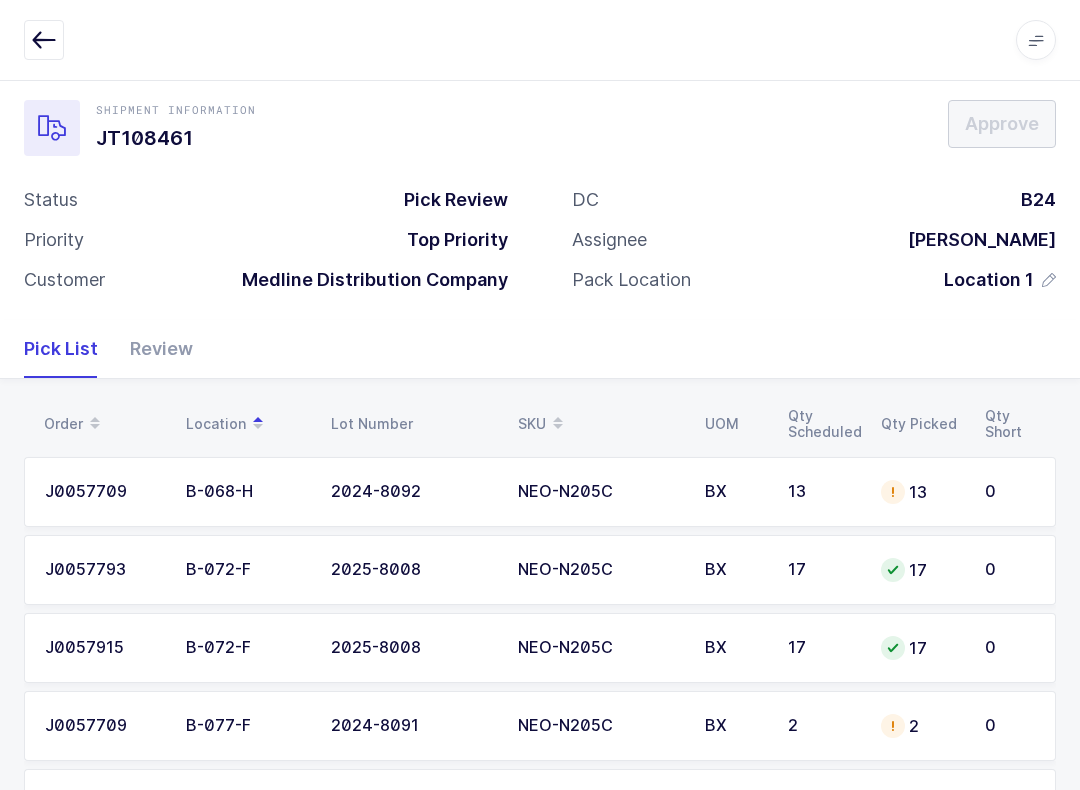 click on "SKU" at bounding box center (599, 424) 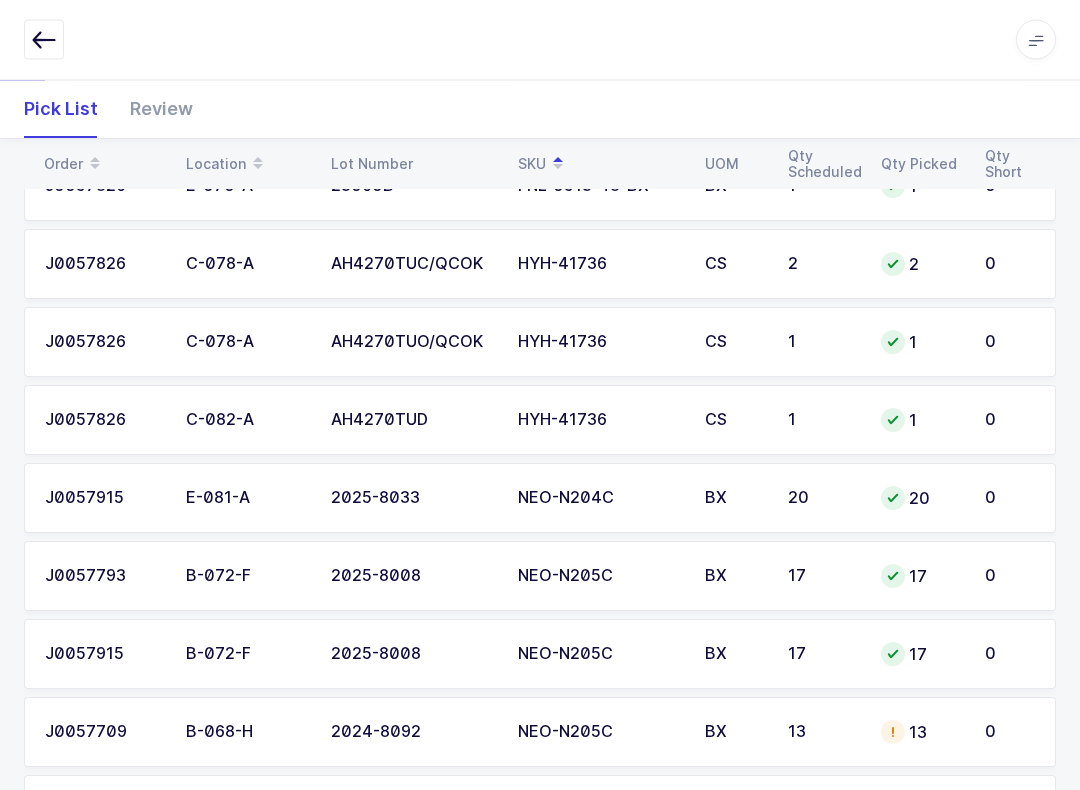 scroll, scrollTop: 816, scrollLeft: 0, axis: vertical 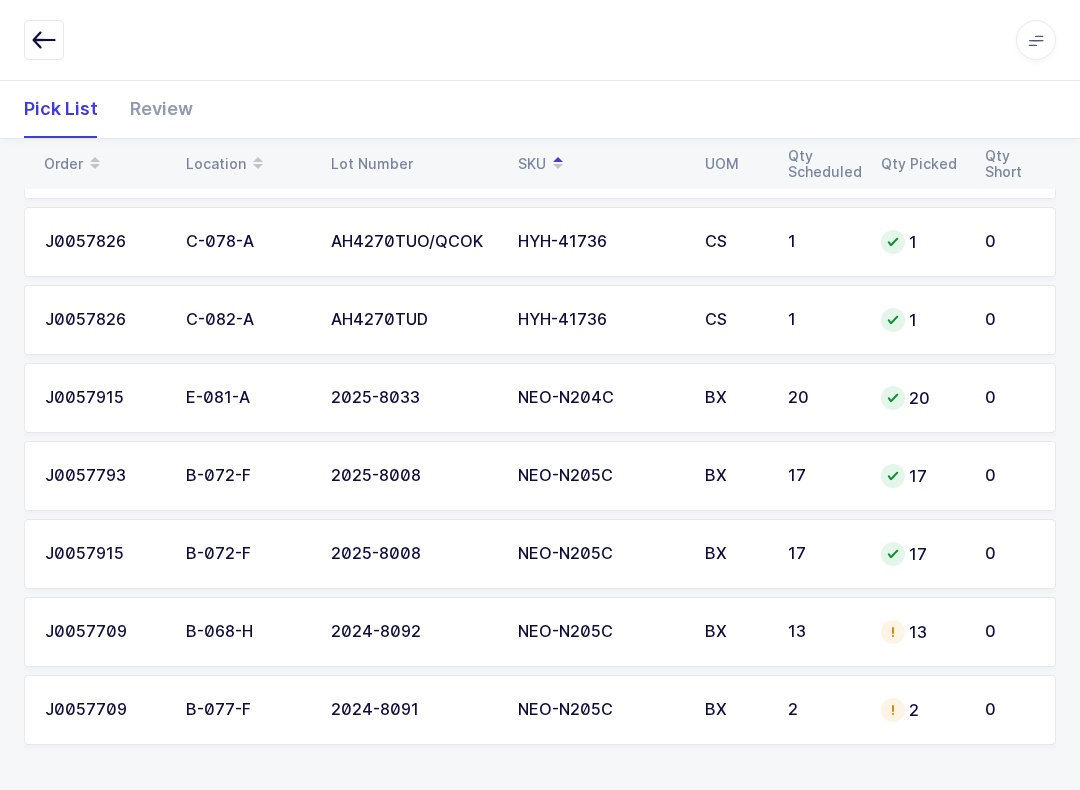 click on "Review" at bounding box center (153, 109) 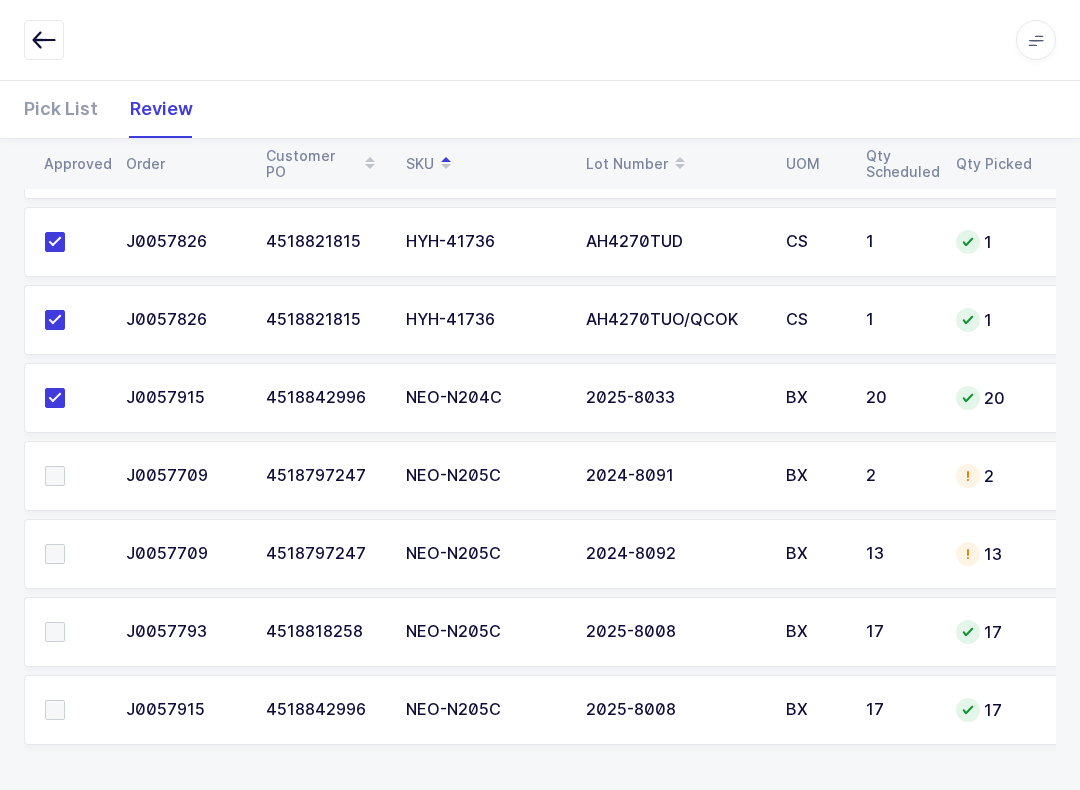 click on "Approved Order Customer PO SKU Lot Number UOM Qty Scheduled Qty Picked Qty Short J0057826 4518821815 DER-D4515 61582278 CS 1
1
0
J0057709 4518797247 DER-M2200-BP-CS 62054573 CS 6
6
0
J0057709 4518797247 DER-M2200-BP-CS 62054573 CS 3
3
0
J0057793 4518818258 DER-M2200-BP-CS 62054573 CS 7
7
0
J0057915 4518842996 DER-M2200-BP-CS 62054573 CS 13
13
0
J0057826 4518821815 FNL-0513-48-BX 23060B BX 1
1
0
J0057826 4518821815 HYH-41736 AH4270TUC/QCOK CS 2
2
0
J0057826 4518821815 HYH-41736 AH4270TUD CS 1
1
0
J0057826 4518821815 HYH-41736 AH4270TUO/QCOK CS 1
1
0
J0057915 4518842996 NEO-N204C 2025-8033 BX 20 J0057709 BX" at bounding box center (540, 188) 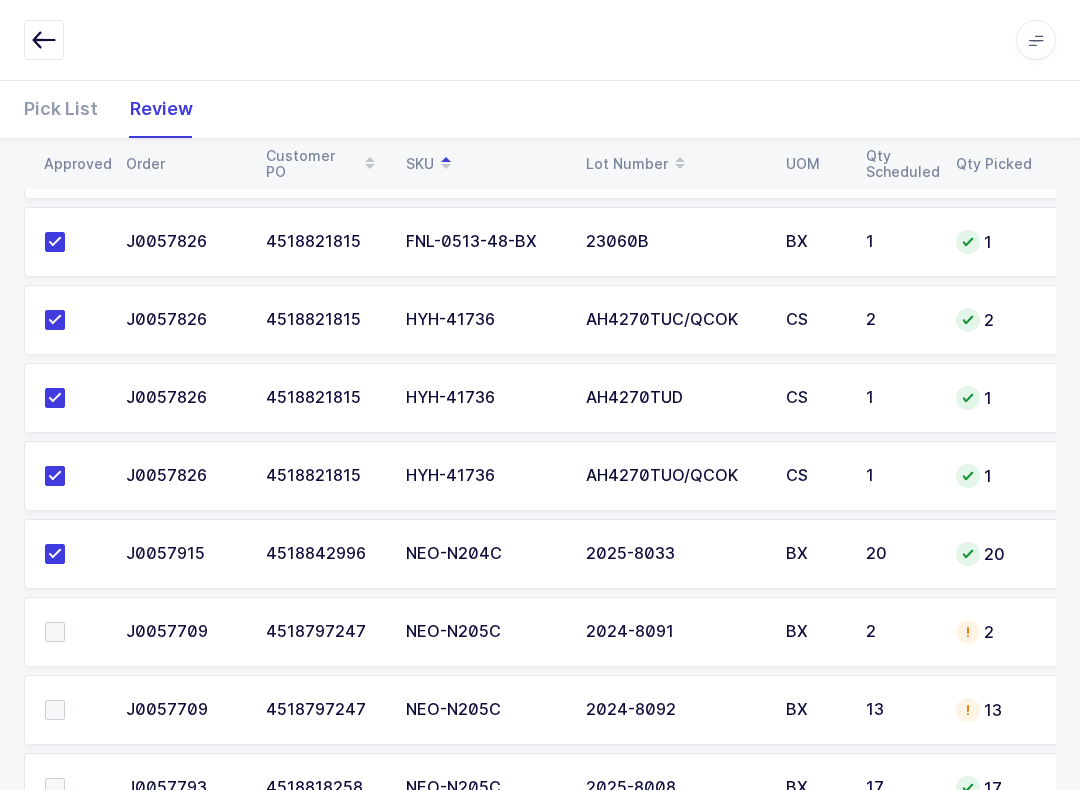 scroll, scrollTop: 816, scrollLeft: 0, axis: vertical 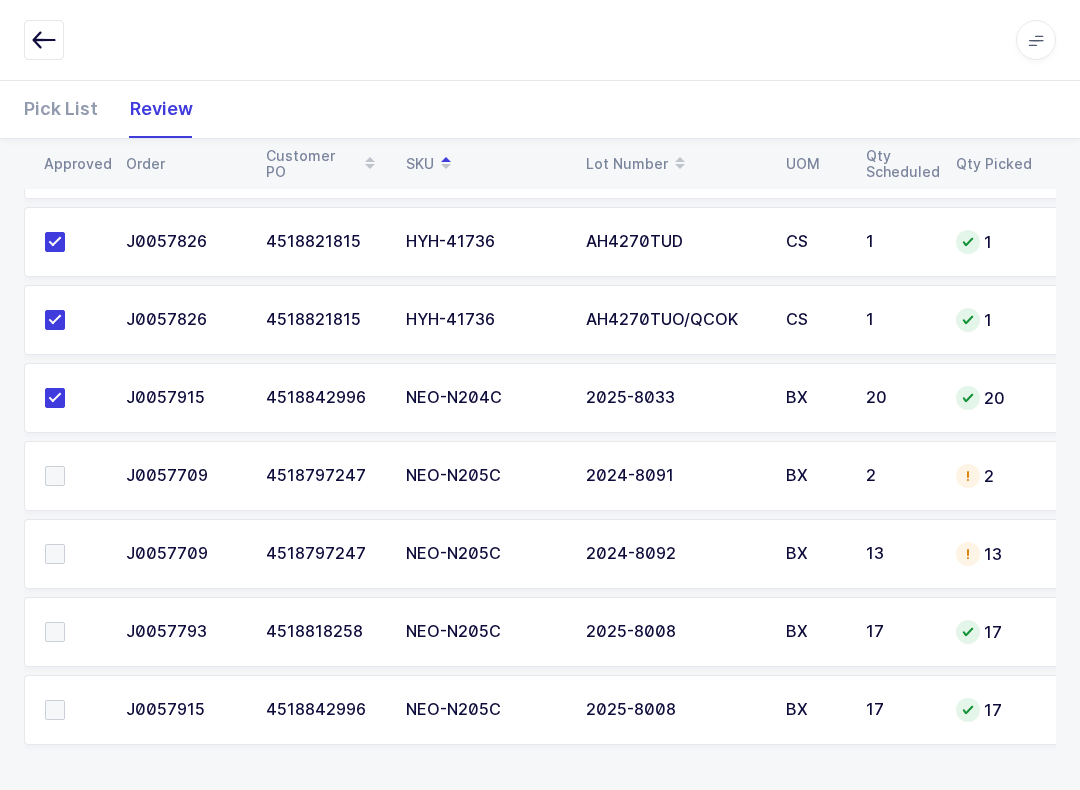 click on "Pick List" at bounding box center (69, 109) 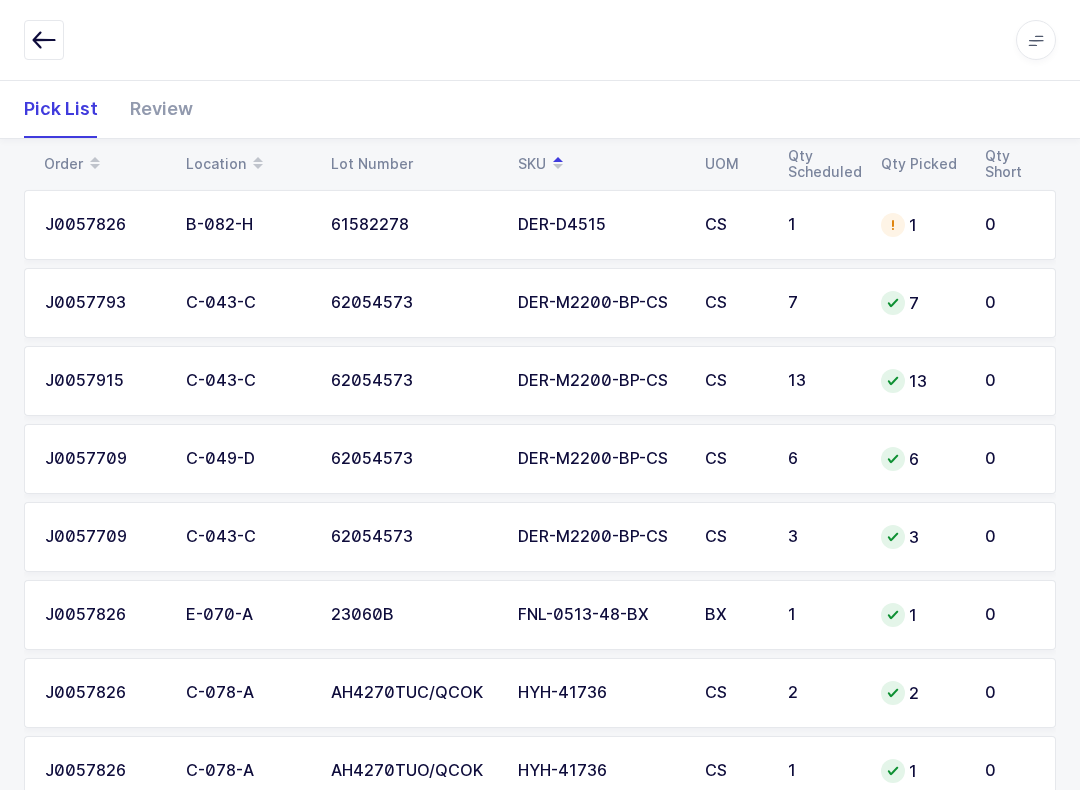 scroll, scrollTop: 0, scrollLeft: 0, axis: both 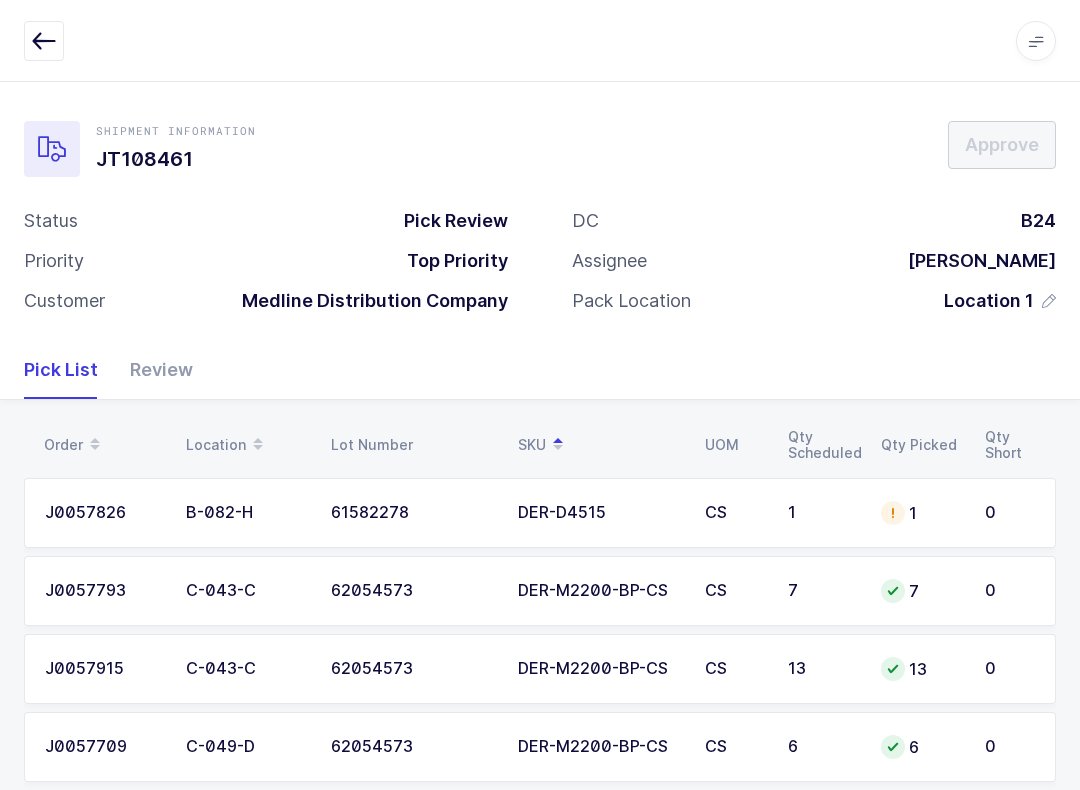 click at bounding box center (44, 40) 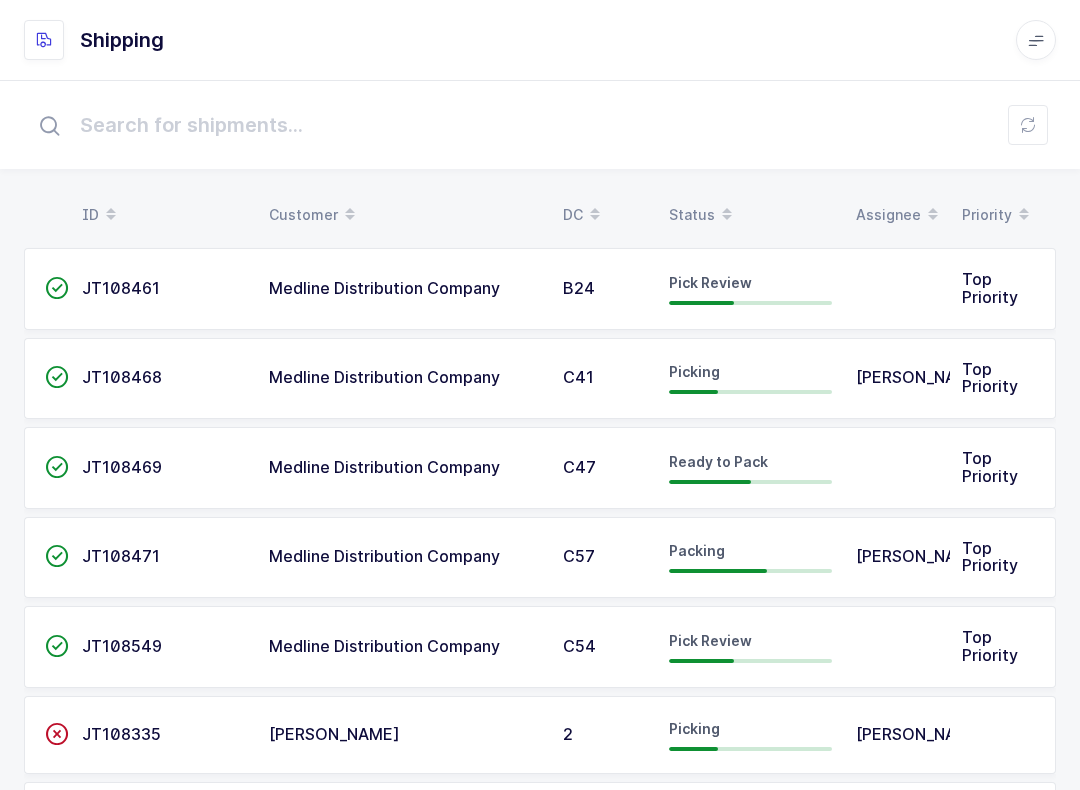 click at bounding box center [727, 215] 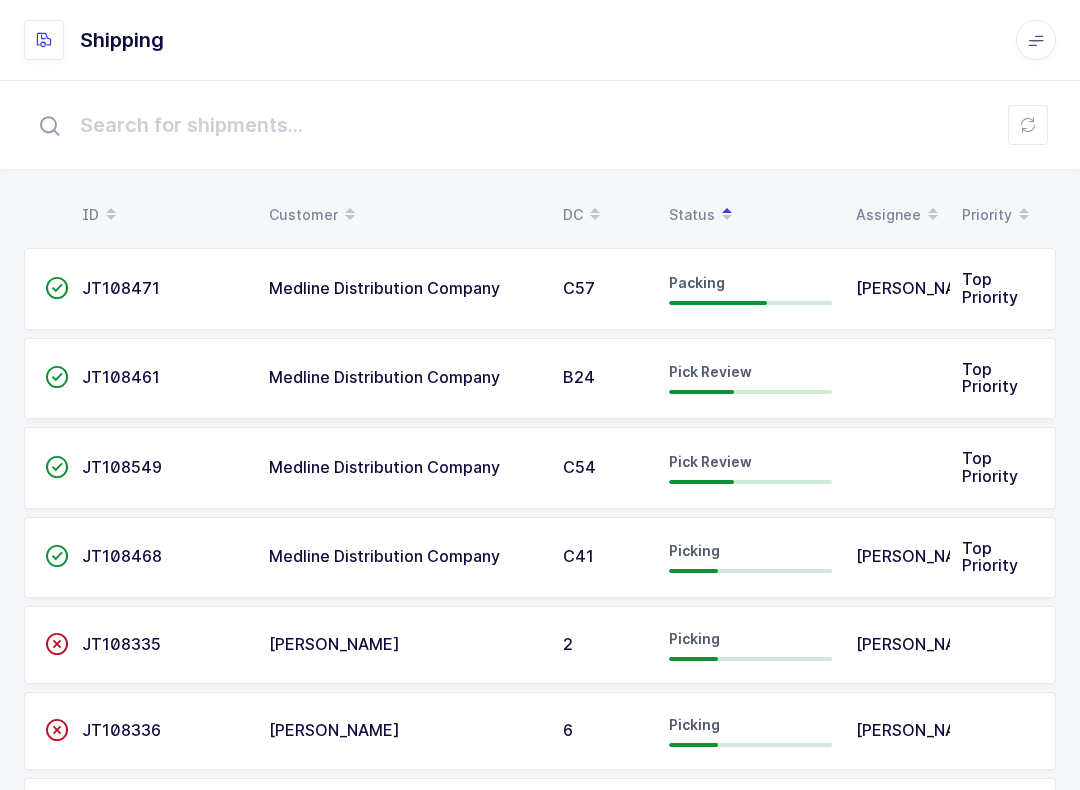 click on "Pick Review" at bounding box center [710, 461] 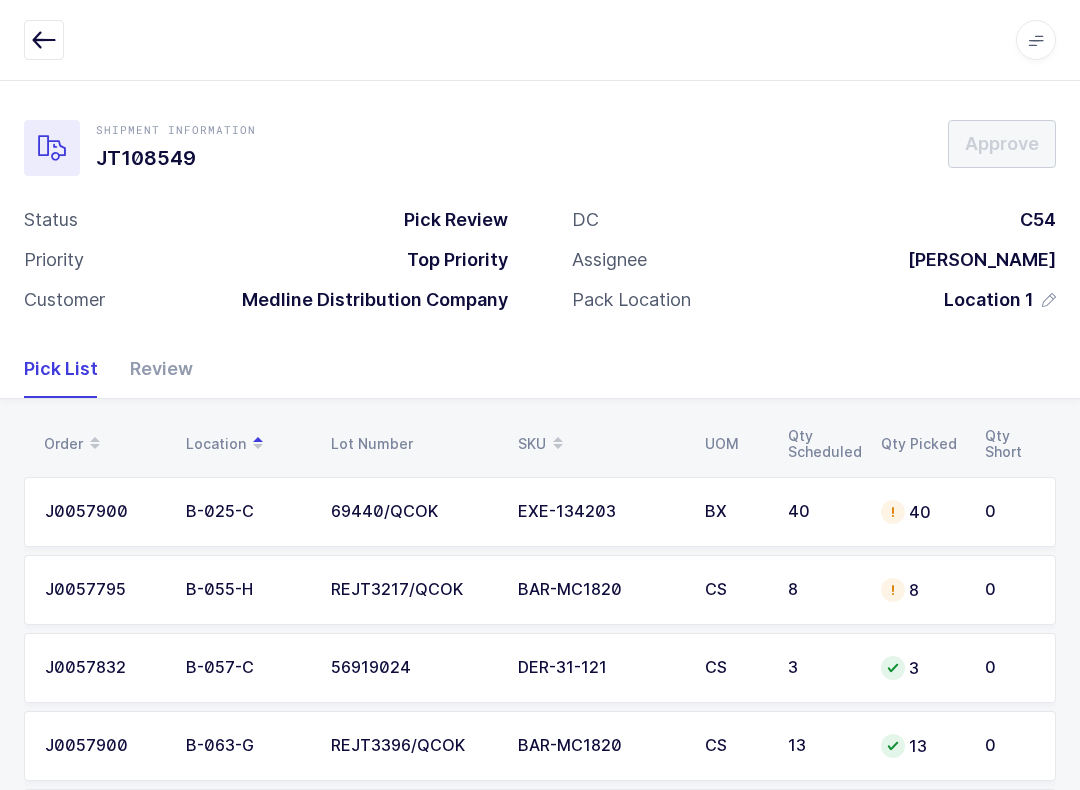 click on "Review" at bounding box center [153, 369] 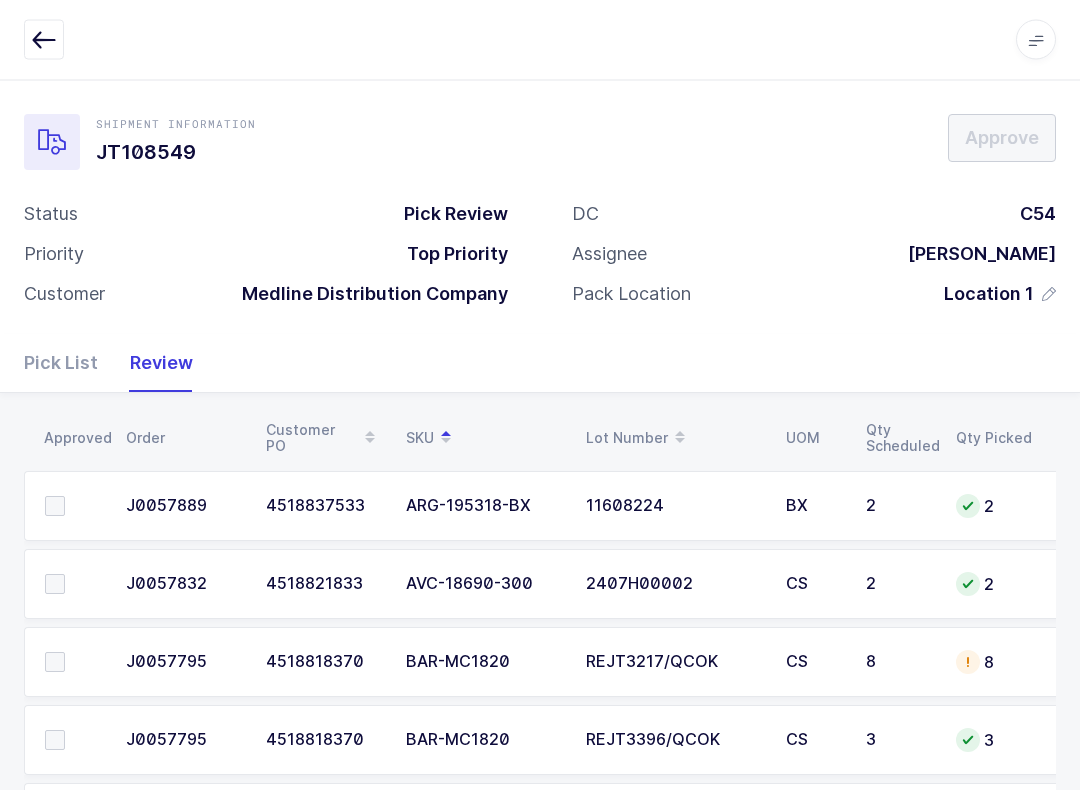 scroll, scrollTop: 0, scrollLeft: 0, axis: both 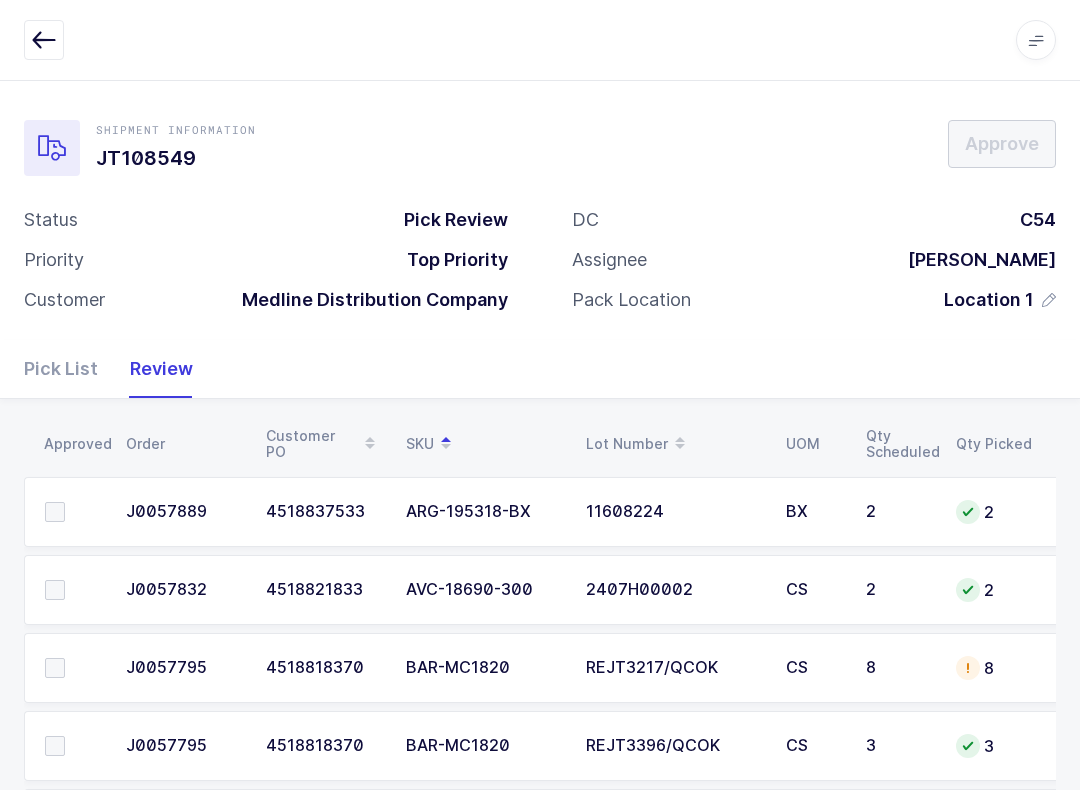 click at bounding box center [44, 40] 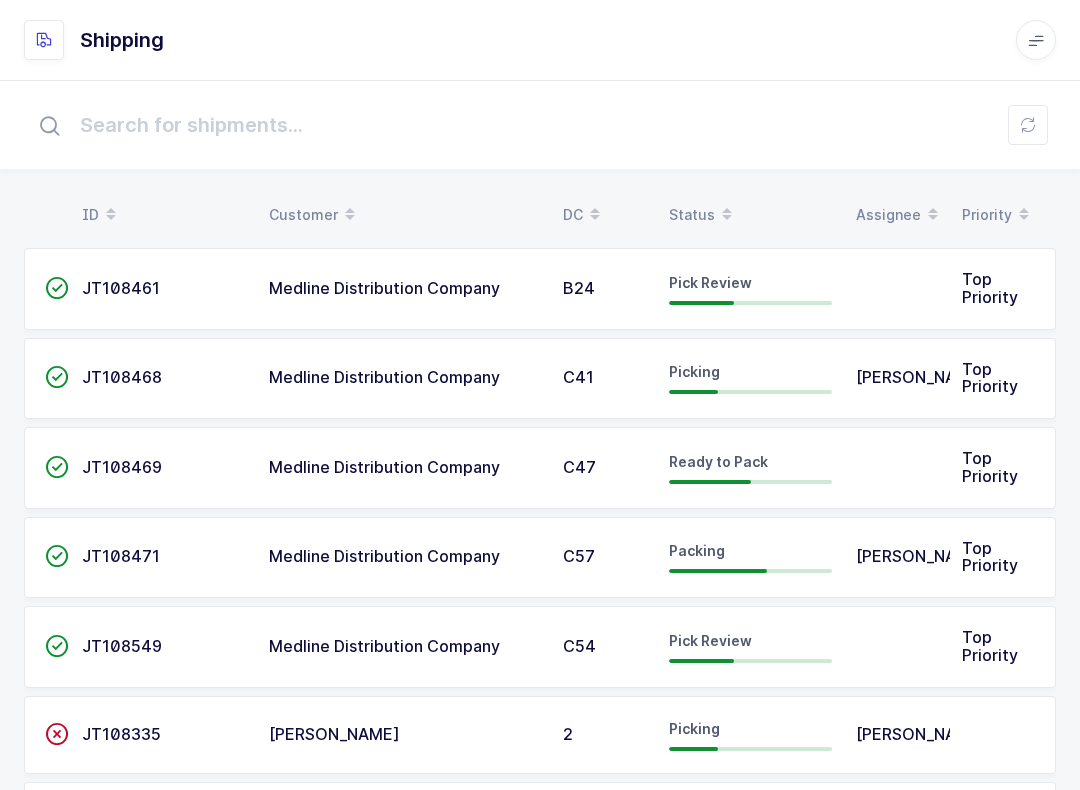 click on "Status" at bounding box center (750, 215) 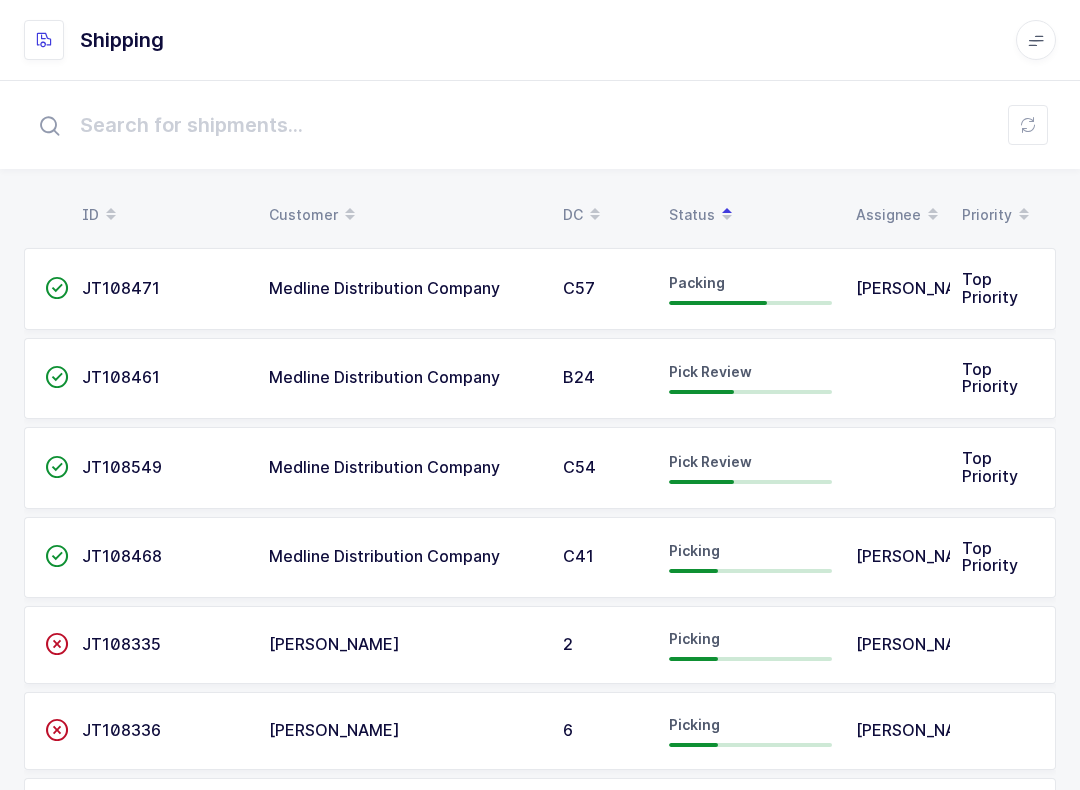 click on "JT108549" at bounding box center (122, 467) 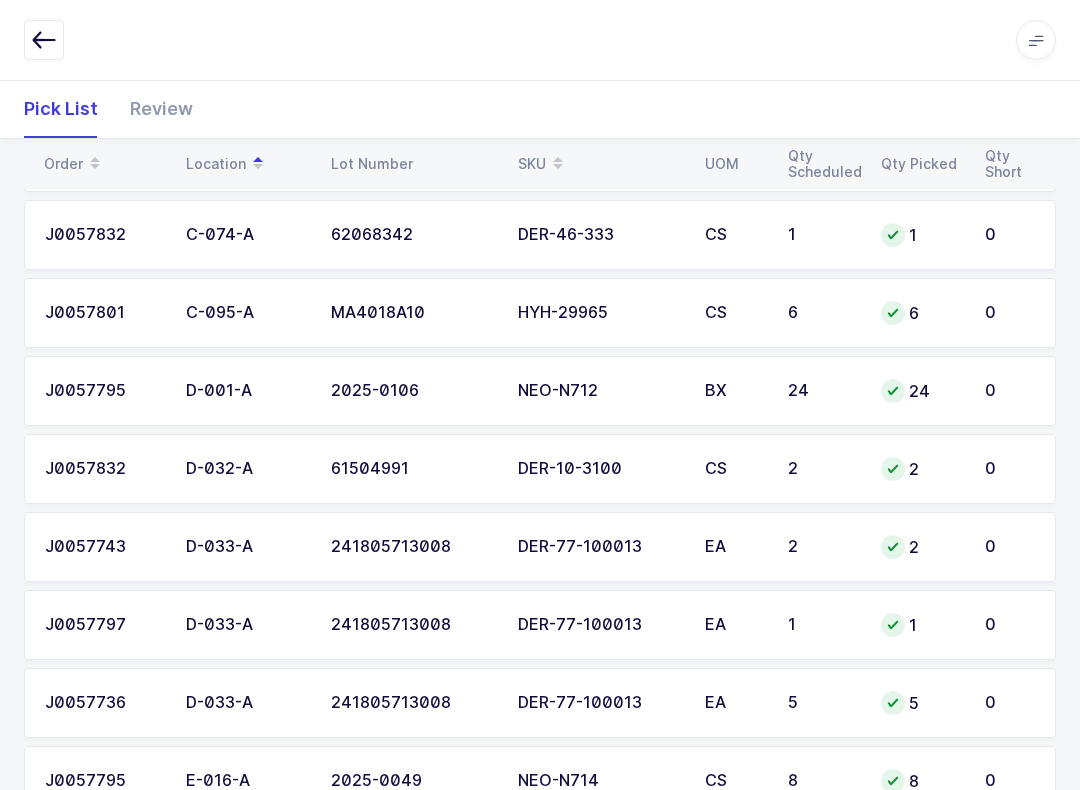 scroll, scrollTop: 1444, scrollLeft: 0, axis: vertical 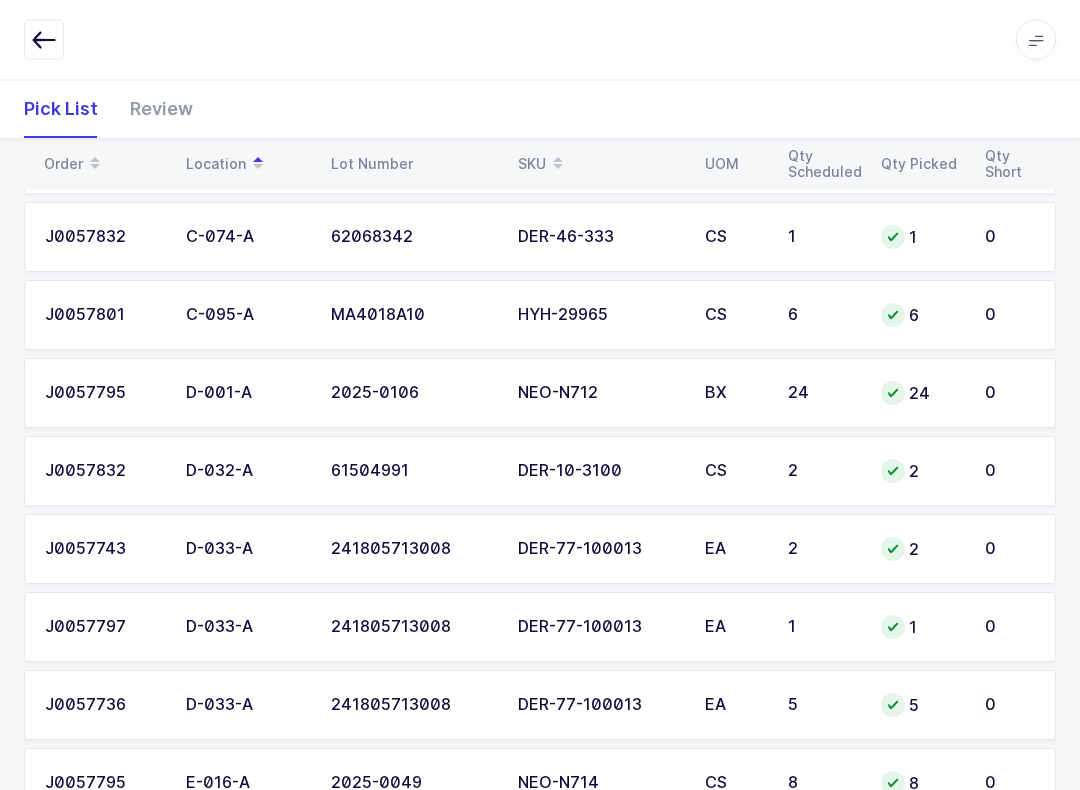 click on "Review" at bounding box center [153, 109] 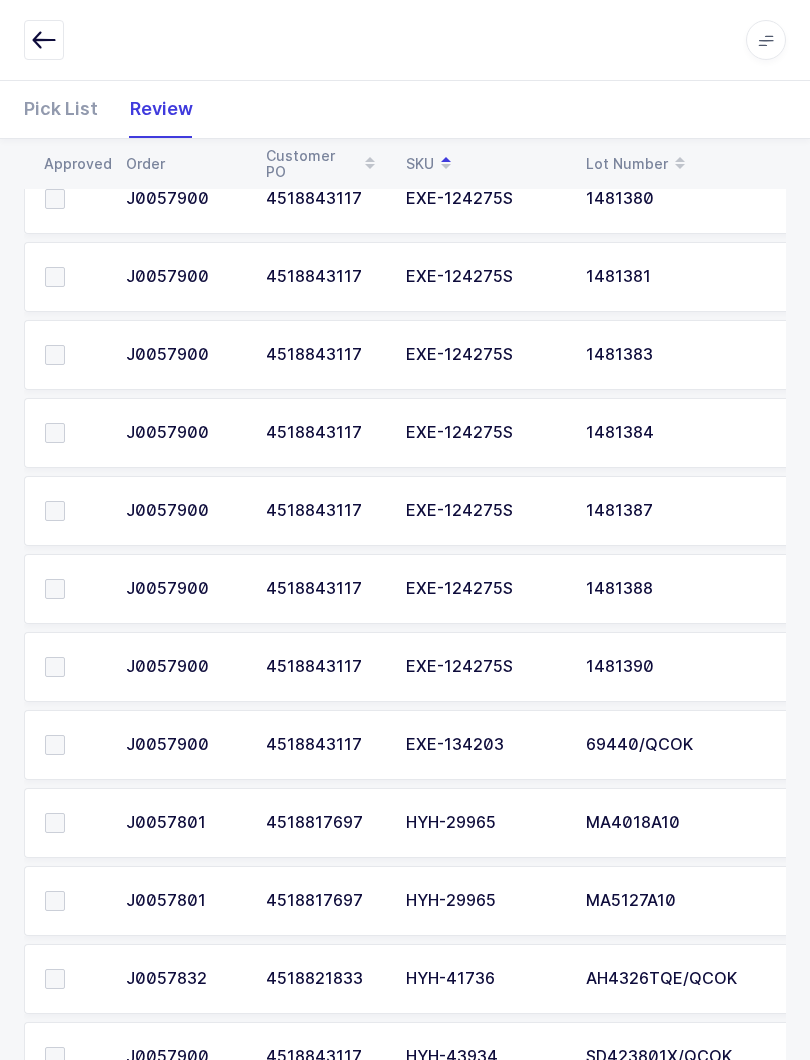 scroll, scrollTop: 2520, scrollLeft: 0, axis: vertical 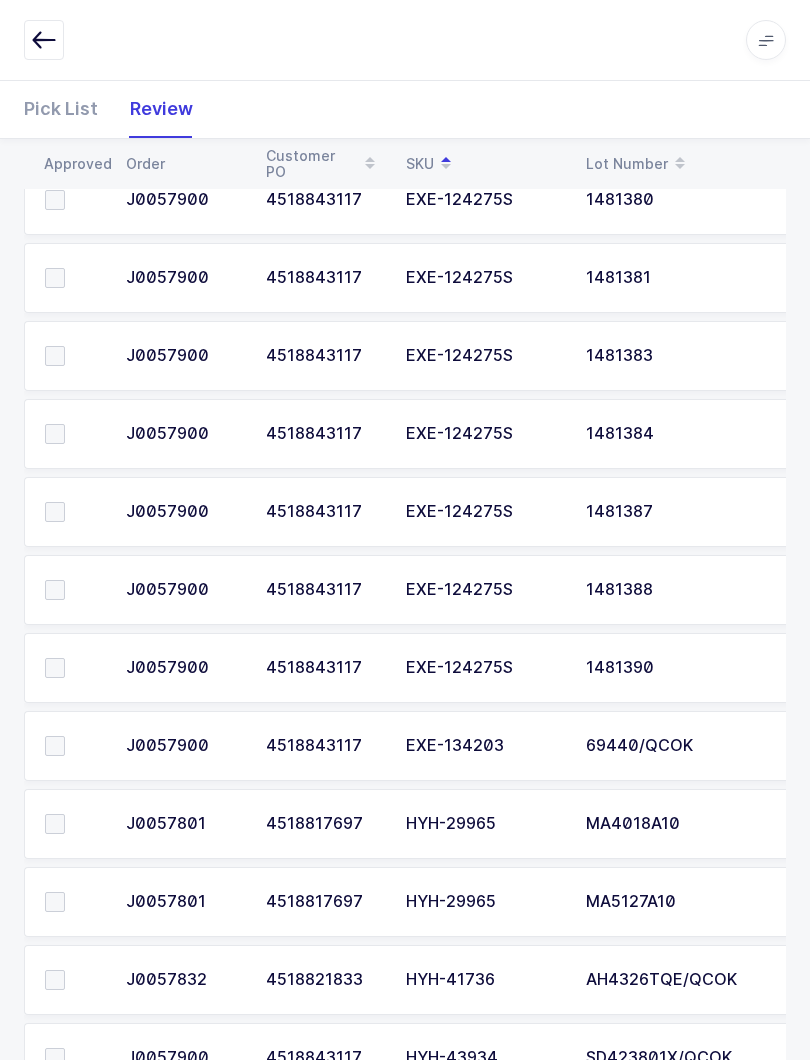 click at bounding box center (44, 40) 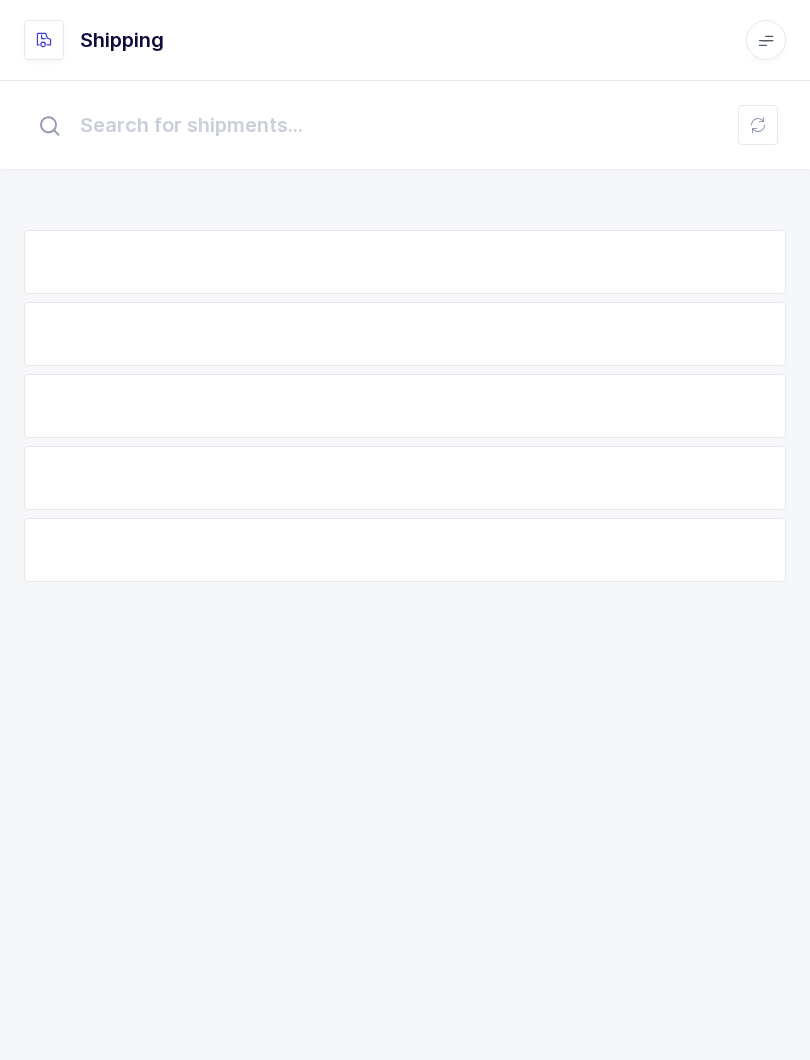 scroll, scrollTop: 20, scrollLeft: 0, axis: vertical 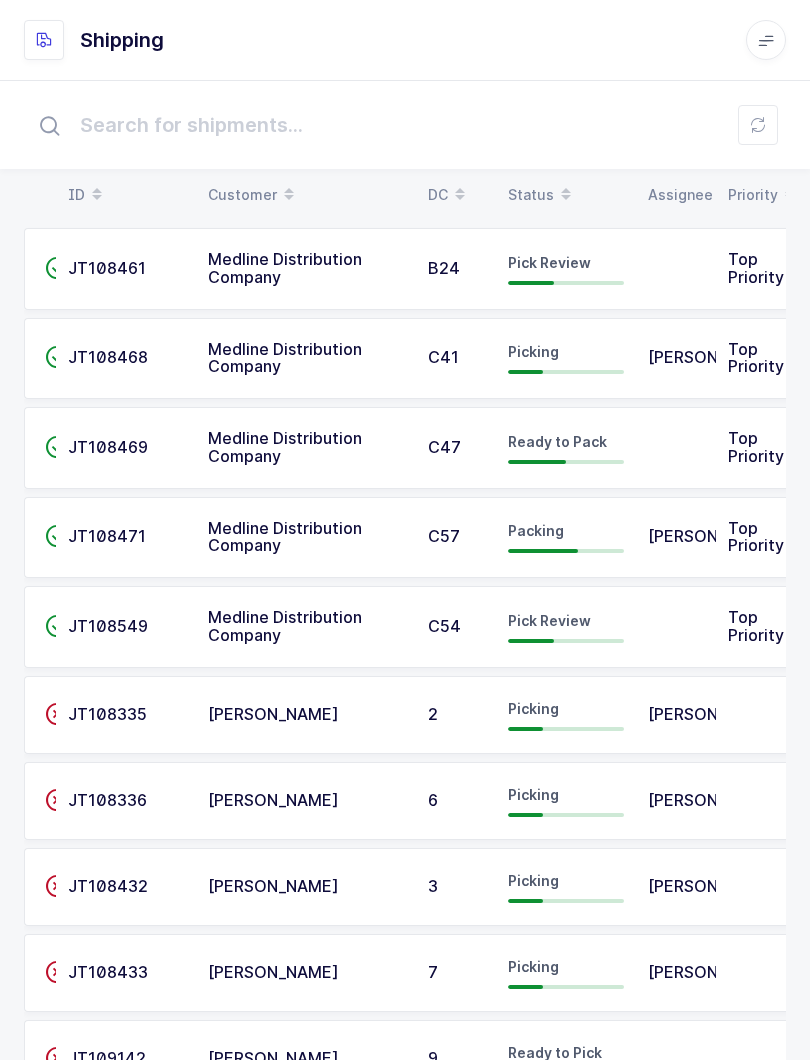 click on "Ready to Pack" at bounding box center (557, 441) 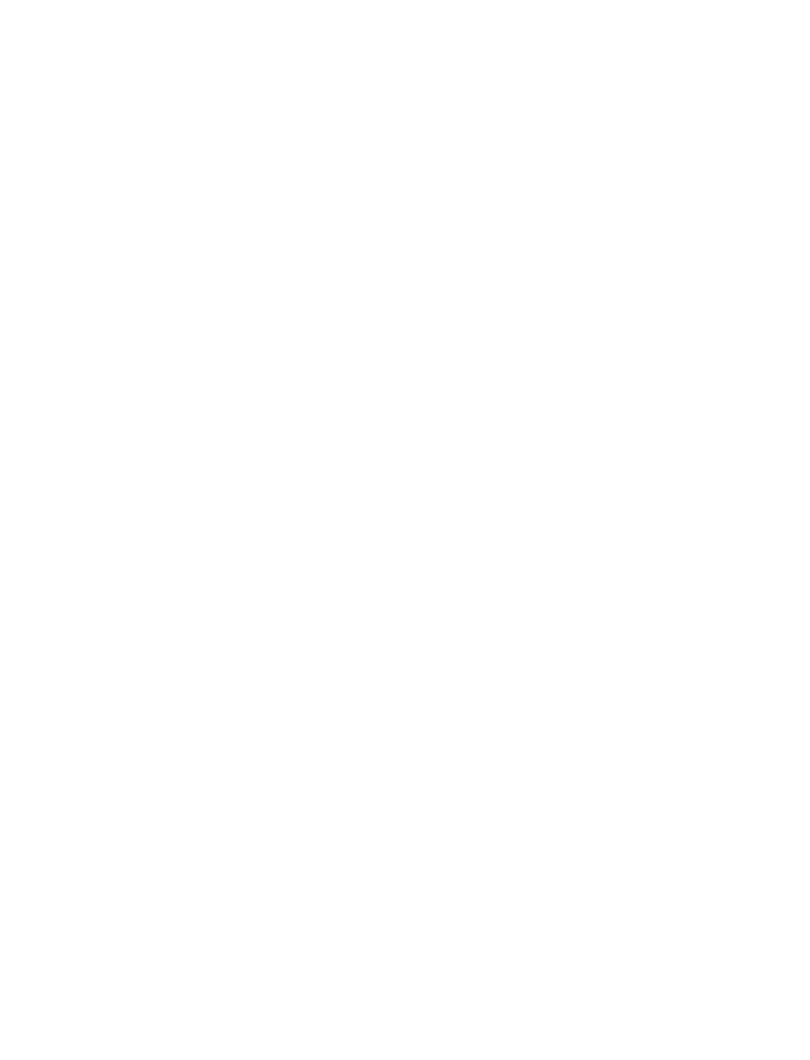 scroll, scrollTop: 0, scrollLeft: 0, axis: both 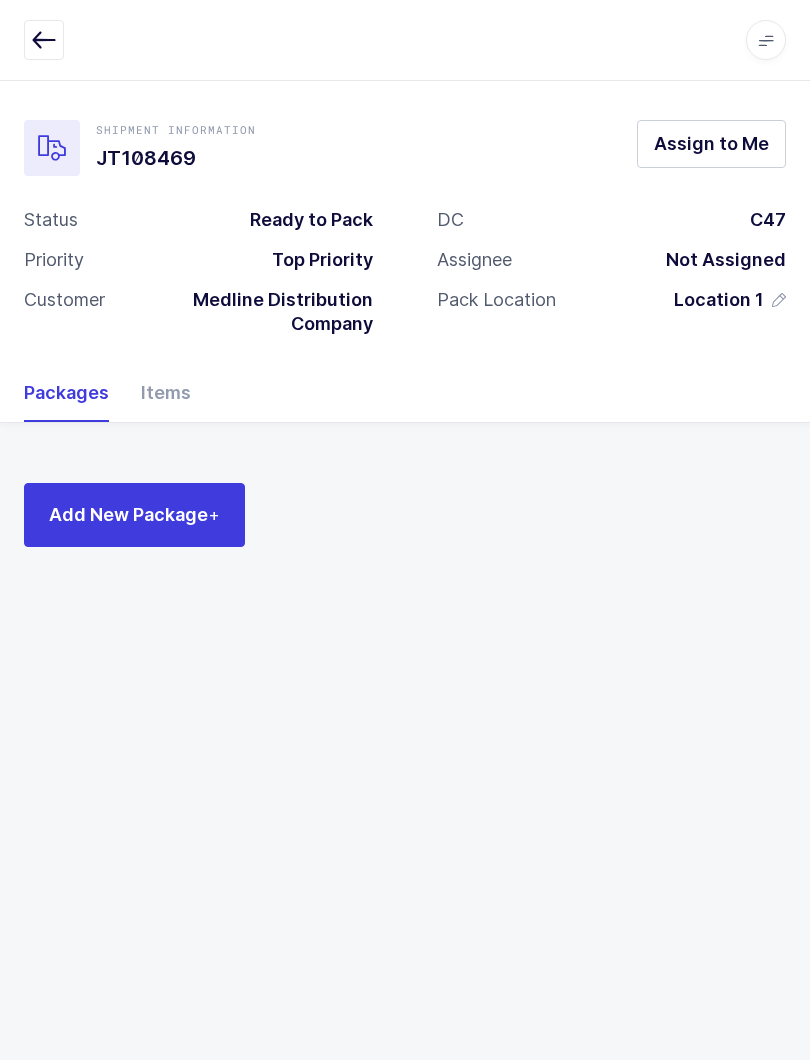 click at bounding box center [44, 40] 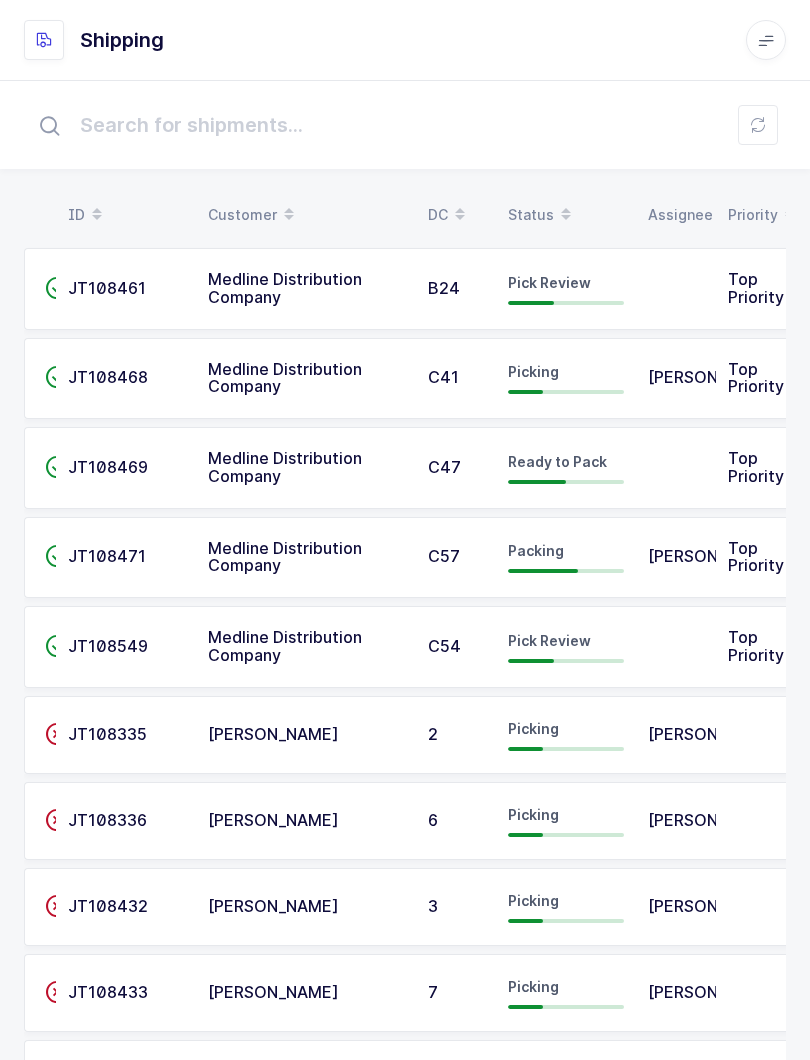 click on "Medline Distribution Company" at bounding box center [285, 646] 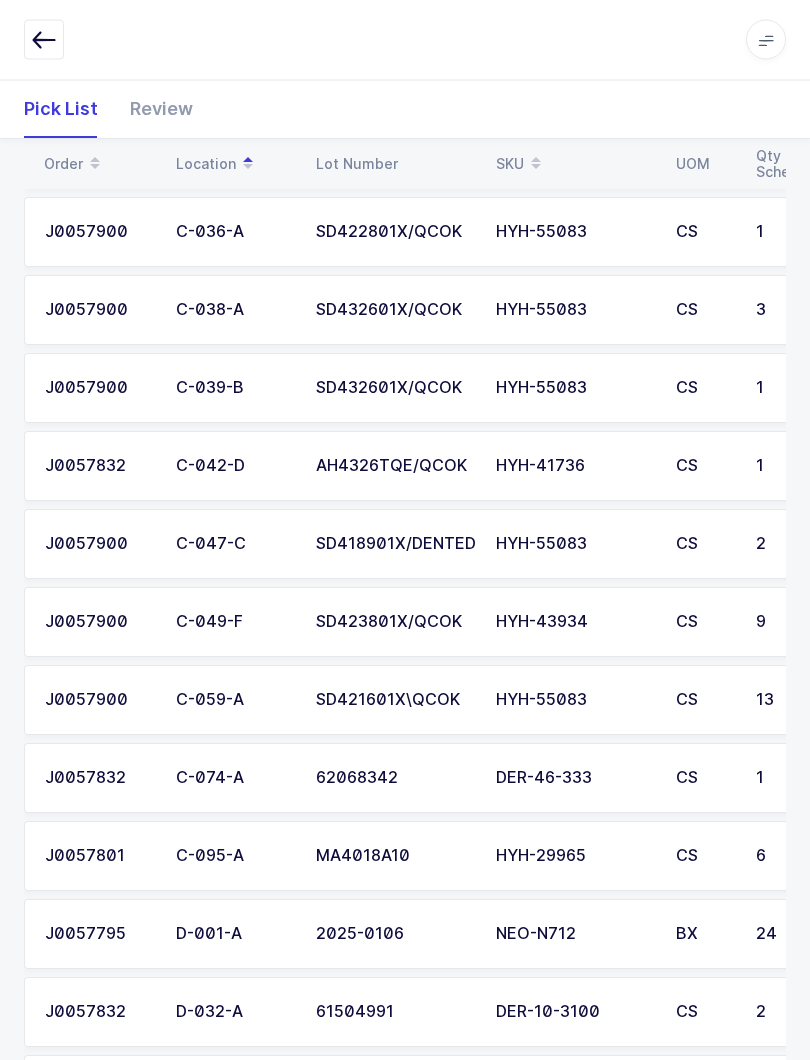 scroll, scrollTop: 928, scrollLeft: 0, axis: vertical 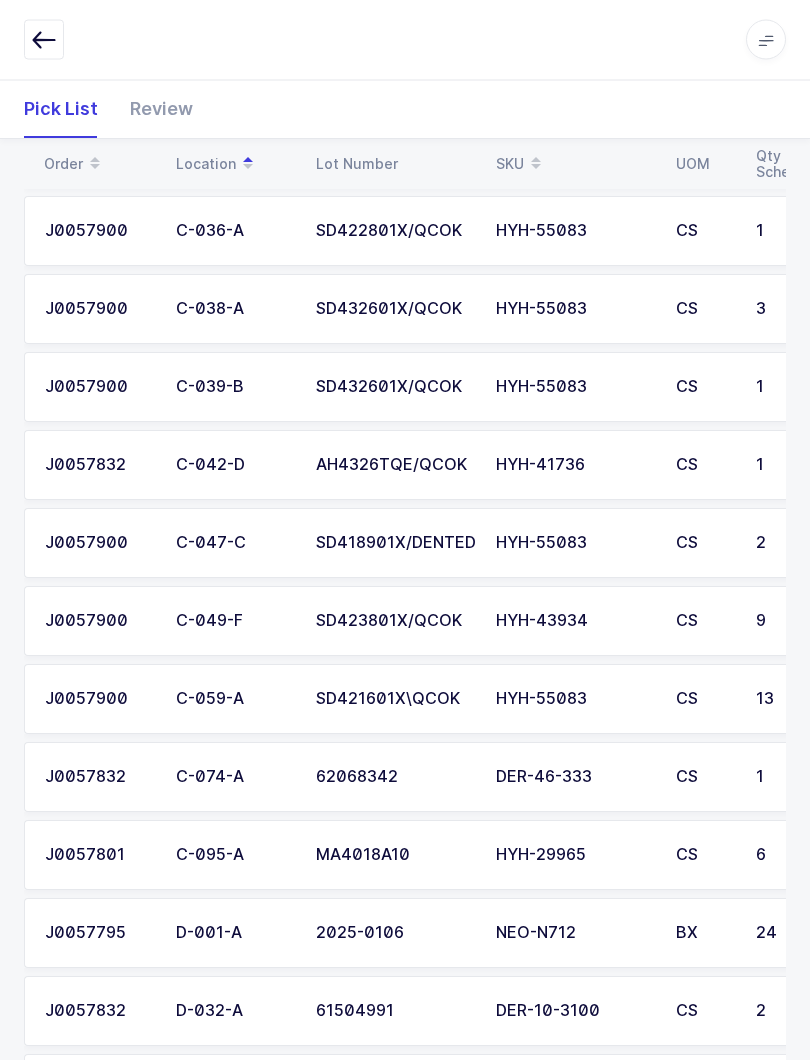 click on "Review" at bounding box center (153, 109) 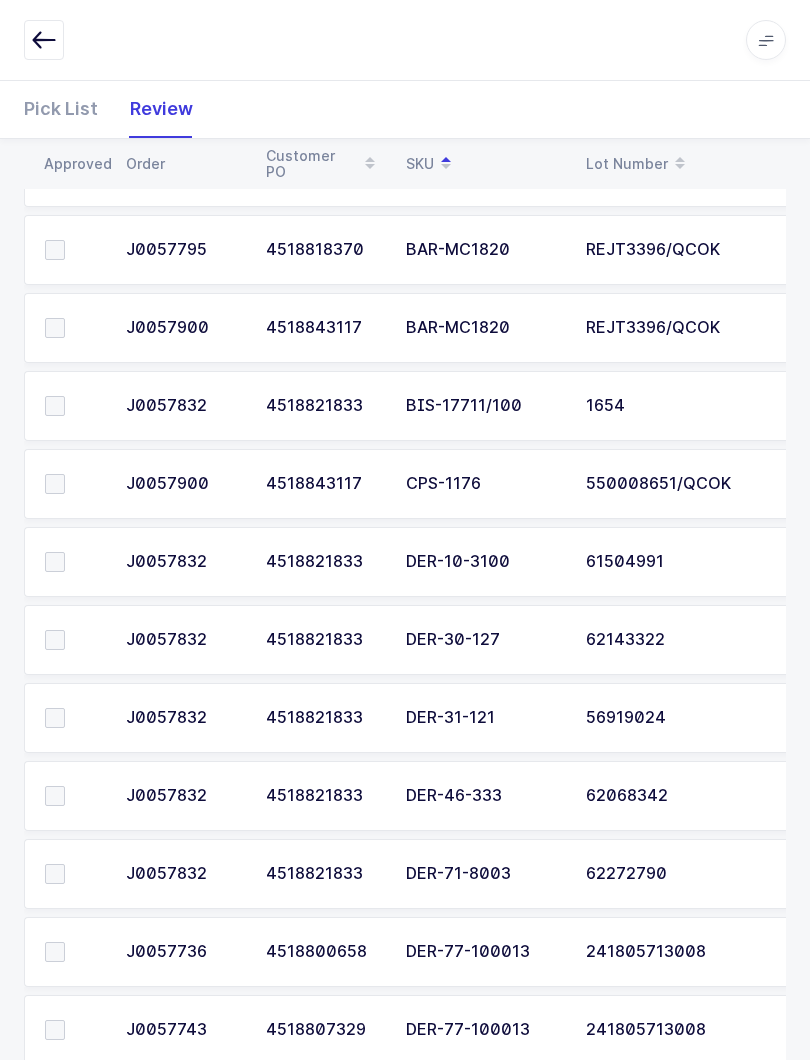 scroll, scrollTop: 462, scrollLeft: 0, axis: vertical 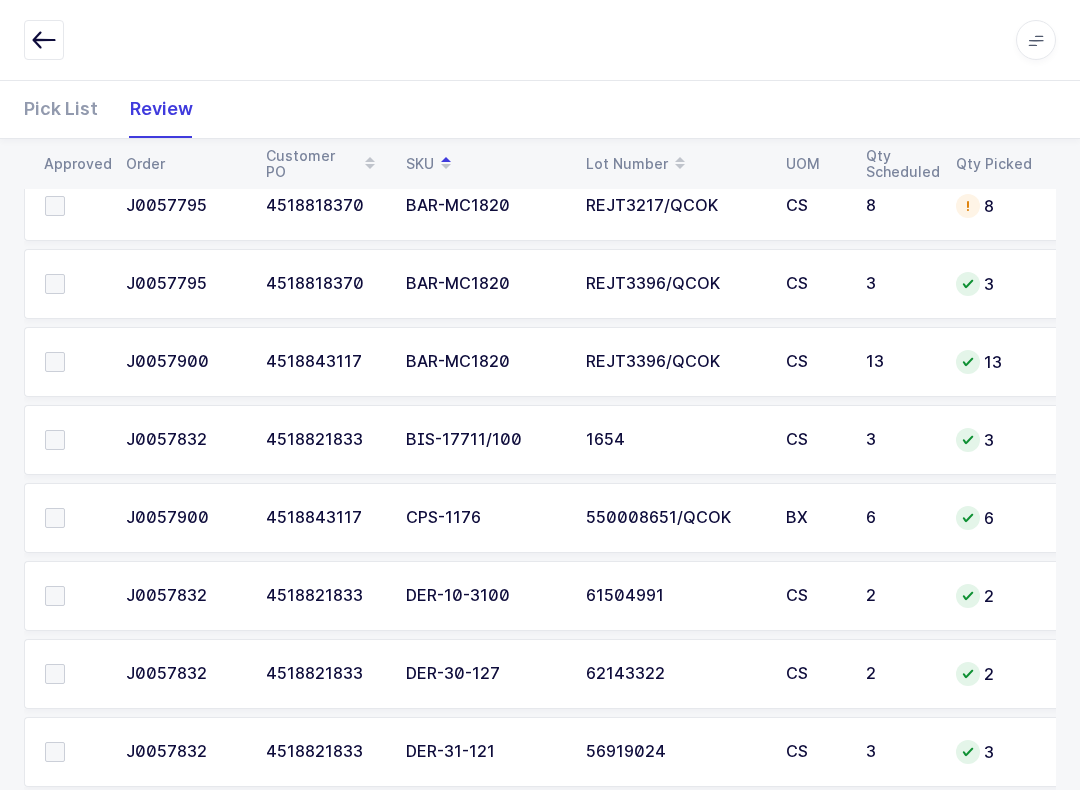 click at bounding box center (69, 674) 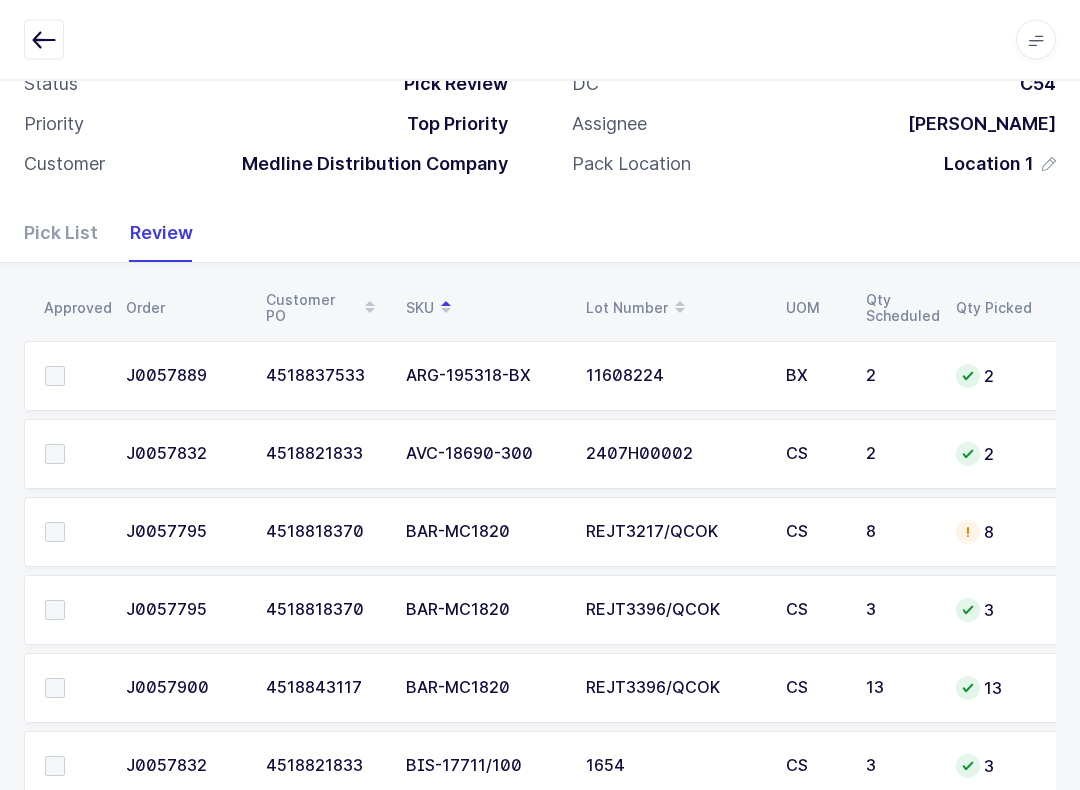 scroll, scrollTop: 129, scrollLeft: 0, axis: vertical 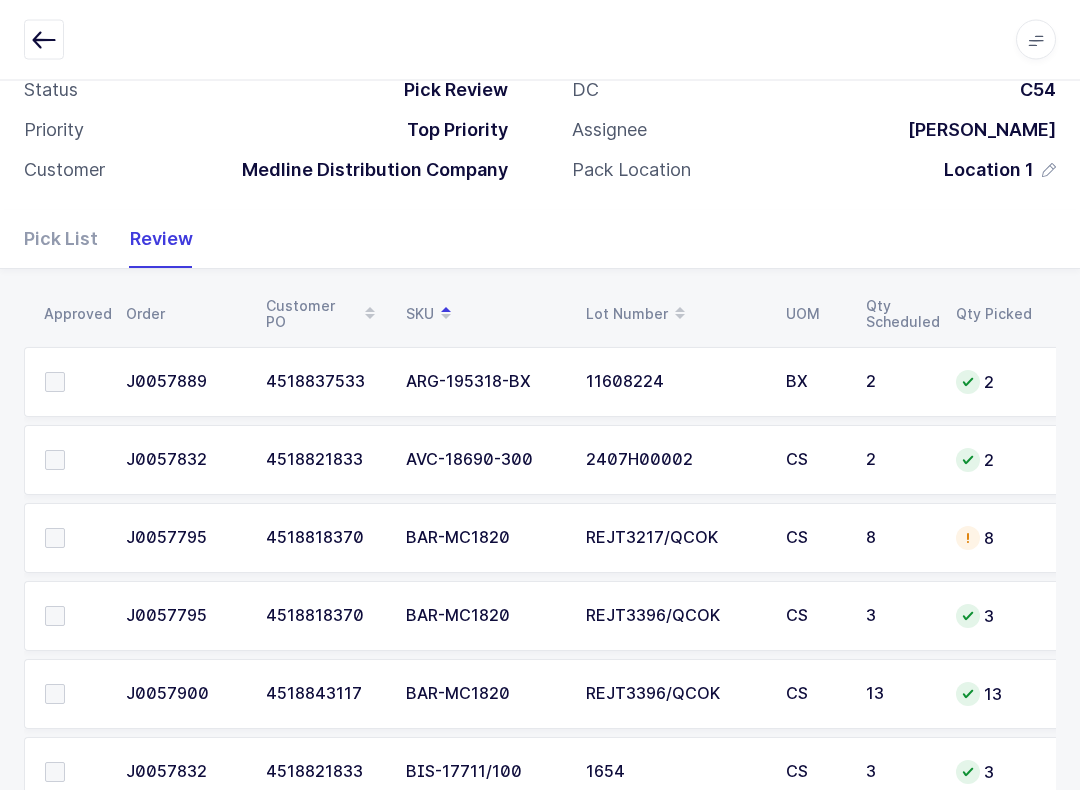 click at bounding box center (55, 383) 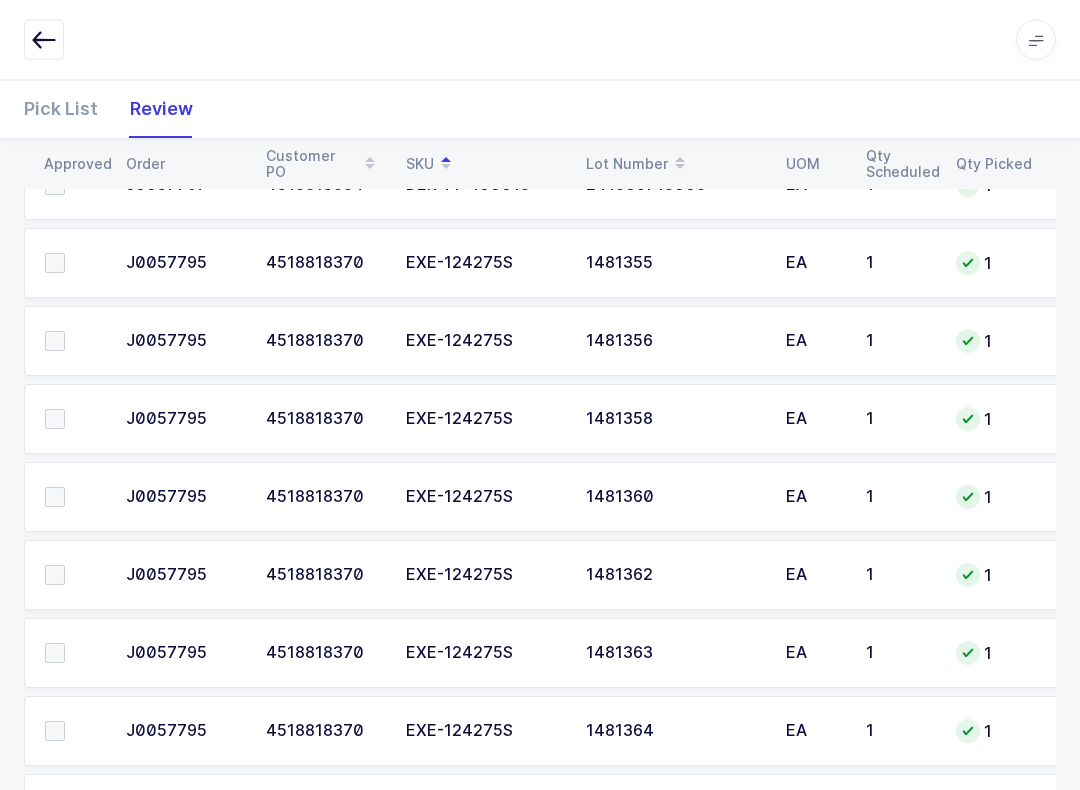 scroll, scrollTop: 1421, scrollLeft: 0, axis: vertical 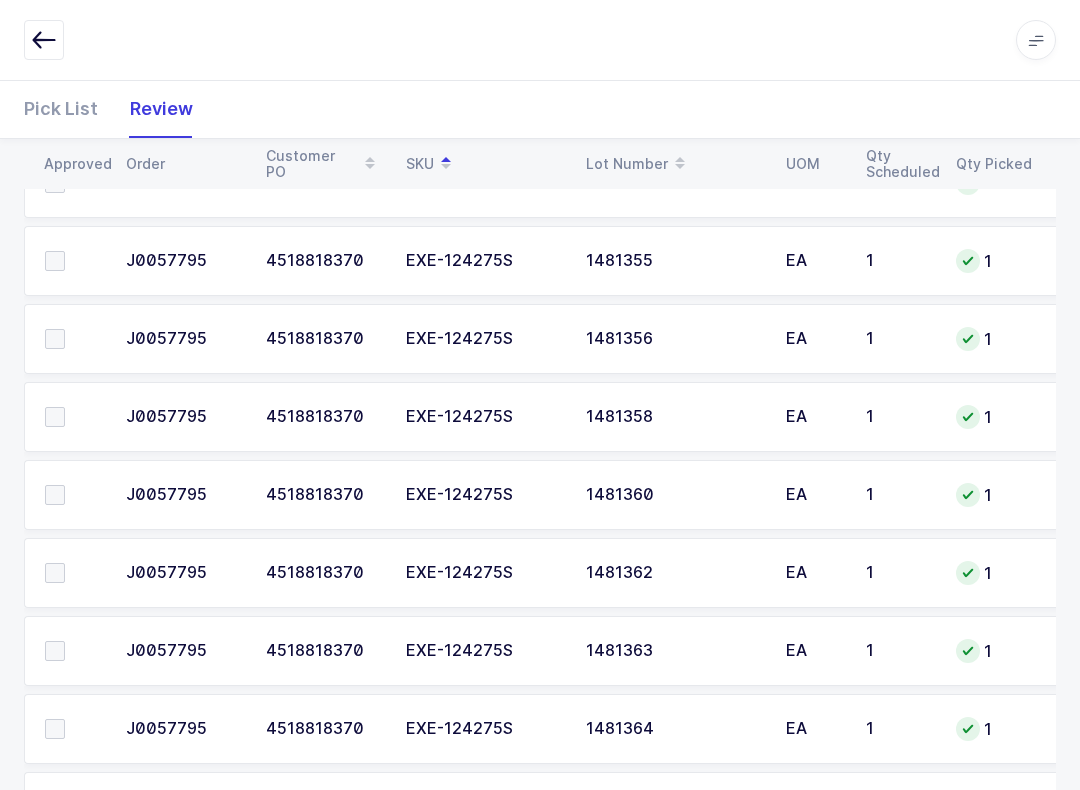 click at bounding box center [73, 261] 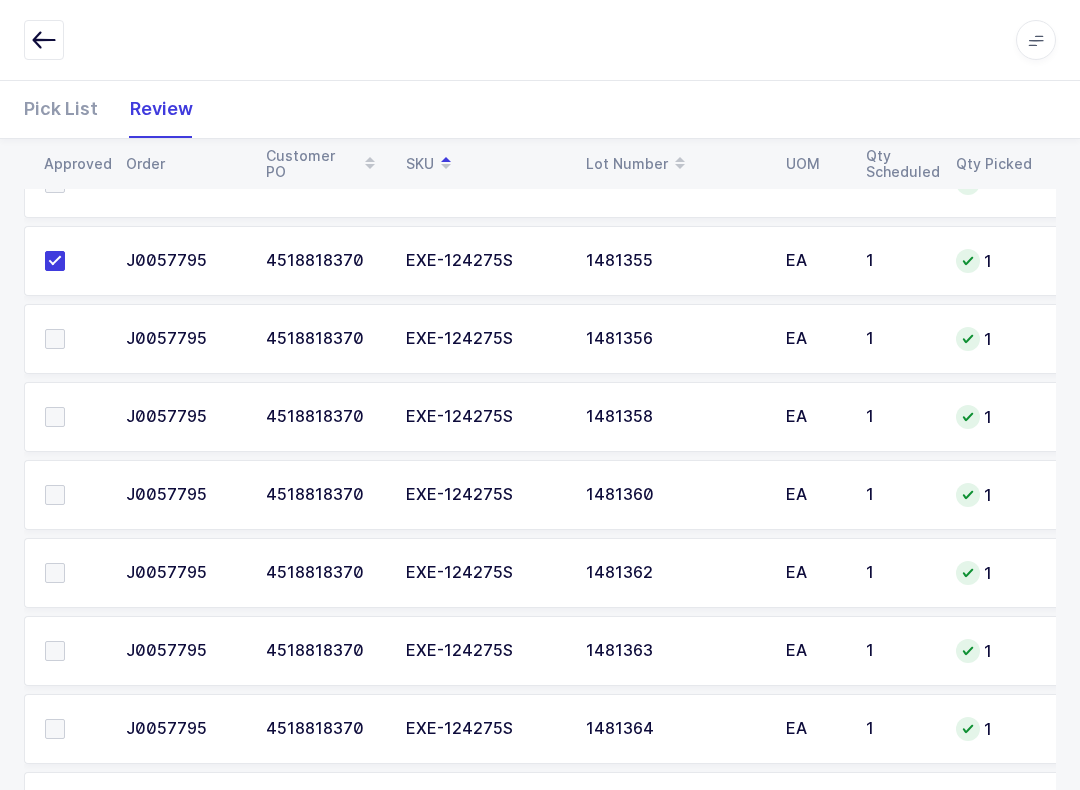 click at bounding box center [55, 339] 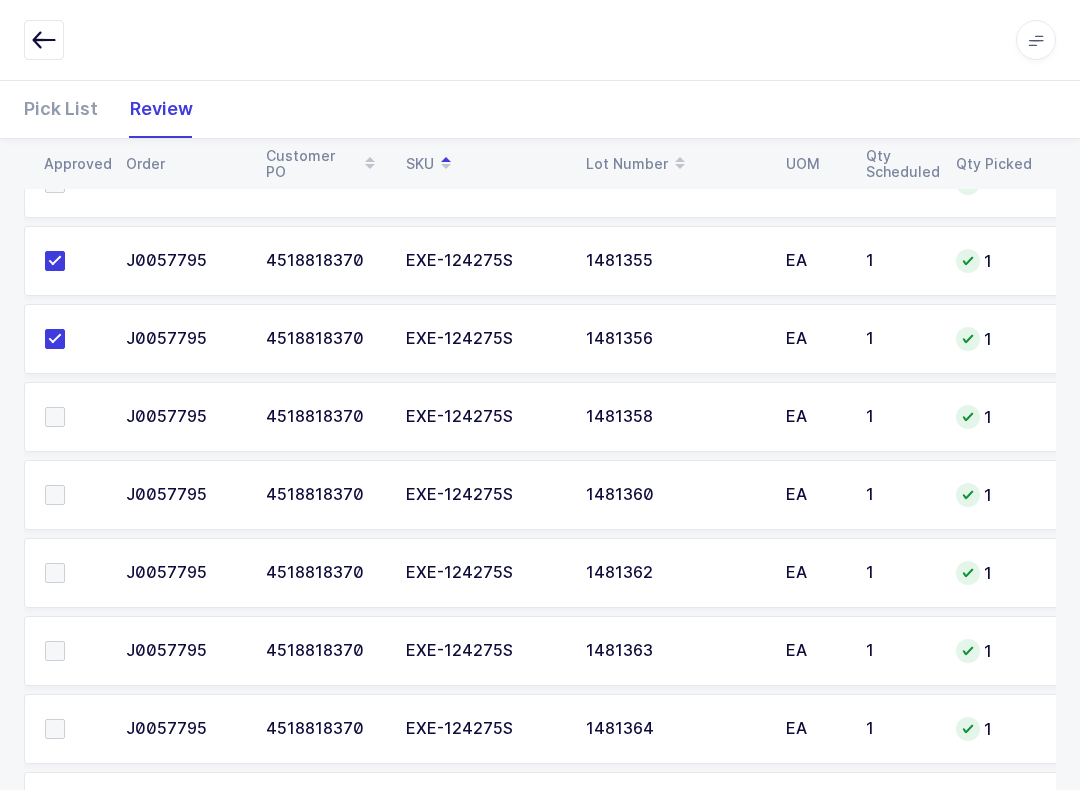 click at bounding box center (55, 417) 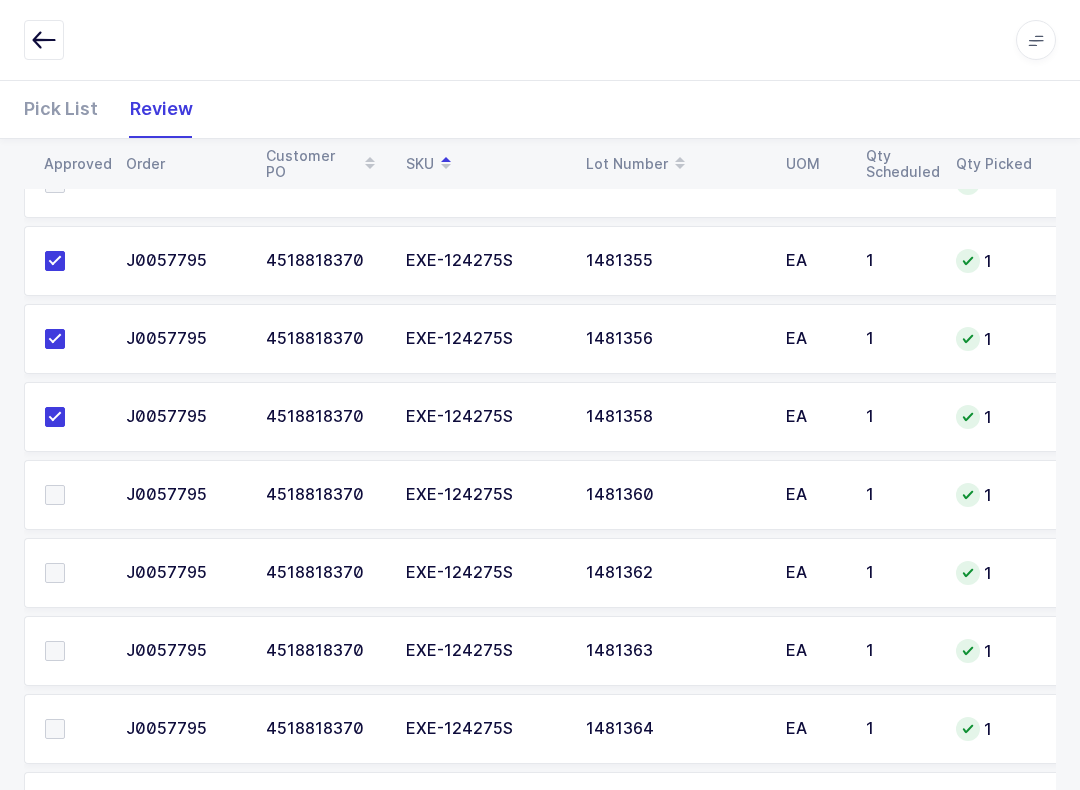 click at bounding box center (55, 495) 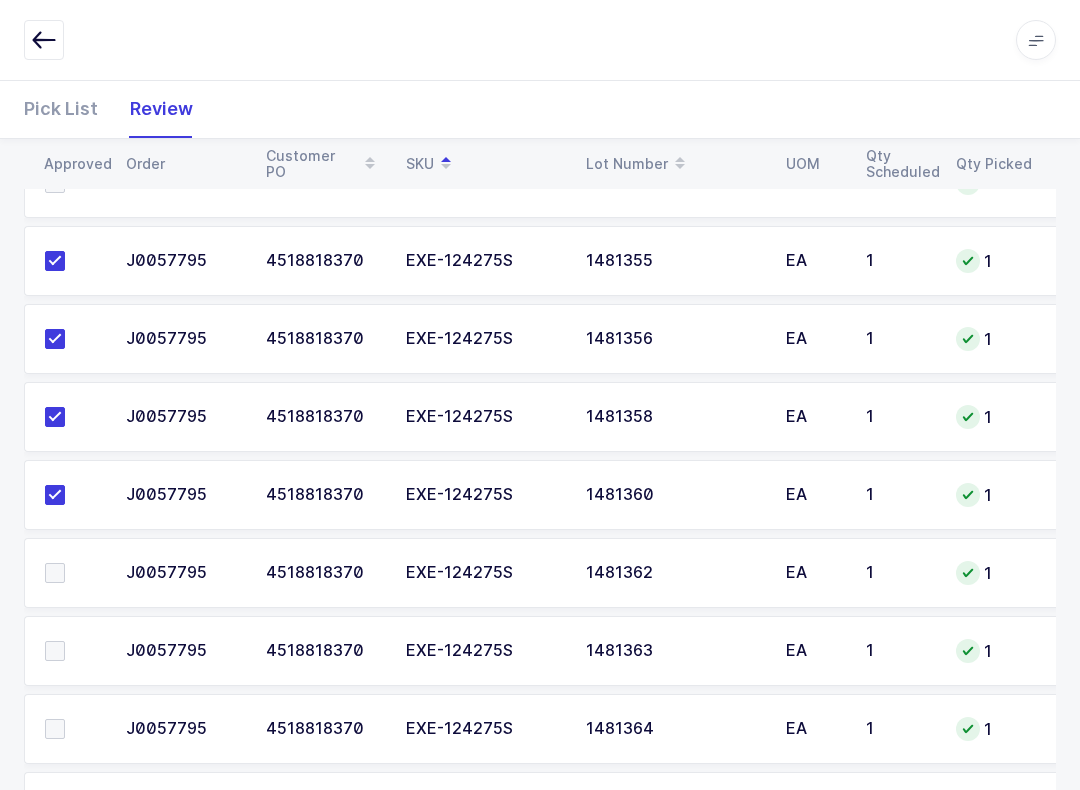 click at bounding box center [55, 651] 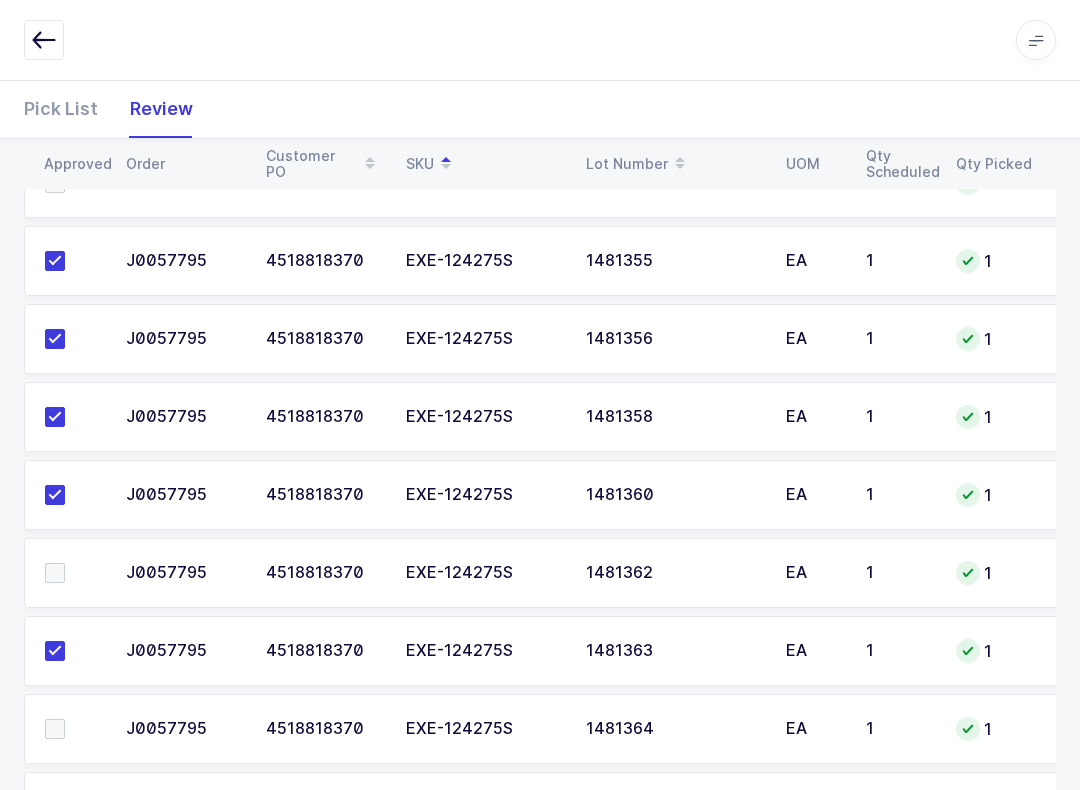 click at bounding box center [55, 729] 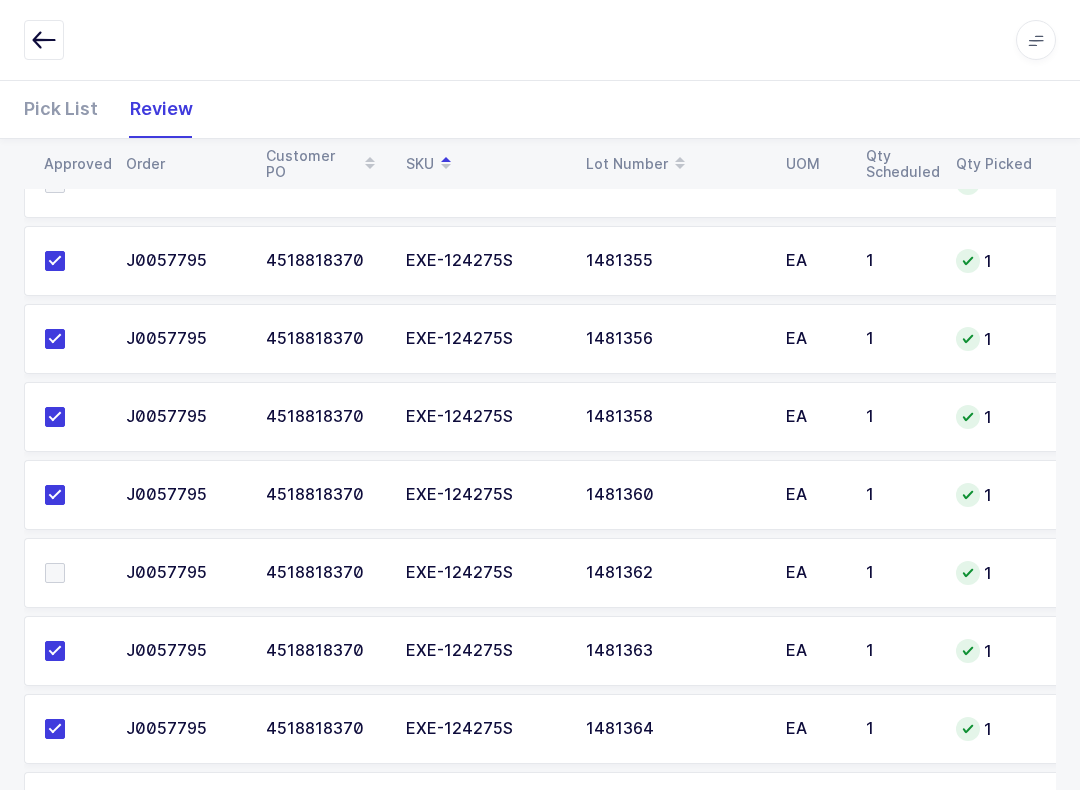 click at bounding box center (69, 573) 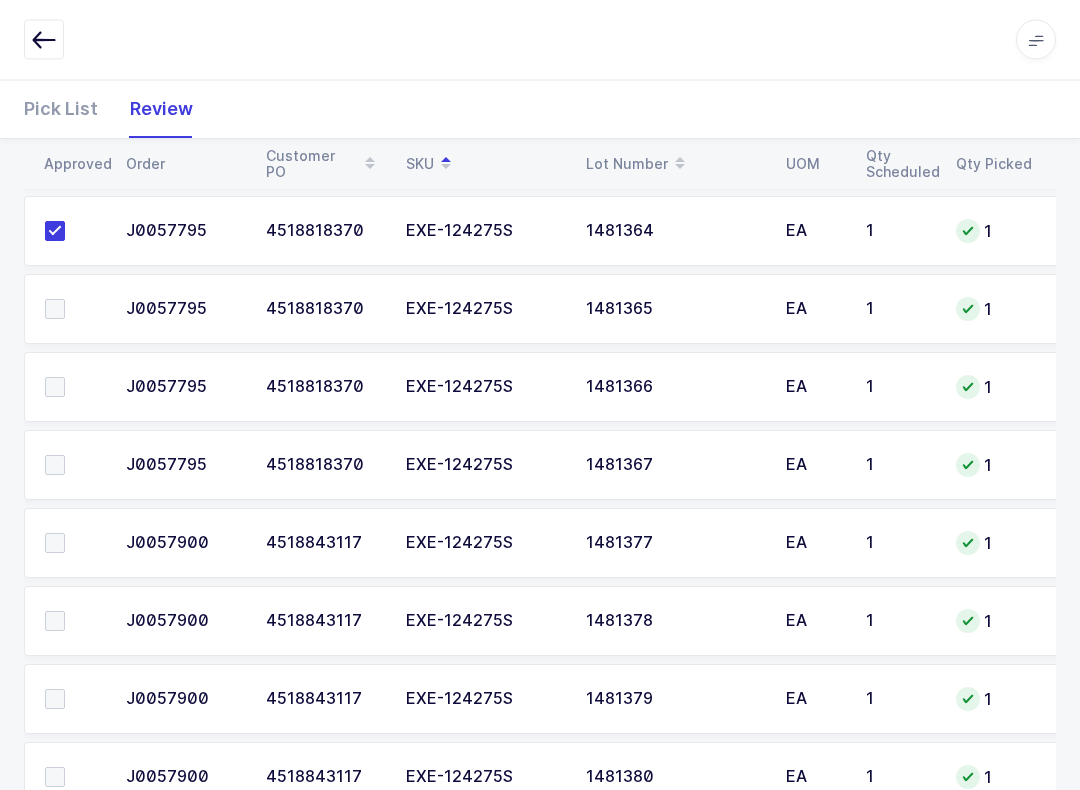 scroll, scrollTop: 1941, scrollLeft: 0, axis: vertical 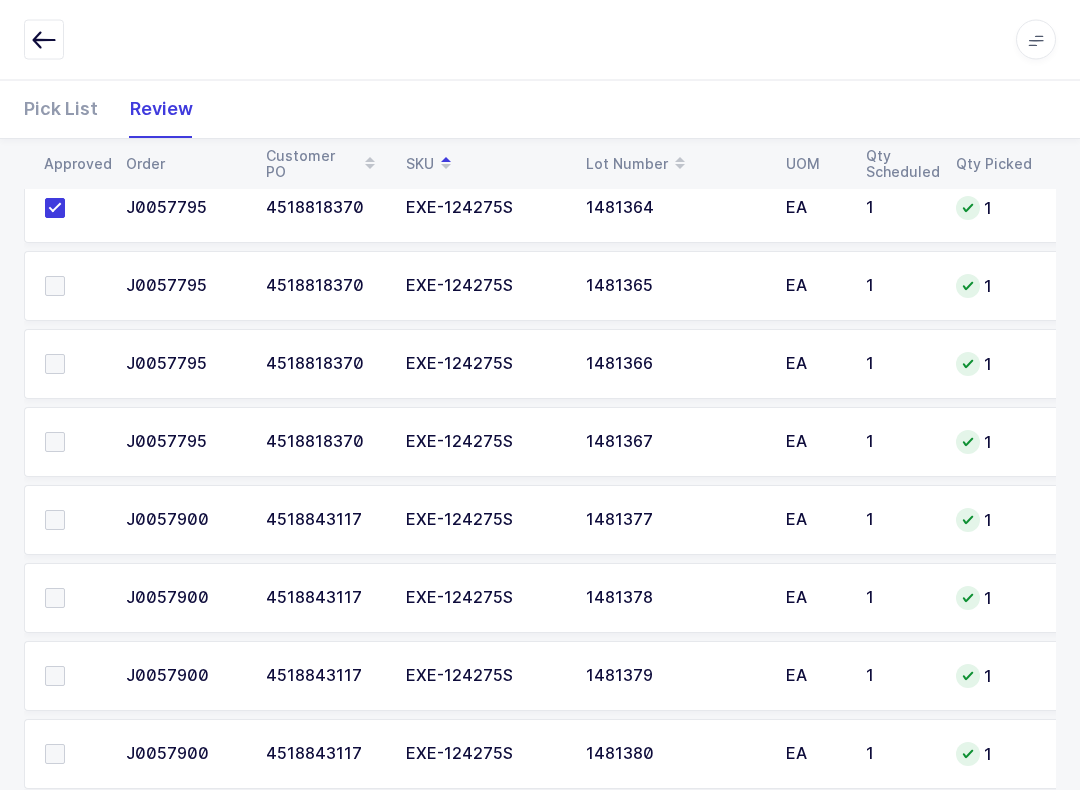 click at bounding box center [55, 287] 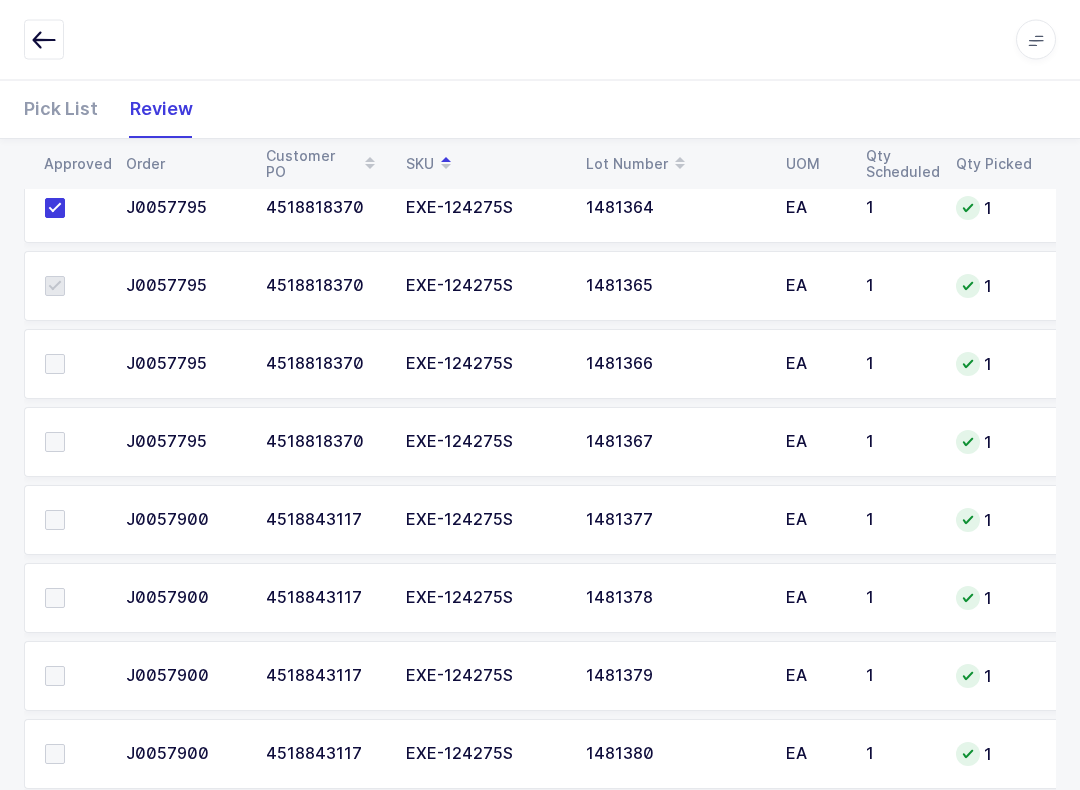 scroll, scrollTop: 1942, scrollLeft: 0, axis: vertical 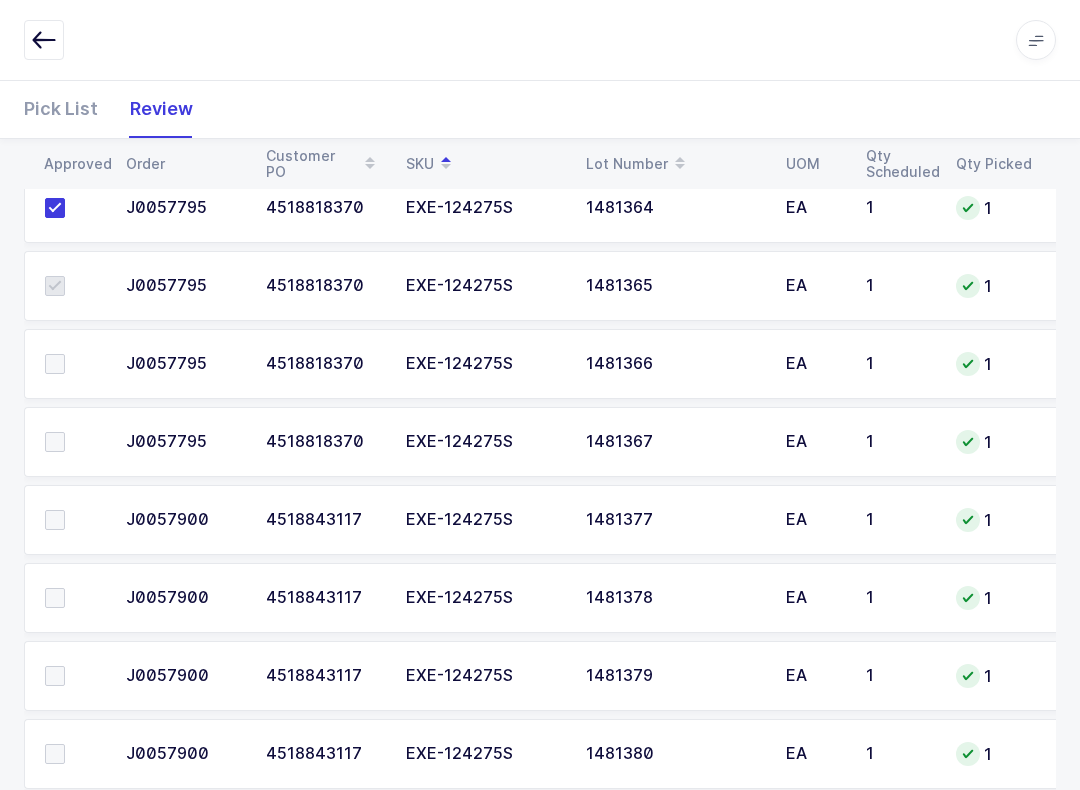 click at bounding box center [73, 364] 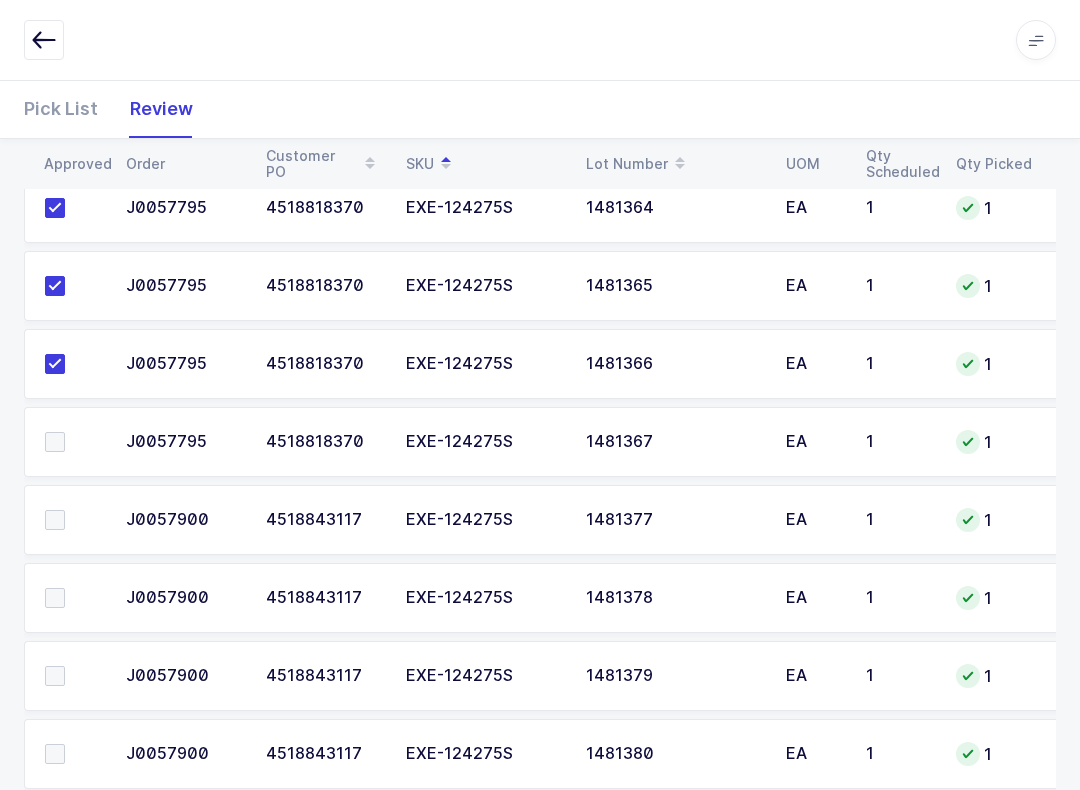 click at bounding box center [55, 442] 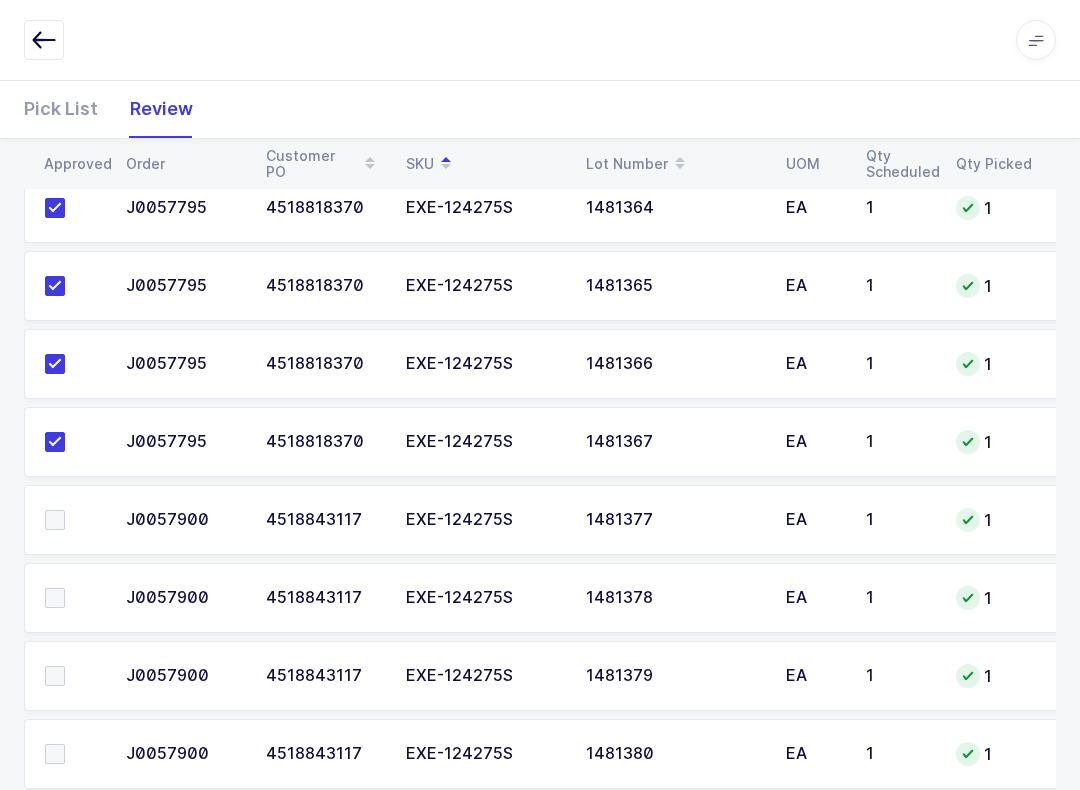 click at bounding box center (73, 520) 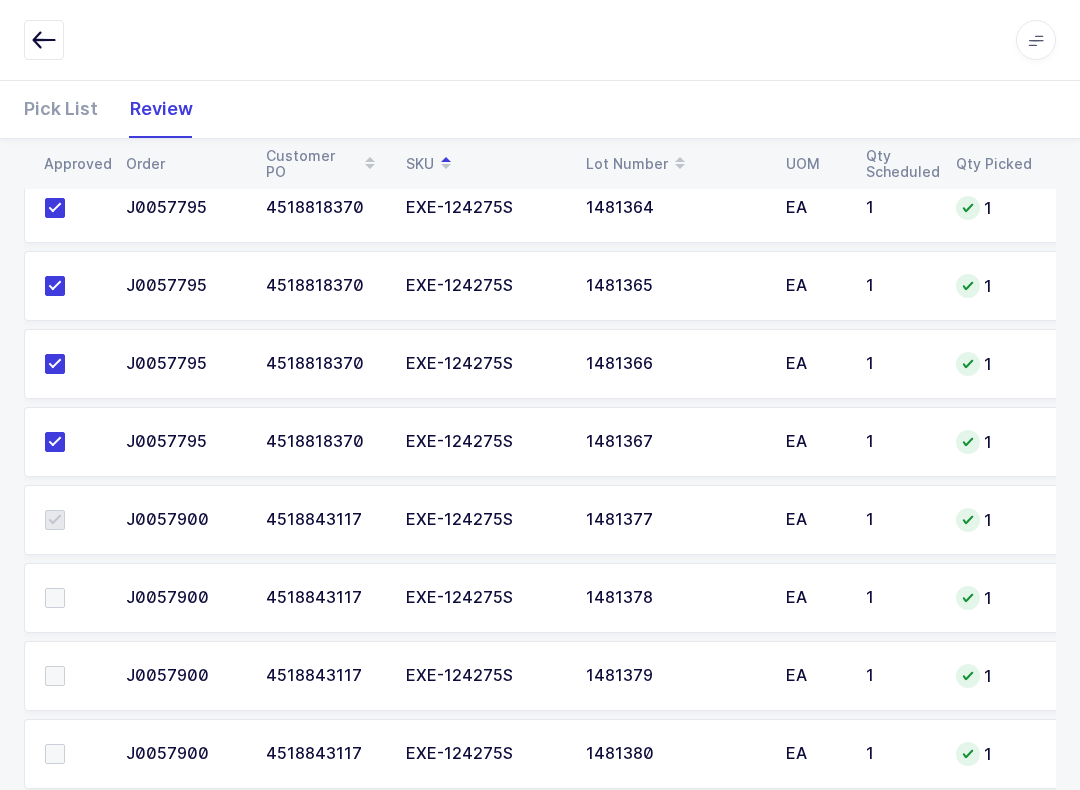 click at bounding box center [73, 598] 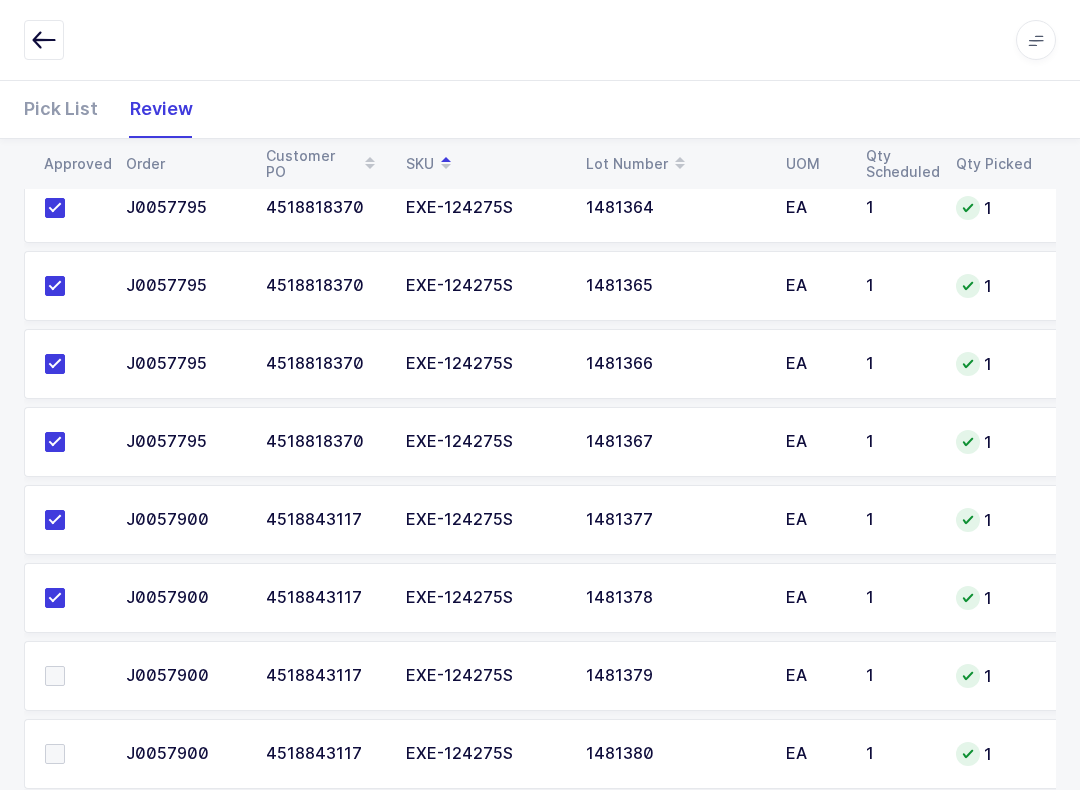 click at bounding box center [69, 676] 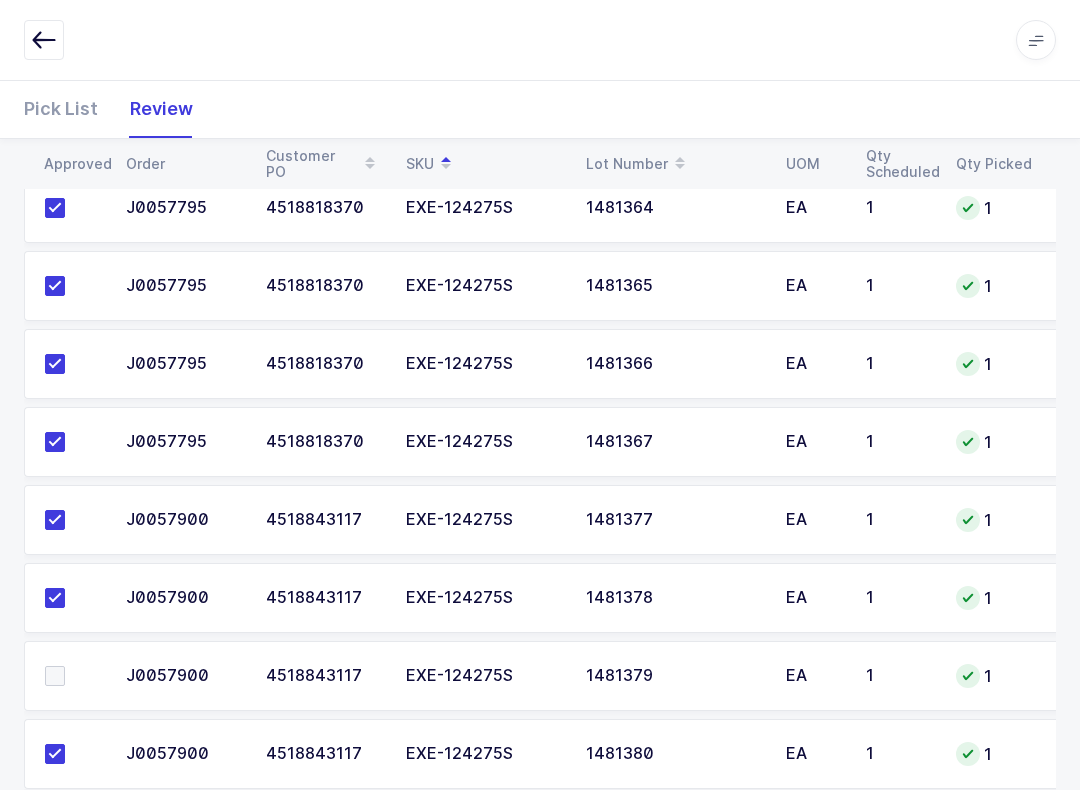 click at bounding box center [73, 676] 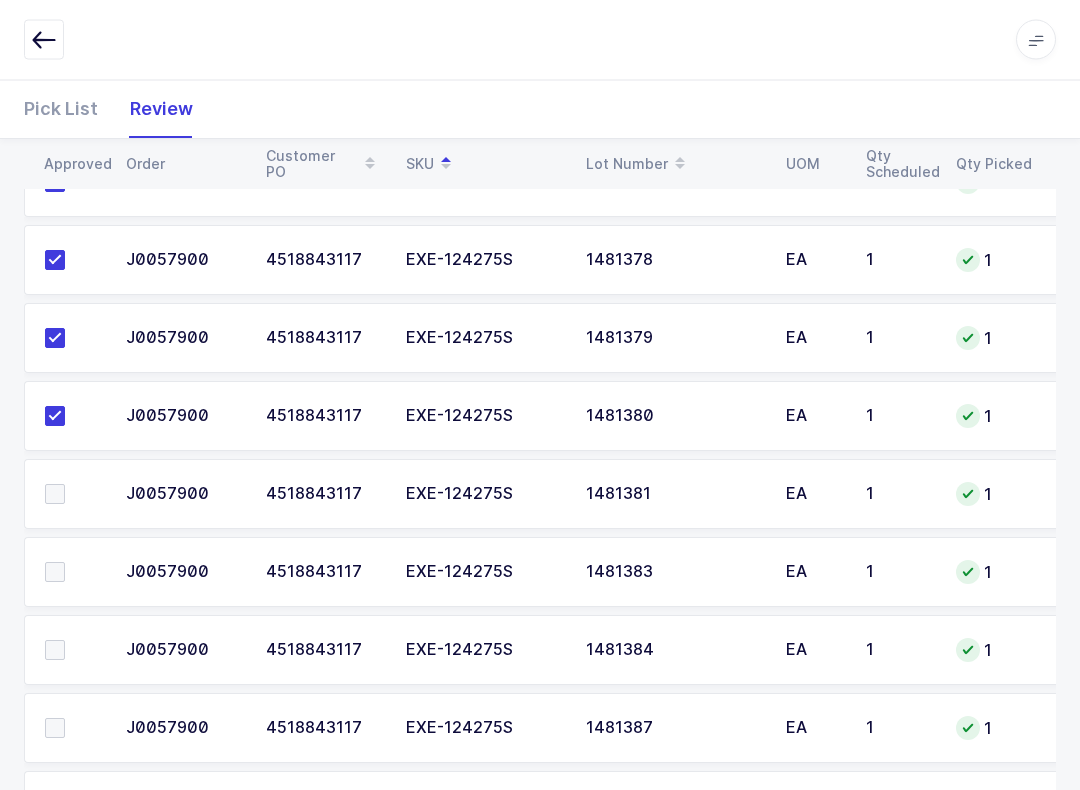 scroll, scrollTop: 2296, scrollLeft: 0, axis: vertical 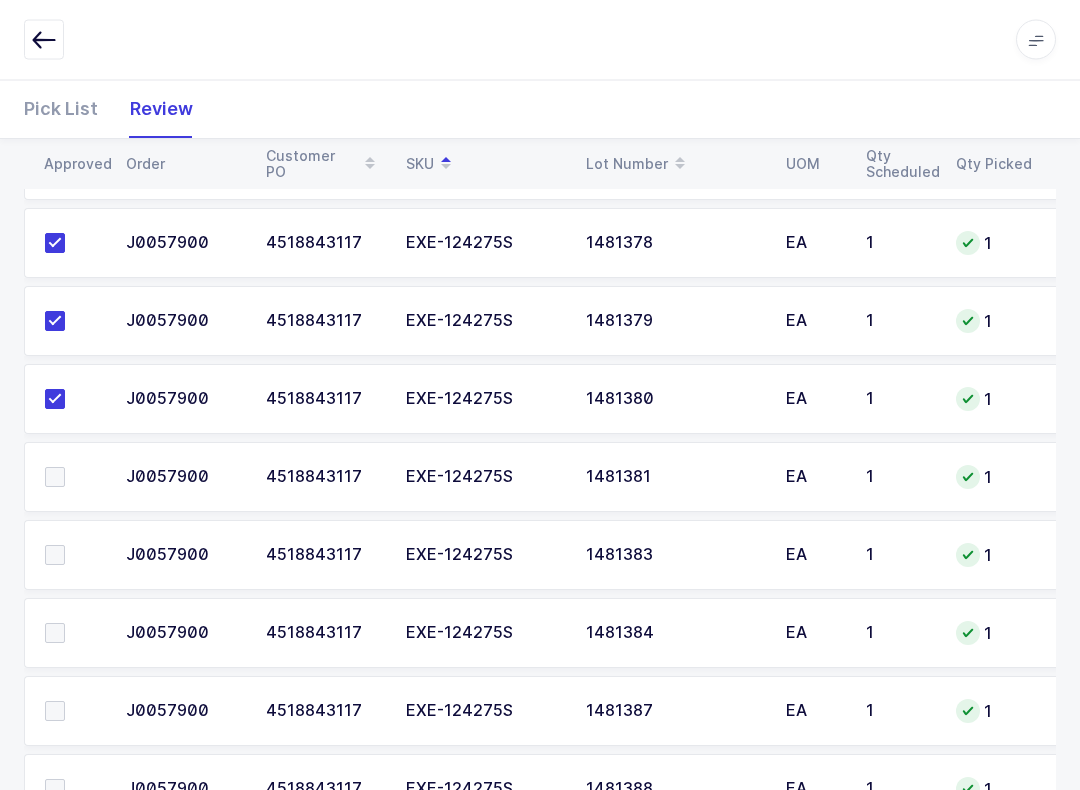 click at bounding box center (55, 478) 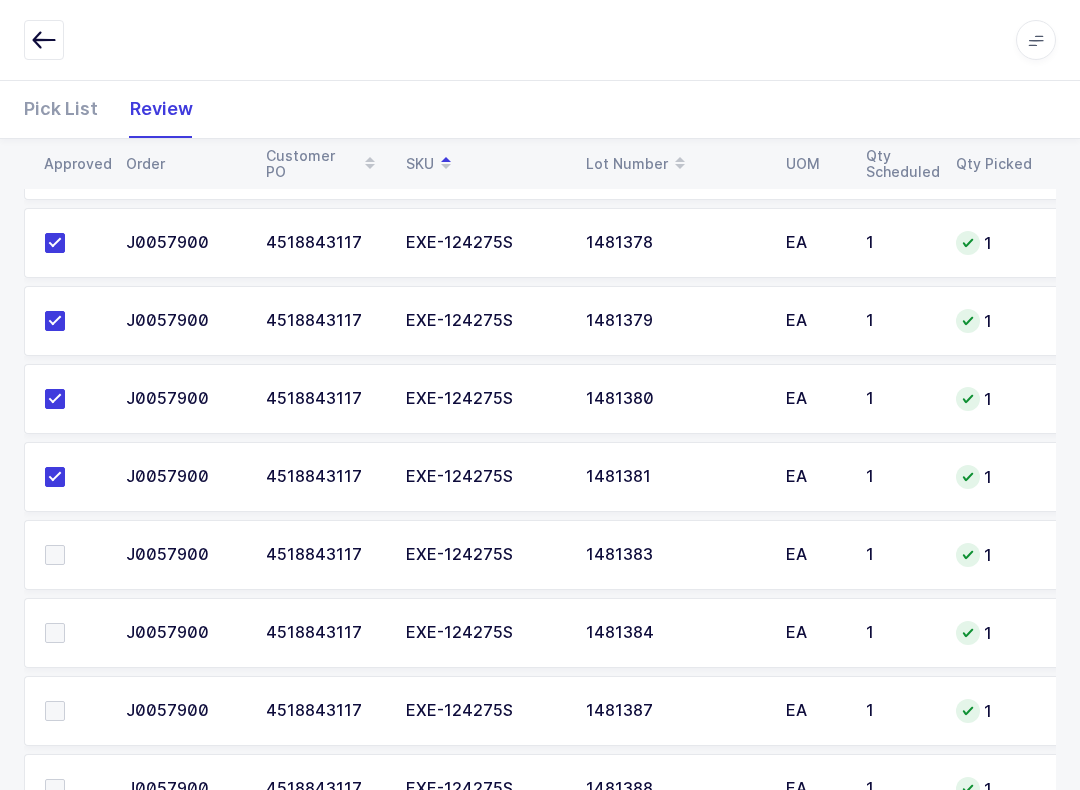 click at bounding box center [73, 555] 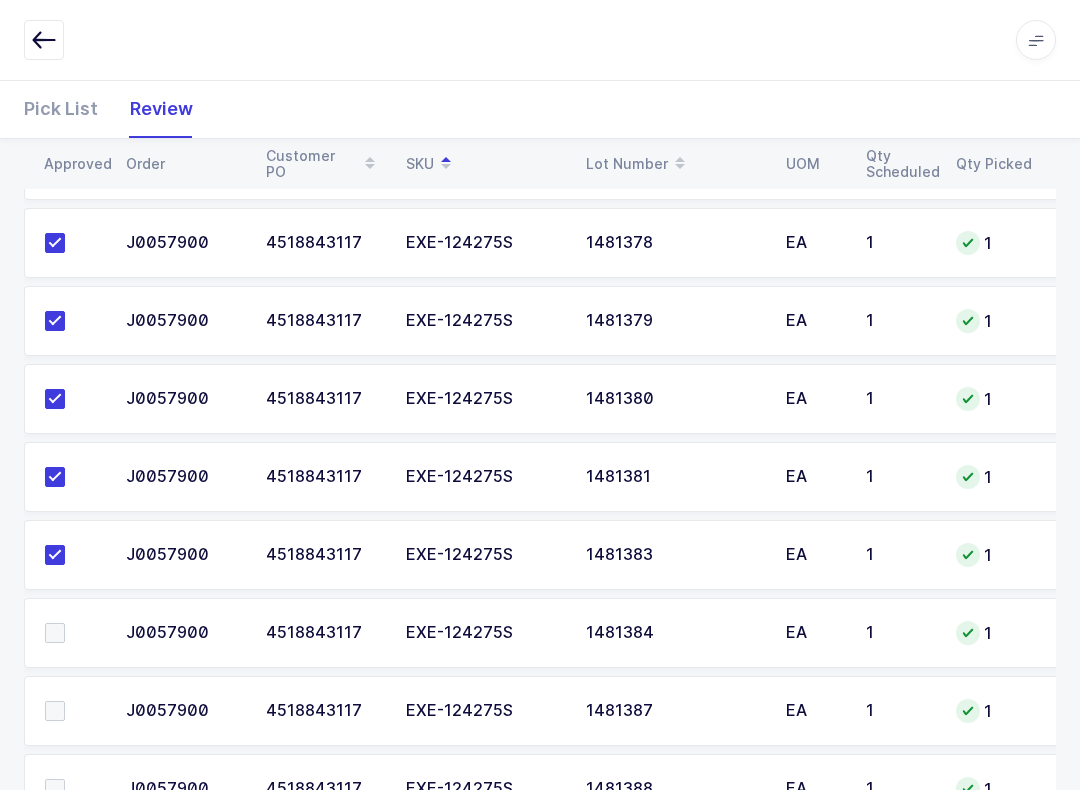 click at bounding box center (73, 633) 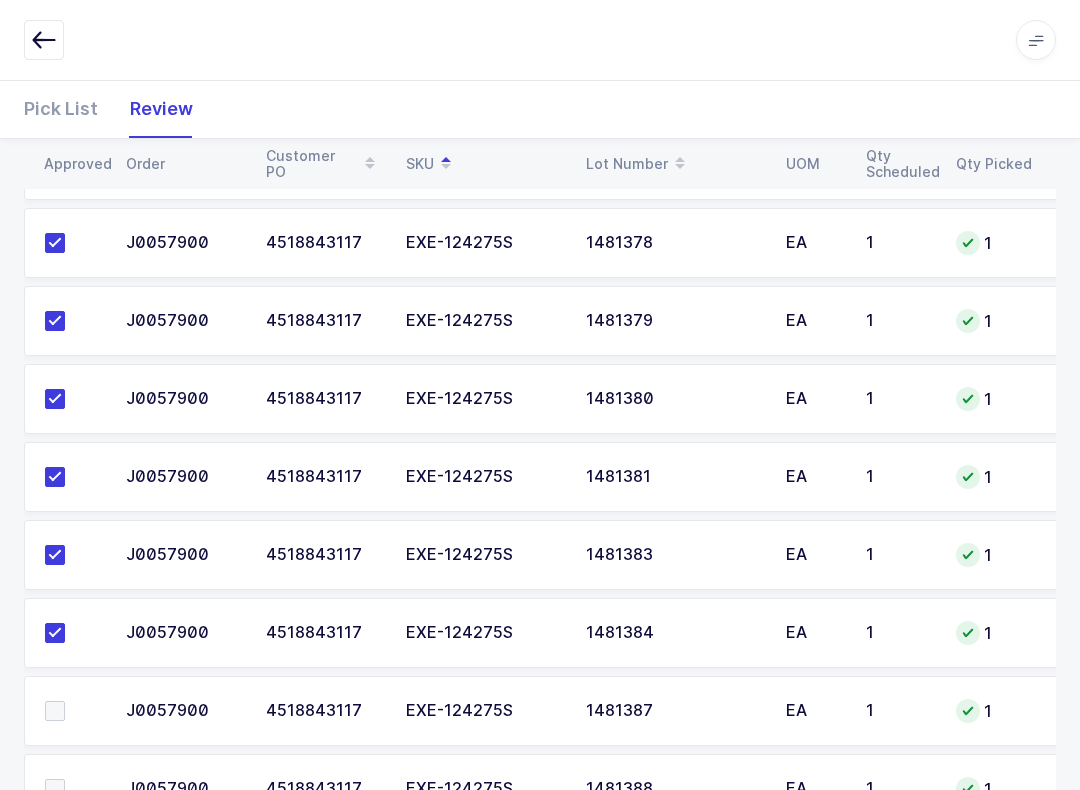 click at bounding box center [73, 711] 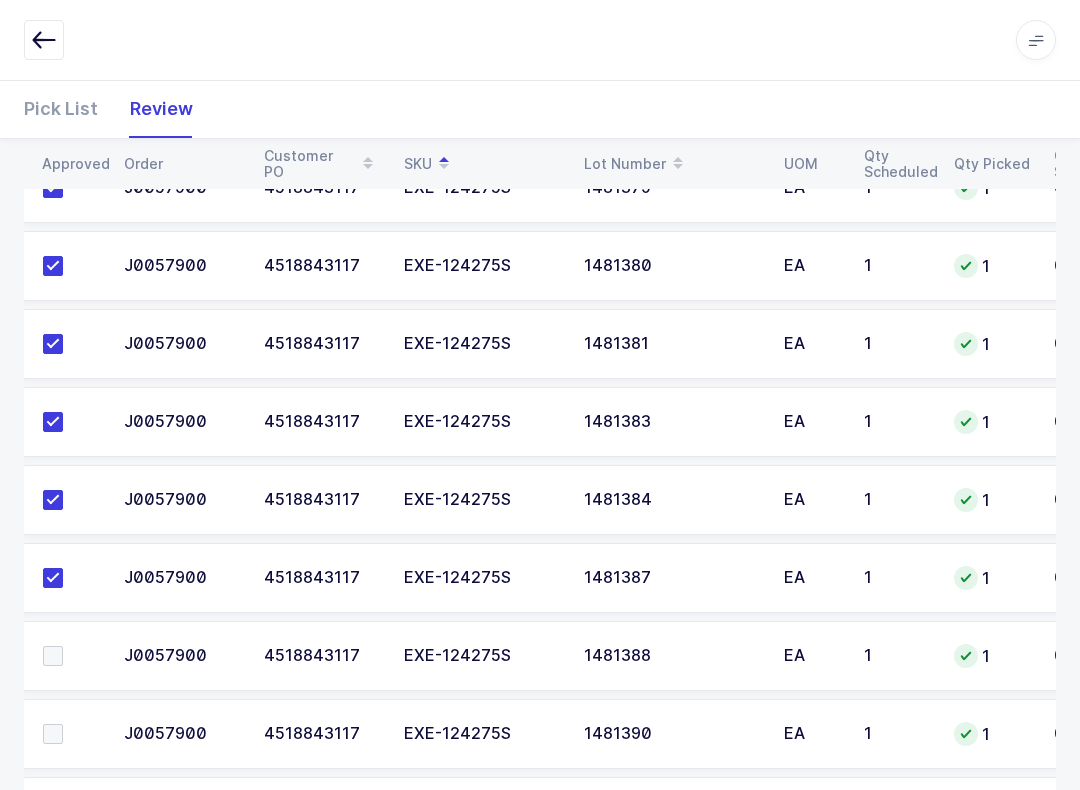 click at bounding box center [53, 656] 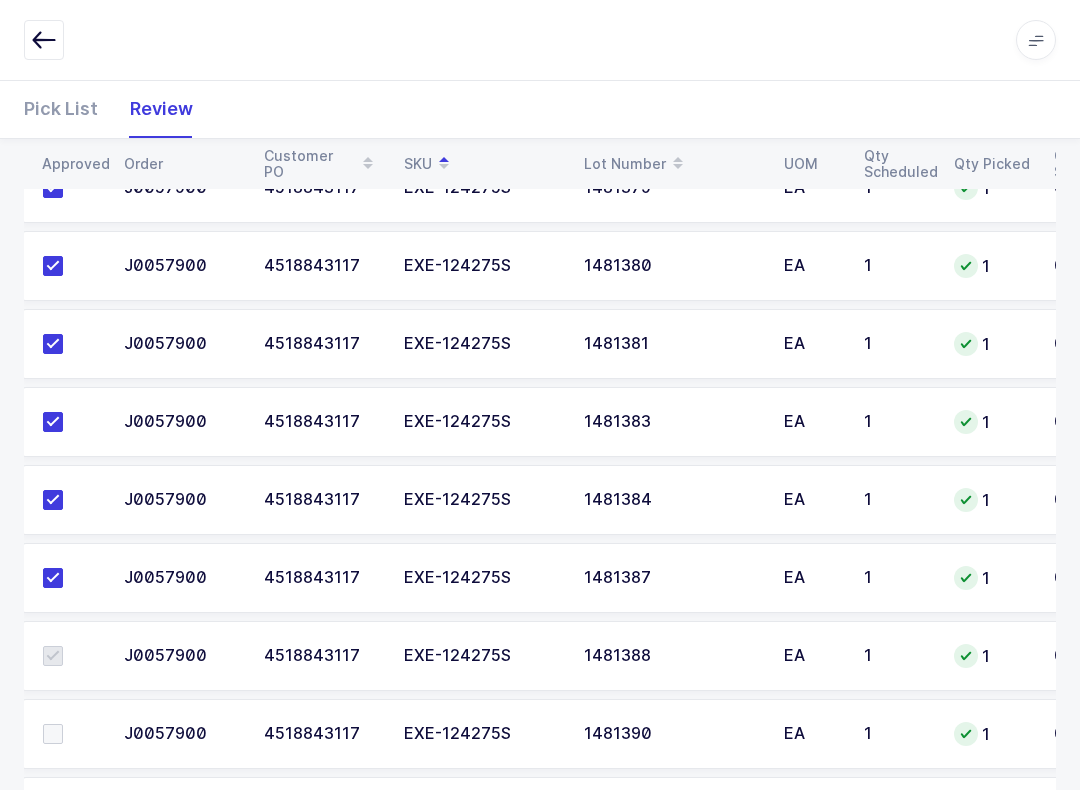 click at bounding box center [53, 734] 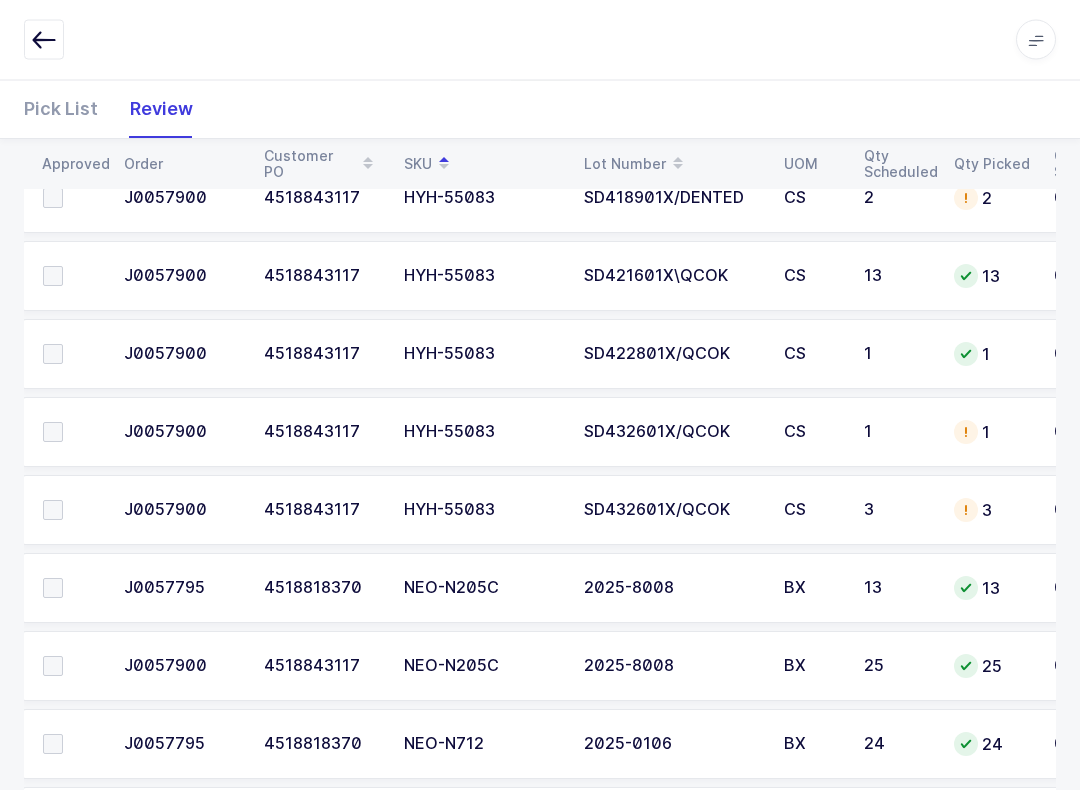 scroll, scrollTop: 3546, scrollLeft: 0, axis: vertical 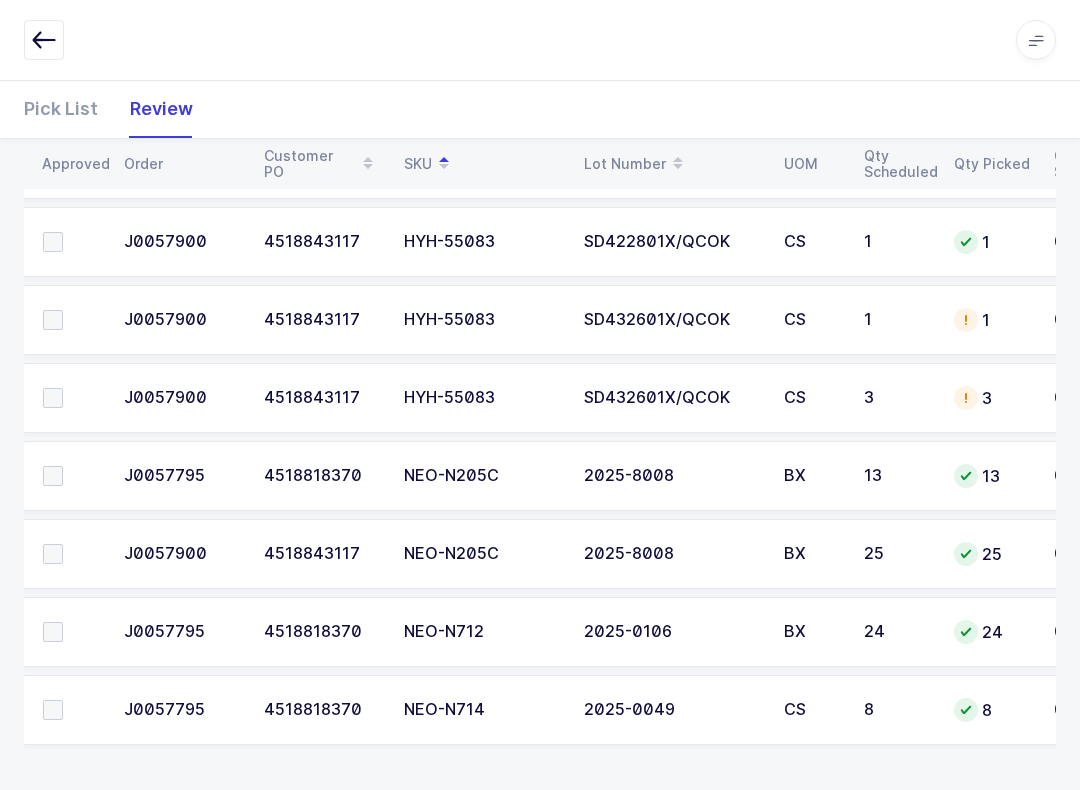 click at bounding box center [53, 632] 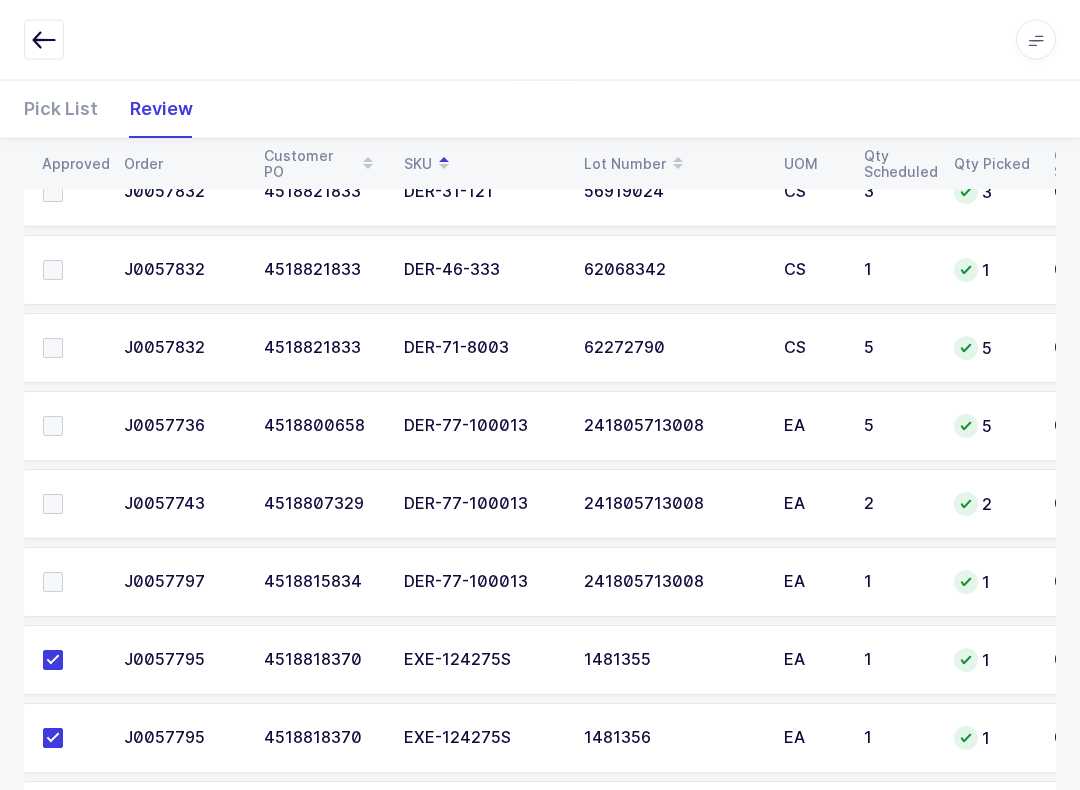 scroll, scrollTop: 1033, scrollLeft: 0, axis: vertical 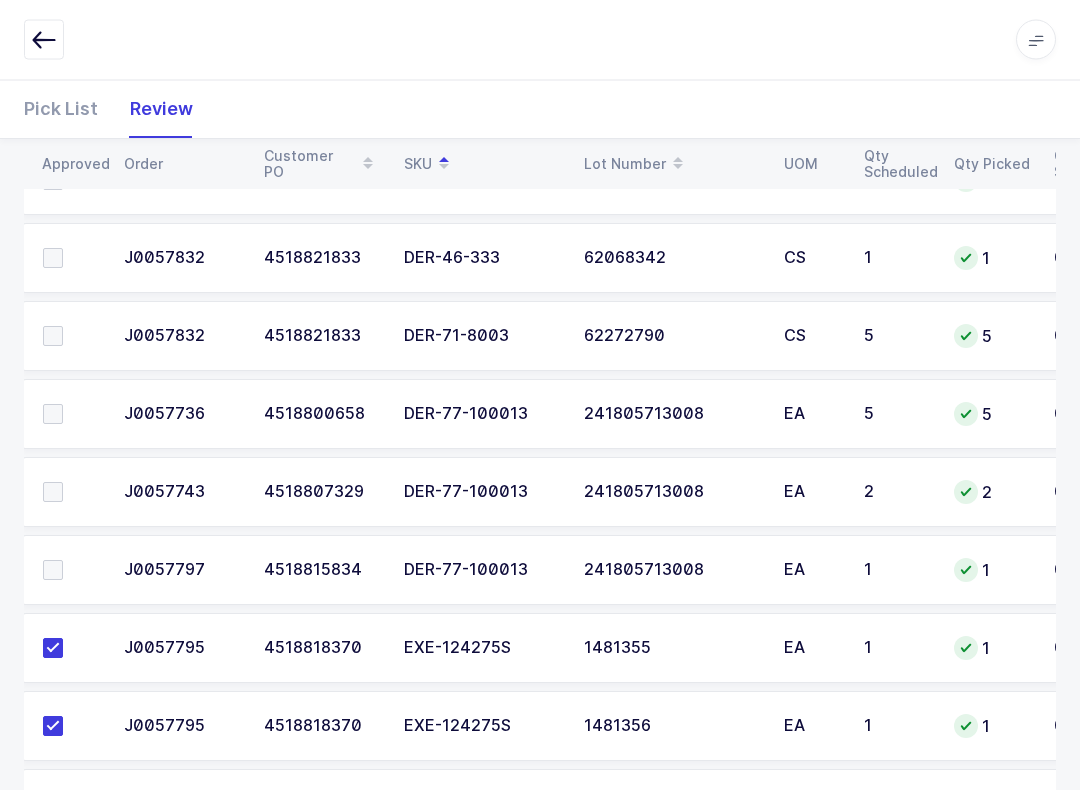 click at bounding box center [71, 259] 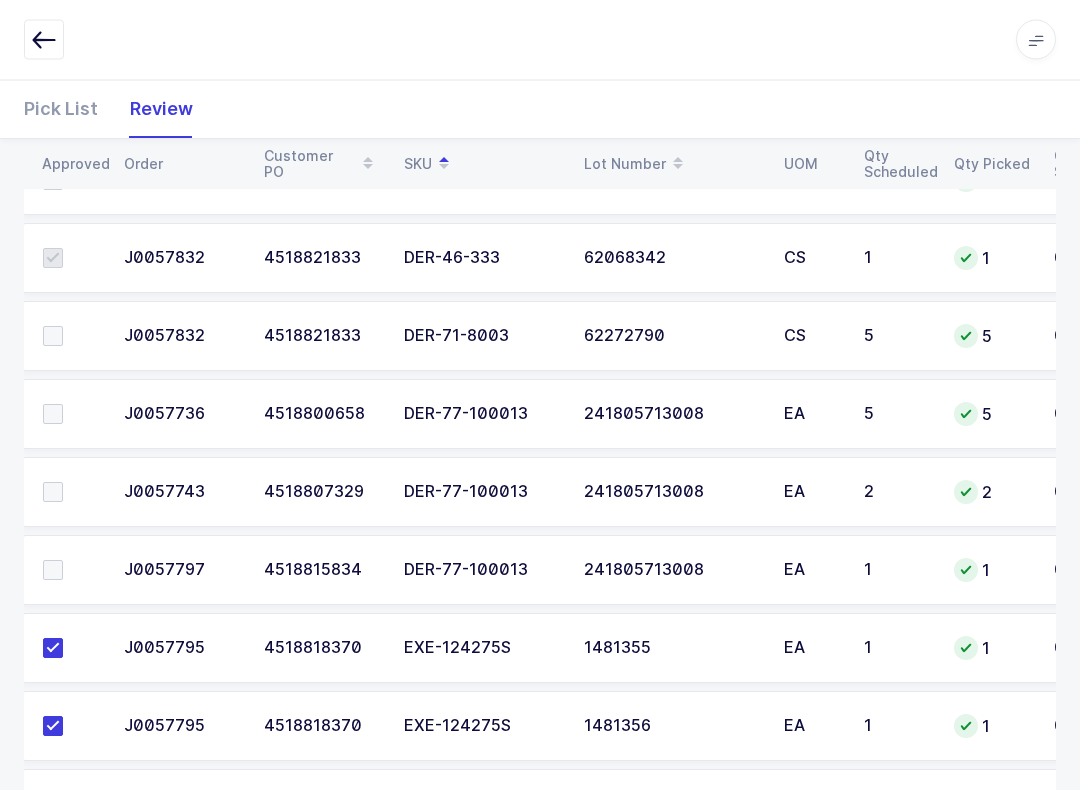 scroll, scrollTop: 1034, scrollLeft: 0, axis: vertical 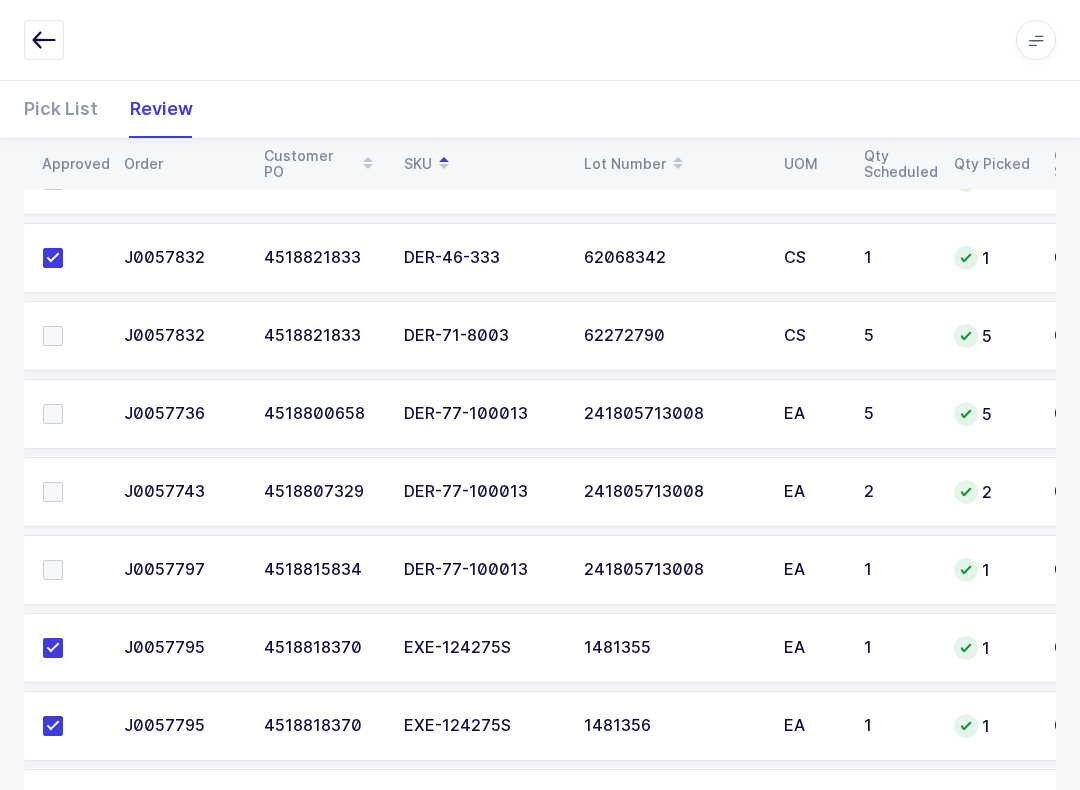 click at bounding box center (71, 492) 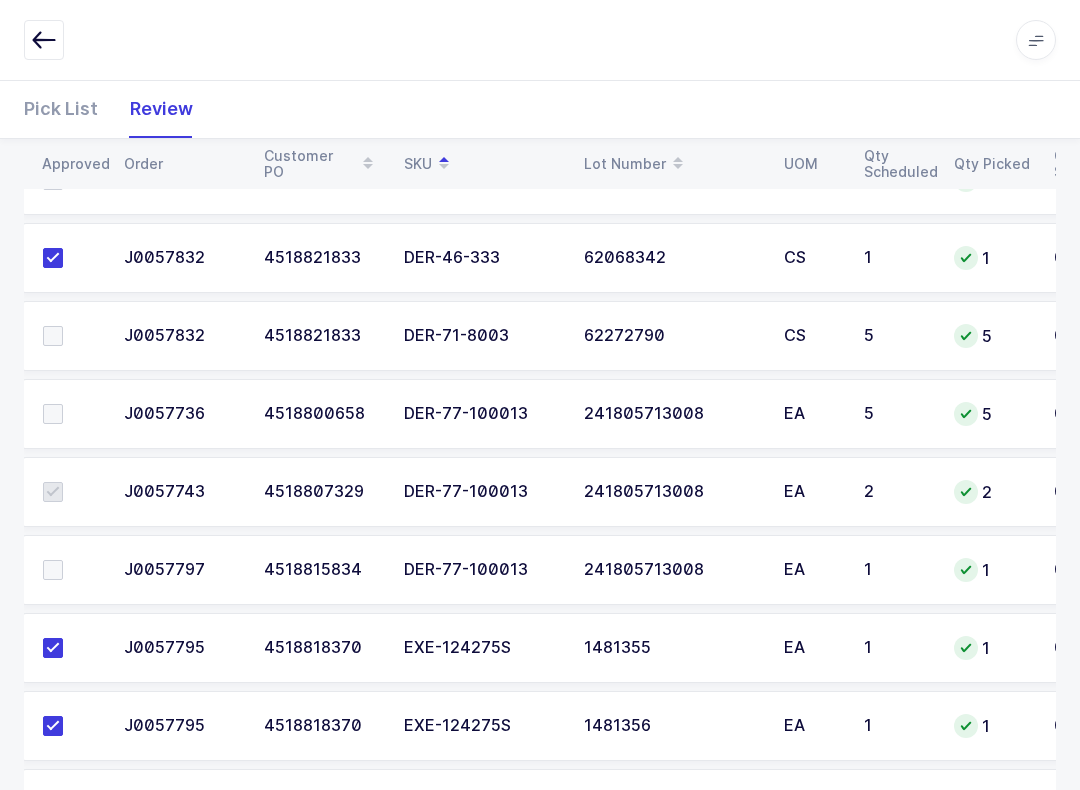 click at bounding box center (67, 414) 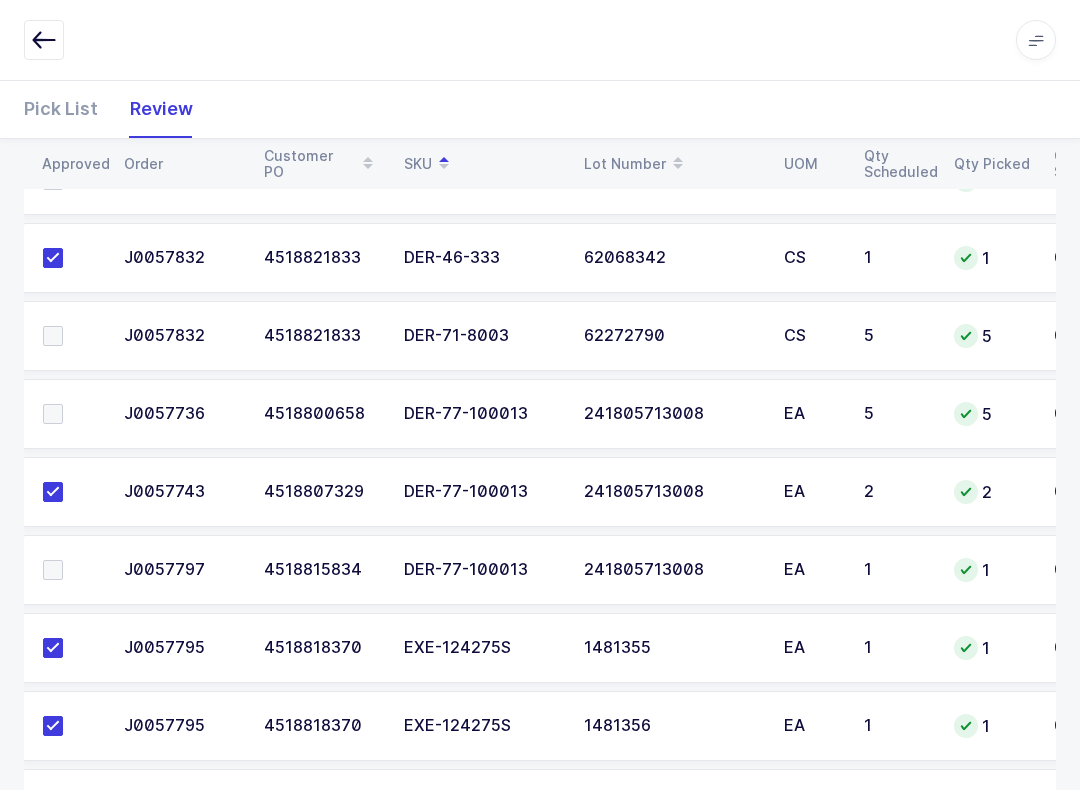 click at bounding box center [71, 414] 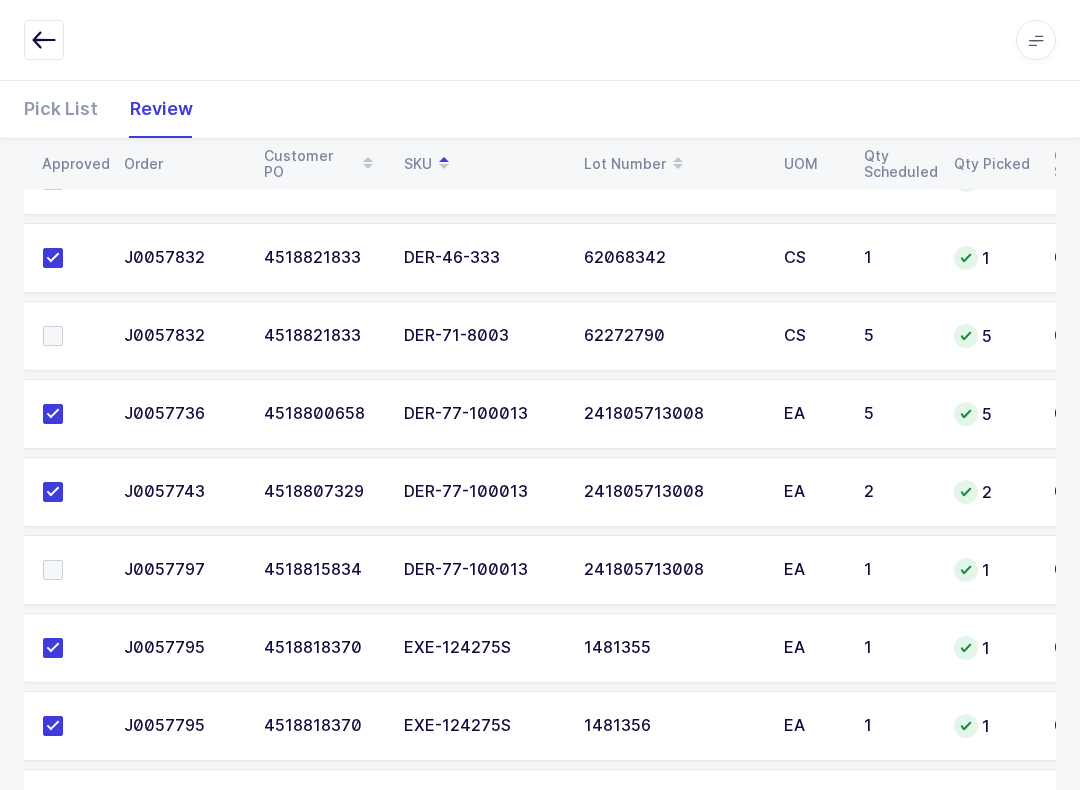 click at bounding box center [67, 570] 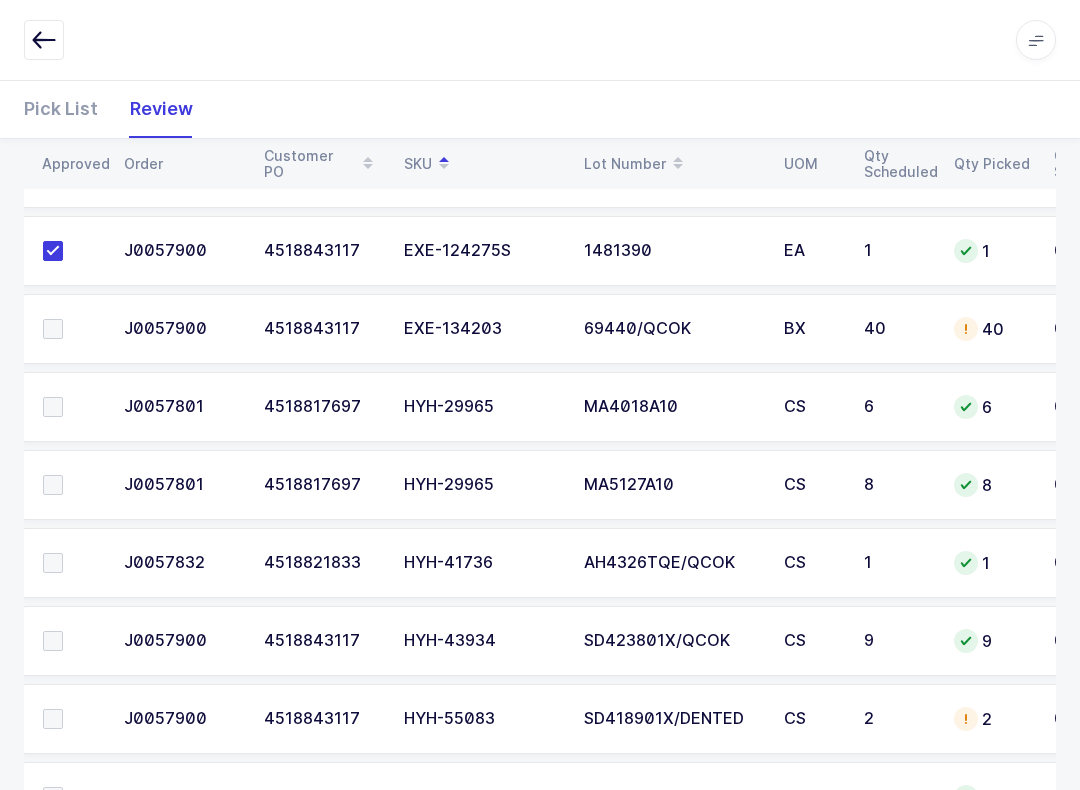 scroll, scrollTop: 2913, scrollLeft: 0, axis: vertical 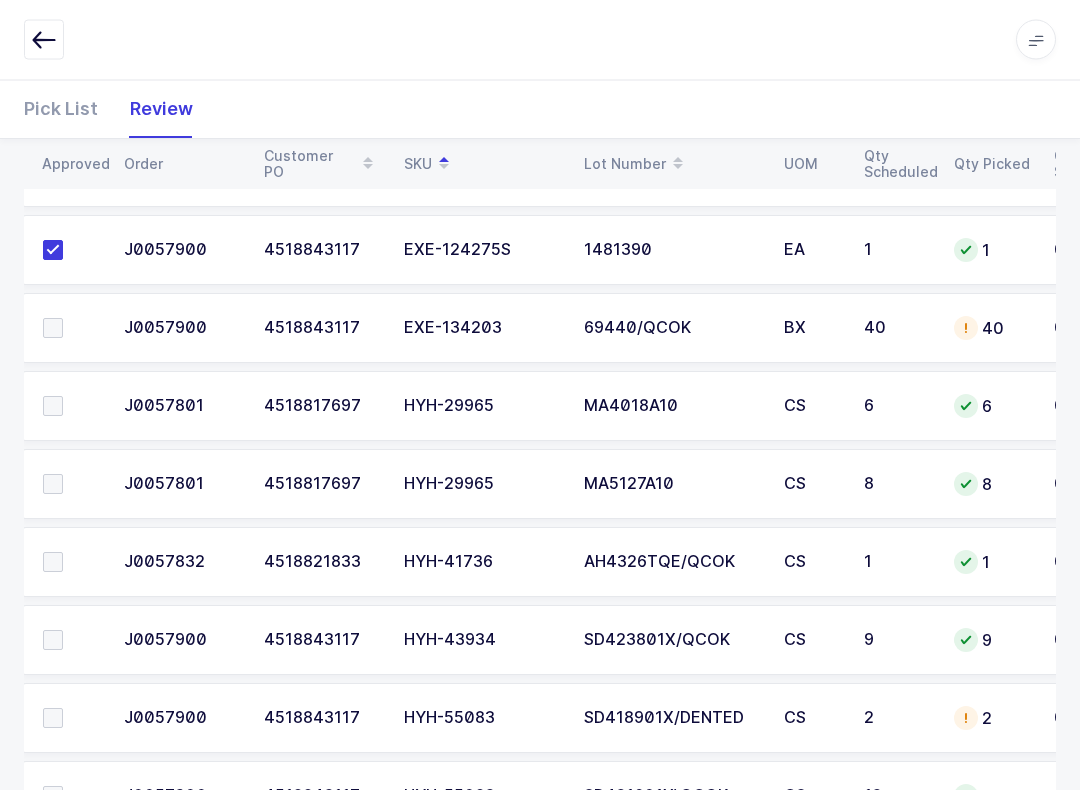 click at bounding box center (53, 407) 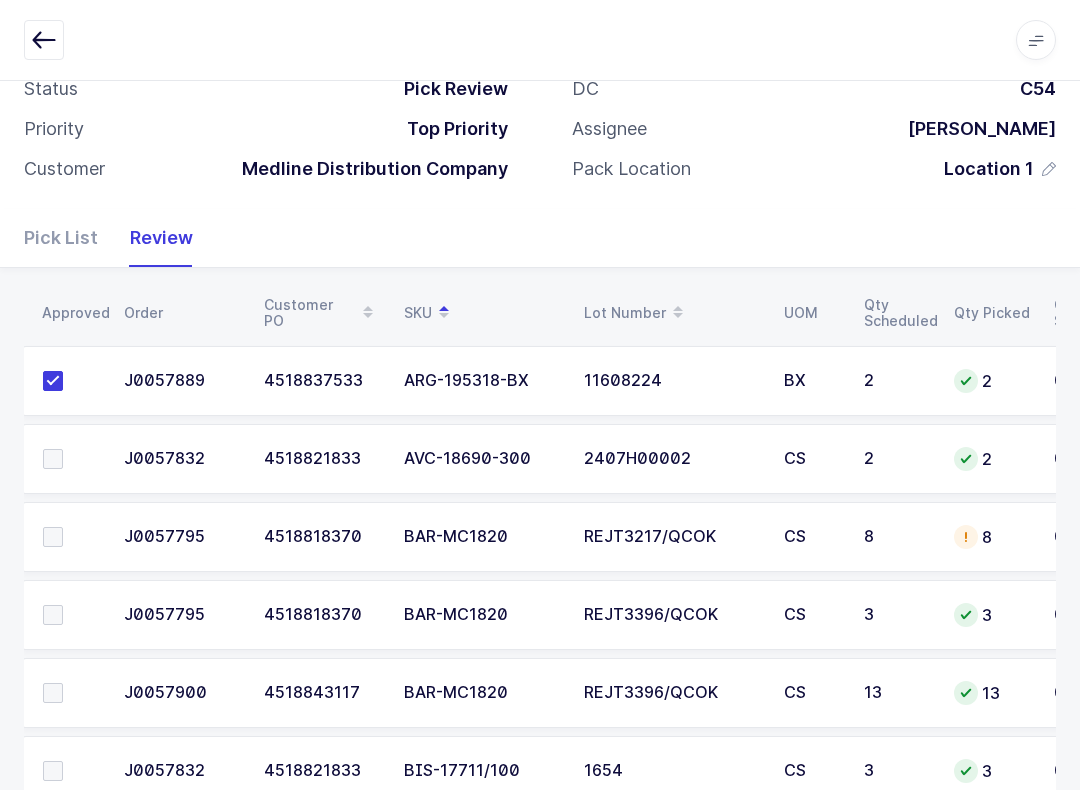 scroll, scrollTop: 121, scrollLeft: 0, axis: vertical 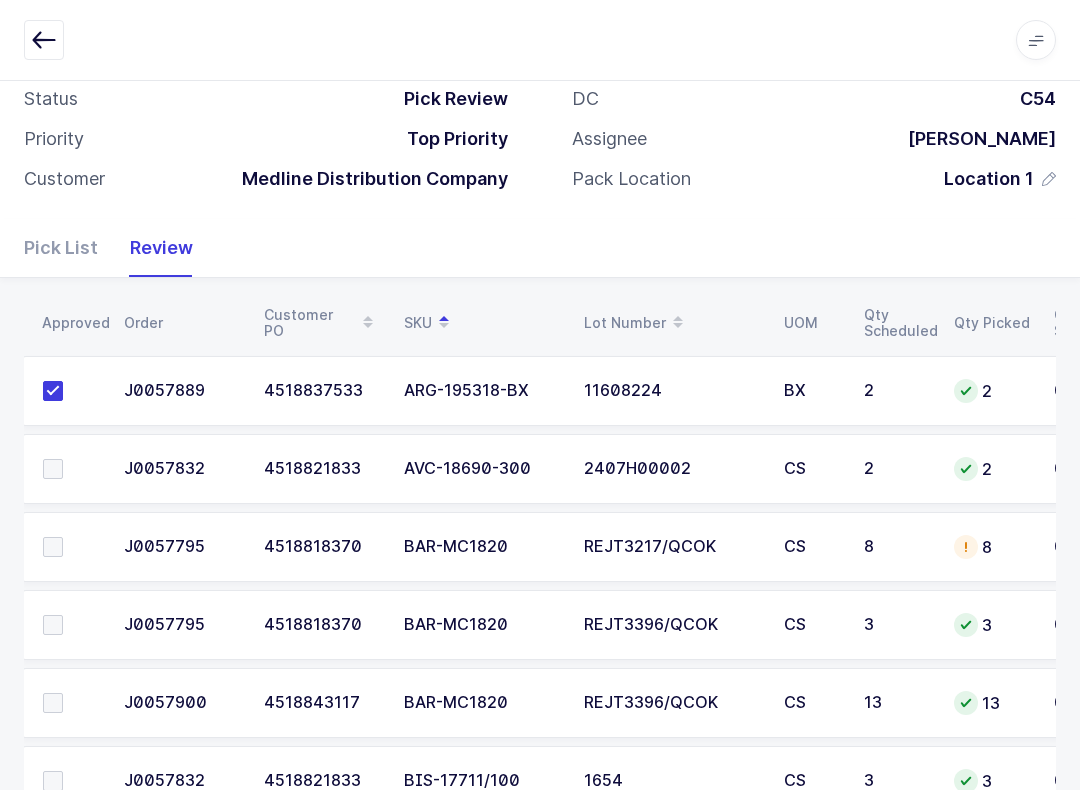 click at bounding box center (53, 469) 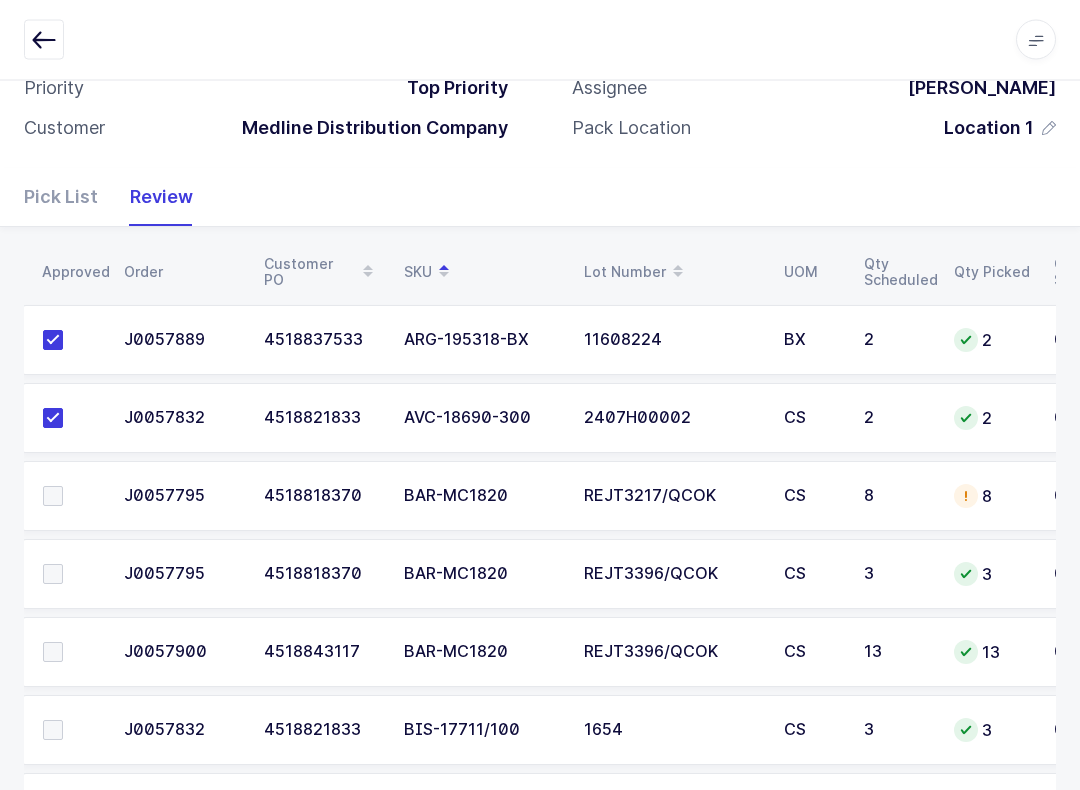 scroll, scrollTop: 172, scrollLeft: 0, axis: vertical 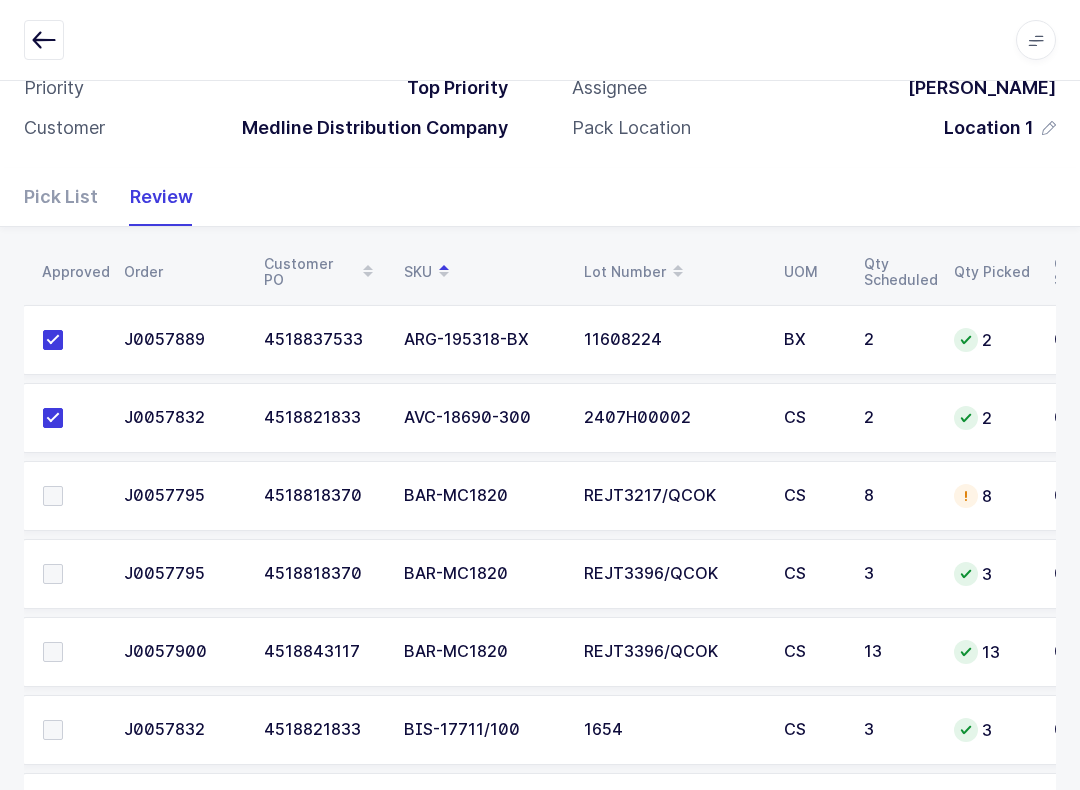 click at bounding box center (71, 574) 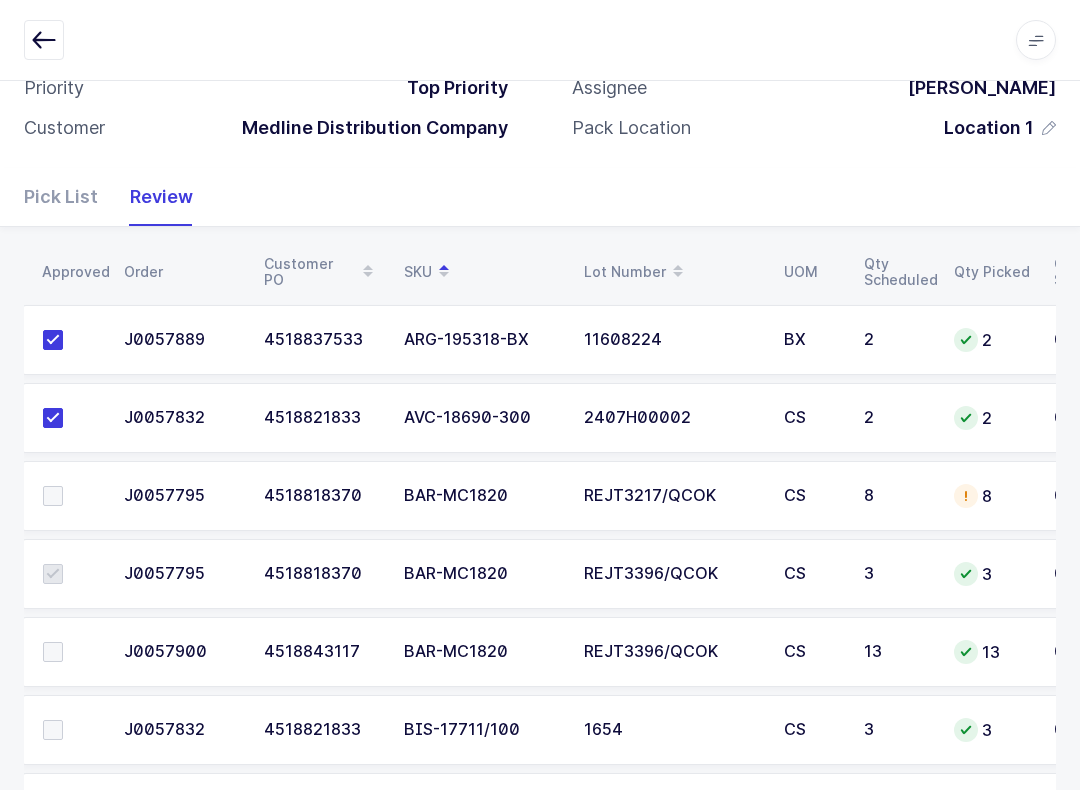 click at bounding box center [67, 496] 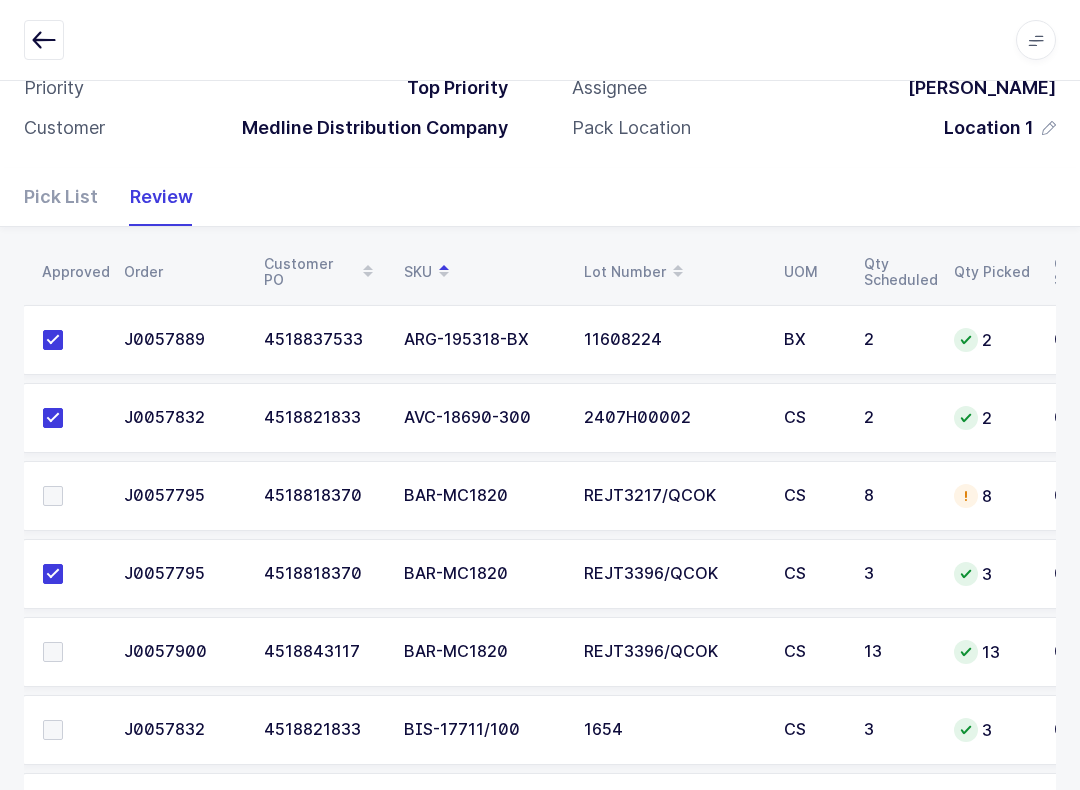 click at bounding box center [71, 496] 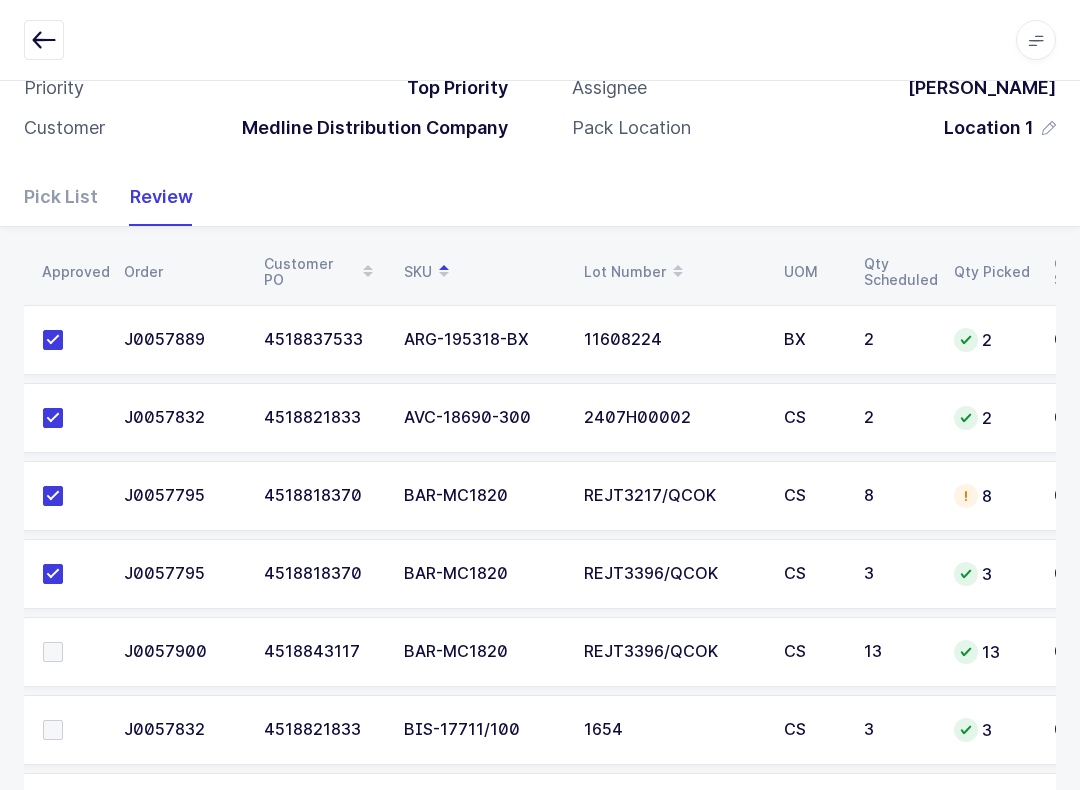 click at bounding box center [53, 652] 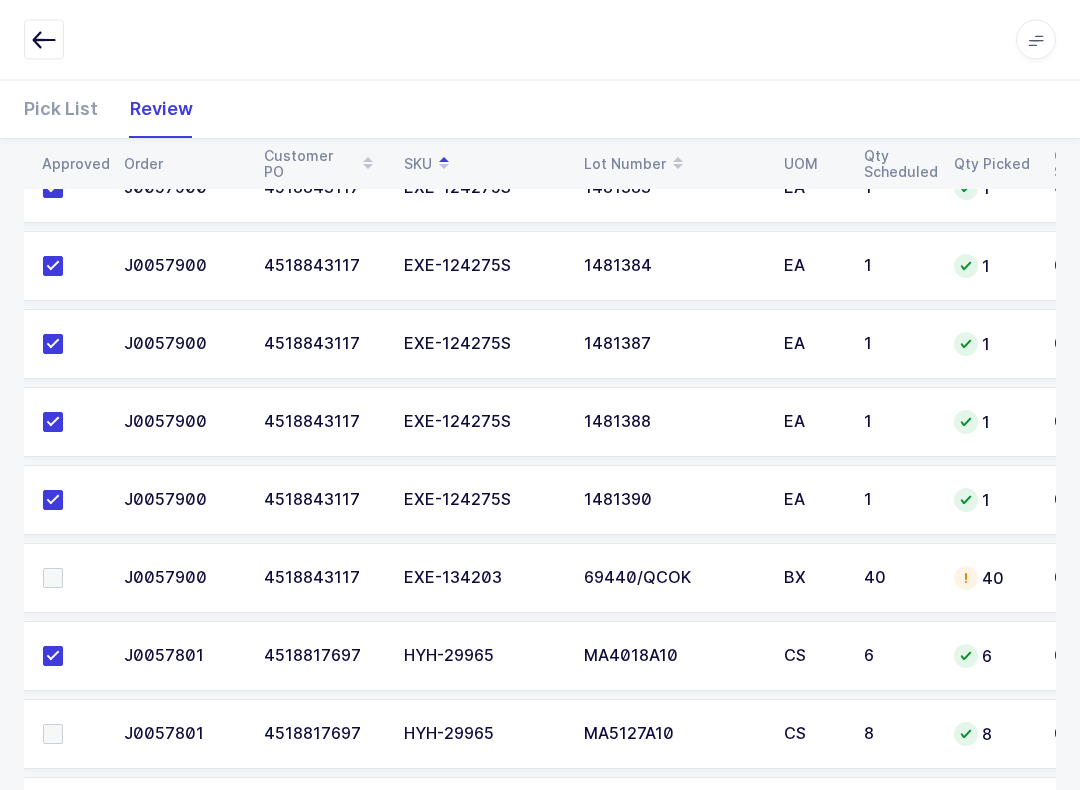 scroll, scrollTop: 2776, scrollLeft: 0, axis: vertical 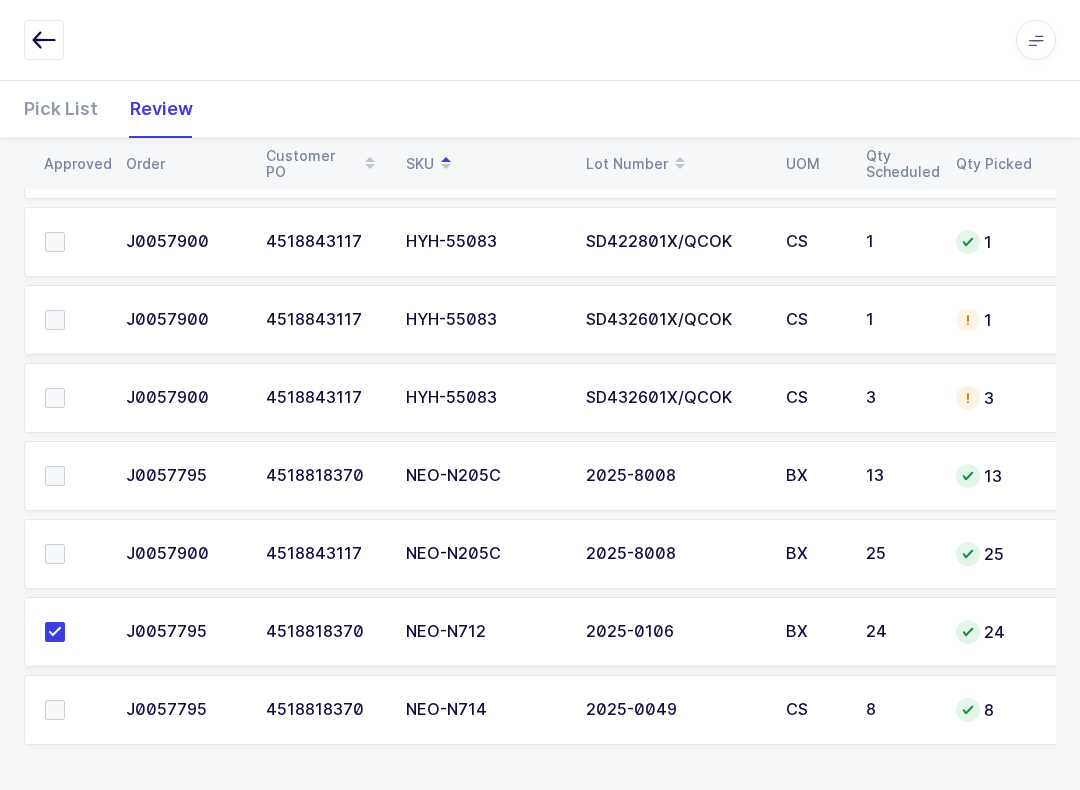 click at bounding box center [55, 710] 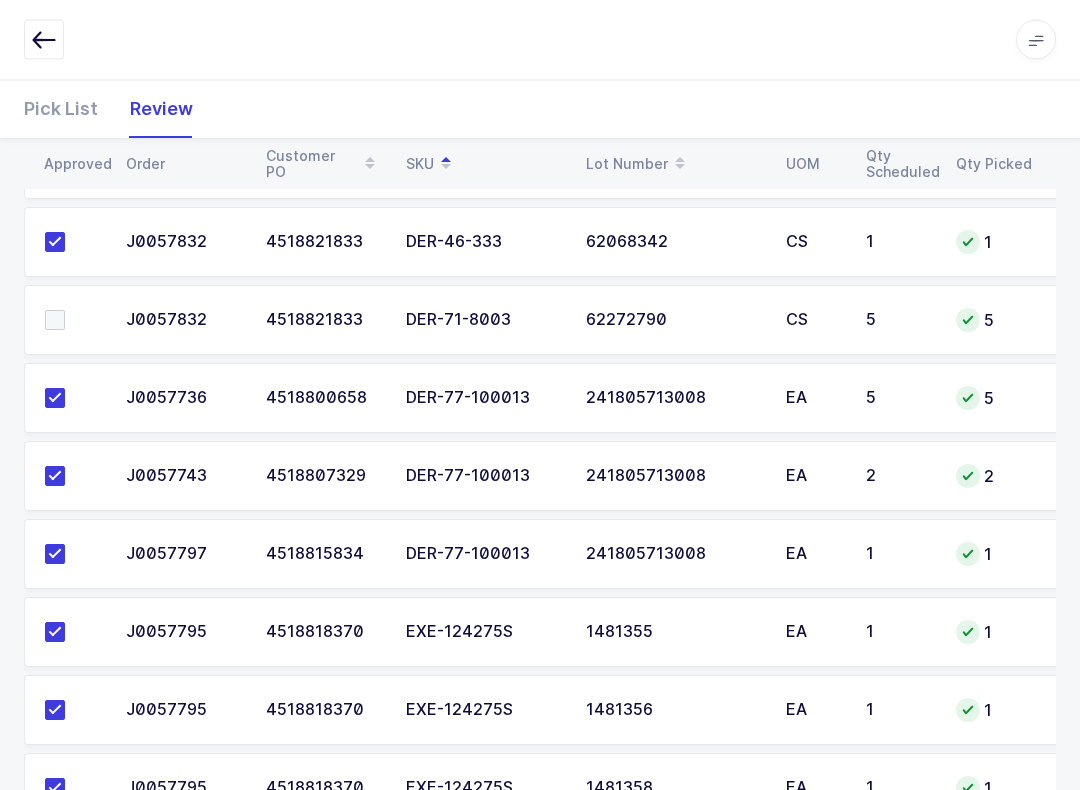 scroll, scrollTop: 1049, scrollLeft: 0, axis: vertical 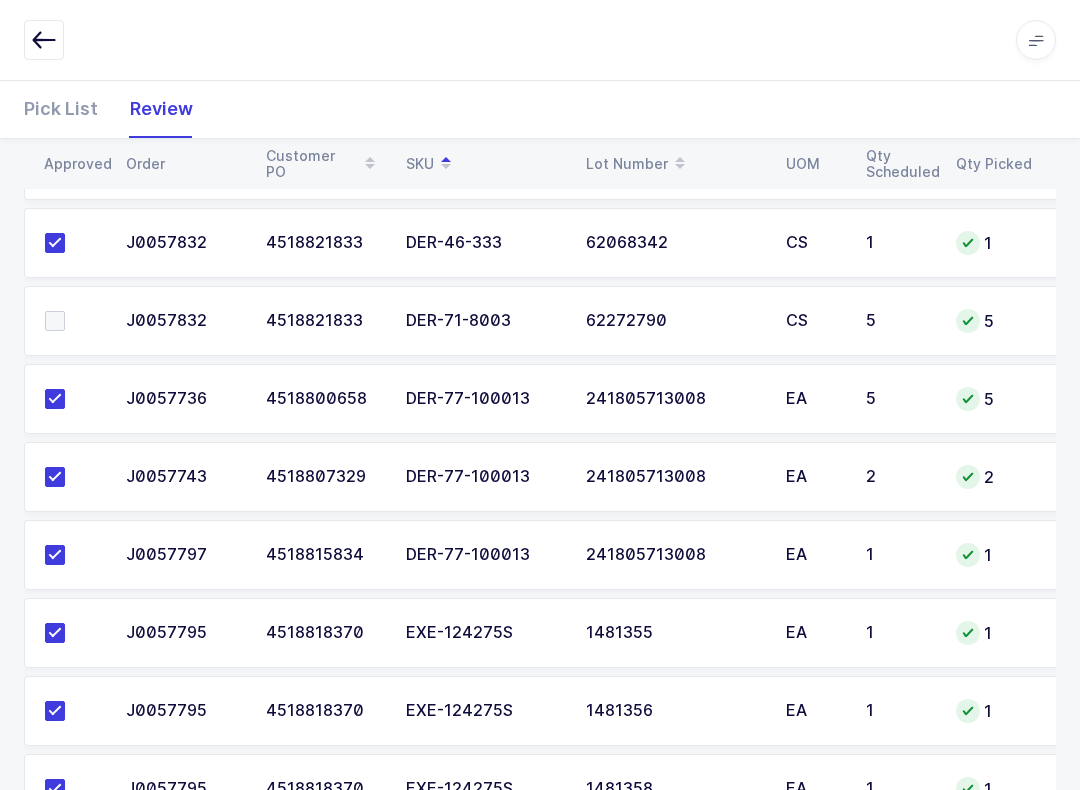 click at bounding box center (73, 321) 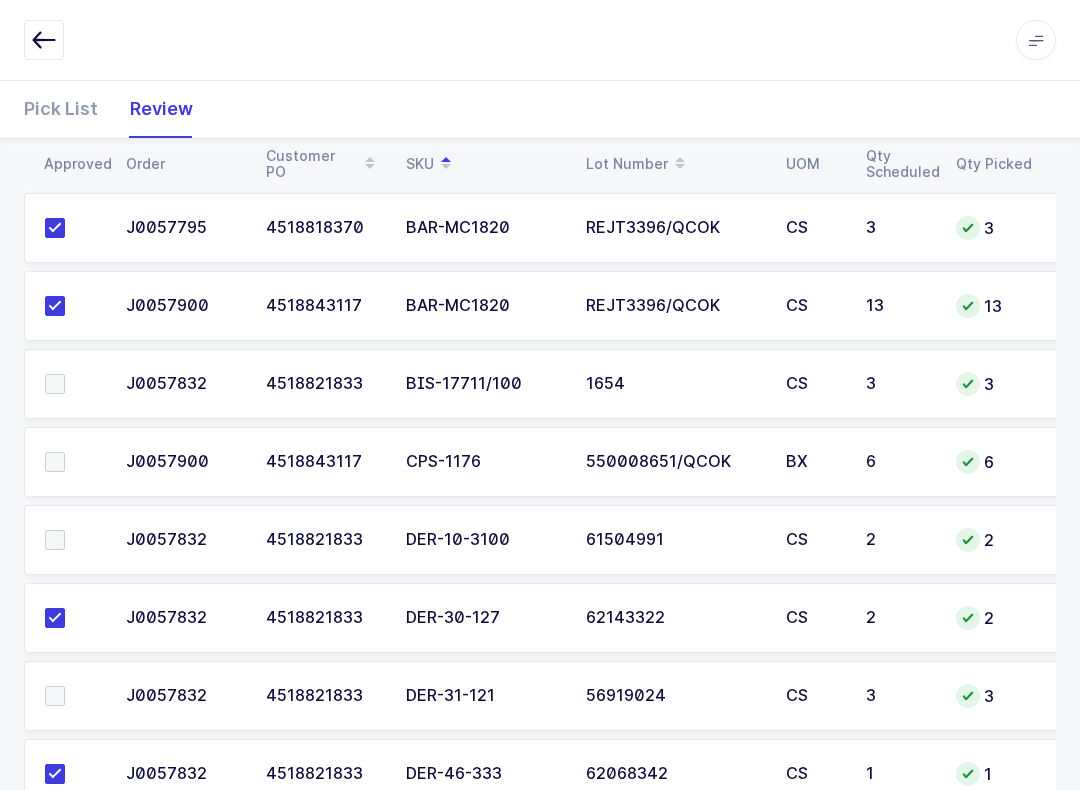 scroll, scrollTop: 487, scrollLeft: 0, axis: vertical 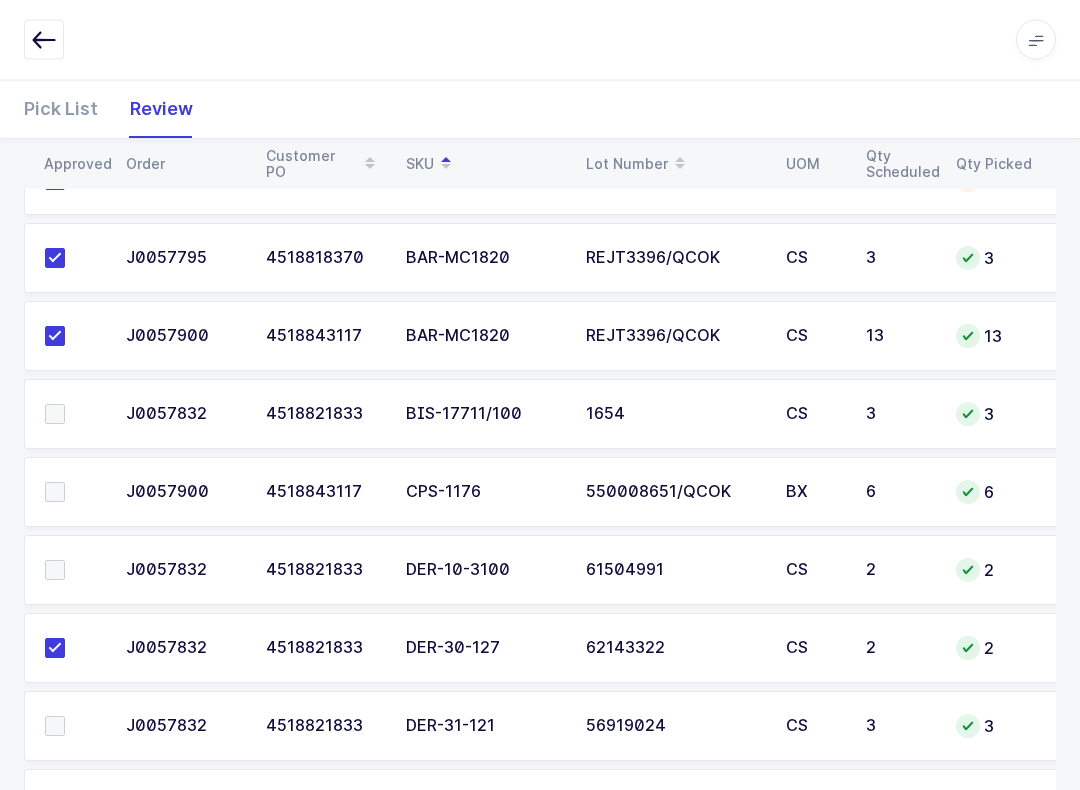 click at bounding box center (55, 415) 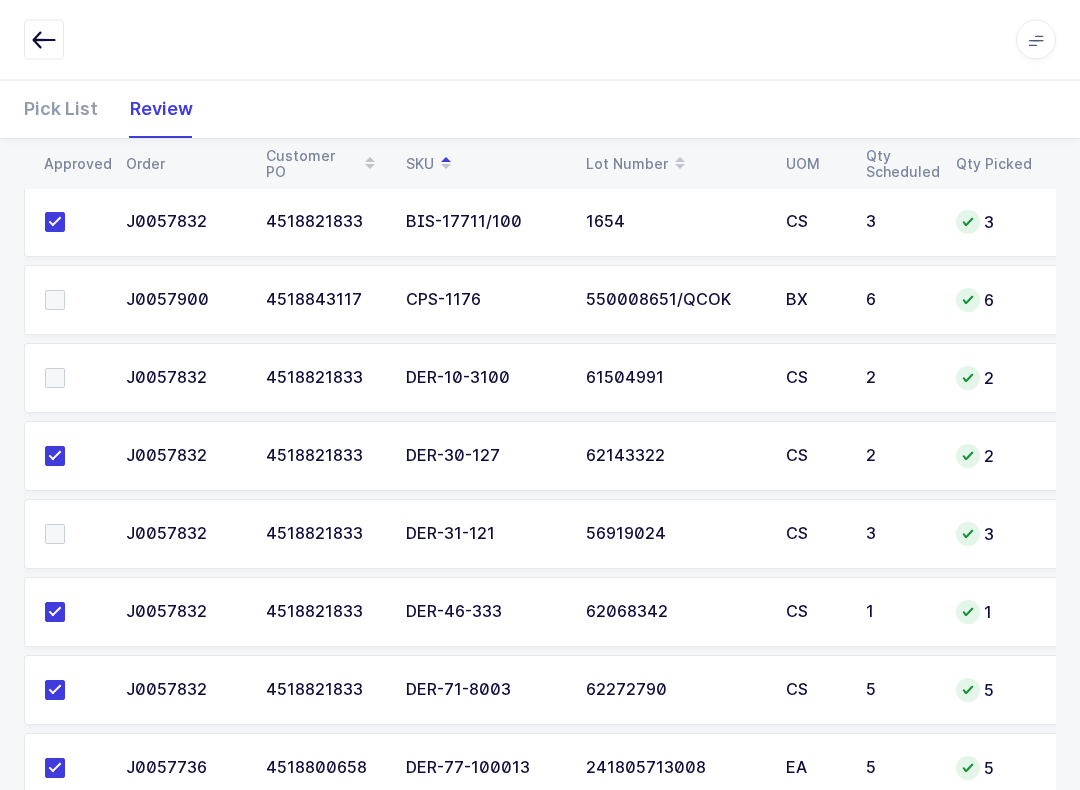 scroll, scrollTop: 678, scrollLeft: 0, axis: vertical 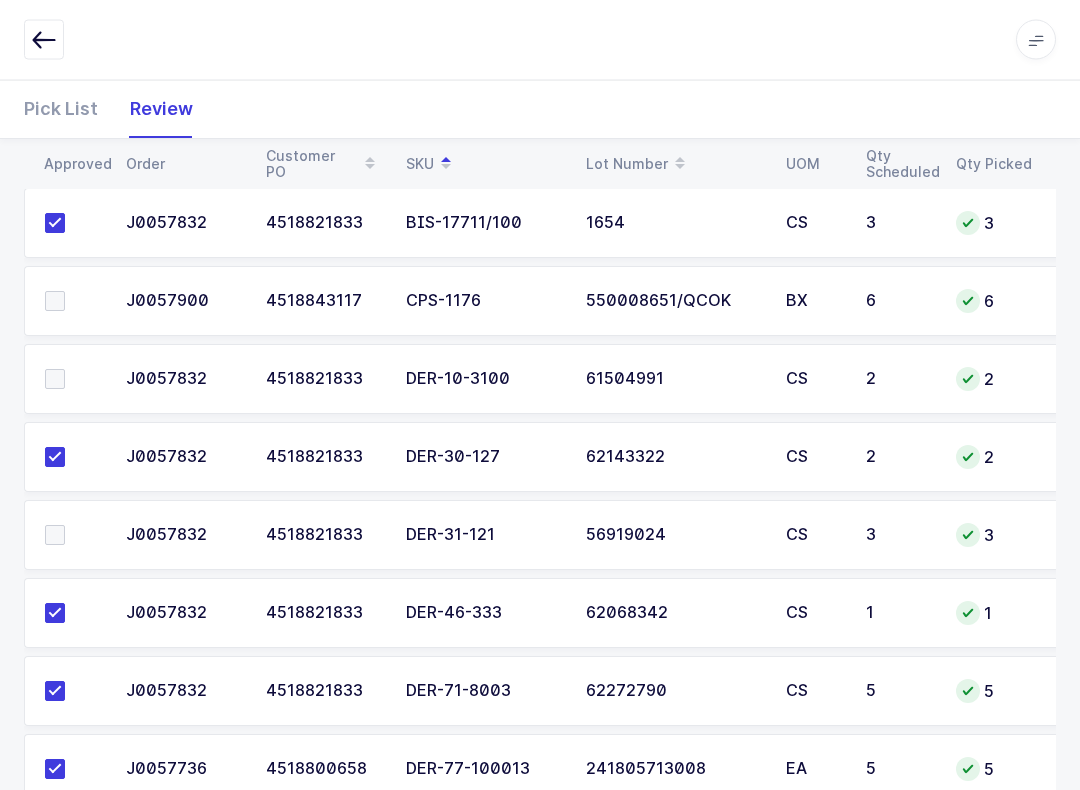 click at bounding box center [69, 380] 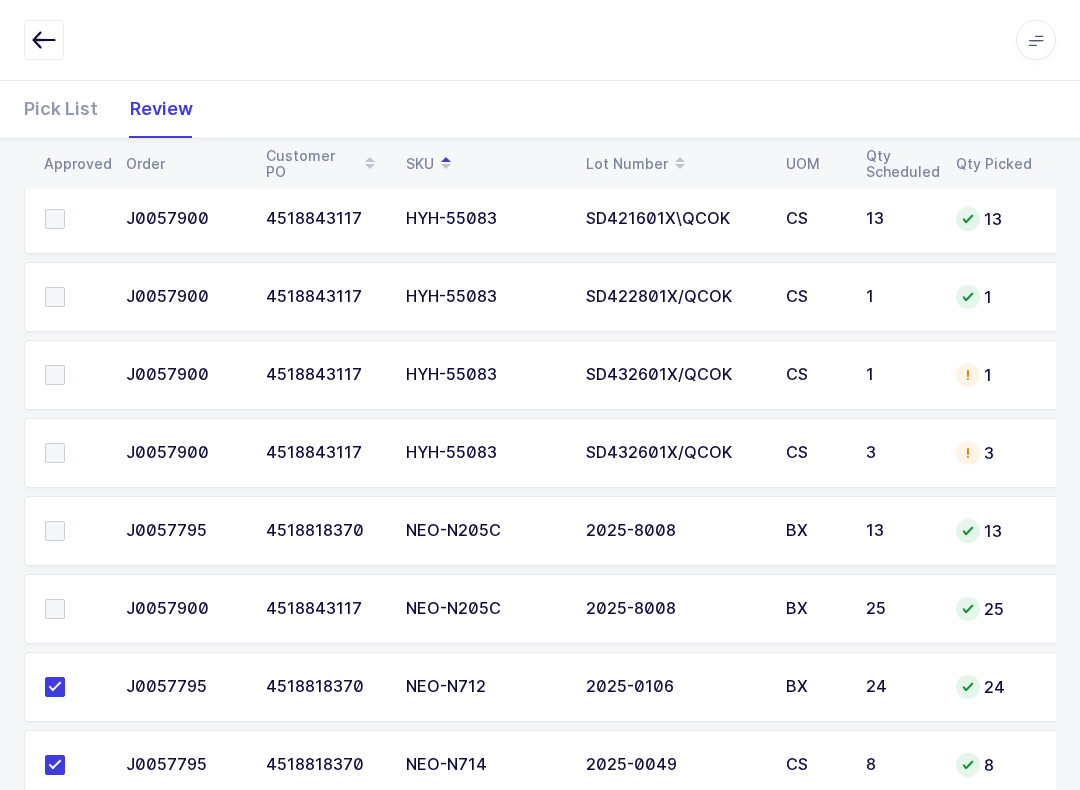 scroll, scrollTop: 3497, scrollLeft: 0, axis: vertical 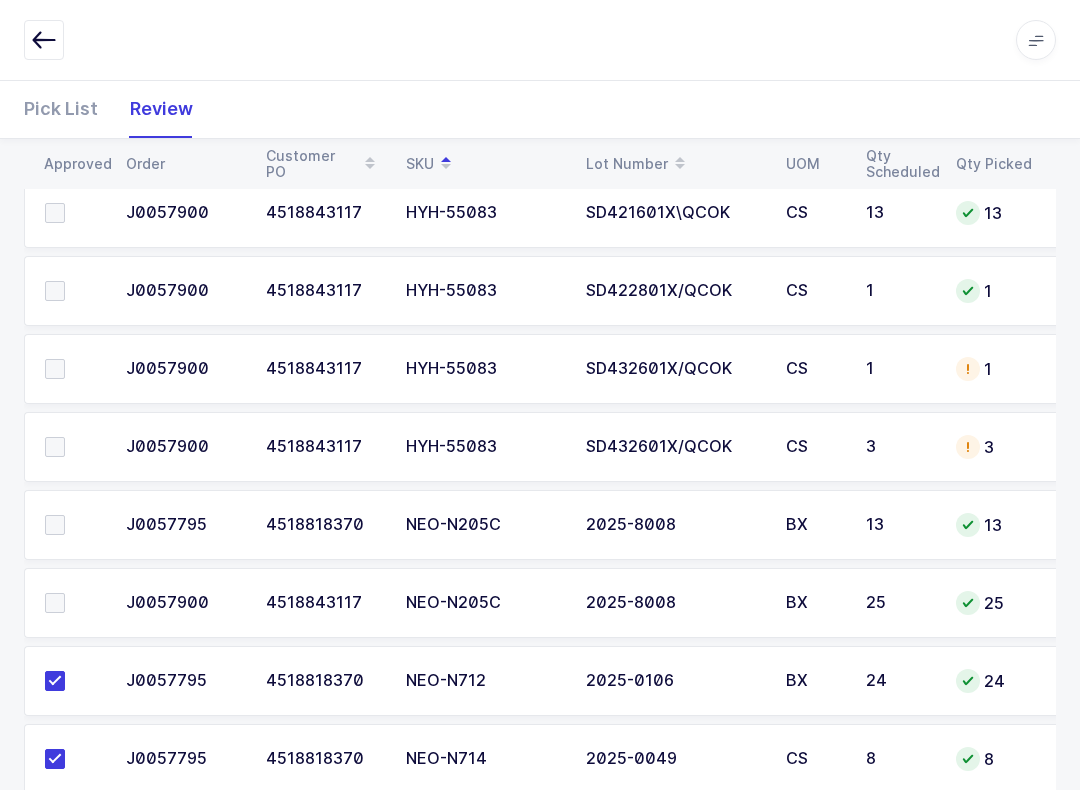 click at bounding box center [55, 525] 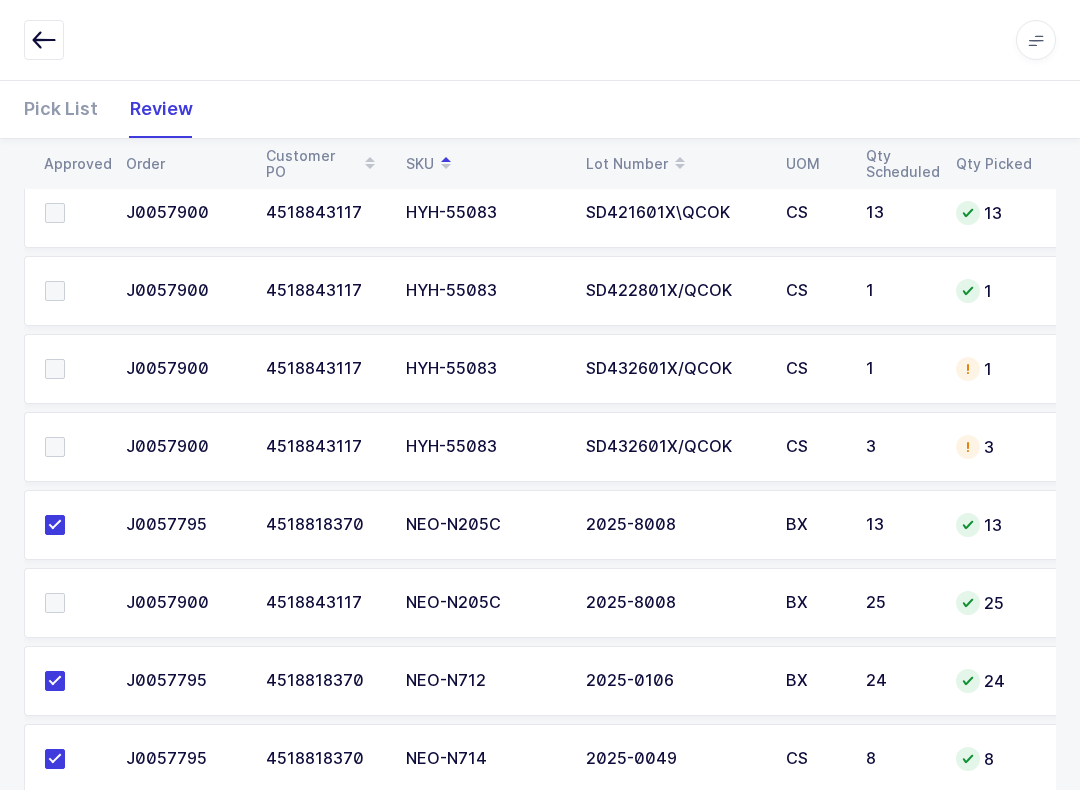 click at bounding box center (69, 603) 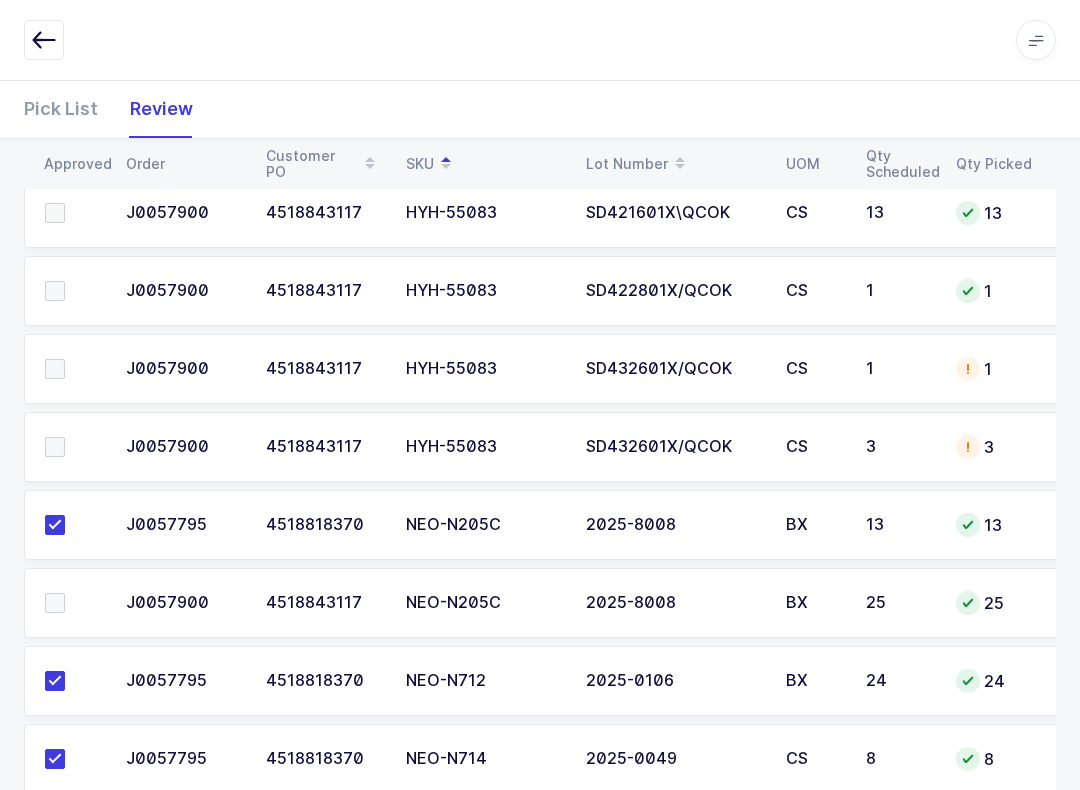 click at bounding box center [69, 603] 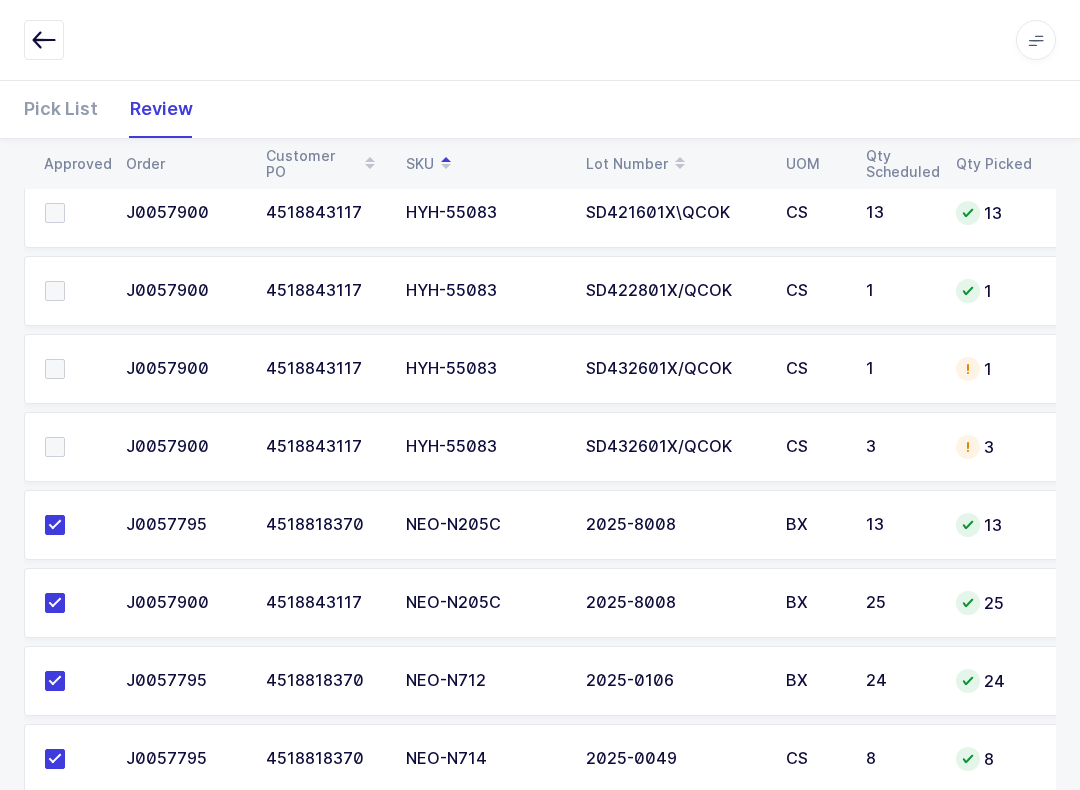 click at bounding box center [73, 603] 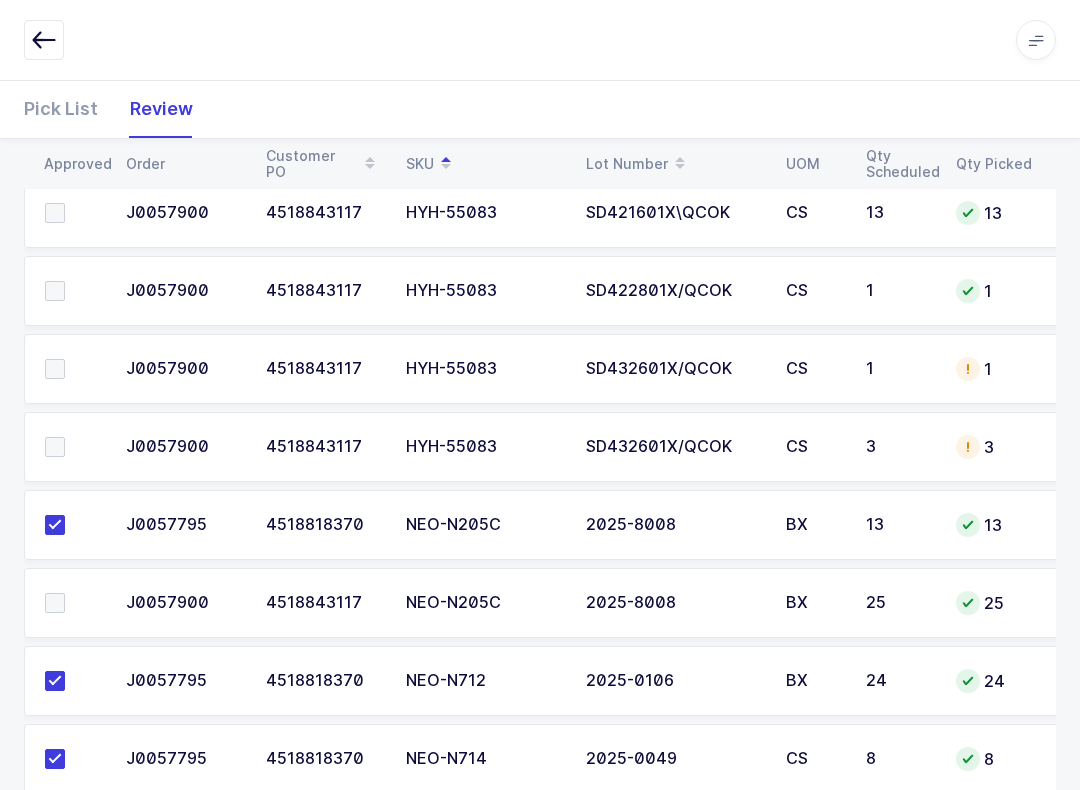 click at bounding box center (55, 603) 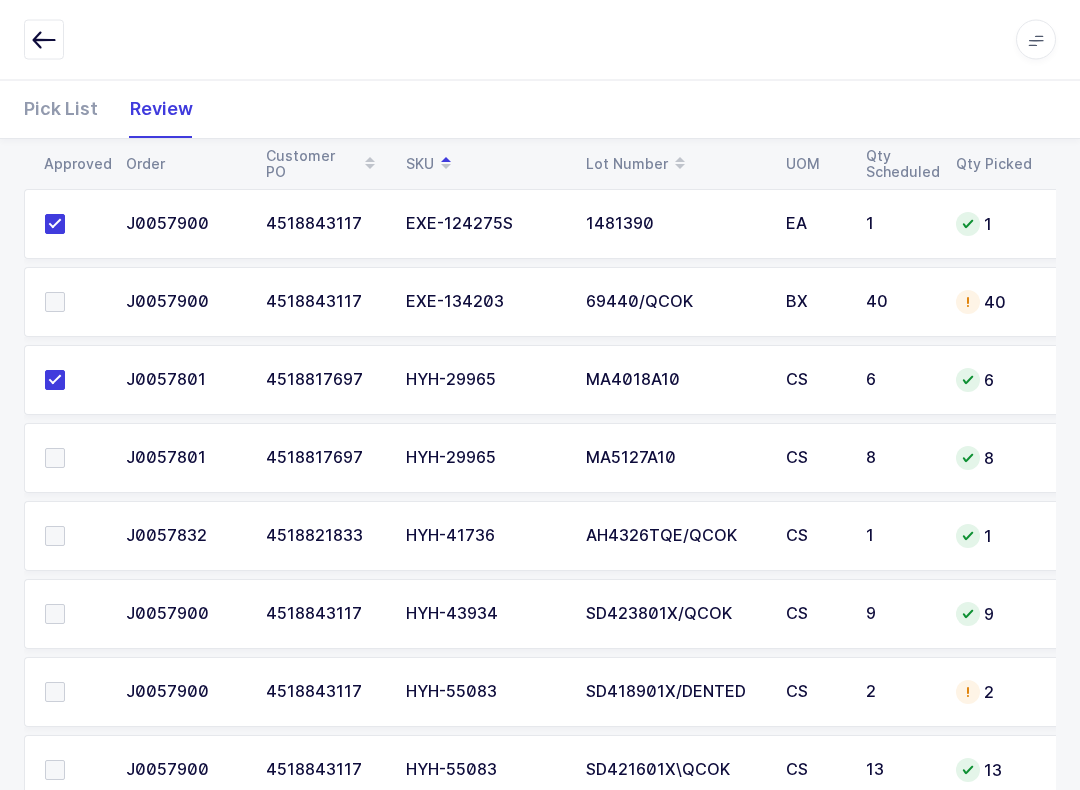 scroll, scrollTop: 2927, scrollLeft: 0, axis: vertical 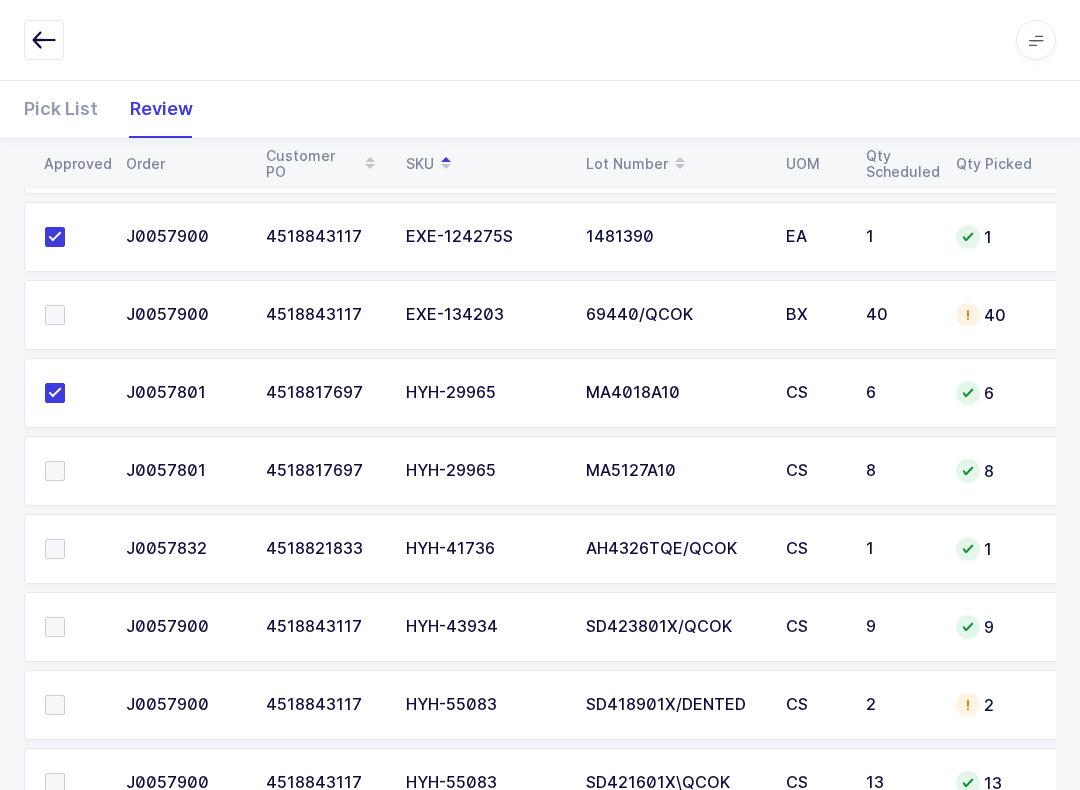 click at bounding box center [55, 471] 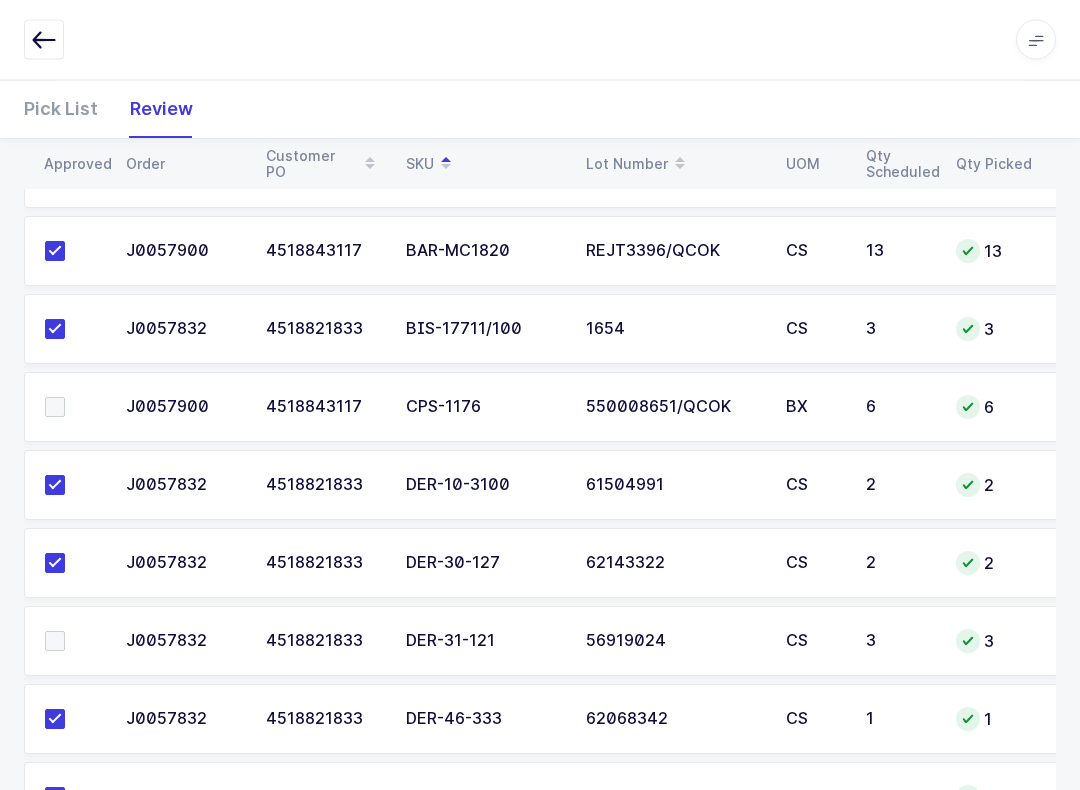 scroll, scrollTop: 596, scrollLeft: 0, axis: vertical 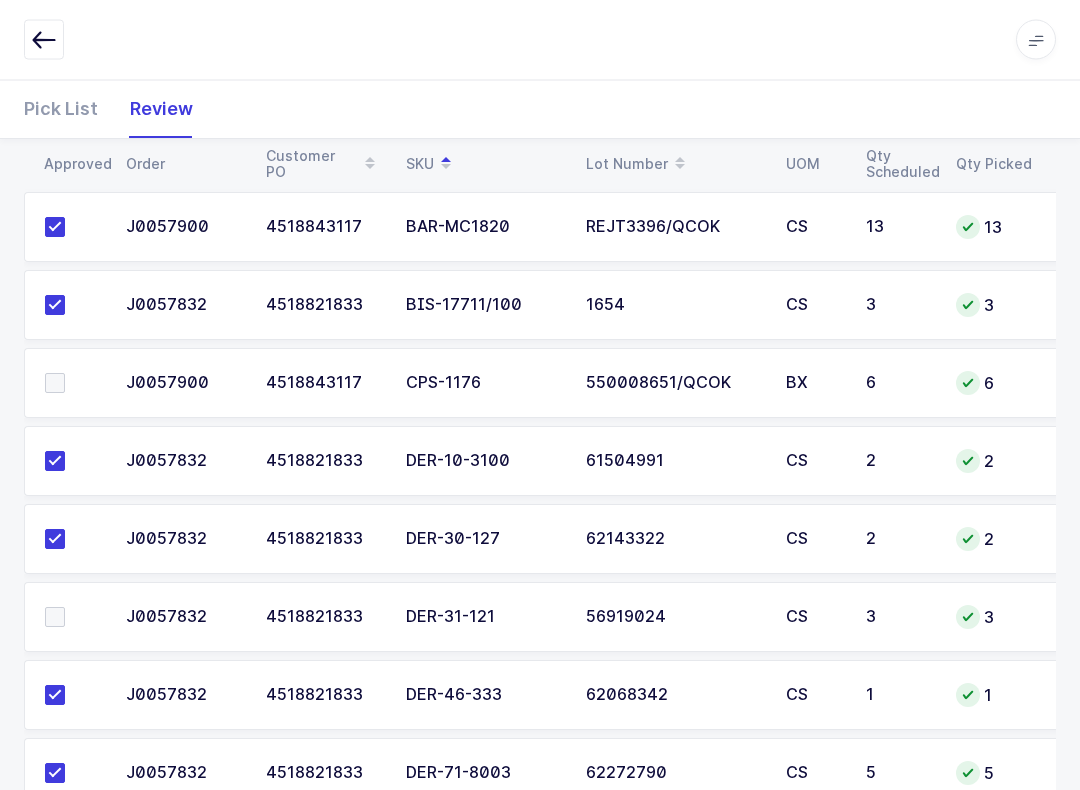 click at bounding box center [73, 384] 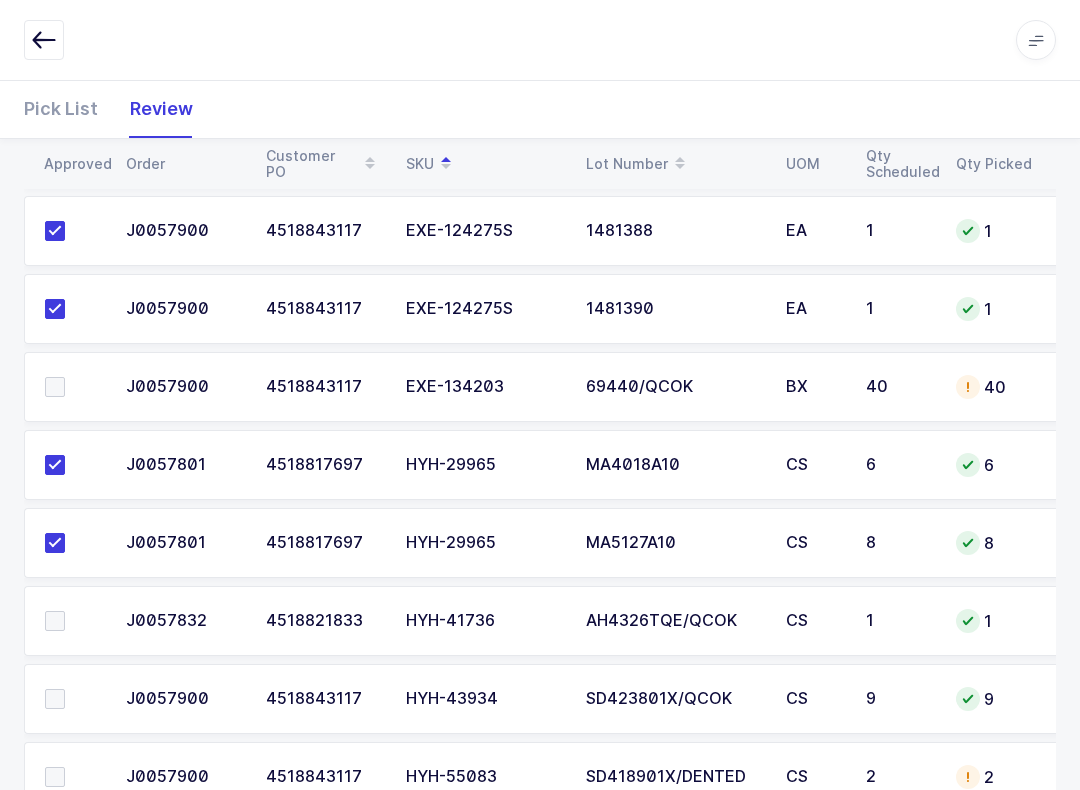 scroll, scrollTop: 2799, scrollLeft: 0, axis: vertical 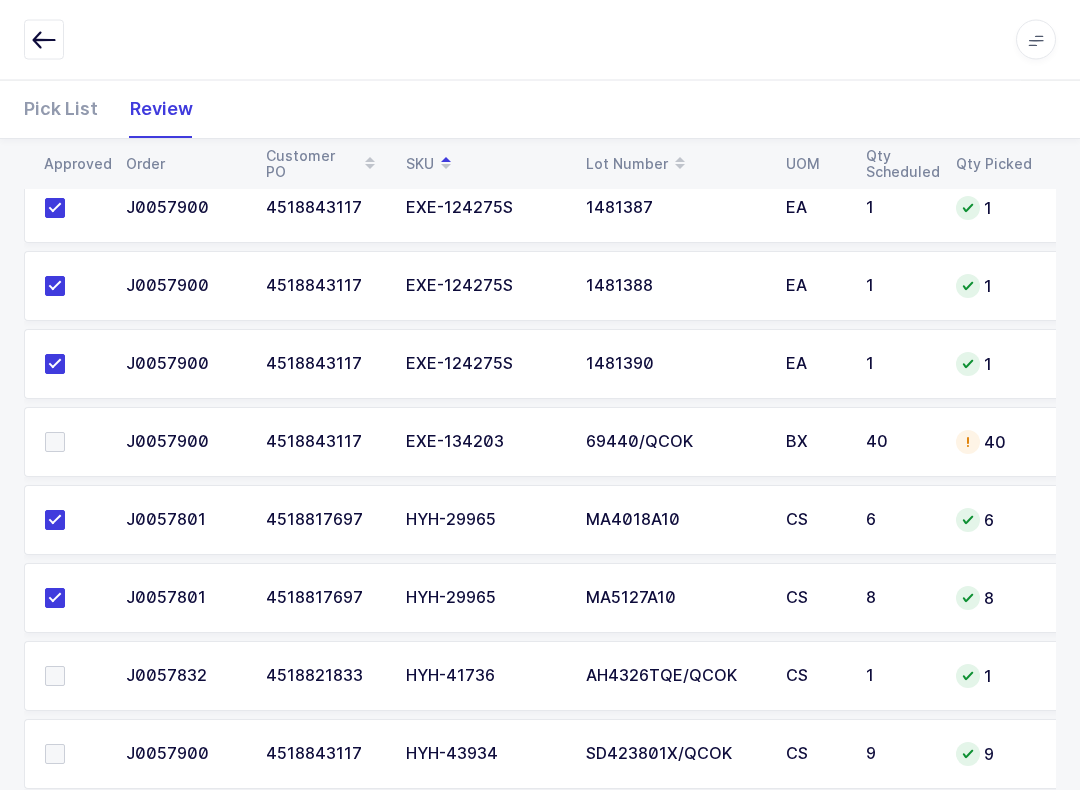 click at bounding box center [55, 443] 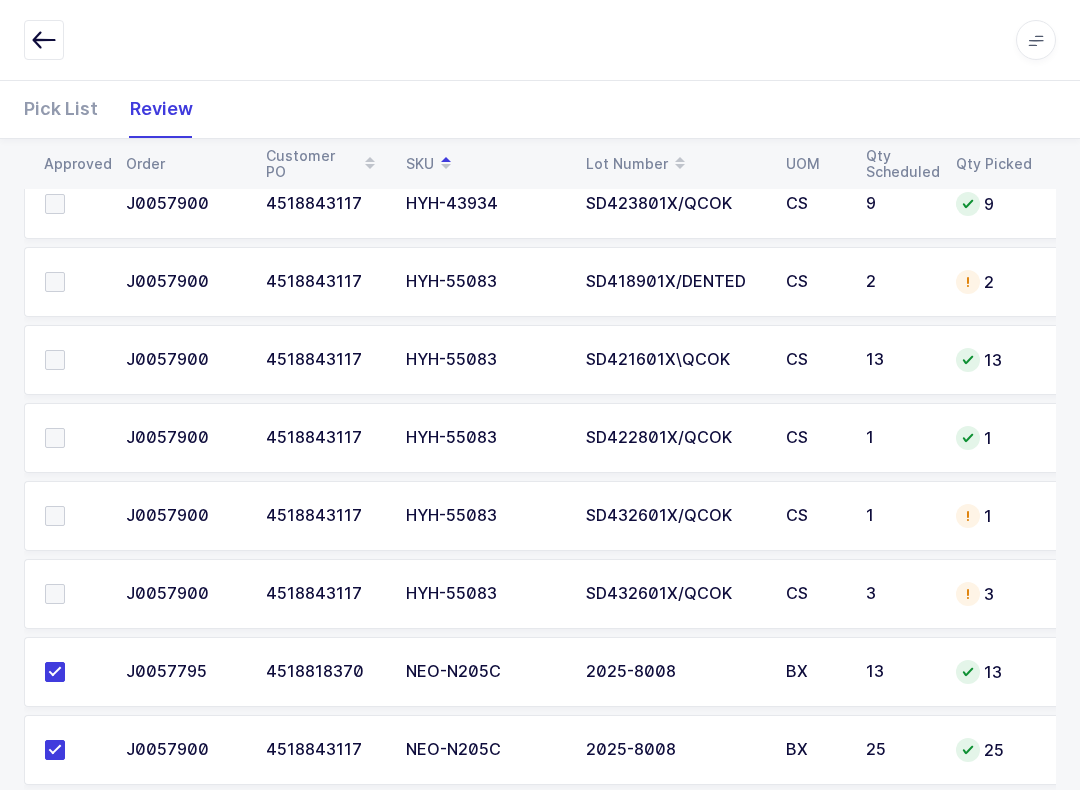 scroll, scrollTop: 3338, scrollLeft: 0, axis: vertical 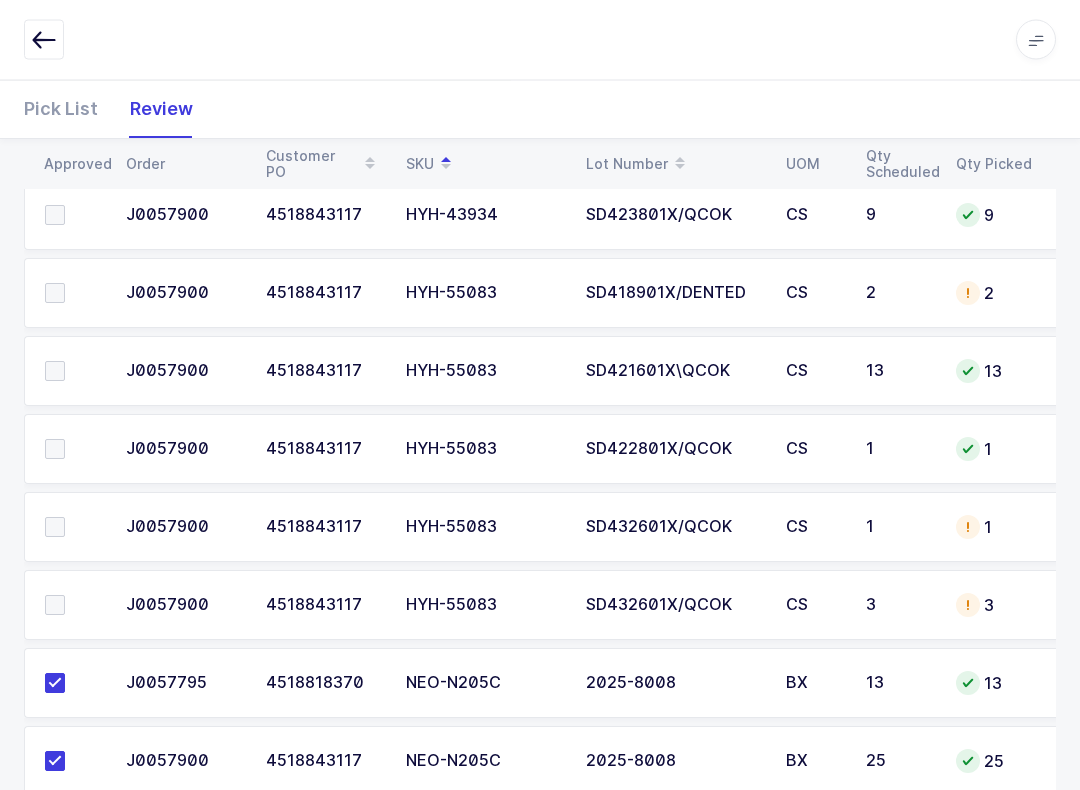 click at bounding box center [55, 372] 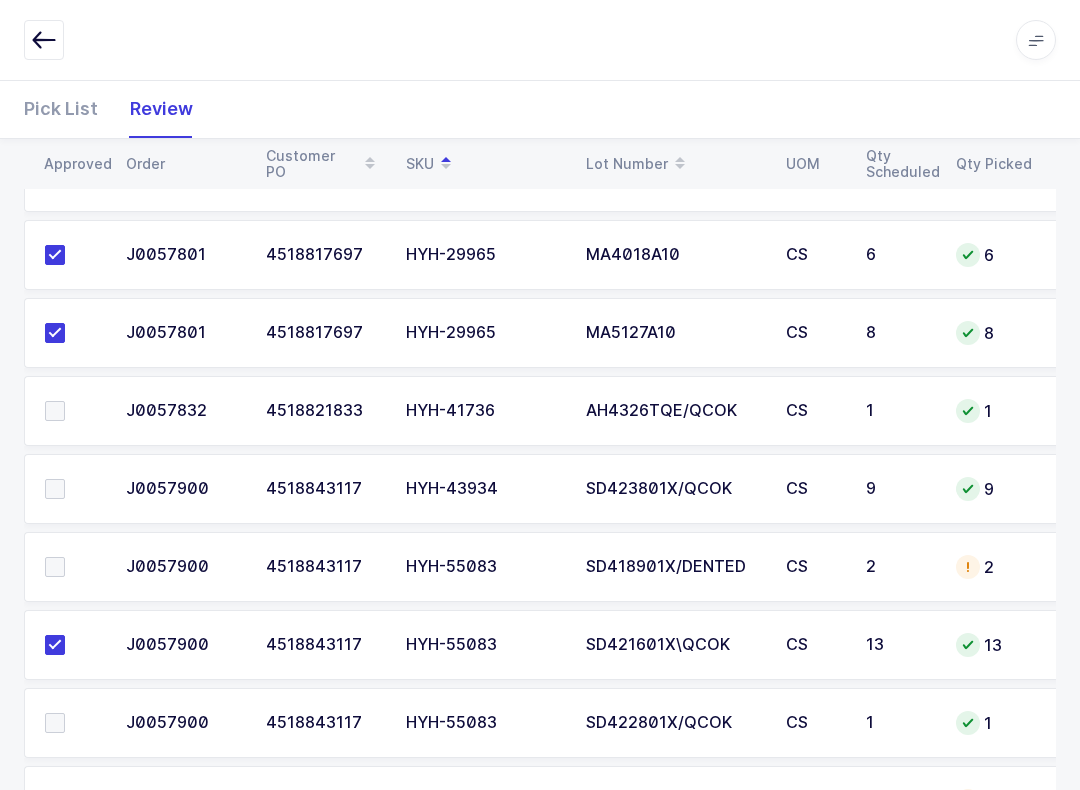 scroll, scrollTop: 3062, scrollLeft: 0, axis: vertical 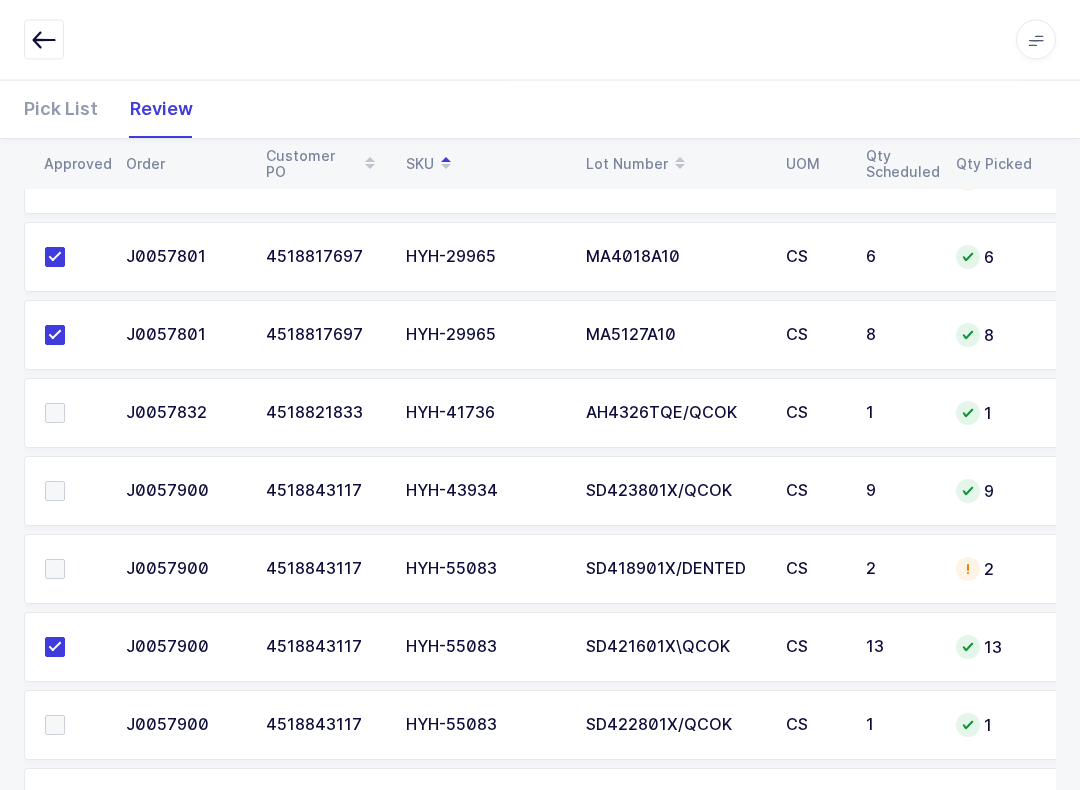 click at bounding box center (55, 492) 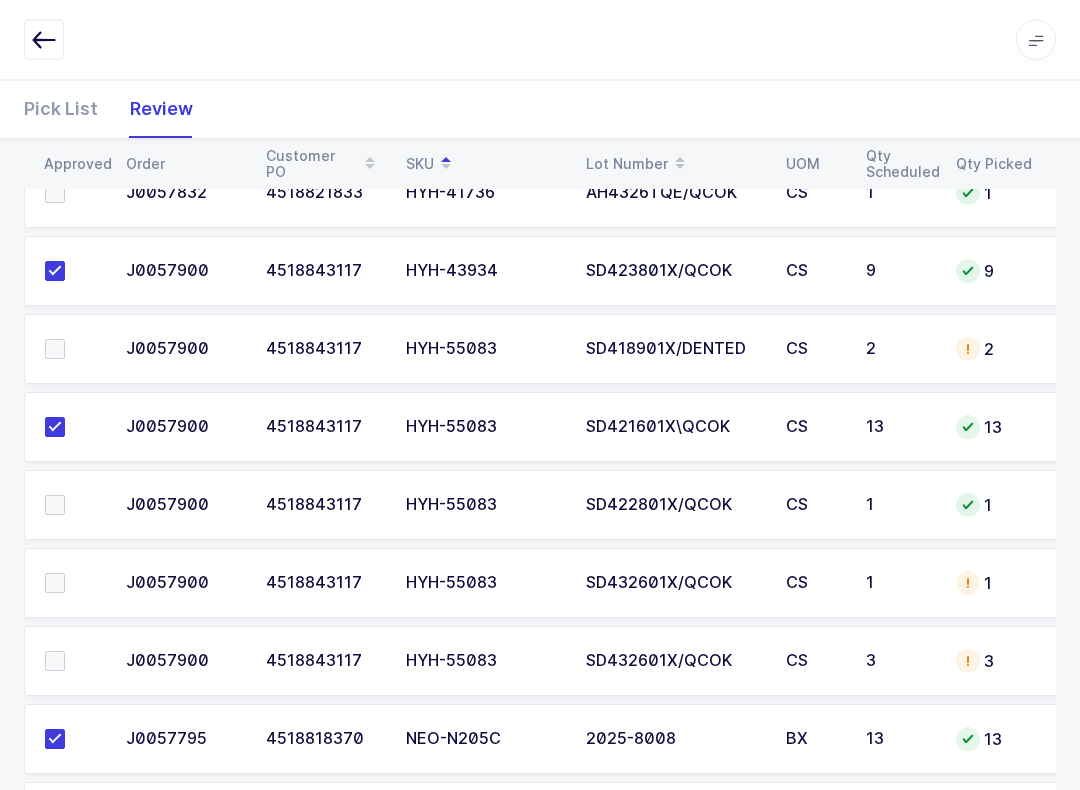 scroll, scrollTop: 3340, scrollLeft: 0, axis: vertical 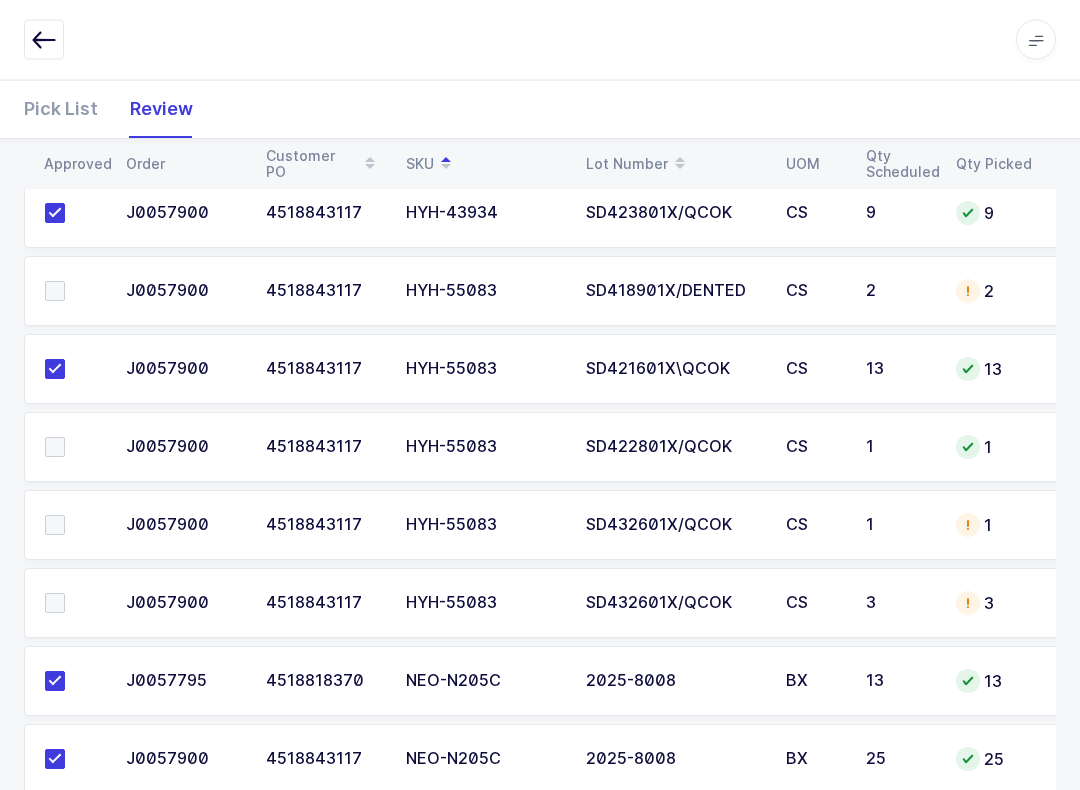 click at bounding box center (73, 292) 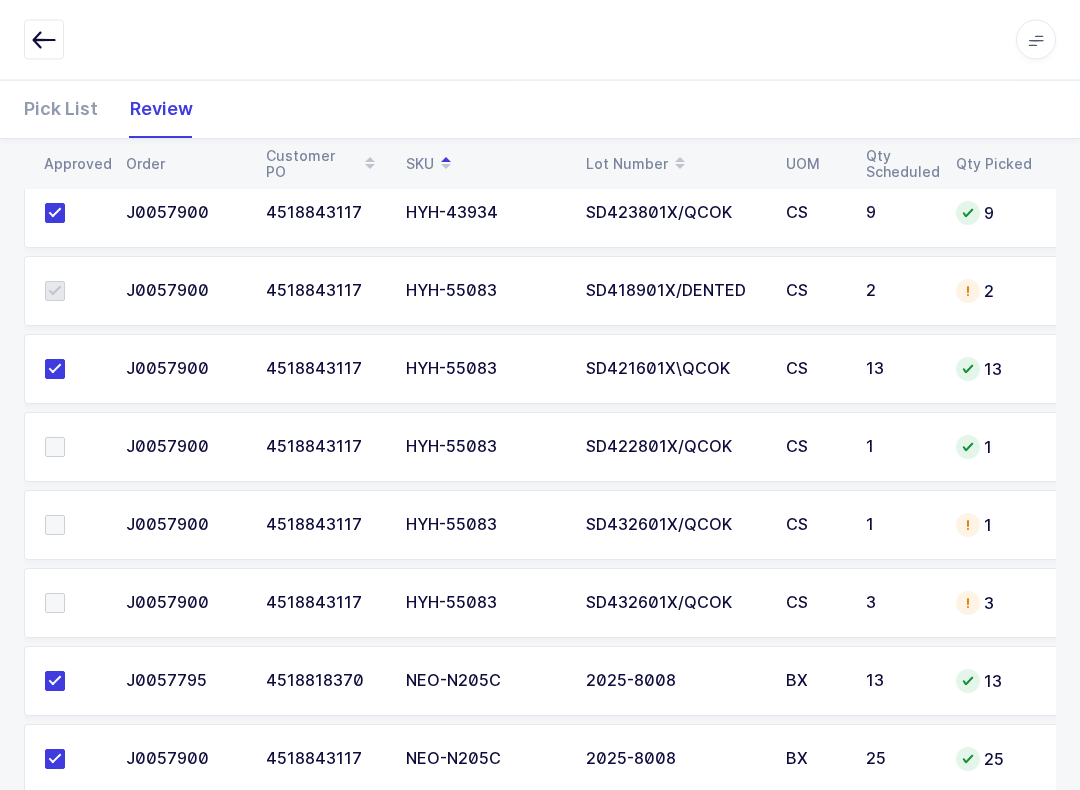 scroll, scrollTop: 3341, scrollLeft: 0, axis: vertical 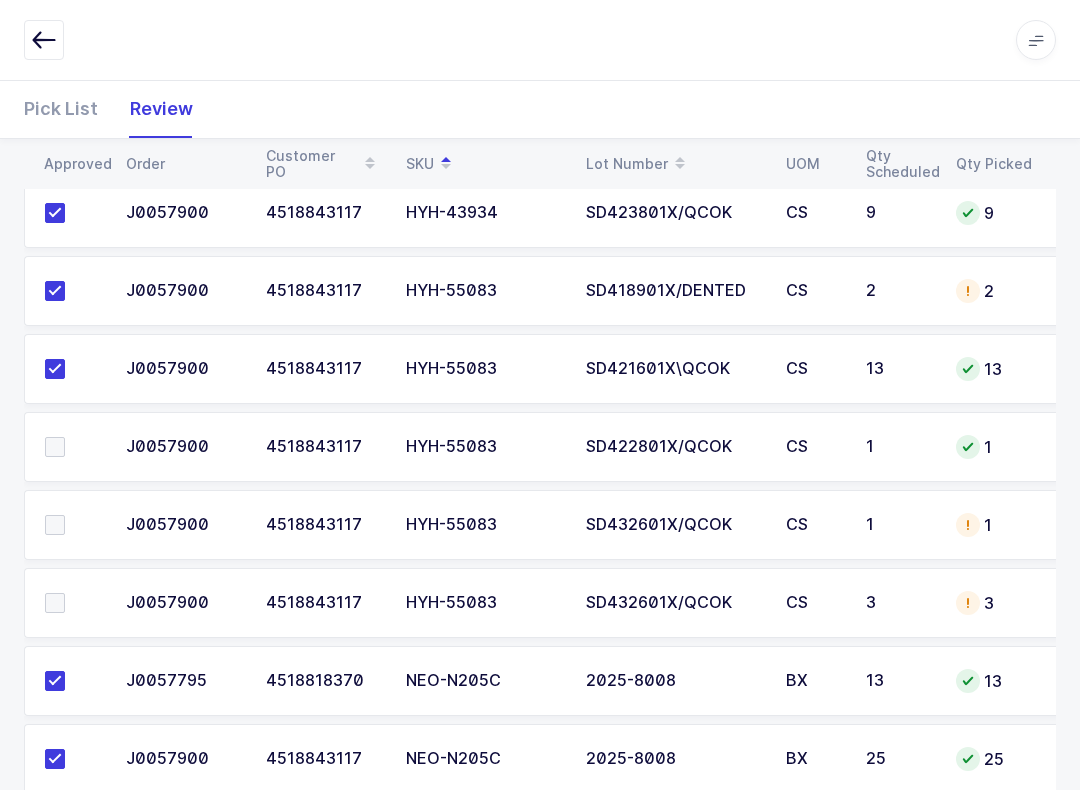 click at bounding box center [55, 525] 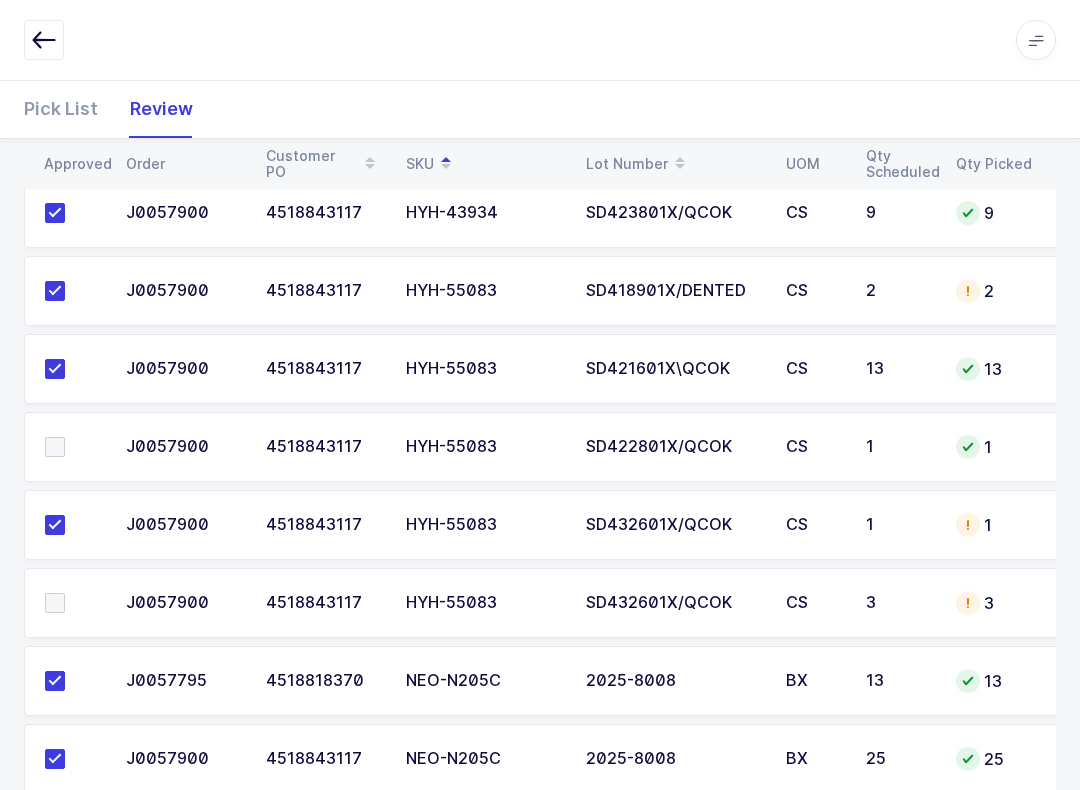click at bounding box center [55, 603] 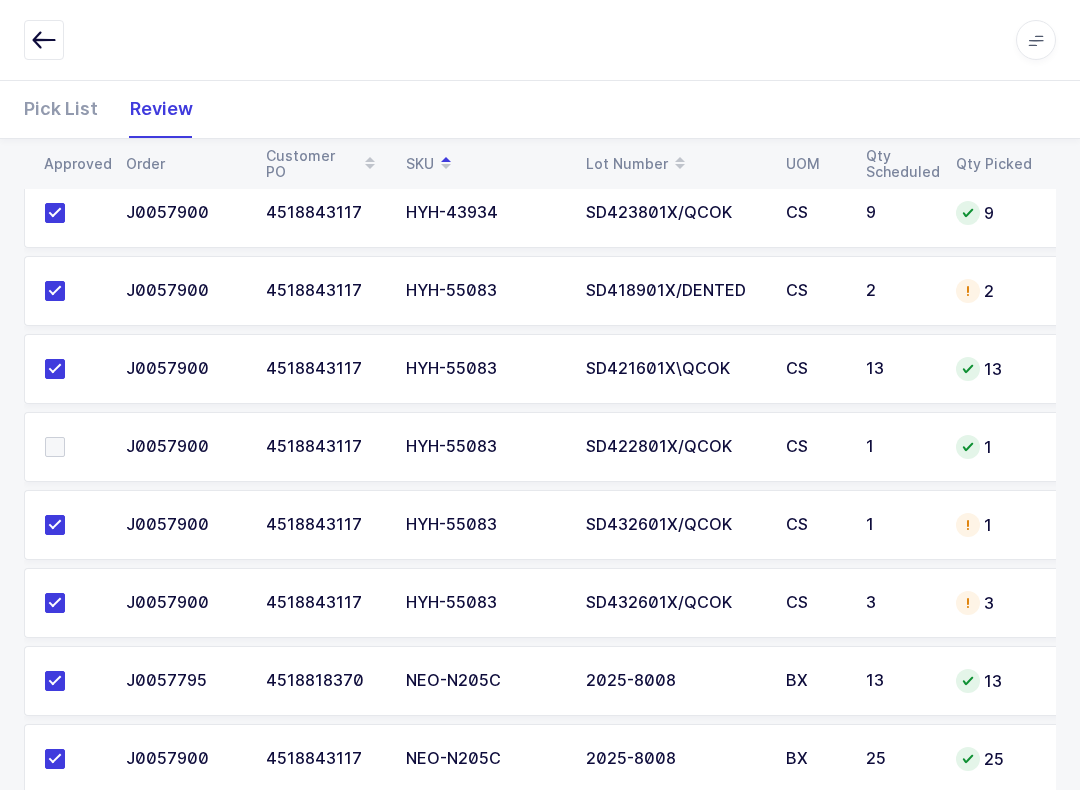 click at bounding box center (73, 447) 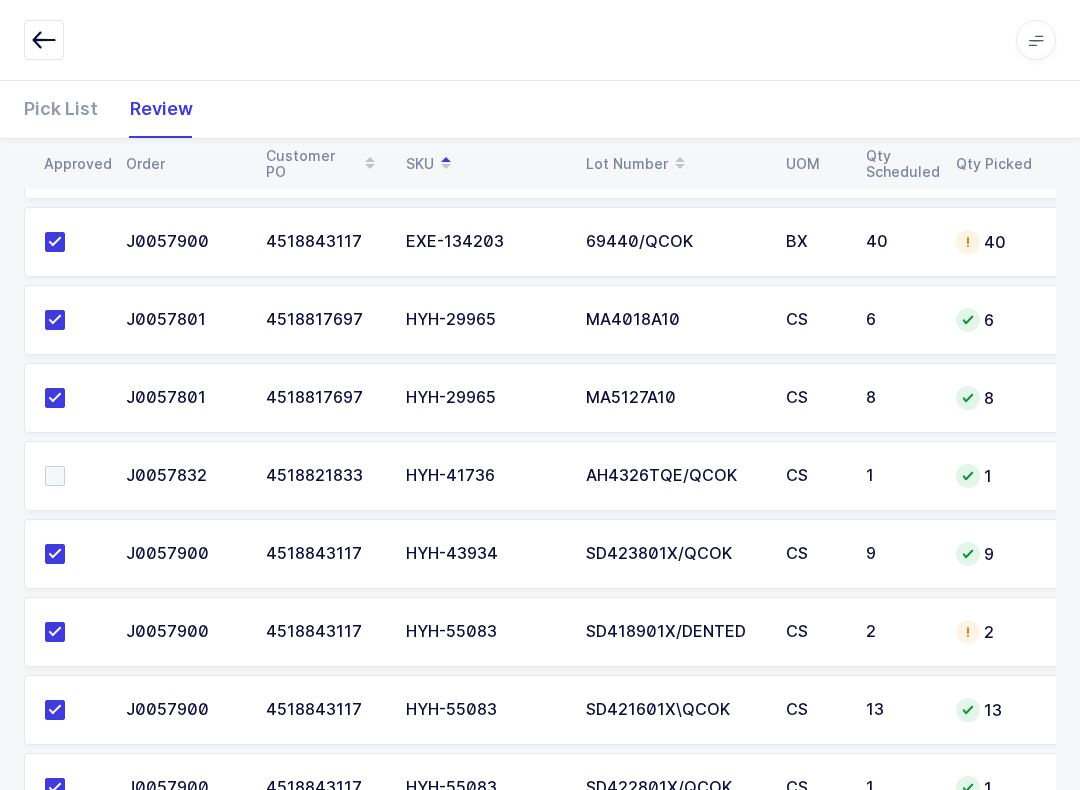 scroll, scrollTop: 2999, scrollLeft: 0, axis: vertical 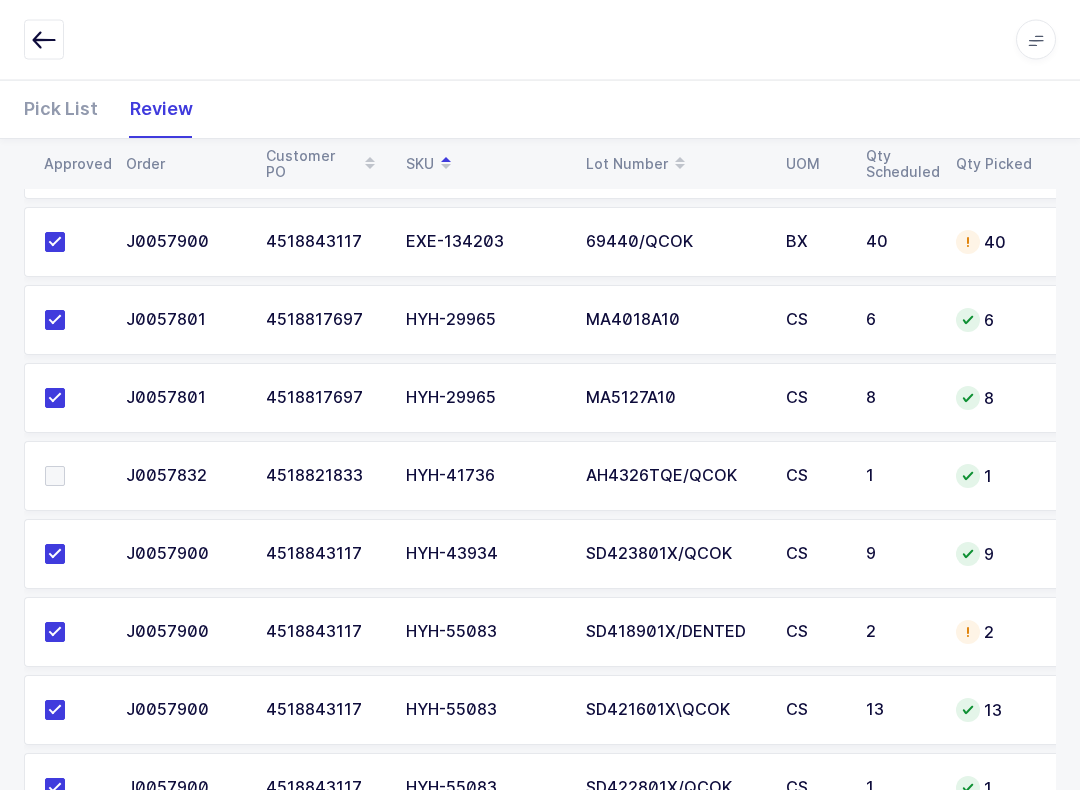 click at bounding box center [55, 477] 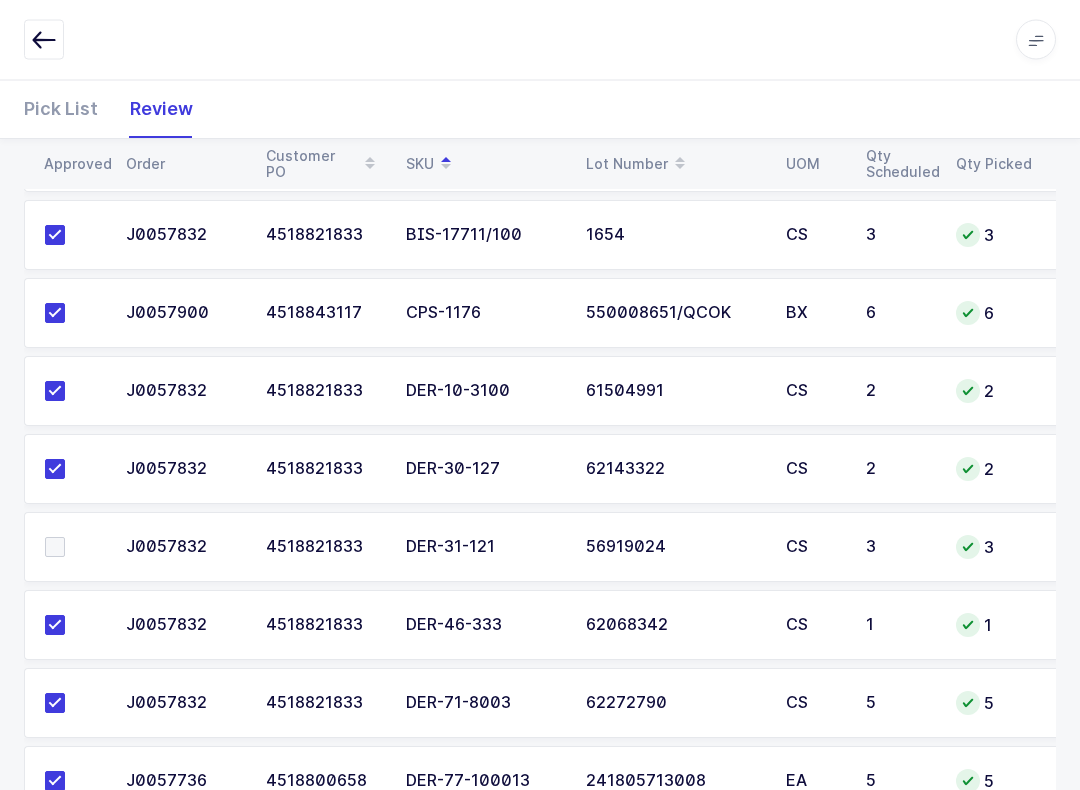 scroll, scrollTop: 685, scrollLeft: 0, axis: vertical 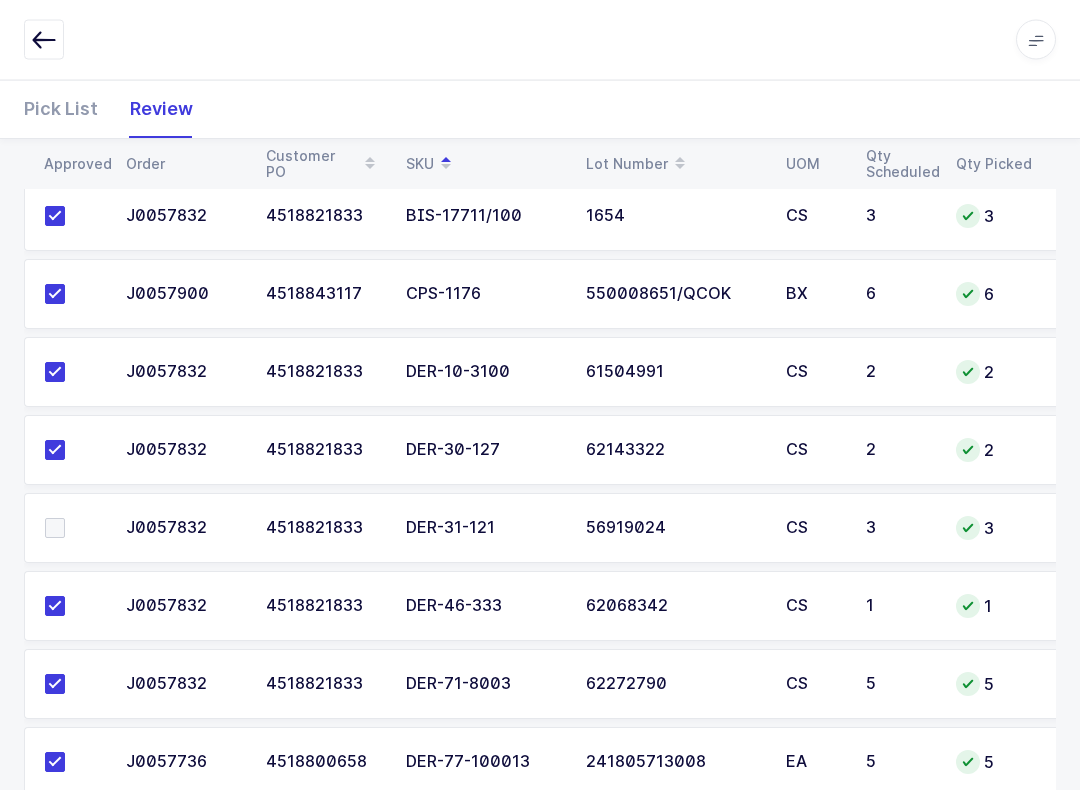 click at bounding box center [55, 529] 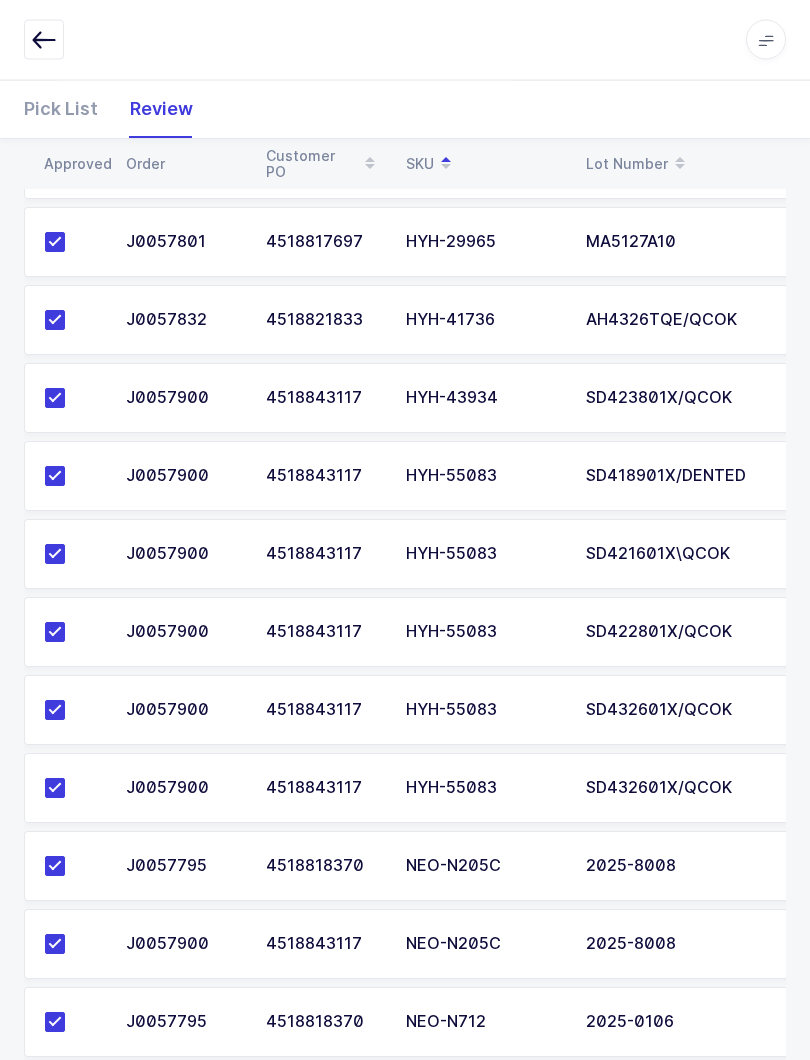 scroll, scrollTop: 3299, scrollLeft: 0, axis: vertical 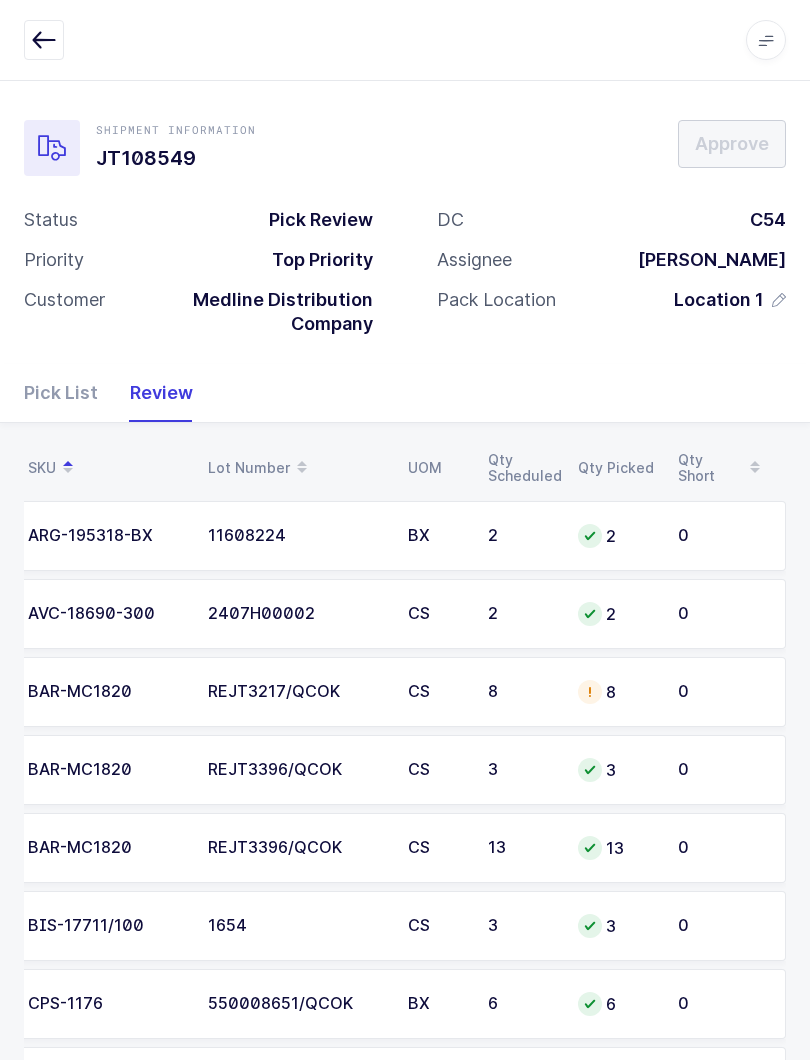 click on "8" at bounding box center [616, 692] 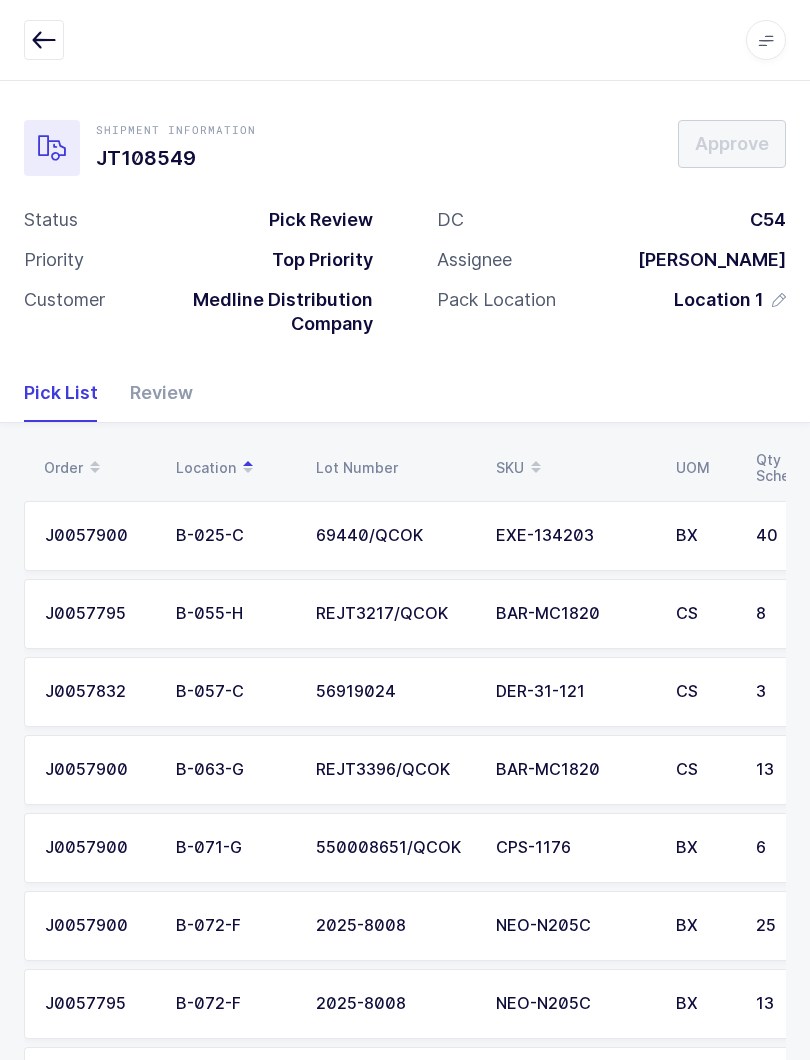 click on "Review" at bounding box center [153, 393] 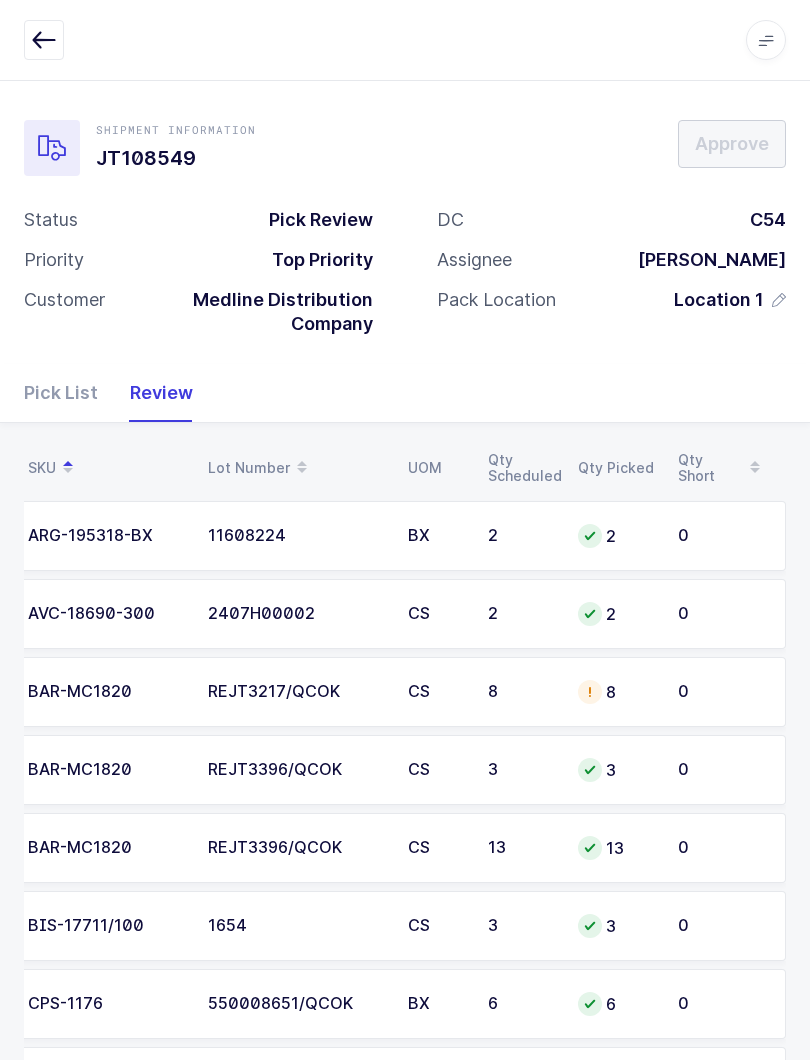 click on "8" at bounding box center (521, 692) 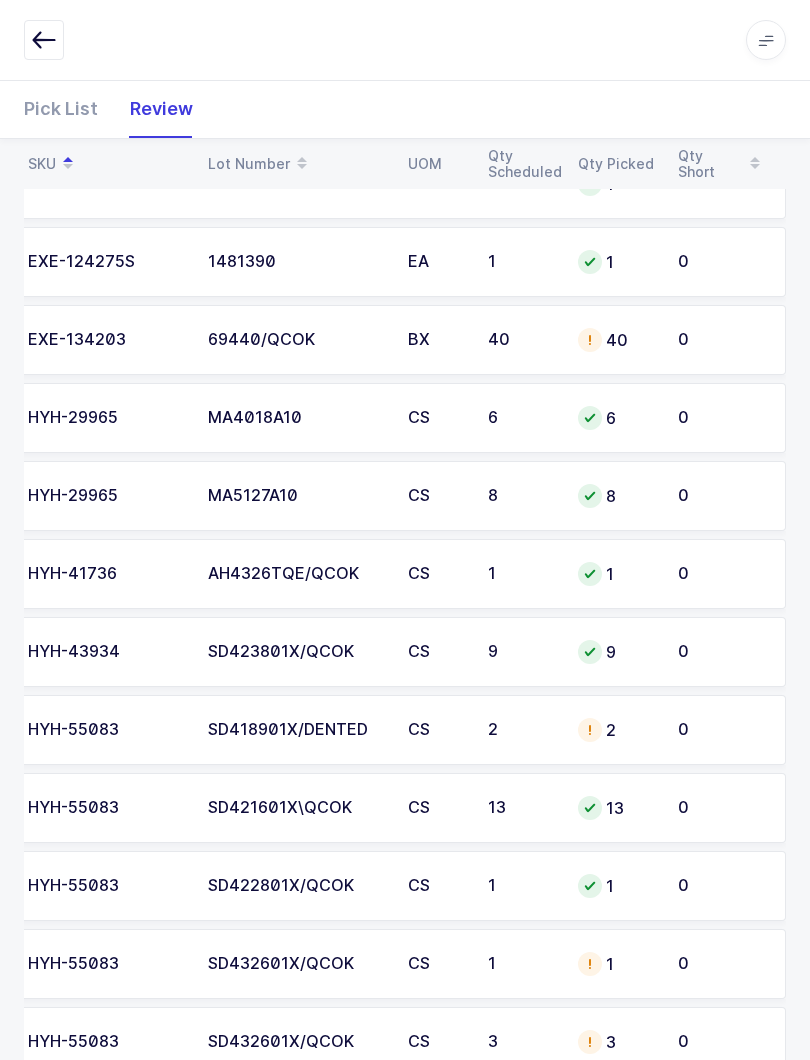 scroll, scrollTop: 2911, scrollLeft: 0, axis: vertical 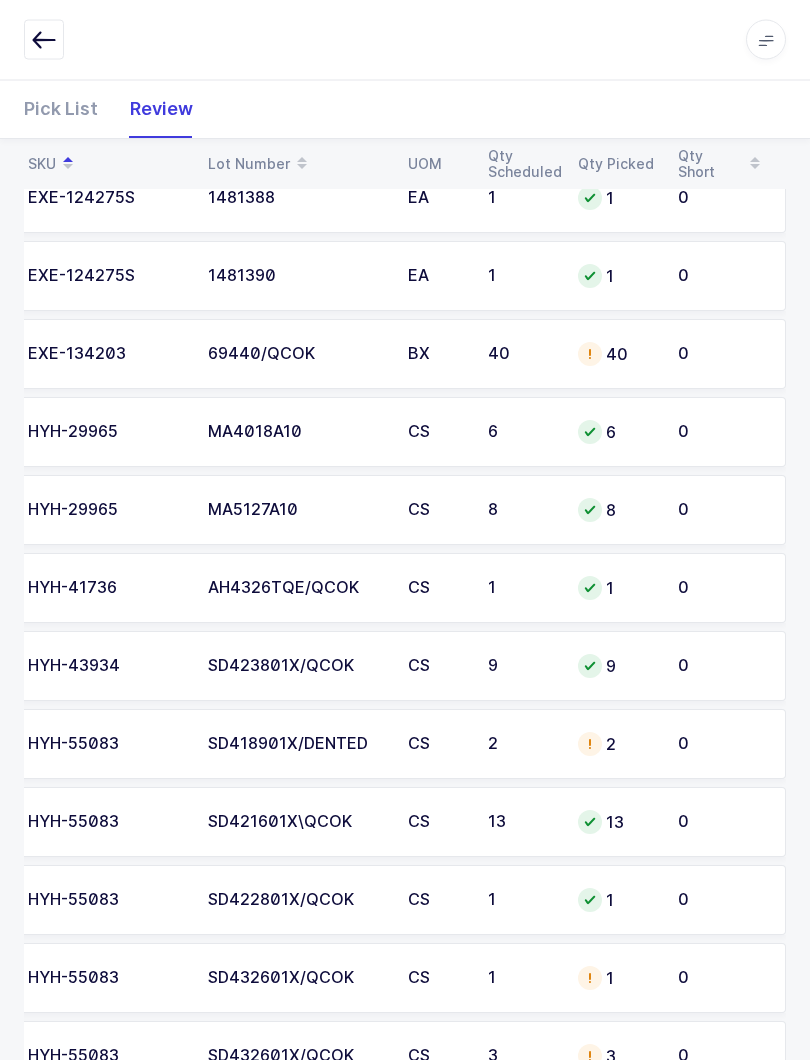 click on "EXE-134203" at bounding box center (106, 355) 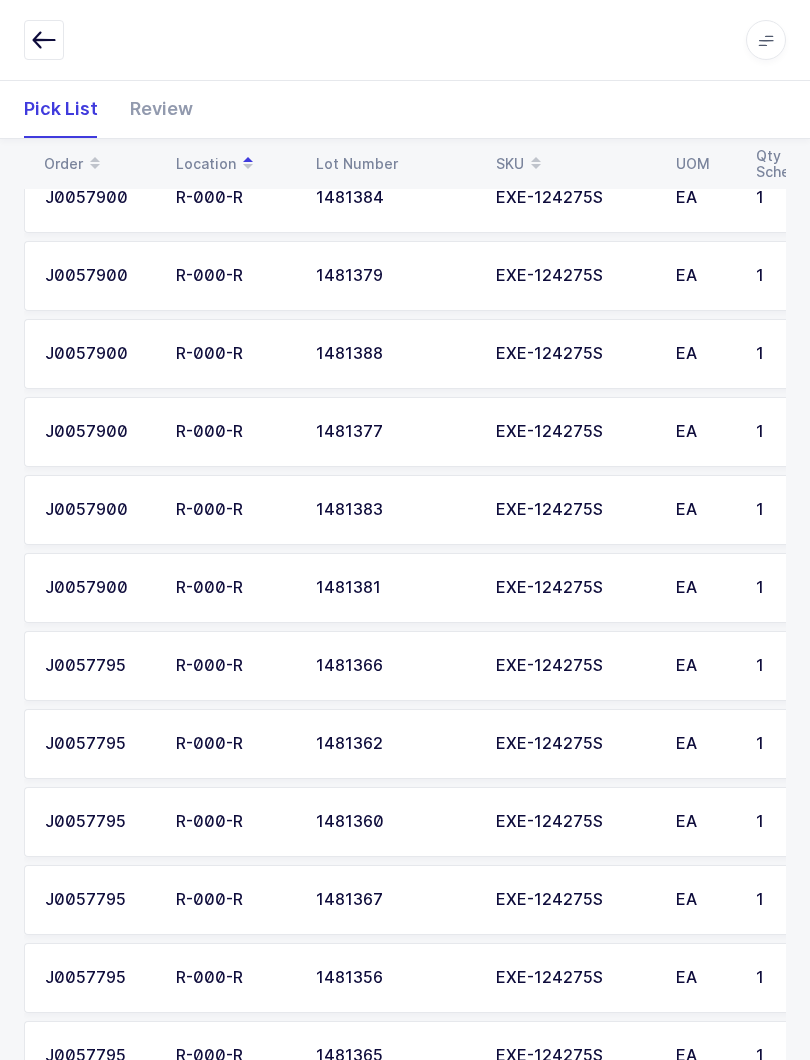 scroll, scrollTop: 0, scrollLeft: 0, axis: both 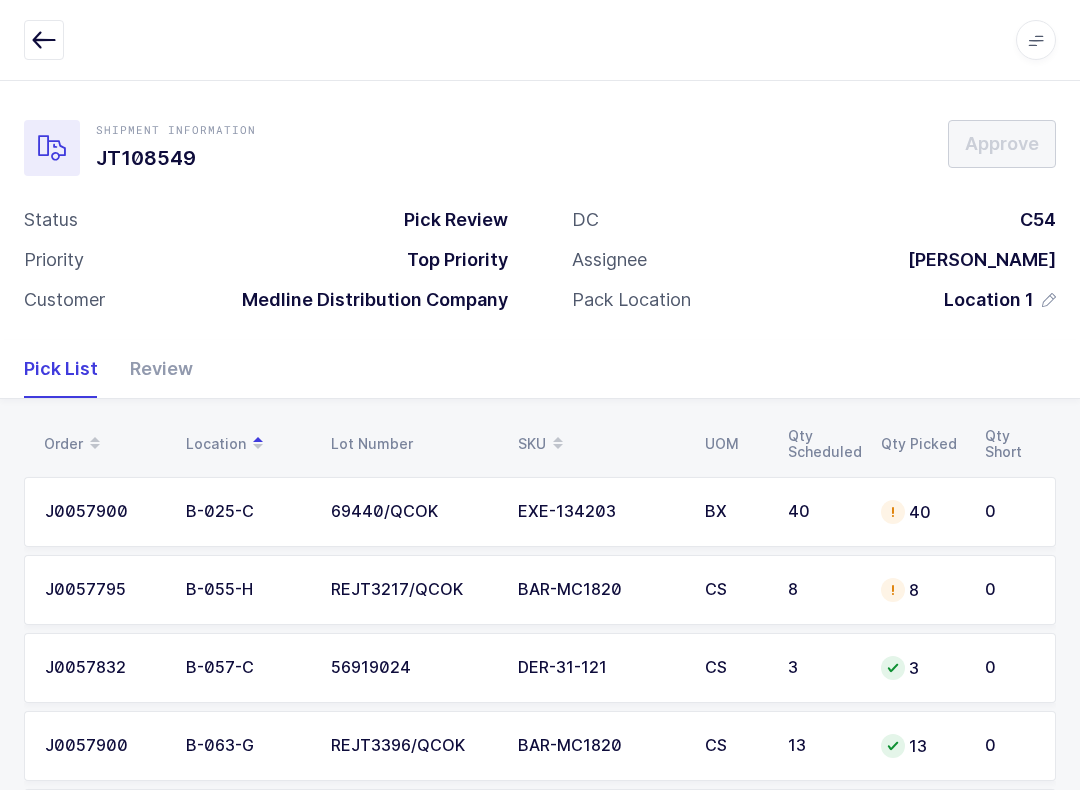 click on "EXE-134203" at bounding box center [599, 512] 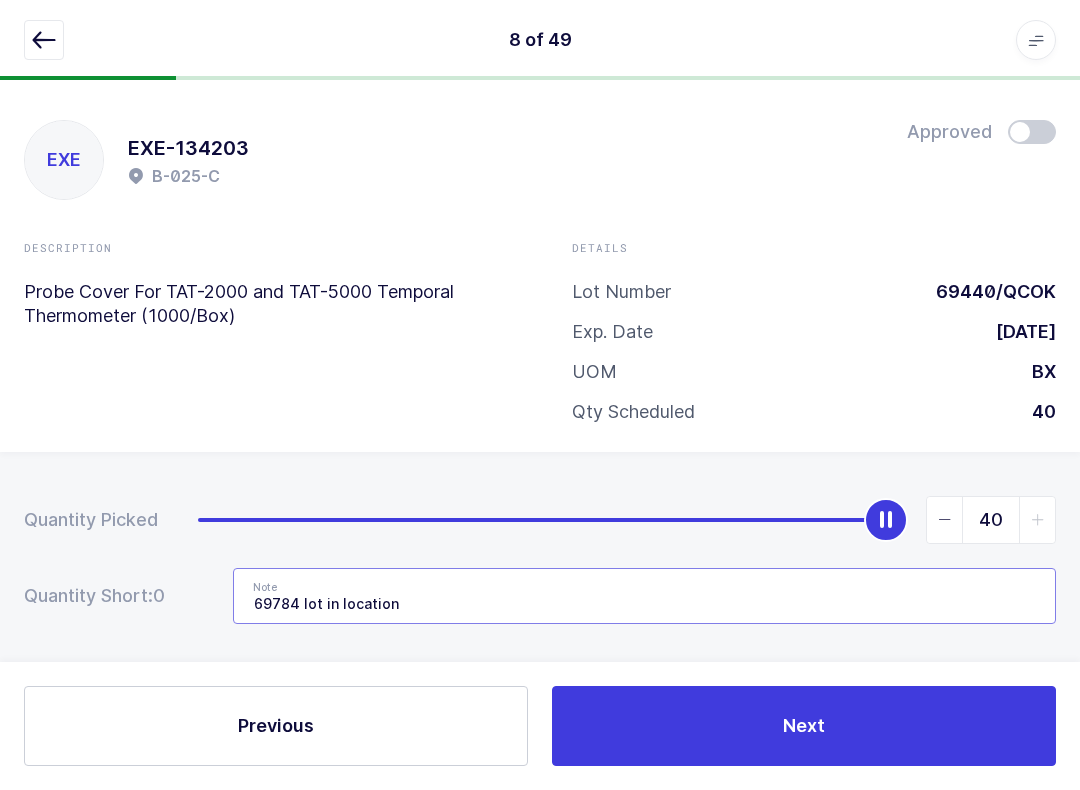 click on "69784 lot in location" at bounding box center [644, 596] 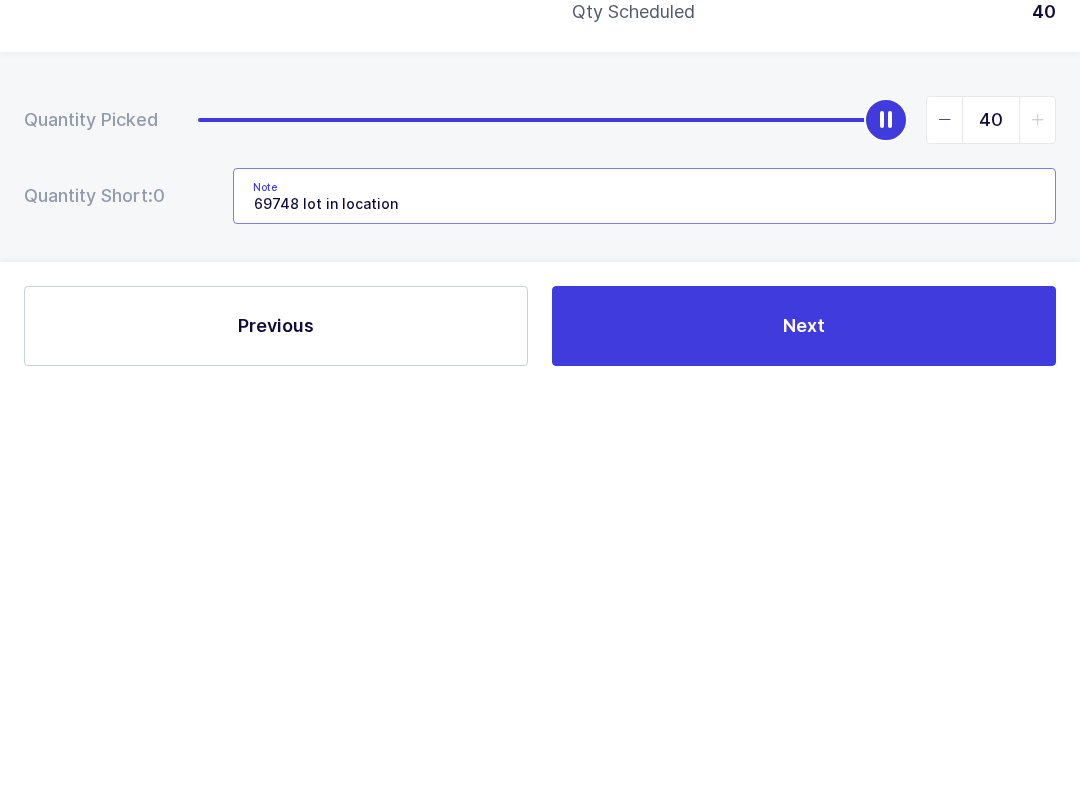 type on "69748 lot in location" 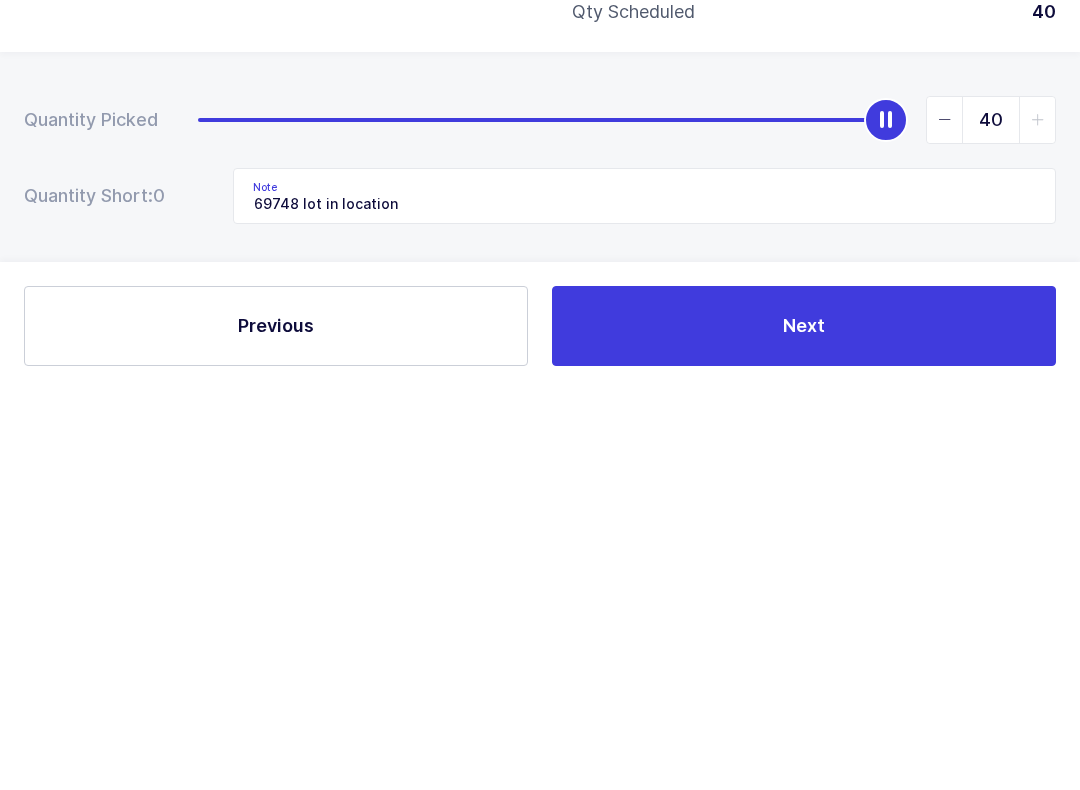 click on "Next" at bounding box center [804, 726] 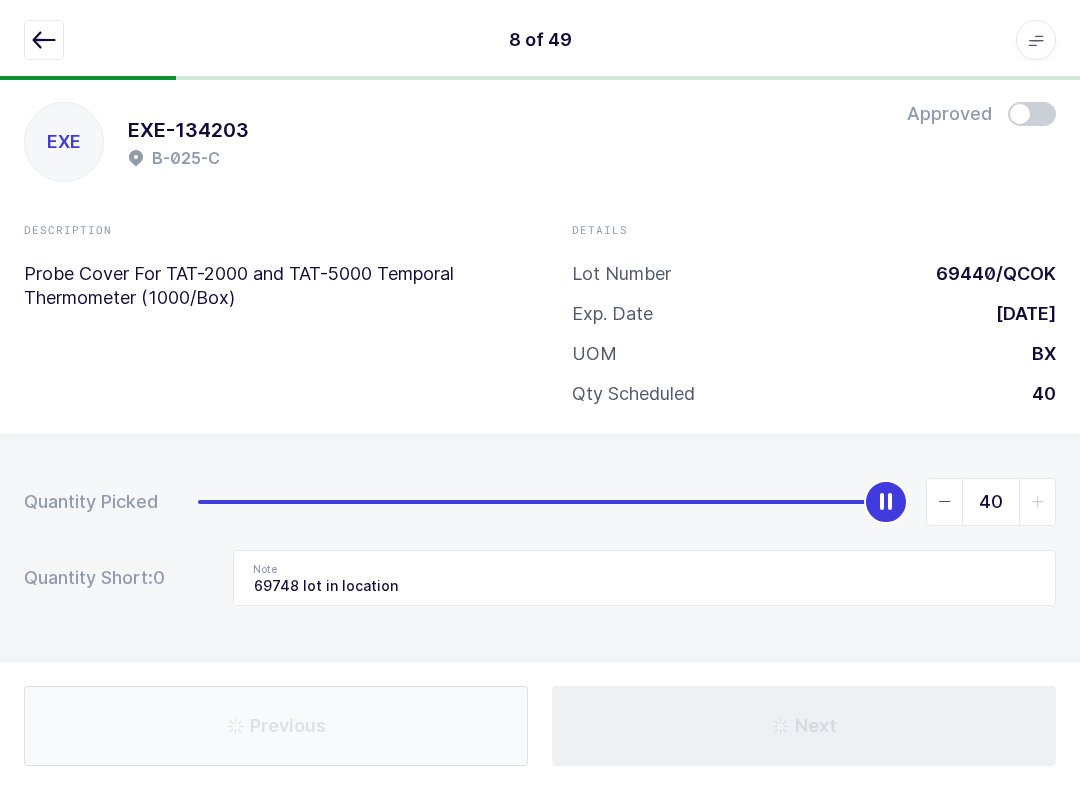 type 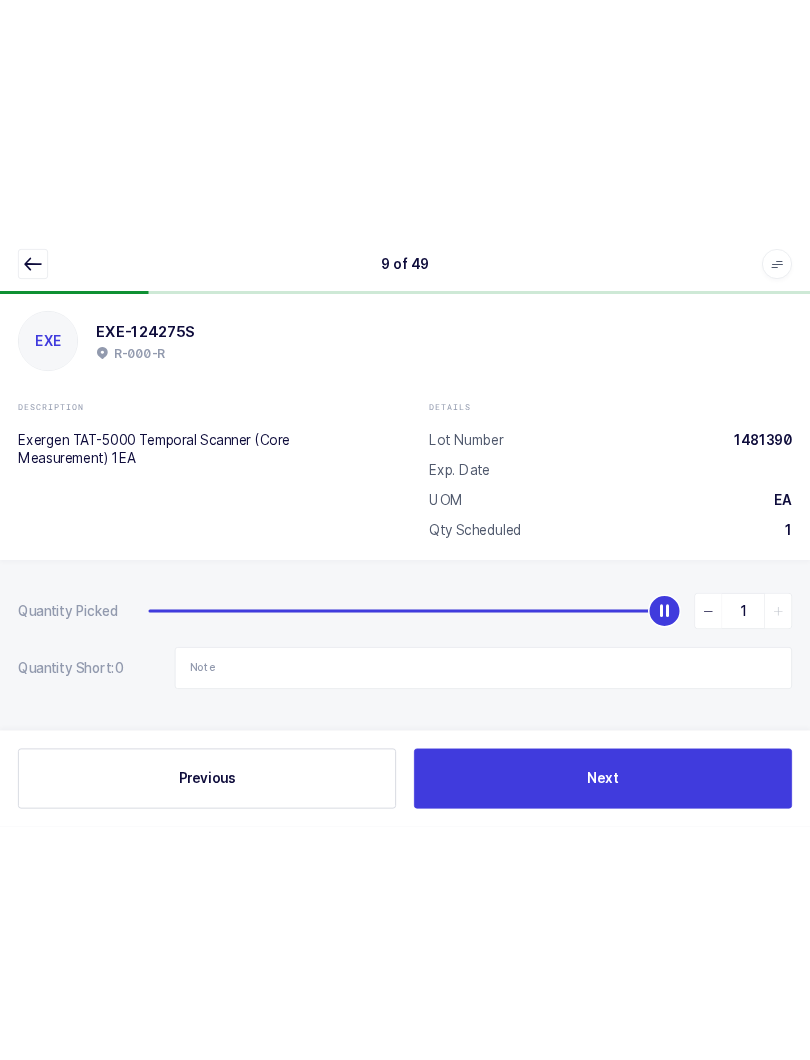 scroll, scrollTop: 0, scrollLeft: 0, axis: both 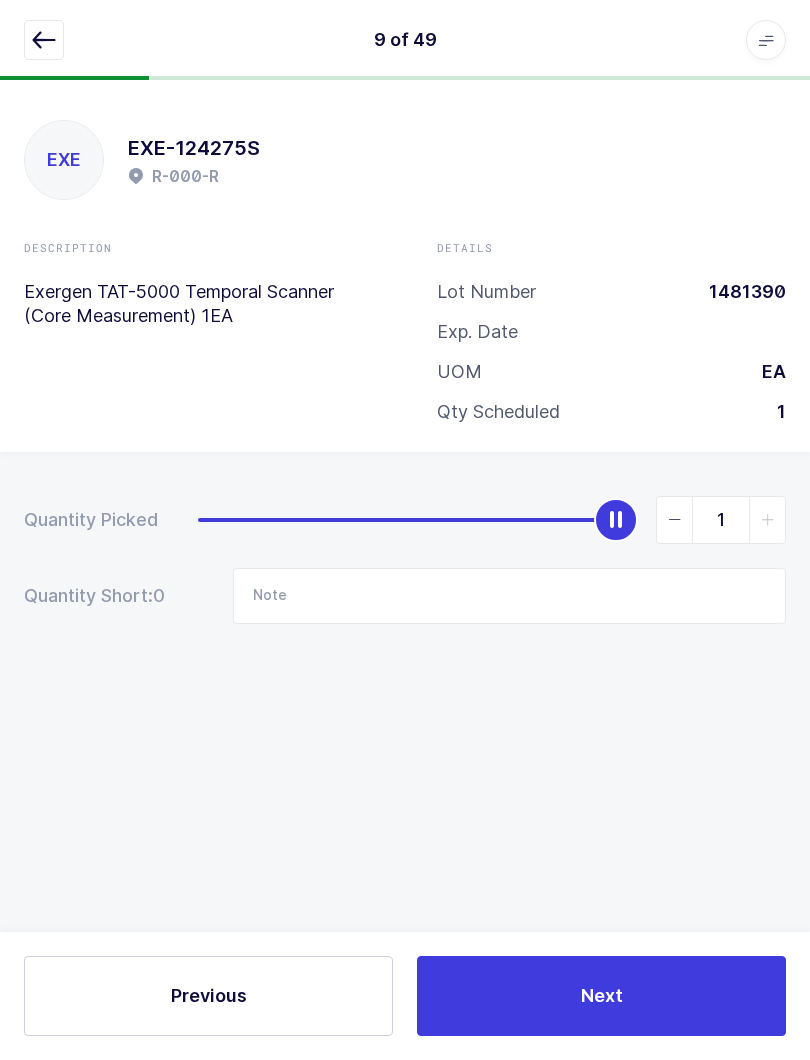 click at bounding box center [44, 40] 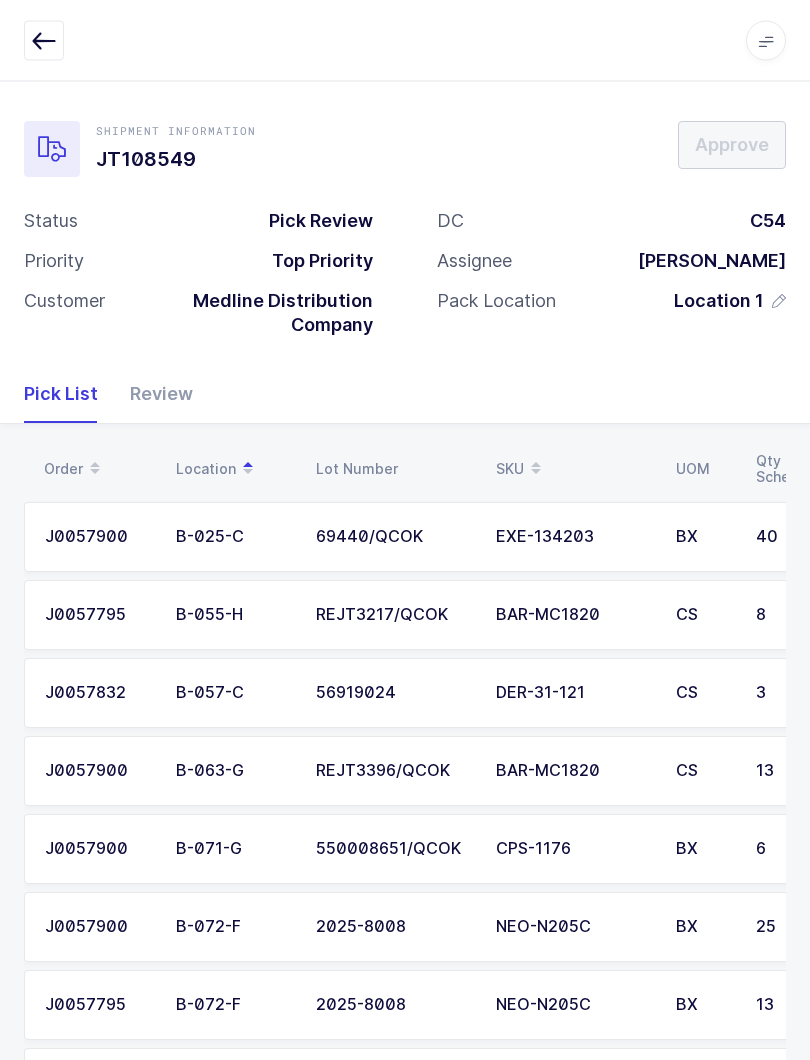 click at bounding box center (44, 40) 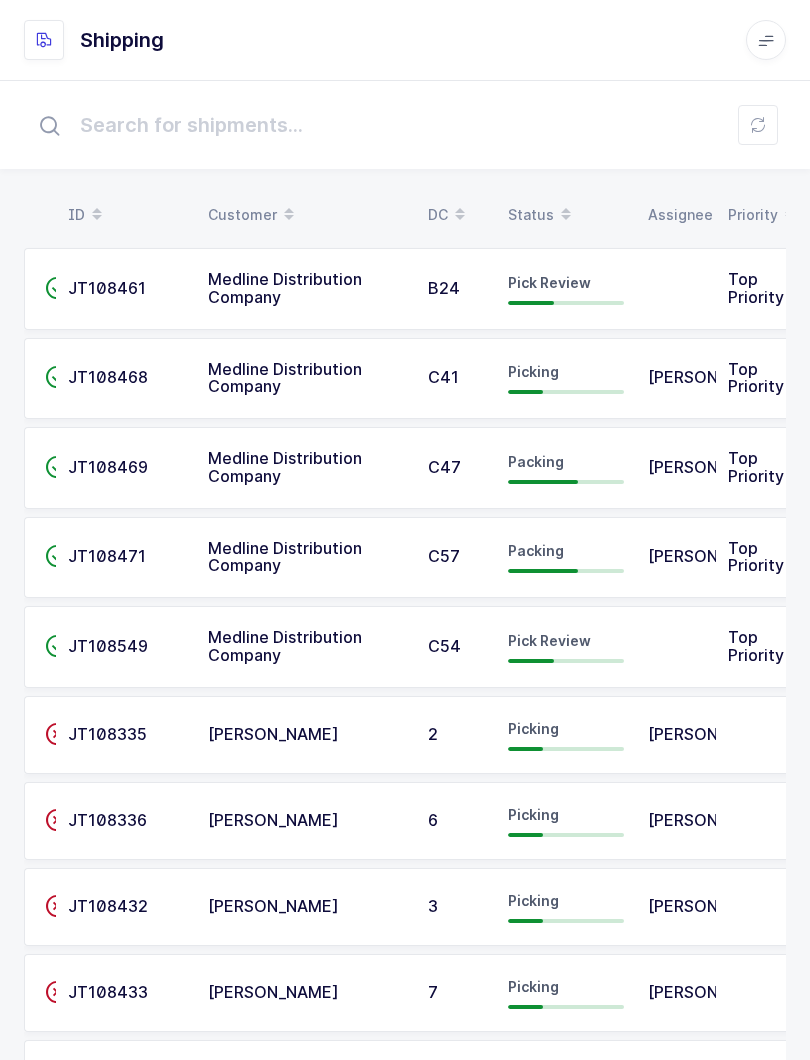 click at bounding box center [566, 215] 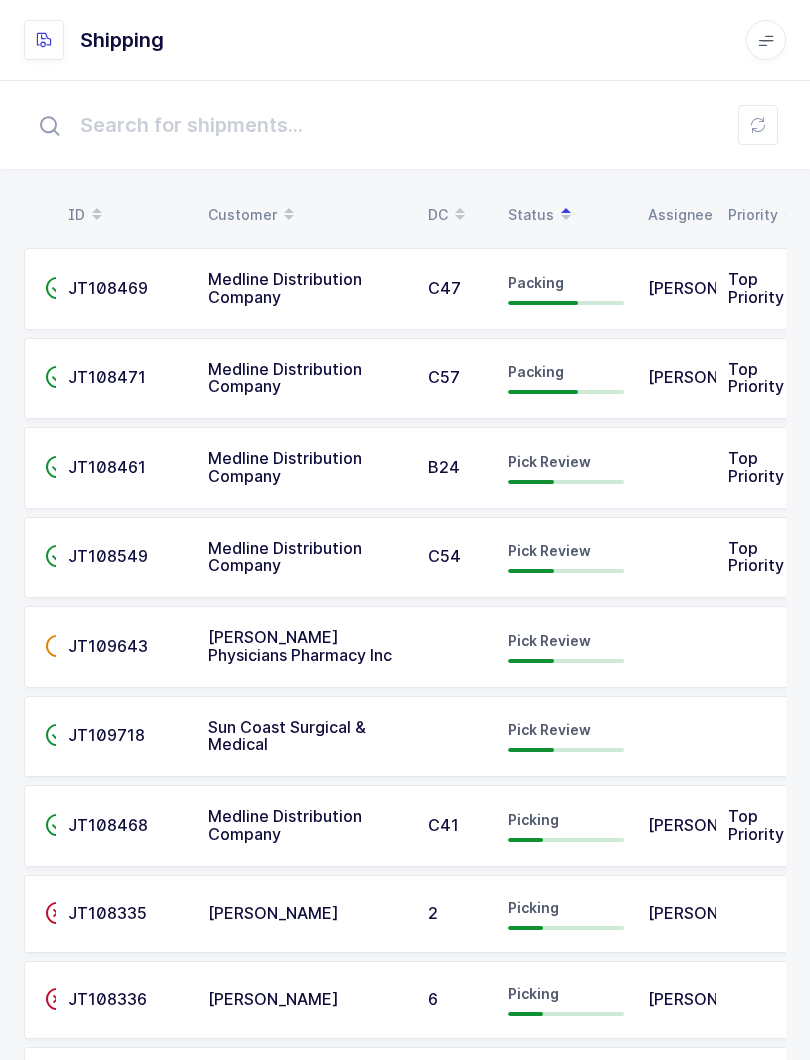 click at bounding box center [758, 125] 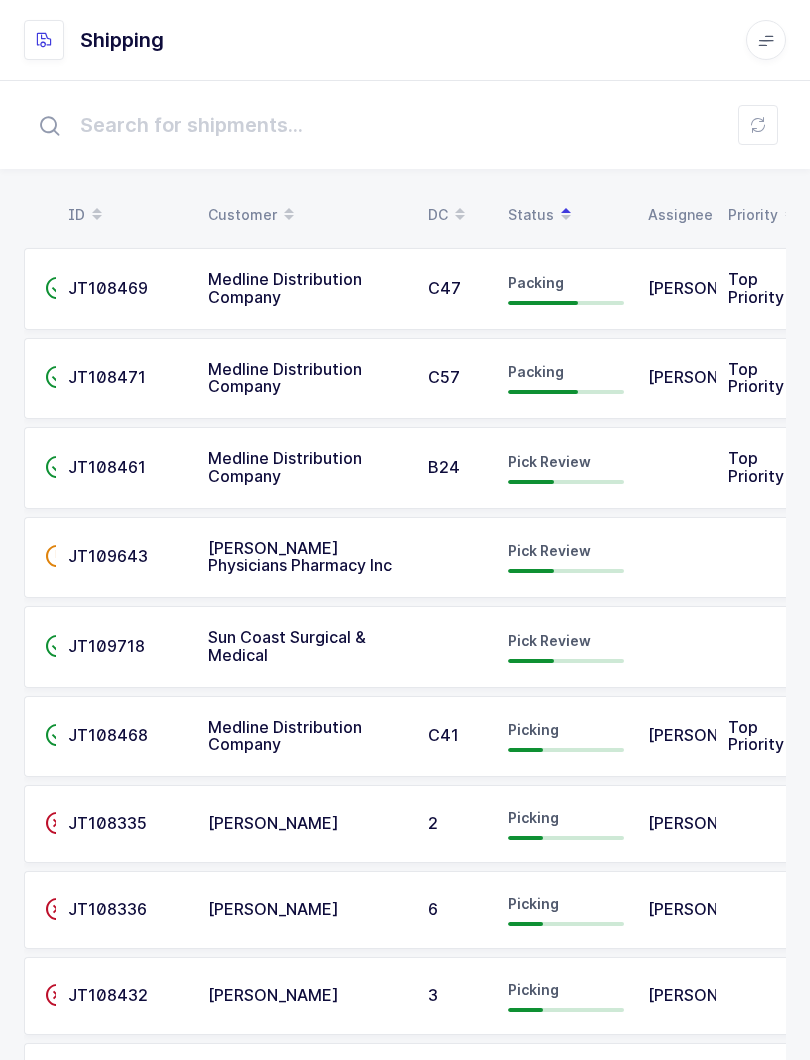 scroll, scrollTop: 0, scrollLeft: 0, axis: both 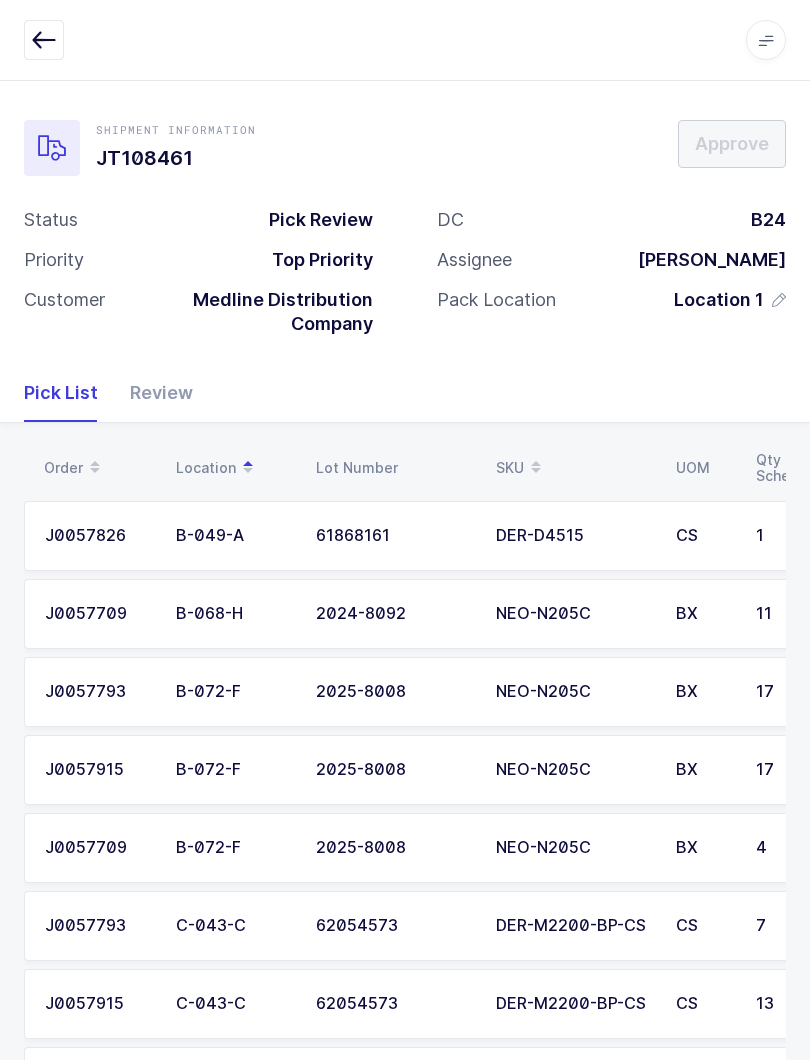 click on "Review" at bounding box center (153, 393) 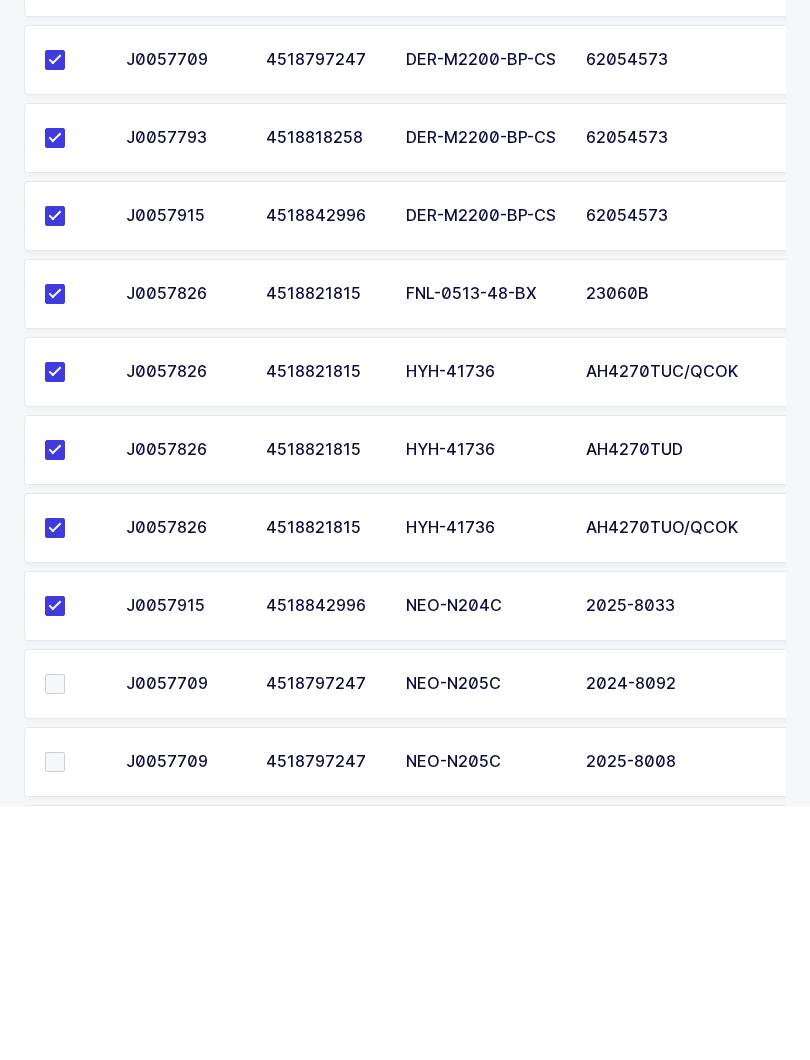 scroll, scrollTop: 457, scrollLeft: 0, axis: vertical 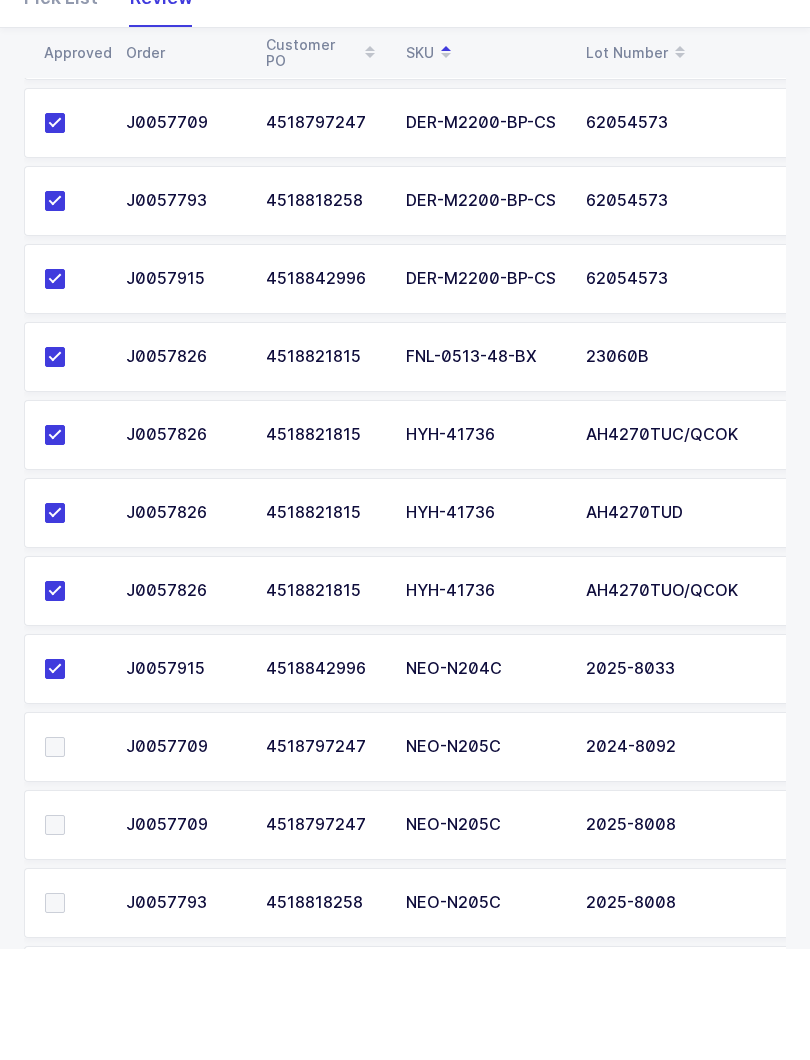 click at bounding box center [55, 859] 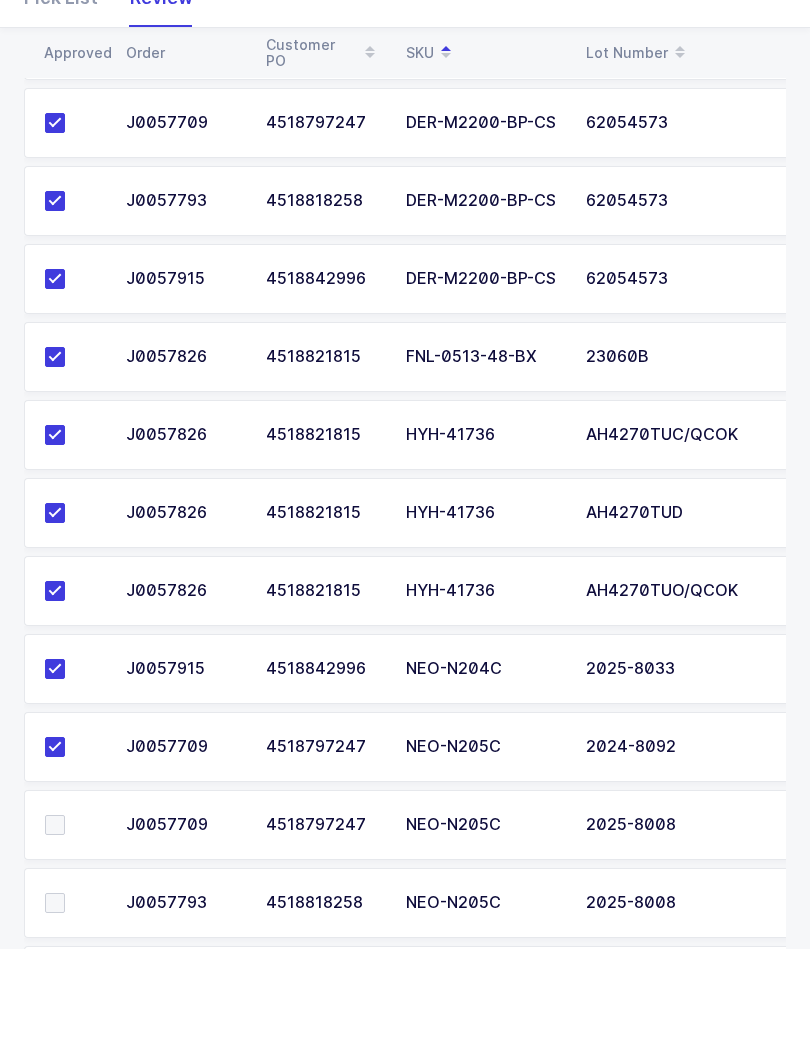 click at bounding box center [69, 937] 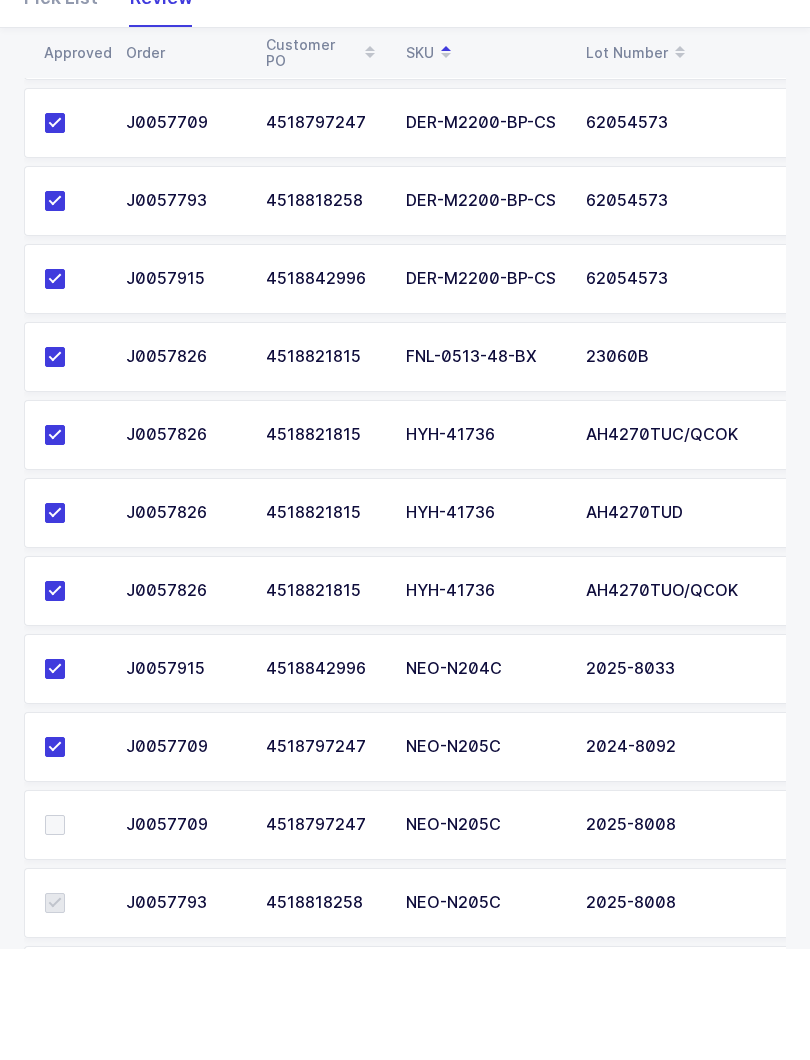 click at bounding box center [55, 937] 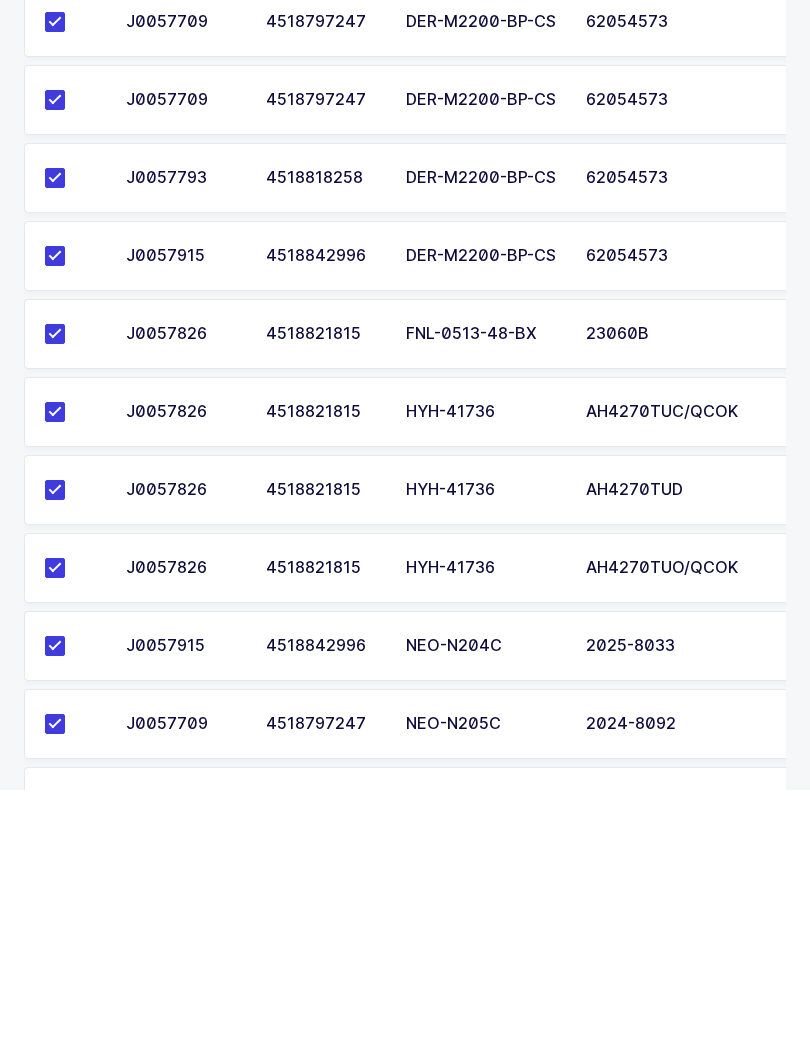 scroll, scrollTop: 339, scrollLeft: 0, axis: vertical 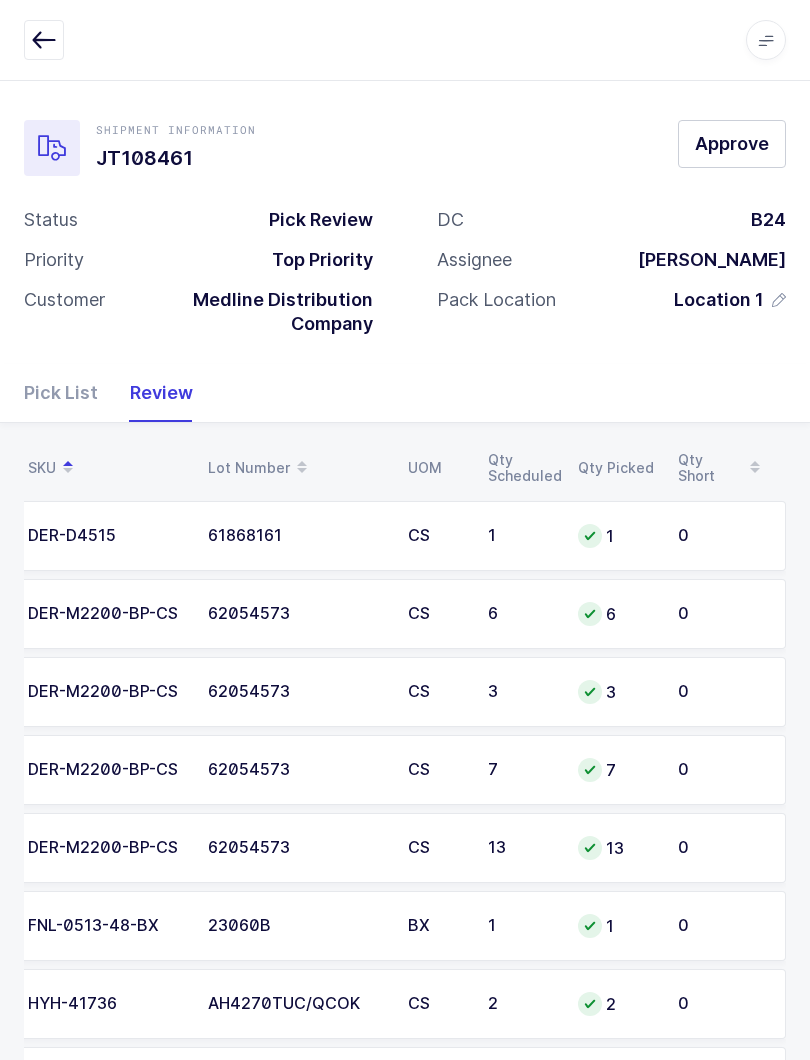 click on "Approve" at bounding box center [732, 143] 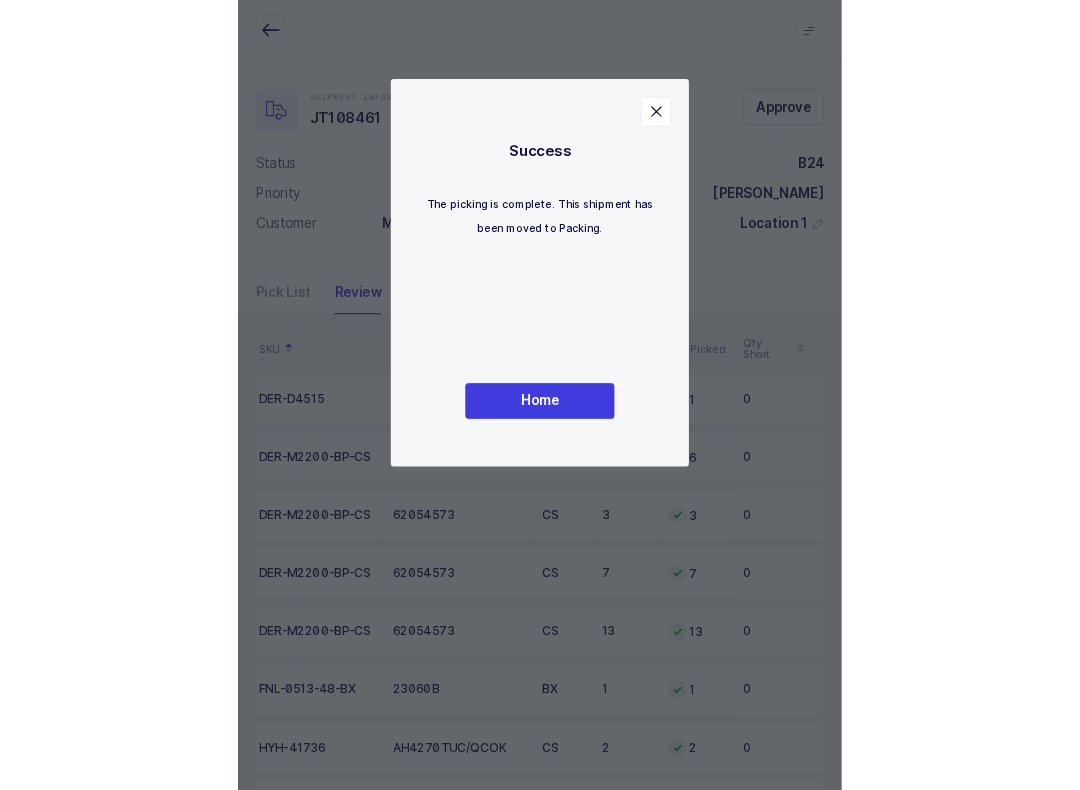 scroll, scrollTop: 0, scrollLeft: 108, axis: horizontal 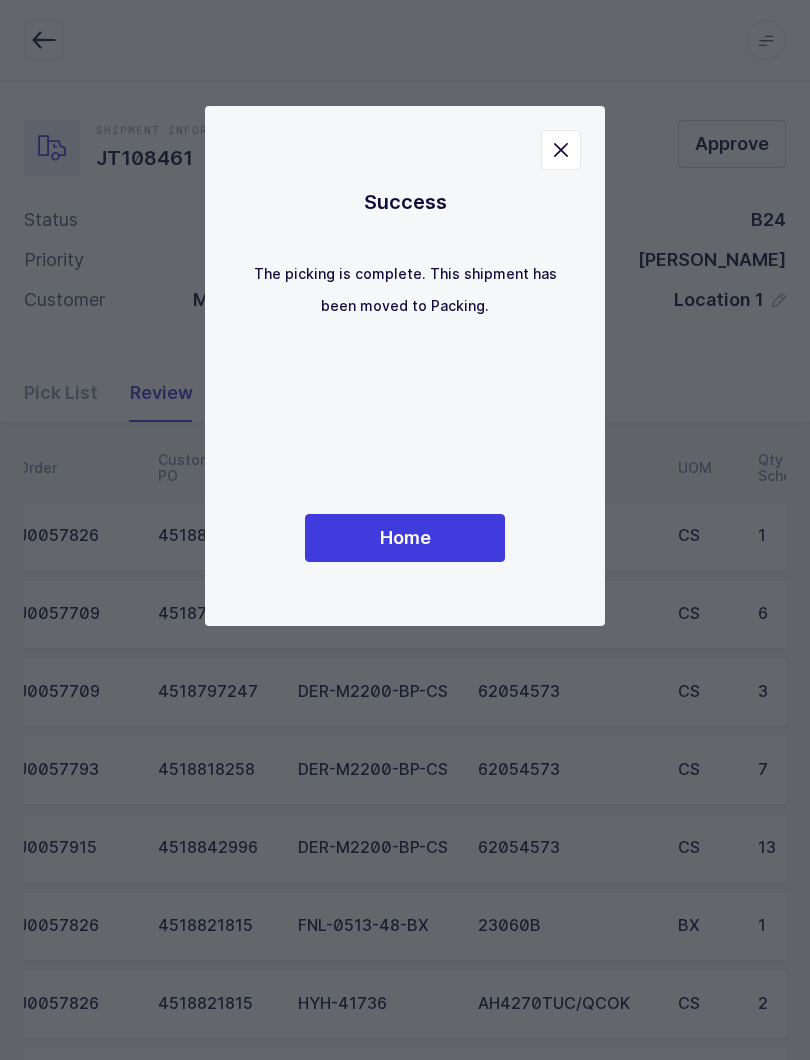 click on "Home" at bounding box center [405, 537] 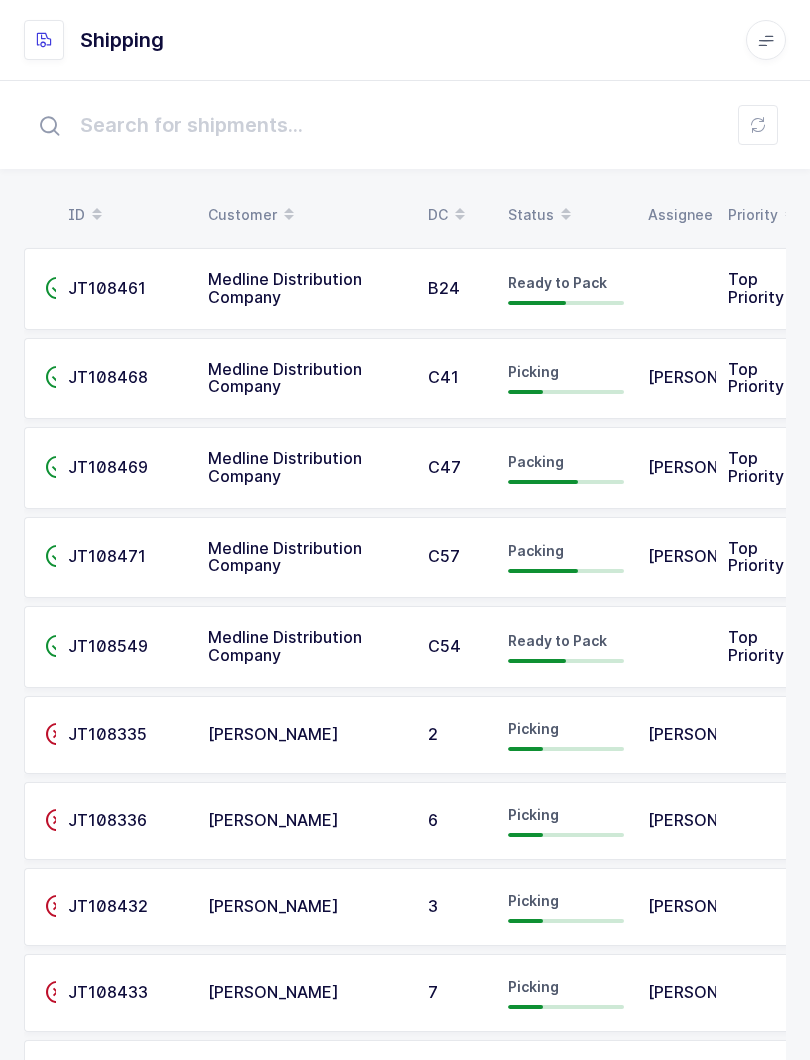 click at bounding box center (566, 208) 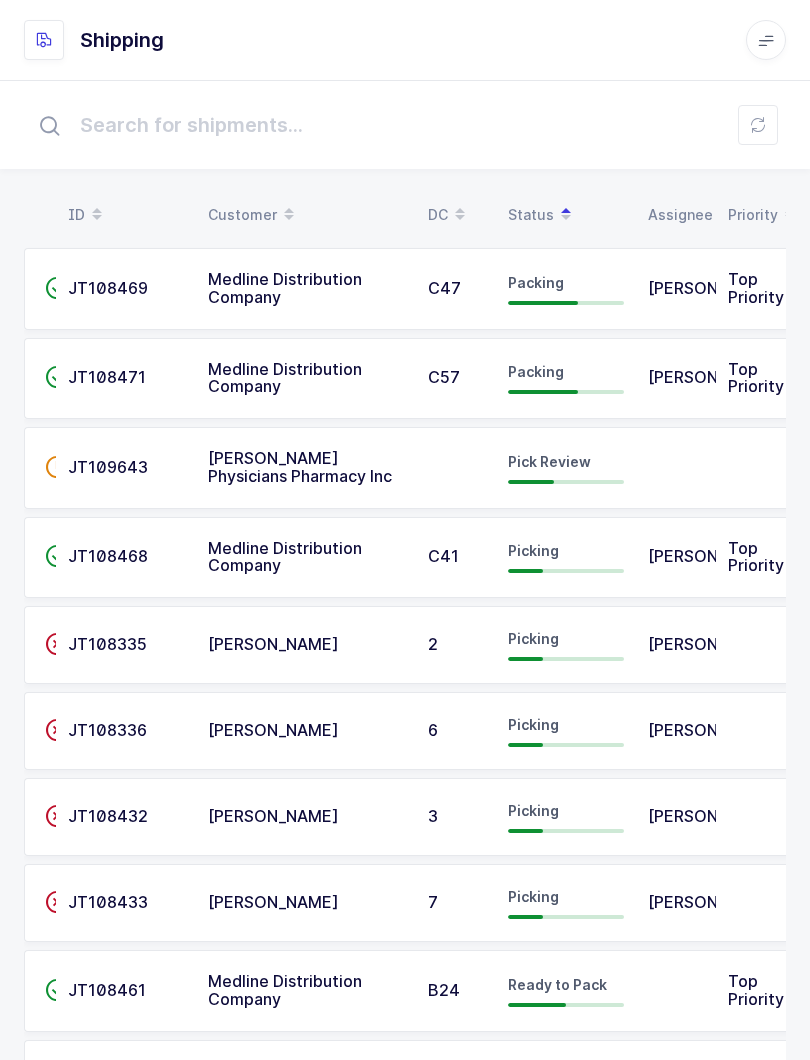 click on "Pick Review" at bounding box center [549, 461] 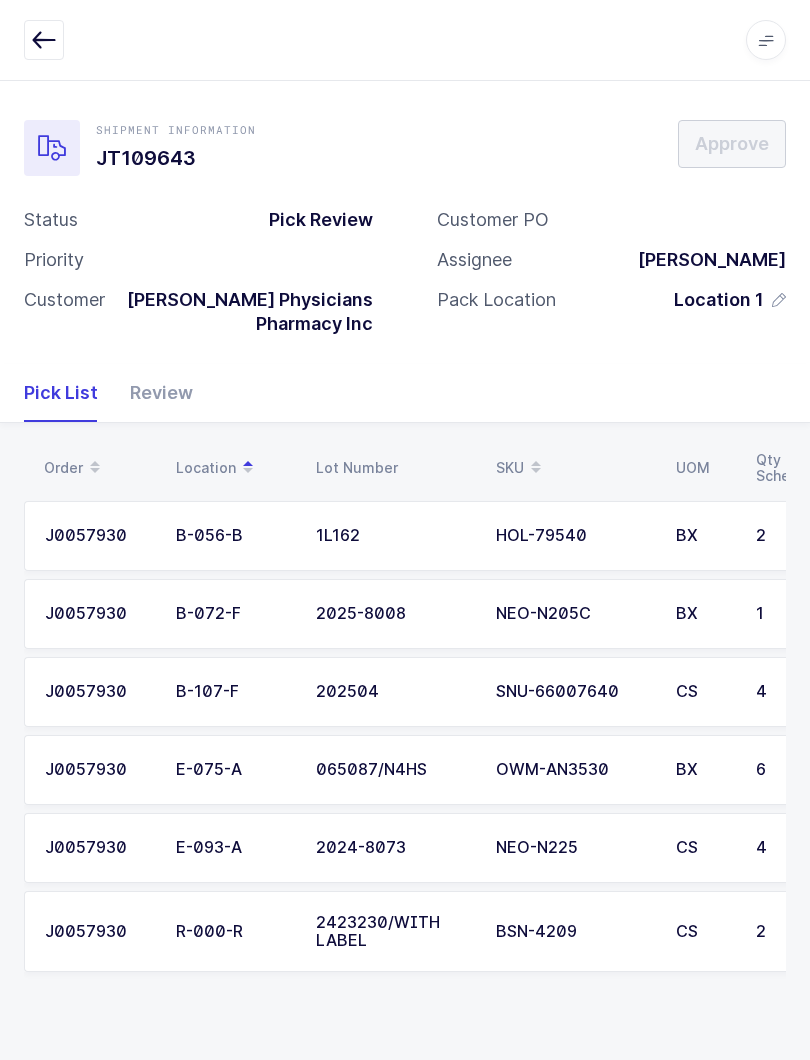 scroll, scrollTop: 0, scrollLeft: 105, axis: horizontal 